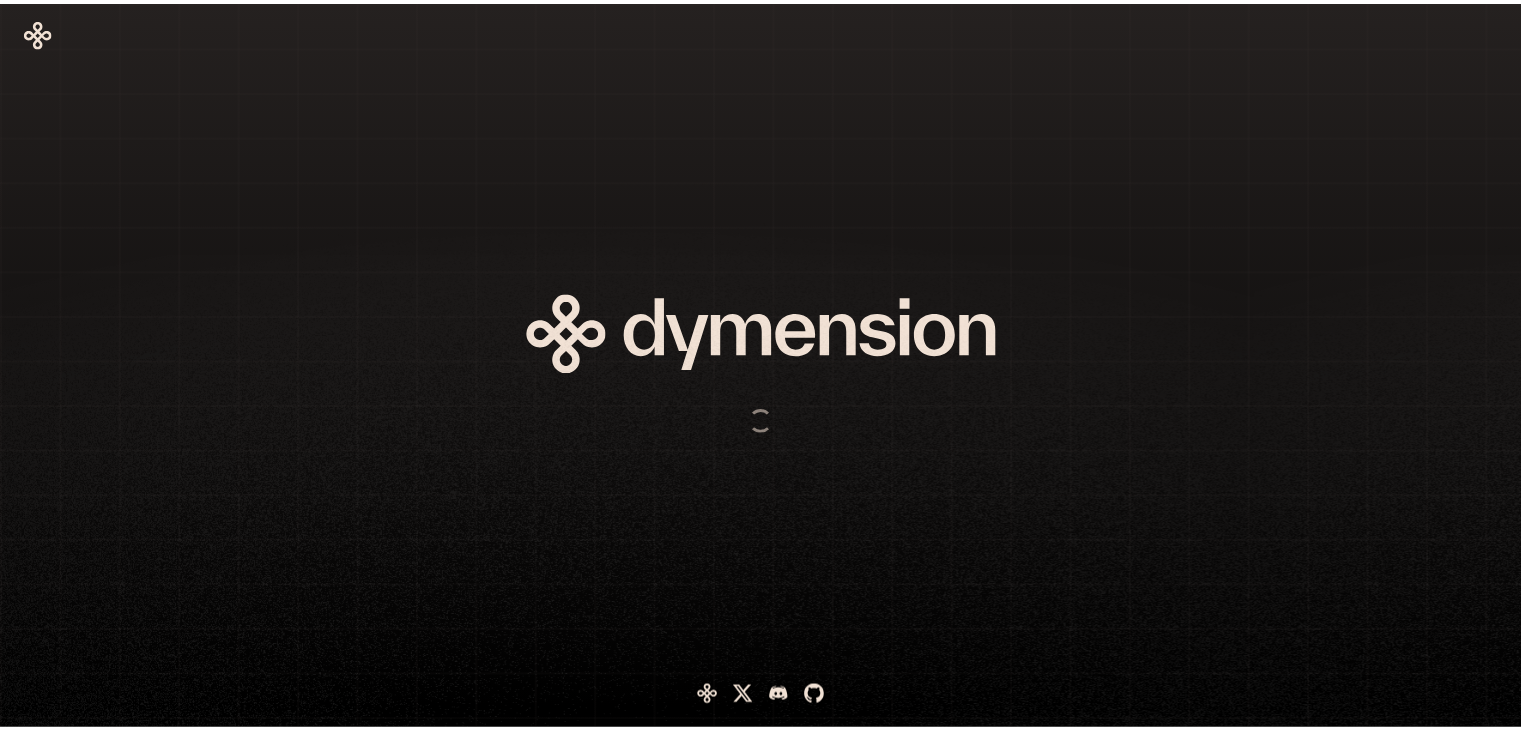 scroll, scrollTop: 0, scrollLeft: 0, axis: both 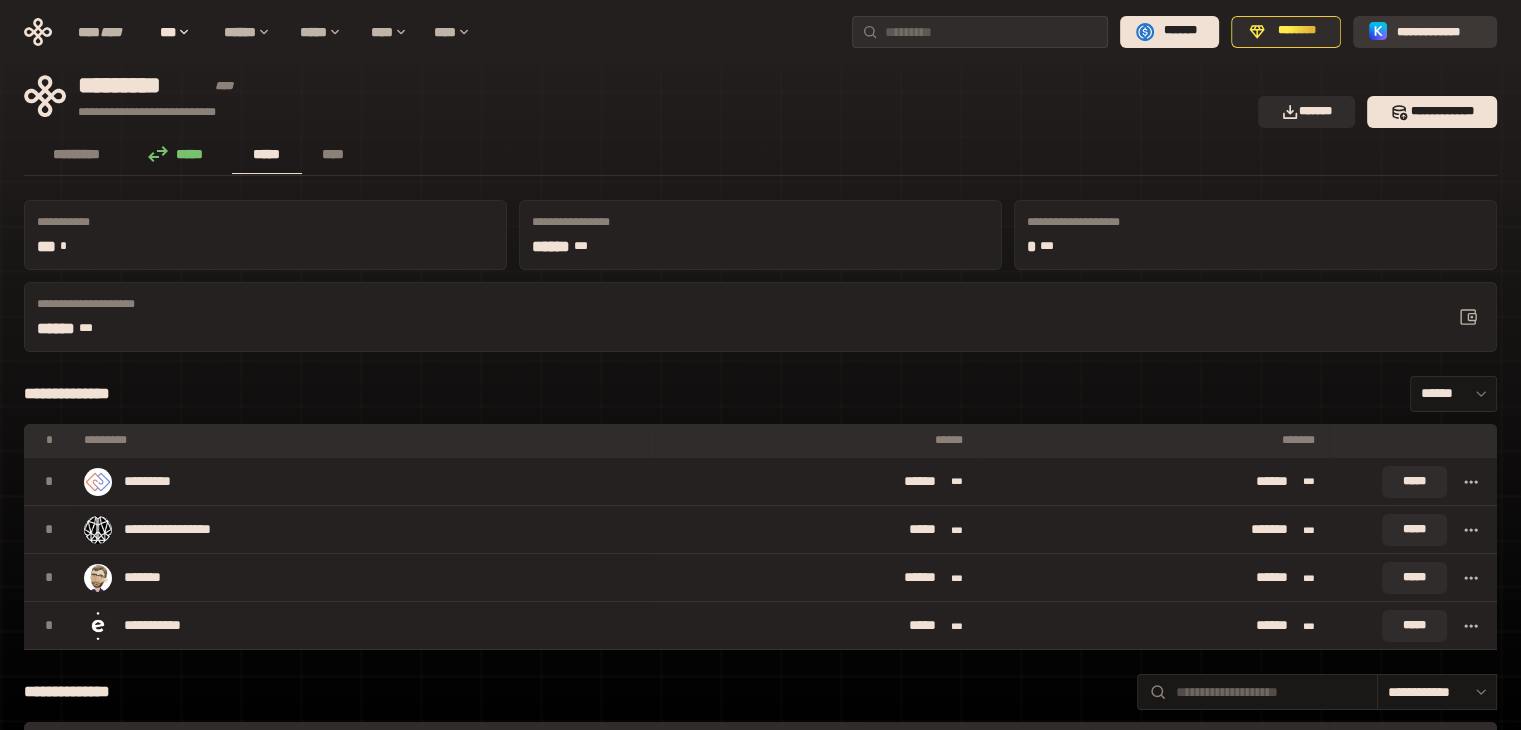 click on "**********" at bounding box center (1439, 31) 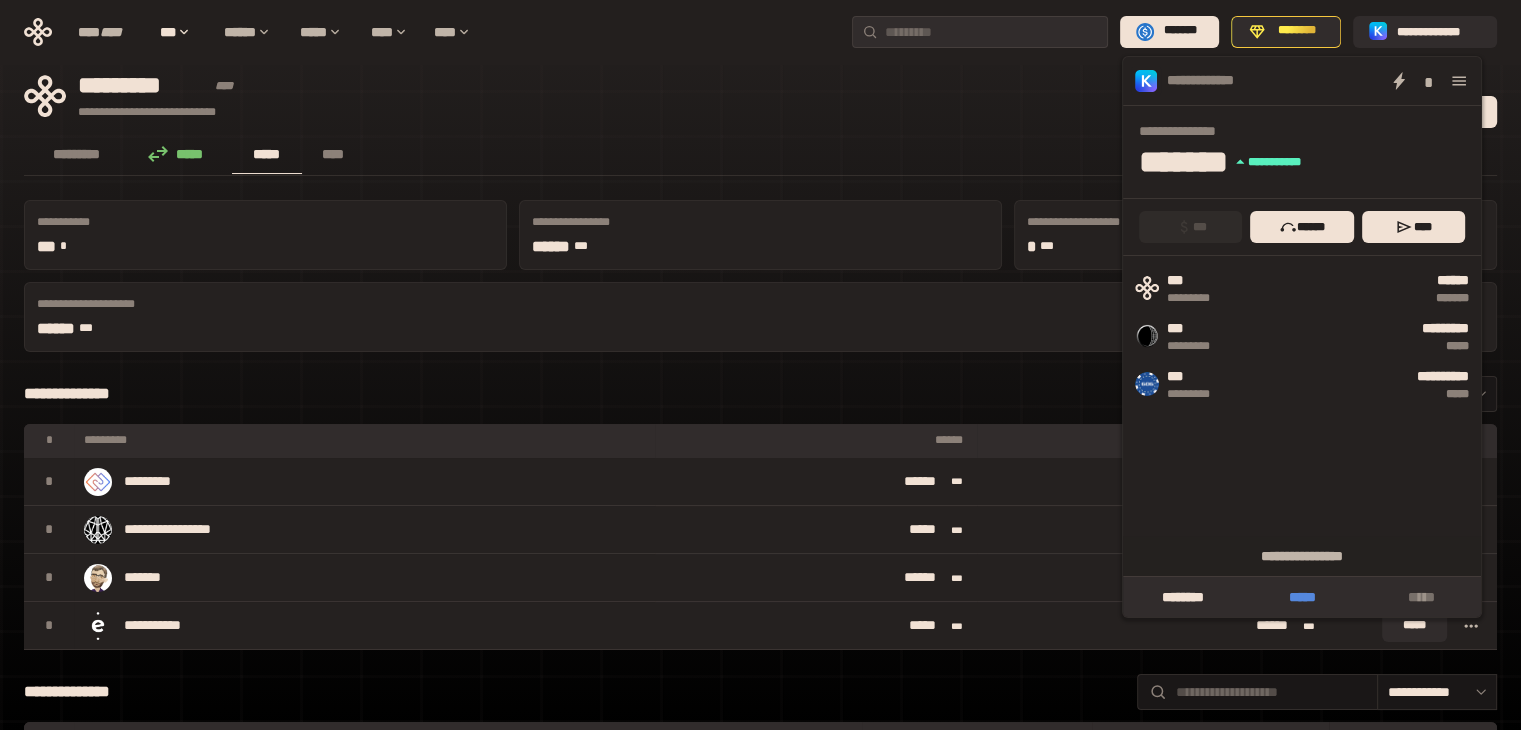 click on "*****" at bounding box center (1301, 597) 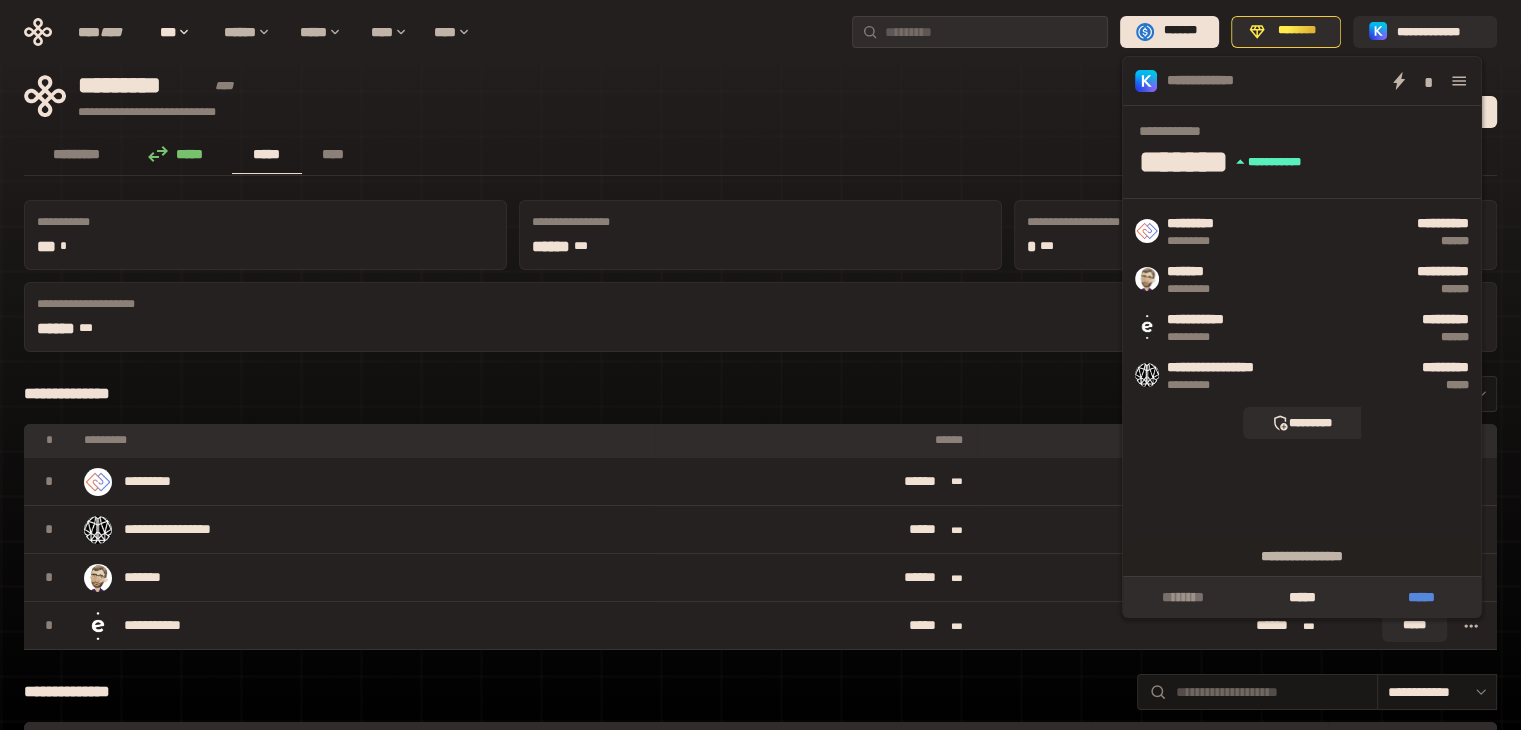 click on "*****" at bounding box center [1421, 597] 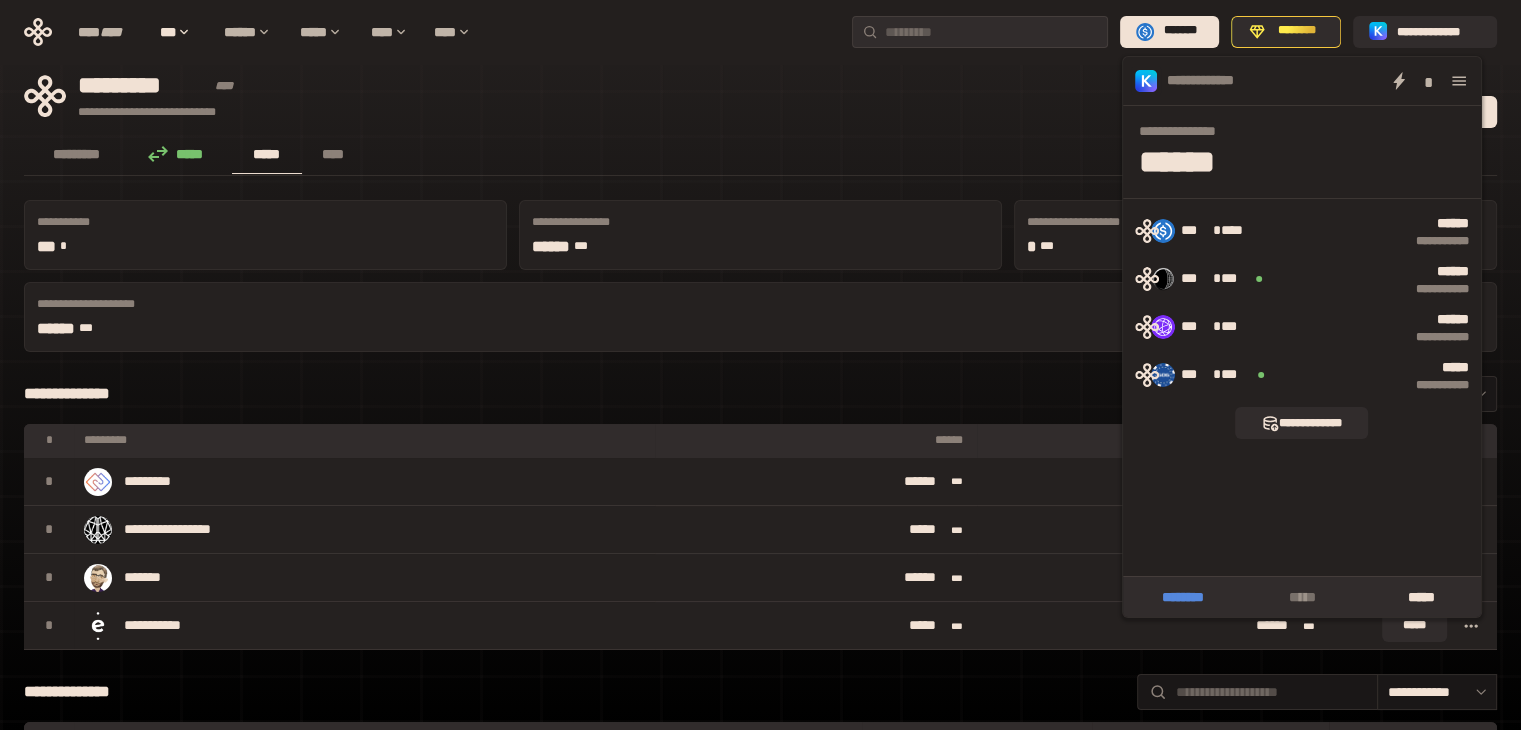 click on "********" at bounding box center (1182, 597) 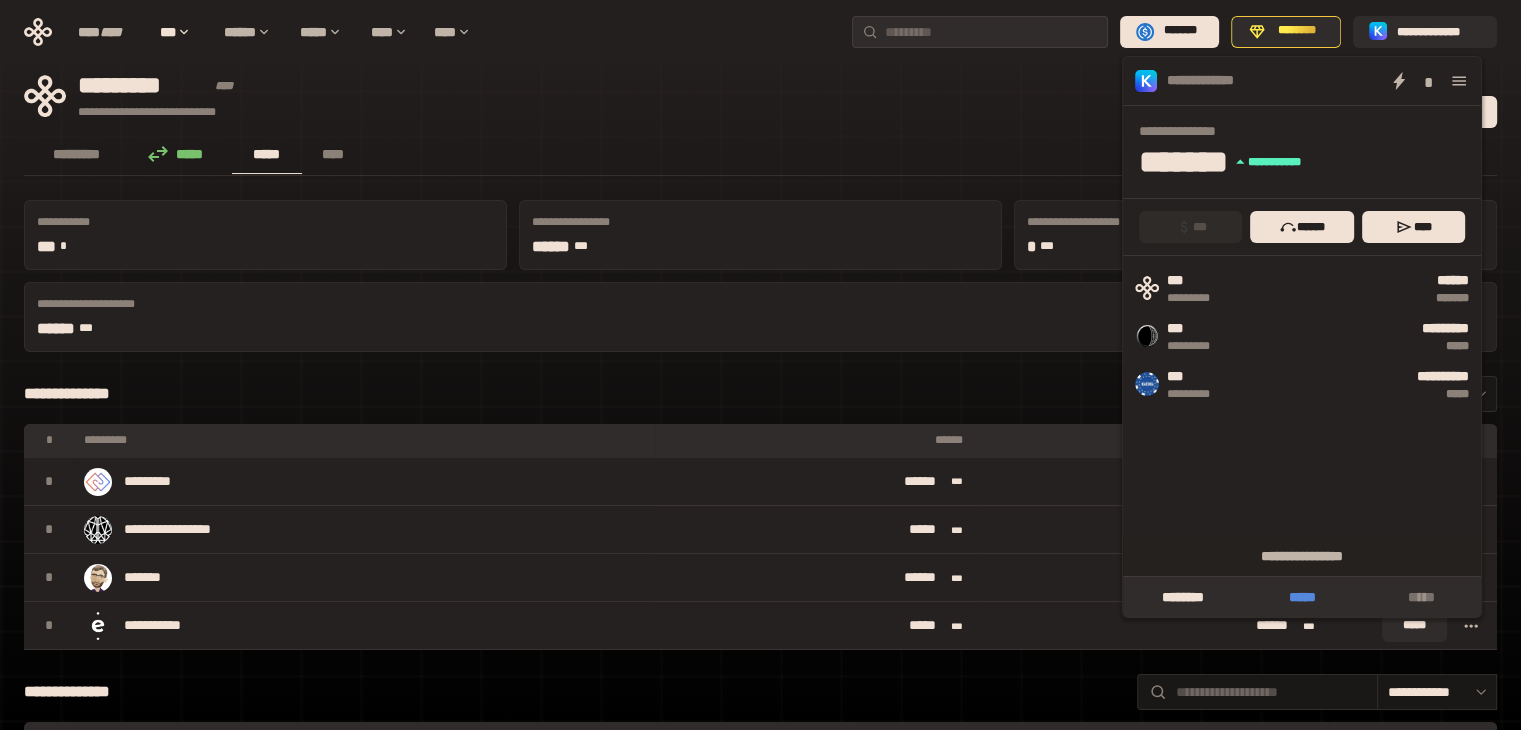 click on "*****" at bounding box center (1301, 597) 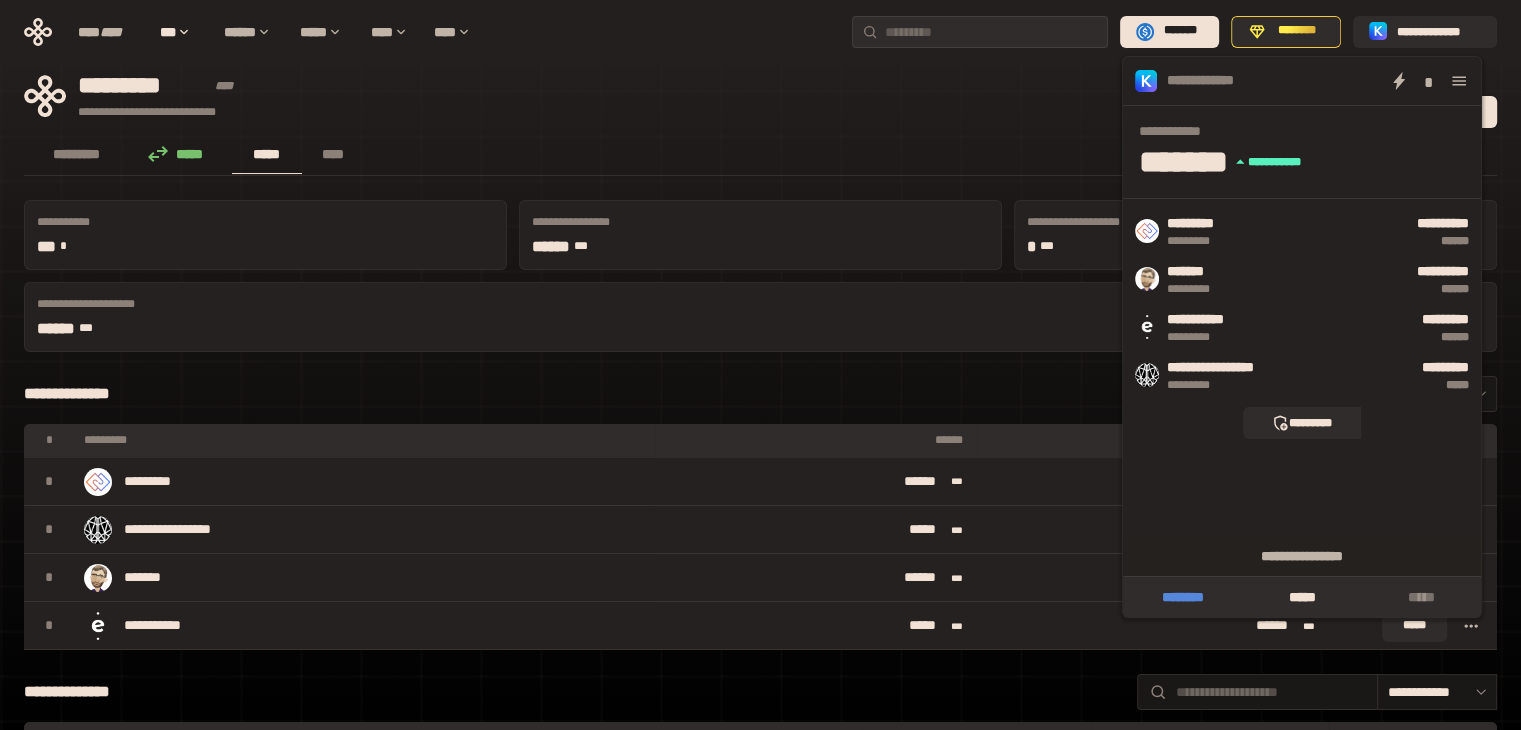 click on "********" at bounding box center [1182, 597] 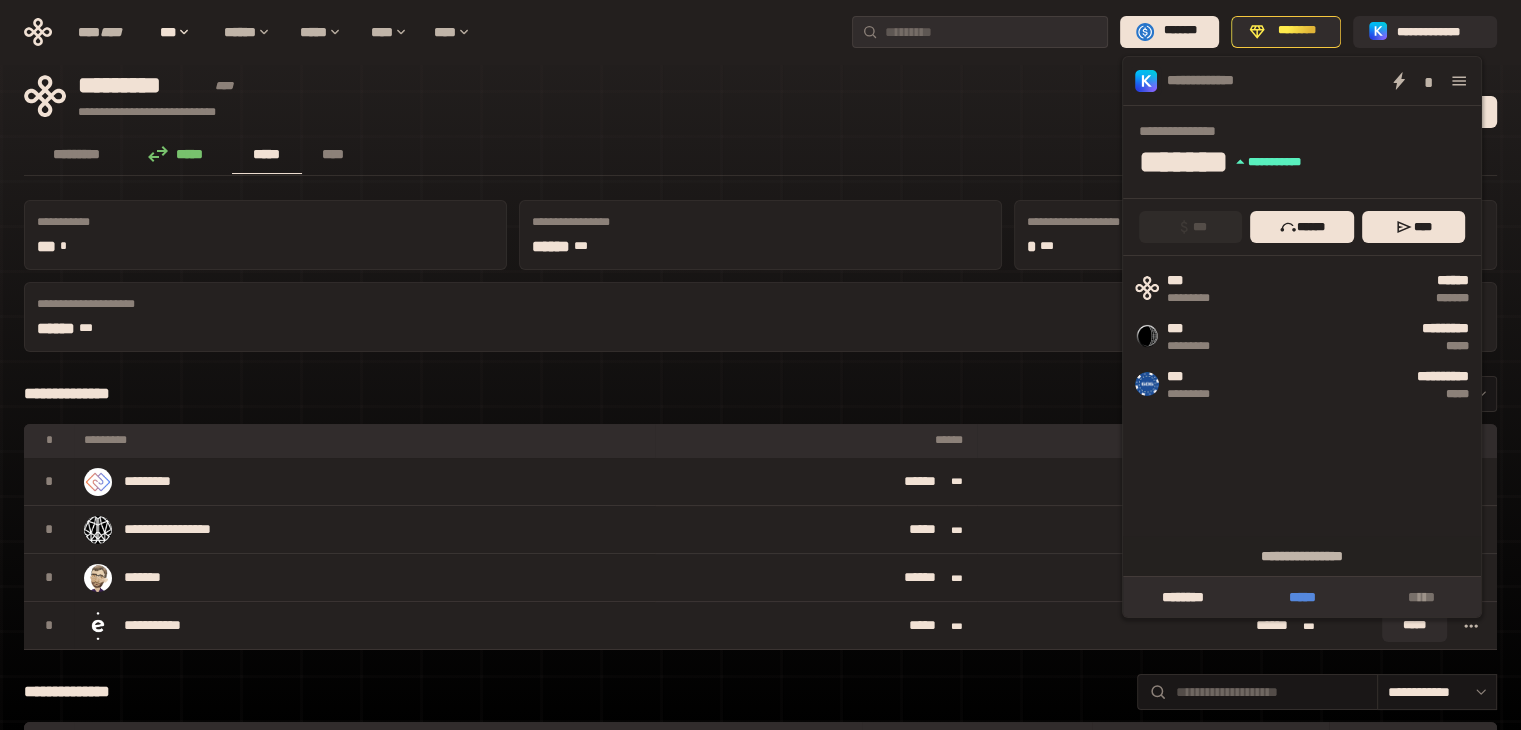 click on "*****" at bounding box center [1301, 597] 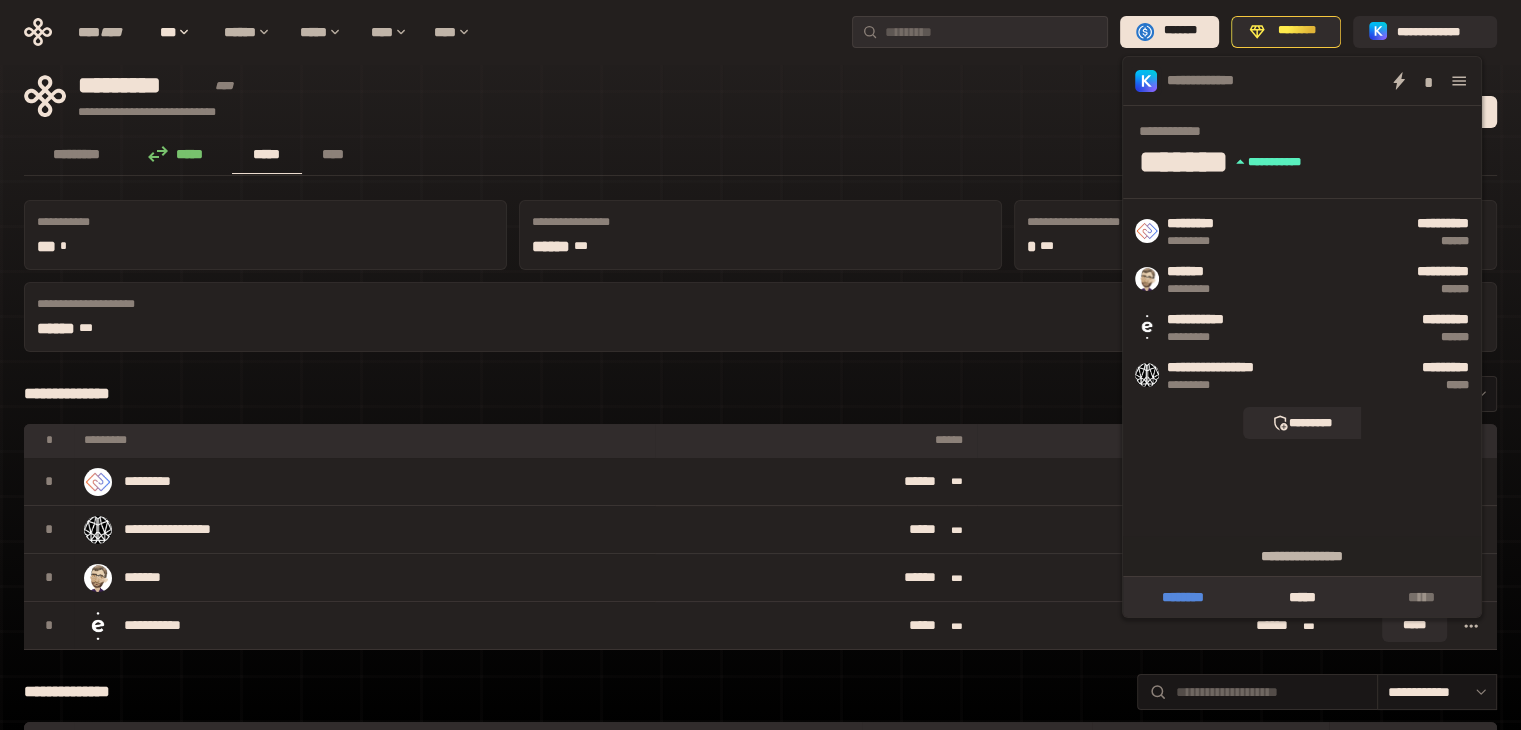 click on "********" at bounding box center [1182, 597] 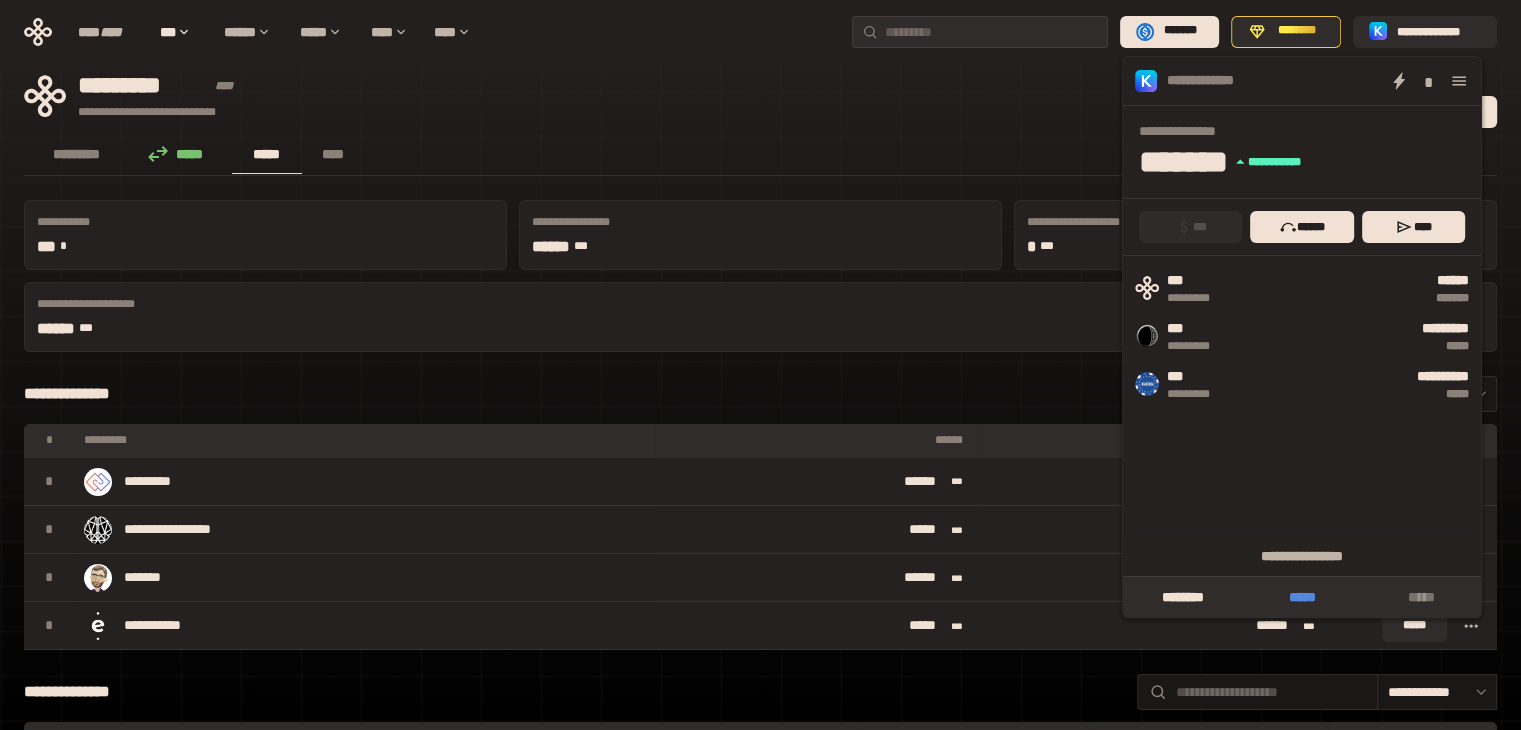 click on "*****" at bounding box center [1301, 597] 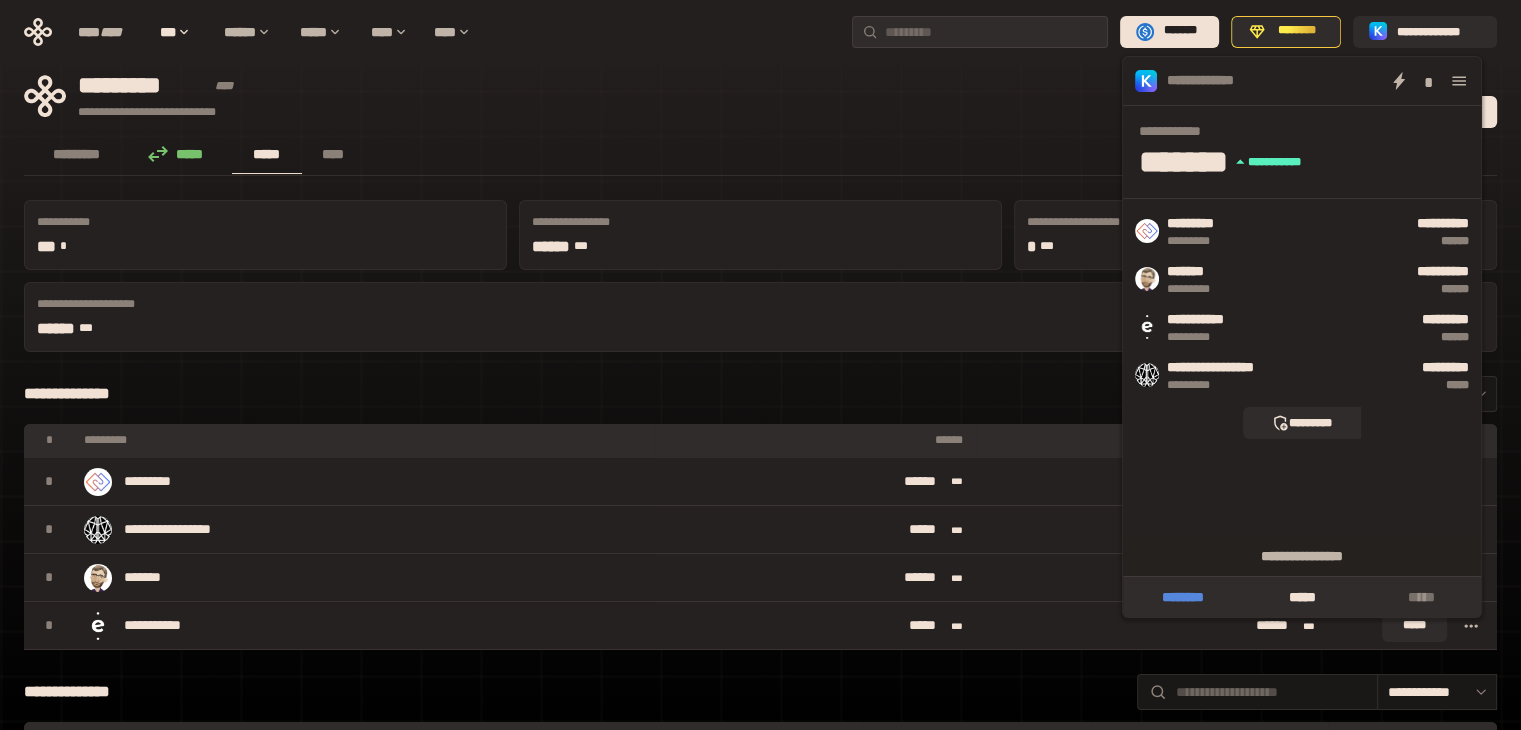 click on "********" at bounding box center (1182, 597) 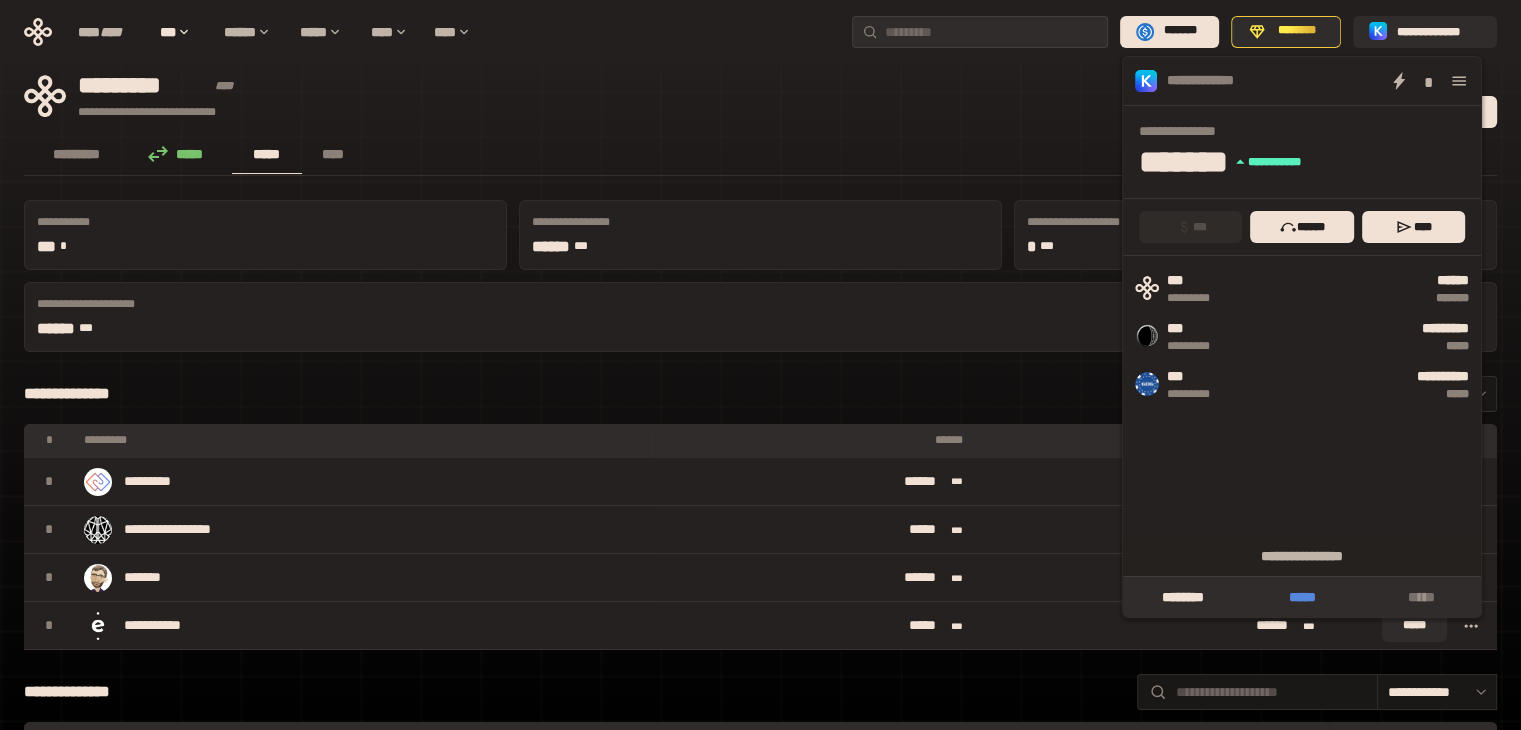 click on "*****" at bounding box center [1301, 597] 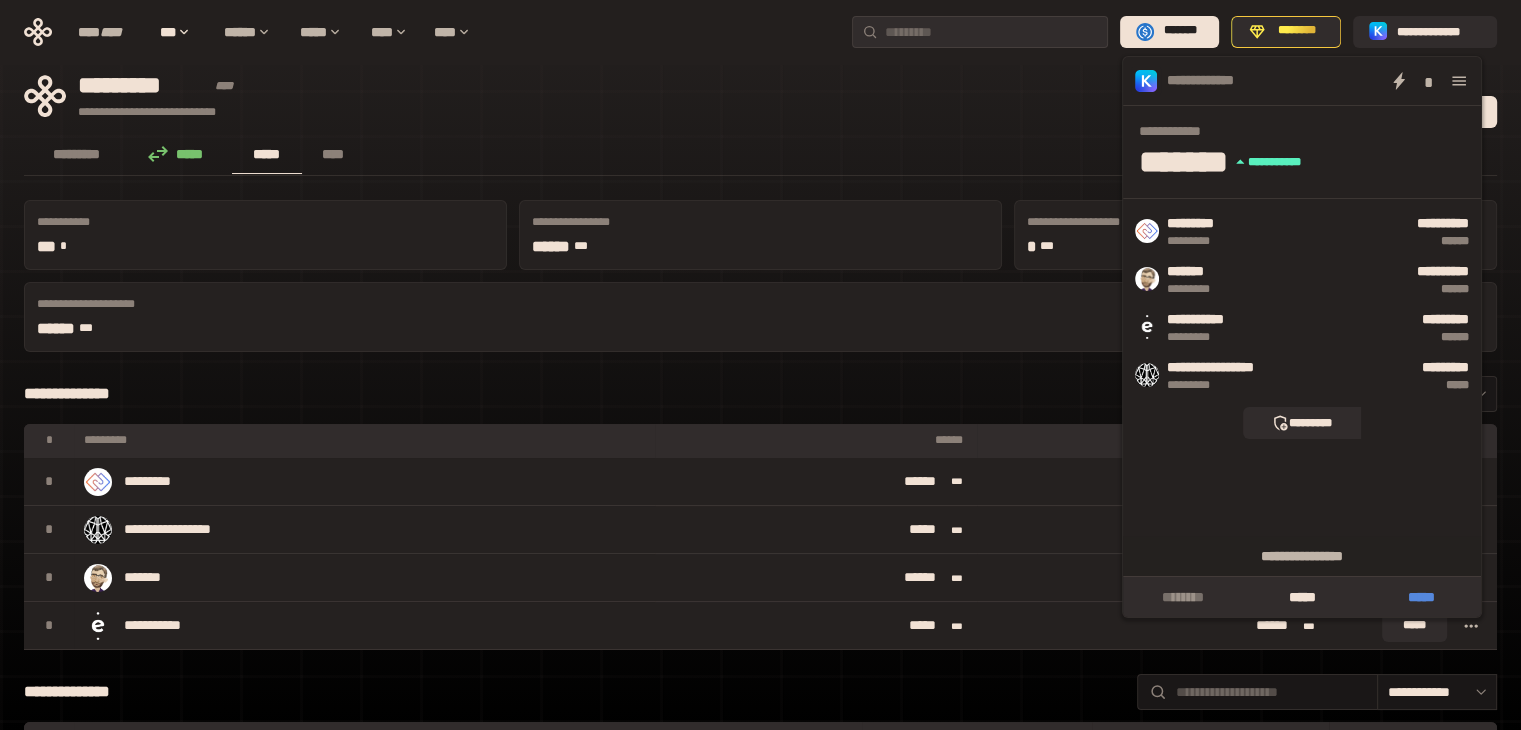 click on "*****" at bounding box center [1421, 597] 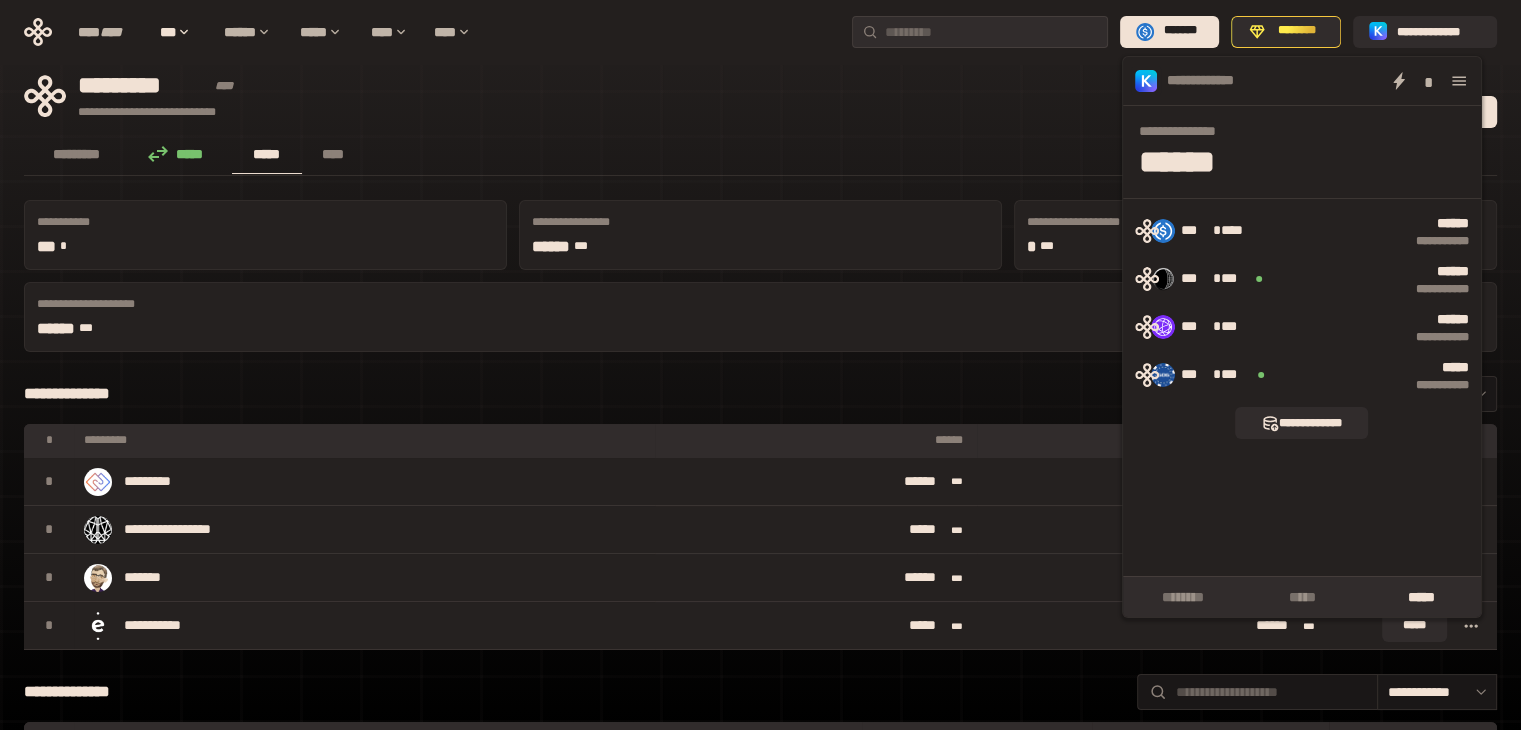 click on "**********" at bounding box center [635, 96] 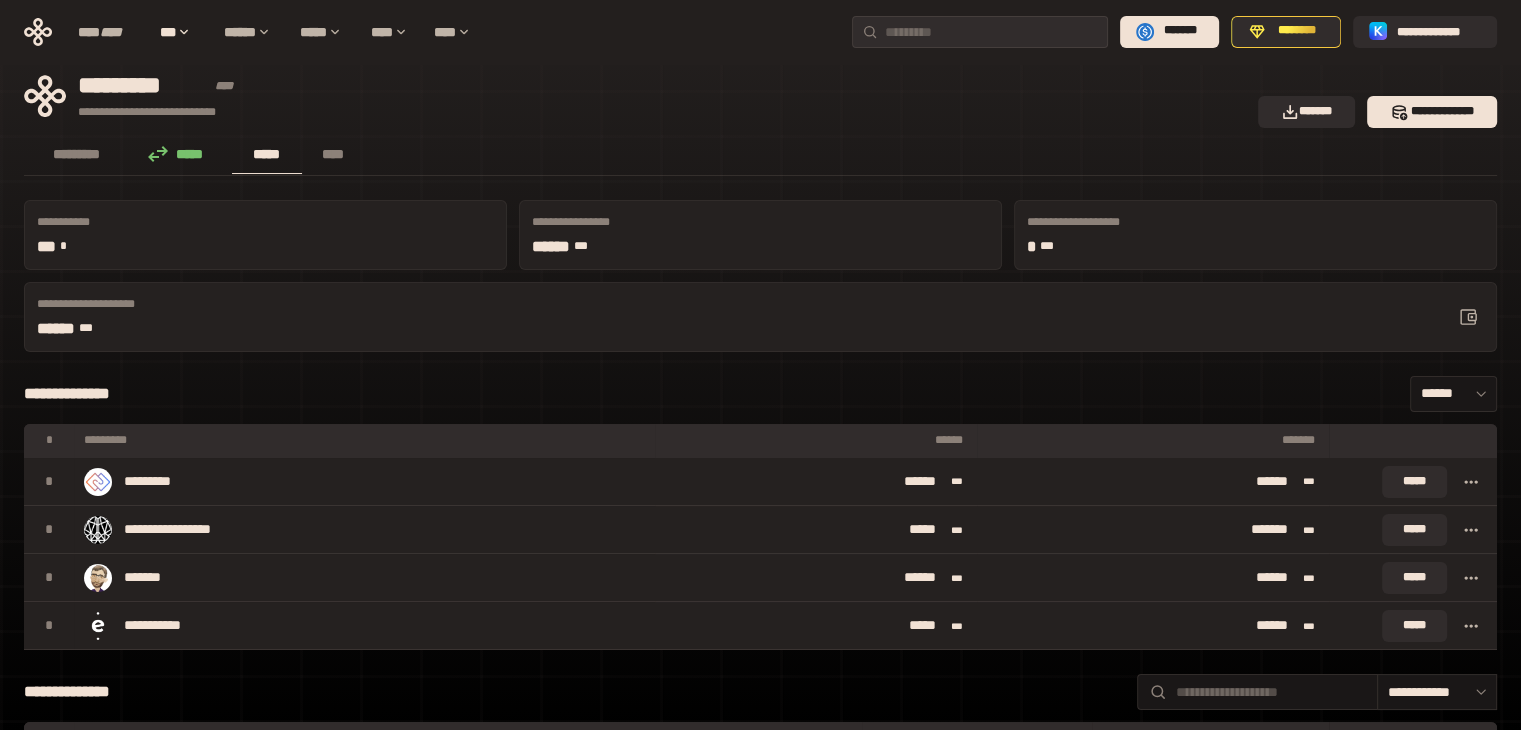 scroll, scrollTop: 40, scrollLeft: 0, axis: vertical 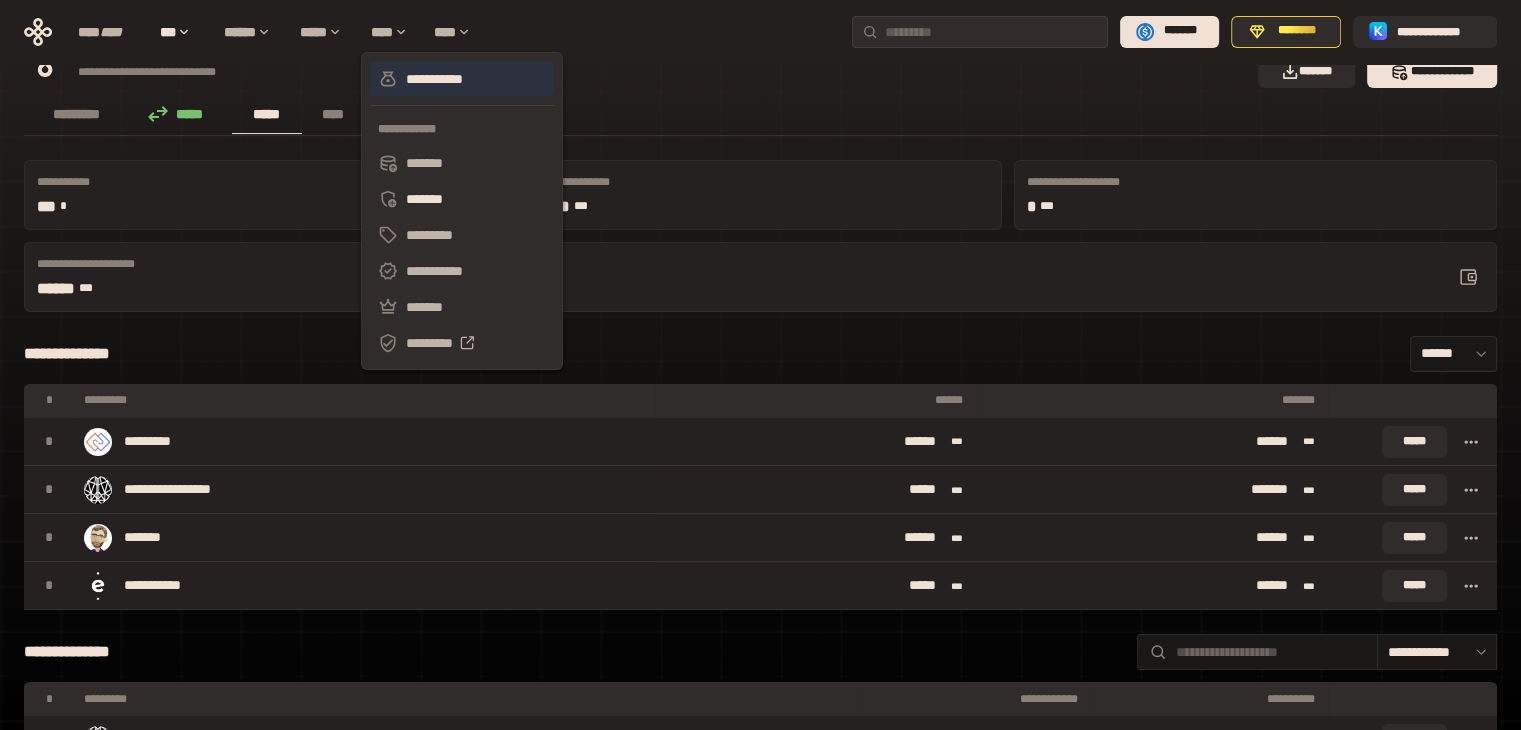 click on "**********" at bounding box center (462, 79) 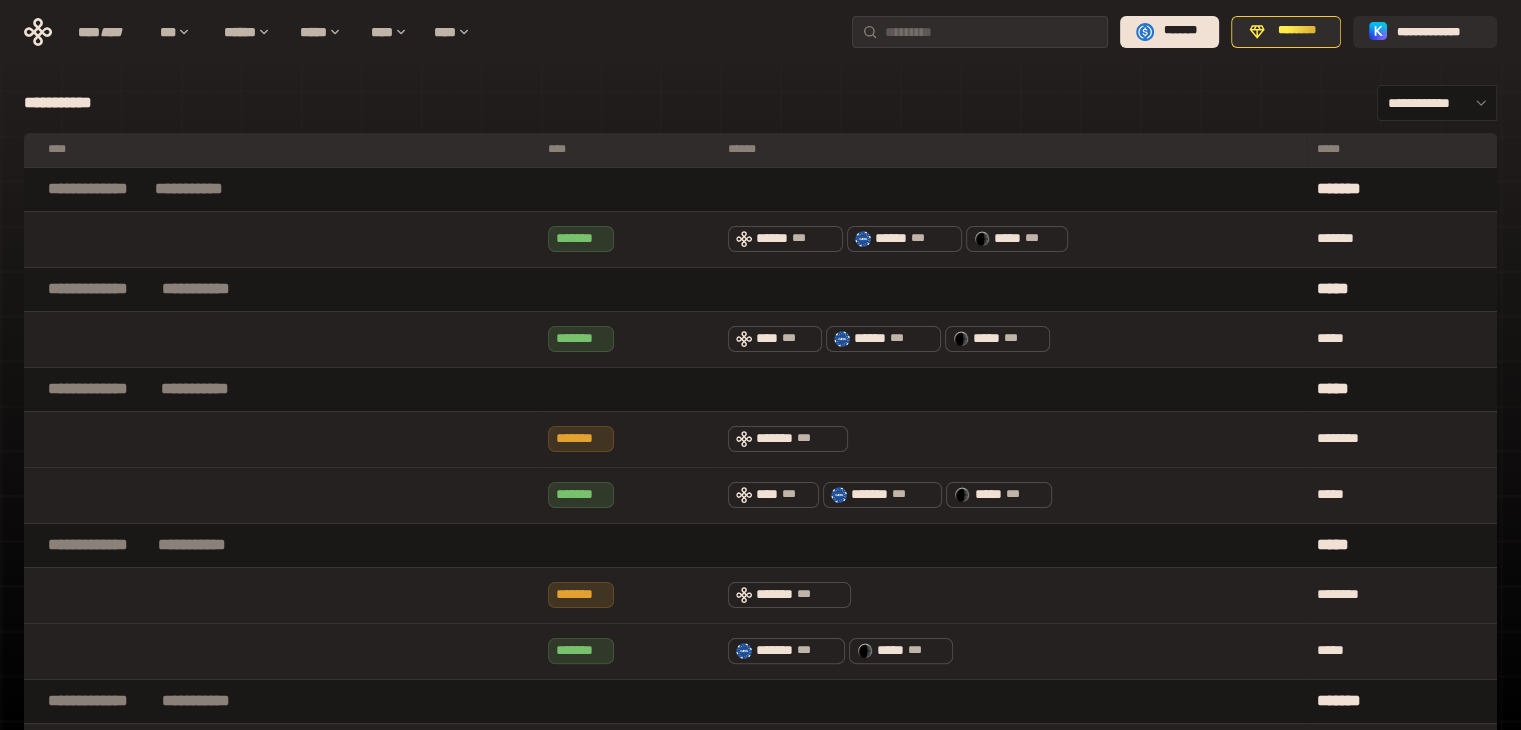 scroll, scrollTop: 295, scrollLeft: 0, axis: vertical 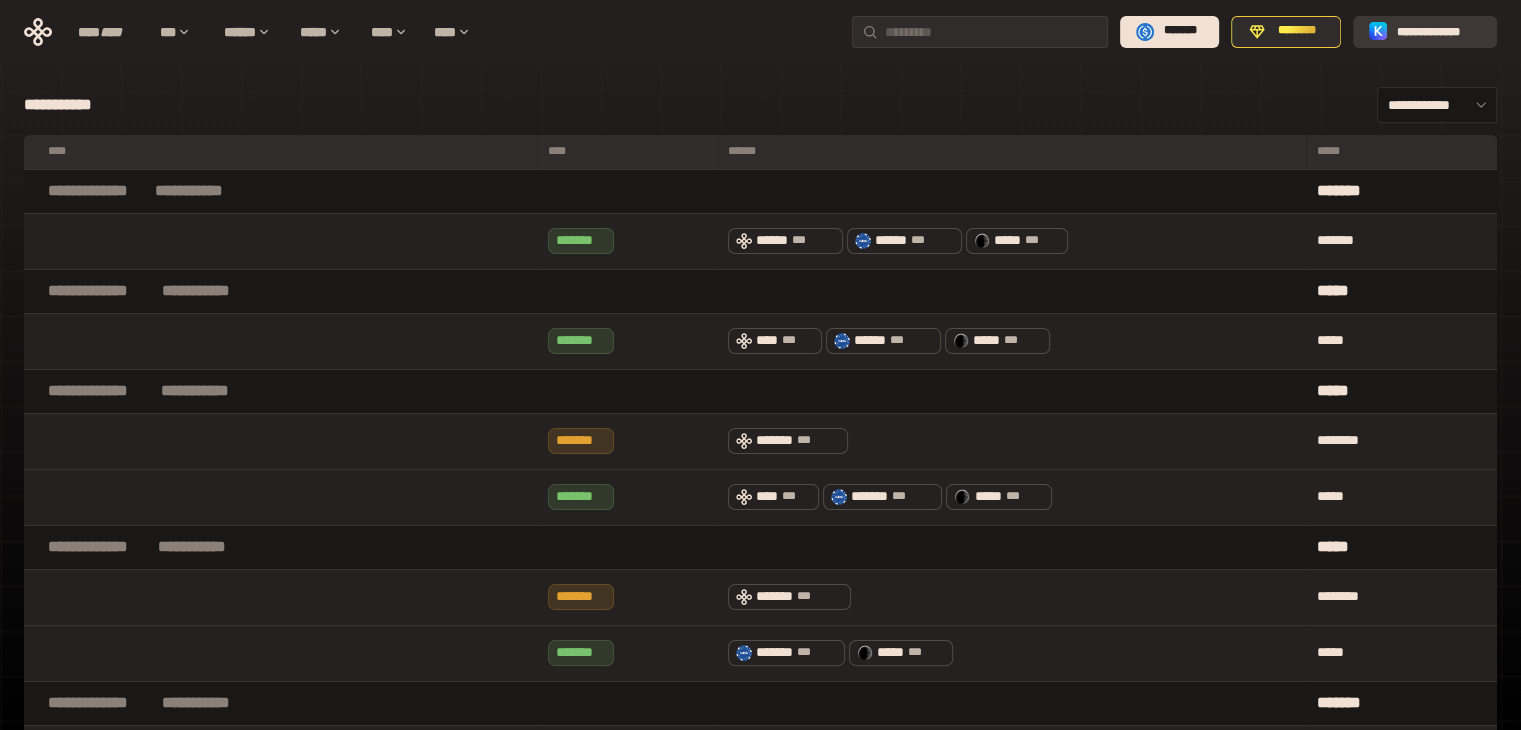 click on "**********" at bounding box center (1439, 31) 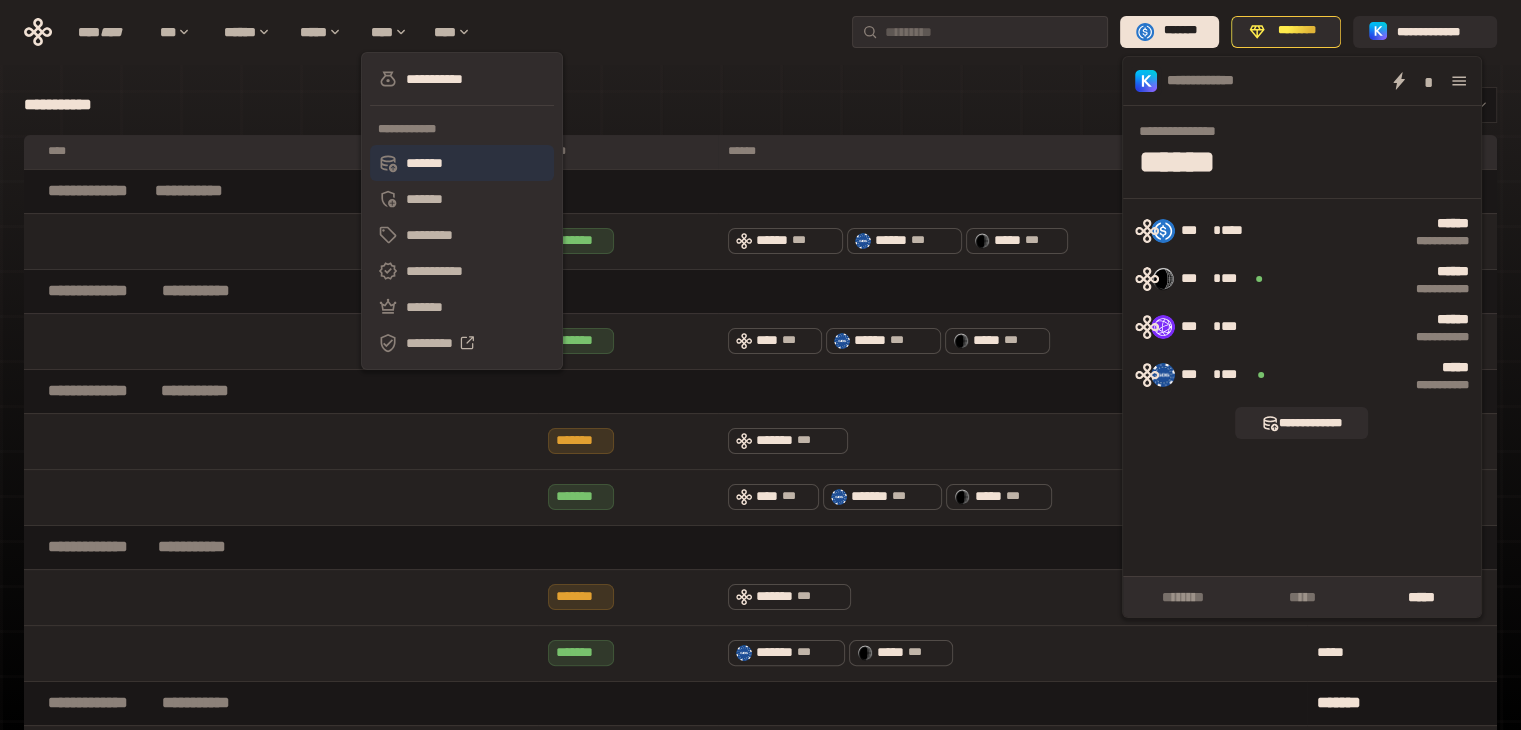click on "*******" at bounding box center (462, 163) 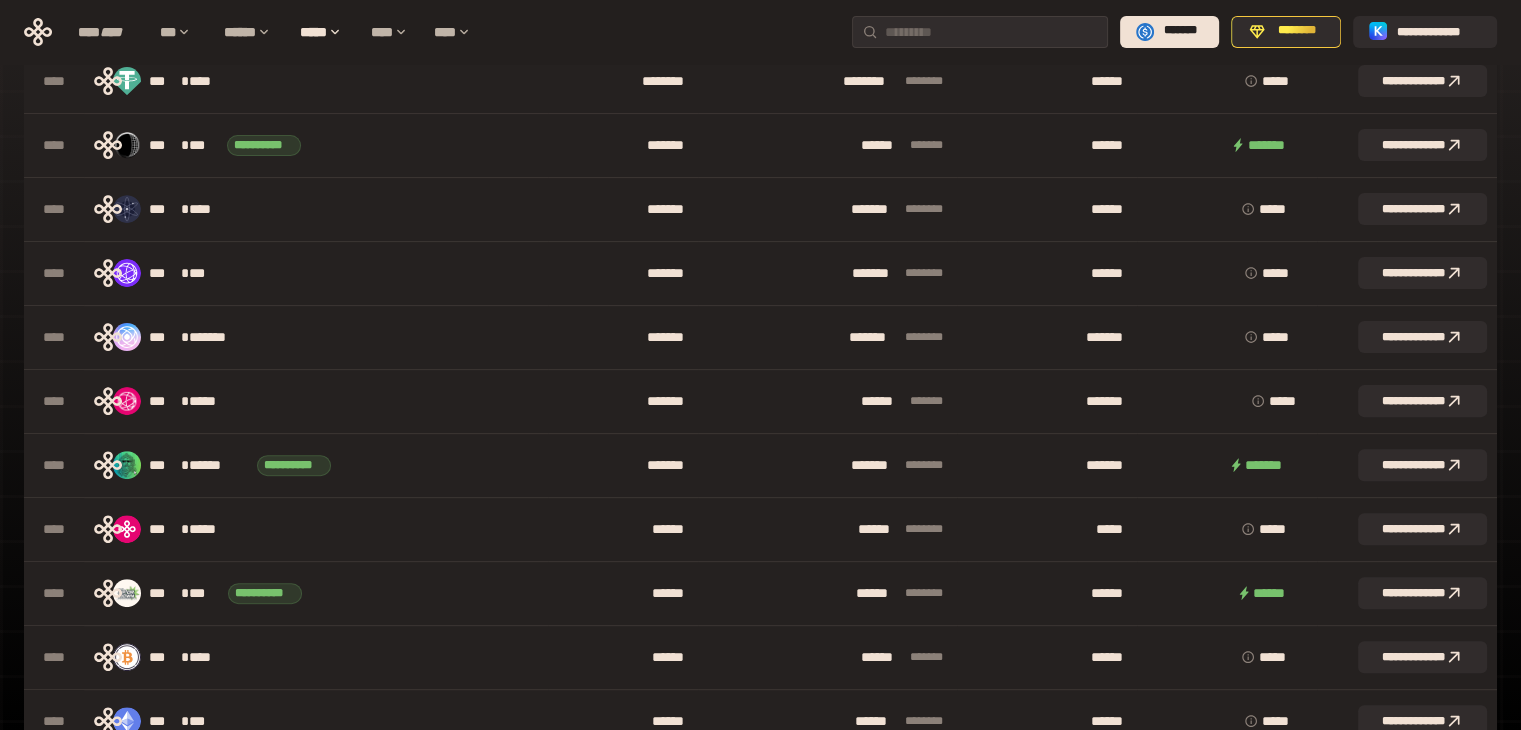 scroll, scrollTop: 600, scrollLeft: 0, axis: vertical 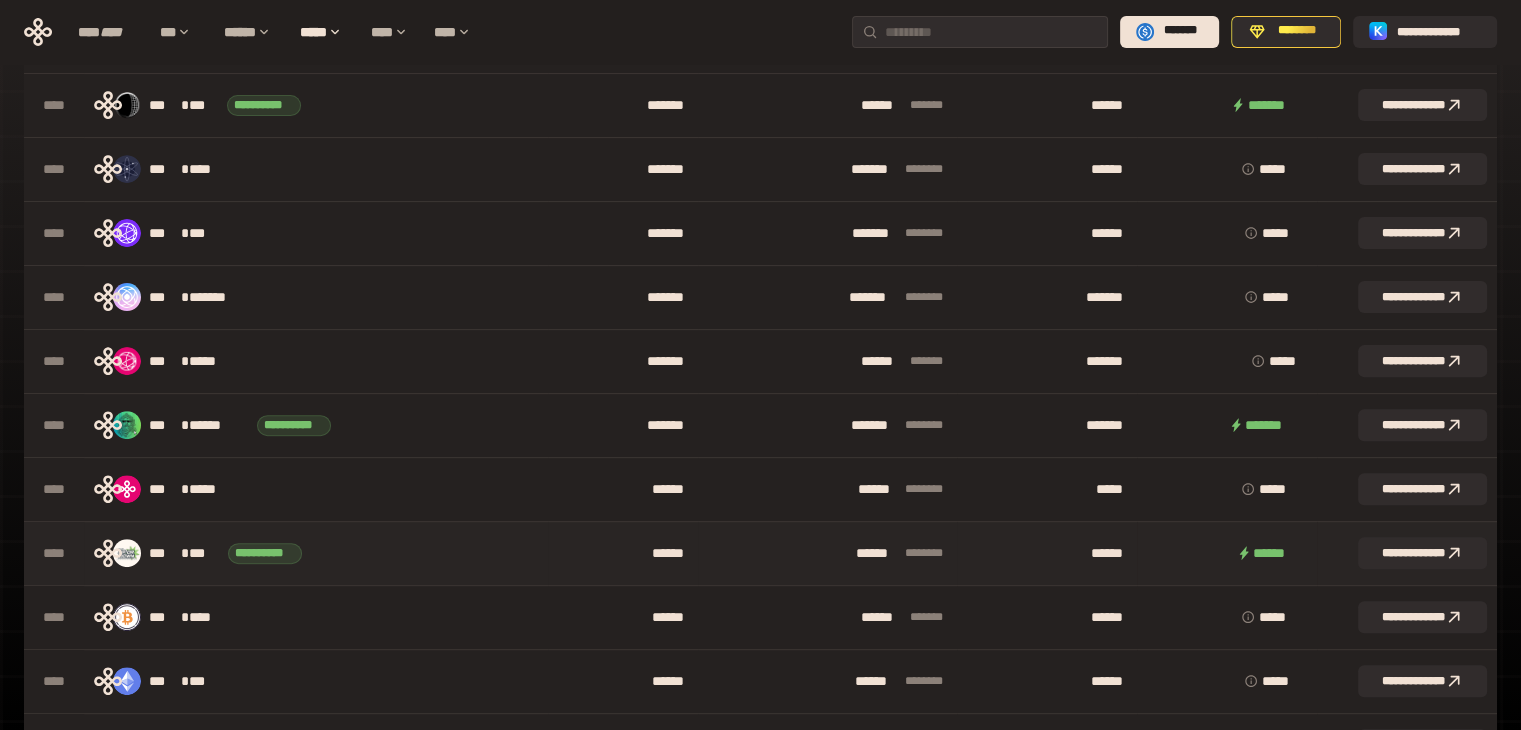 click on "***" at bounding box center [165, 554] 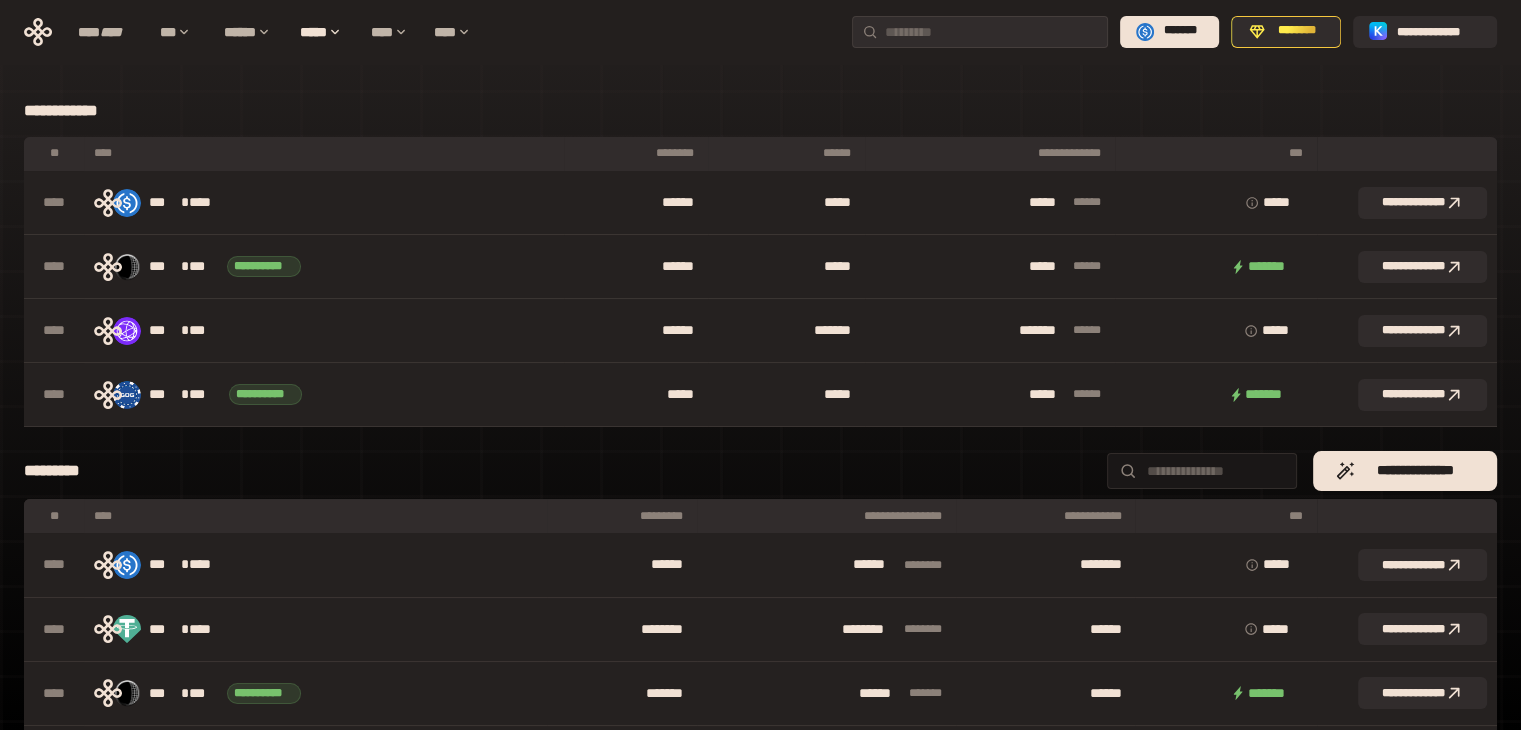 scroll, scrollTop: 0, scrollLeft: 0, axis: both 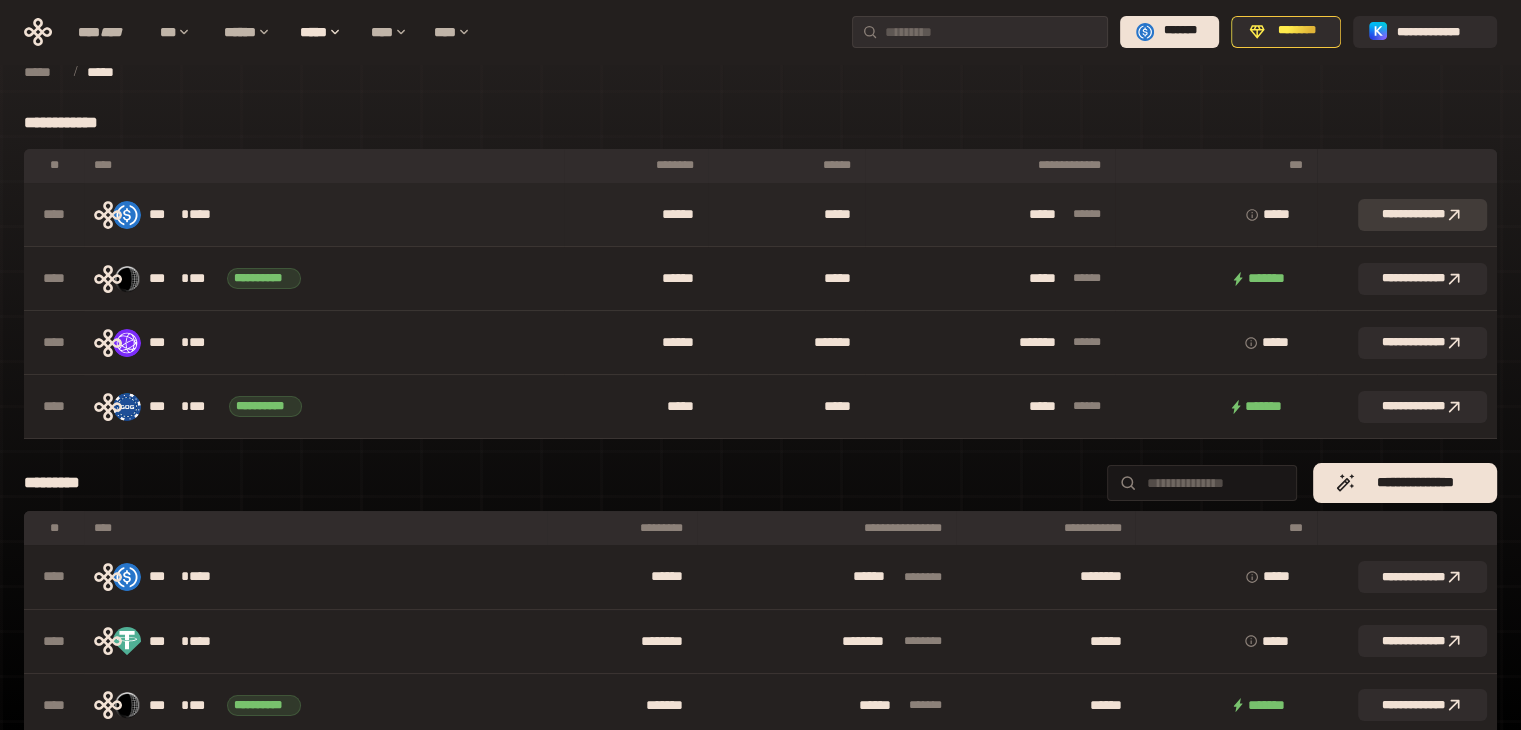 click on "**********" at bounding box center (1422, 215) 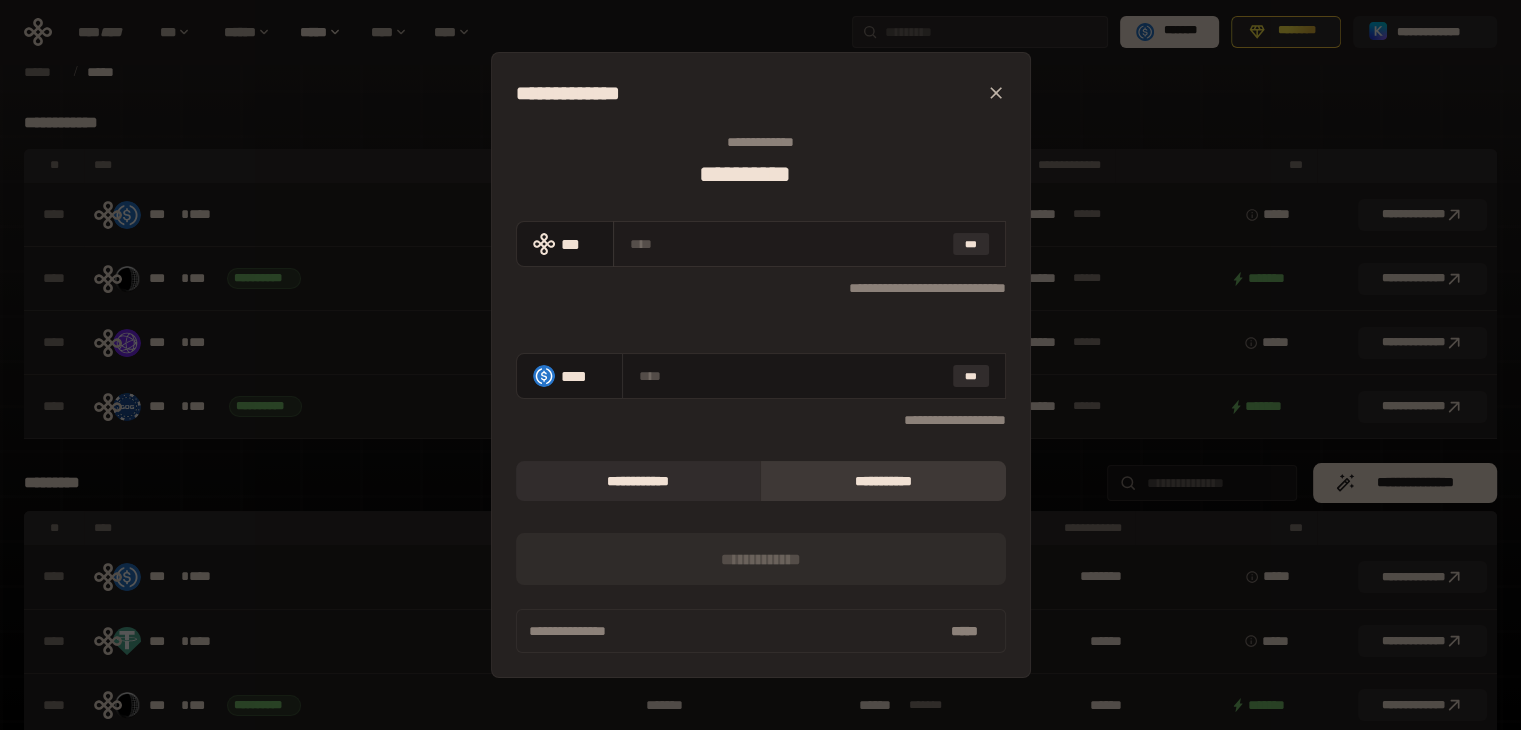 type 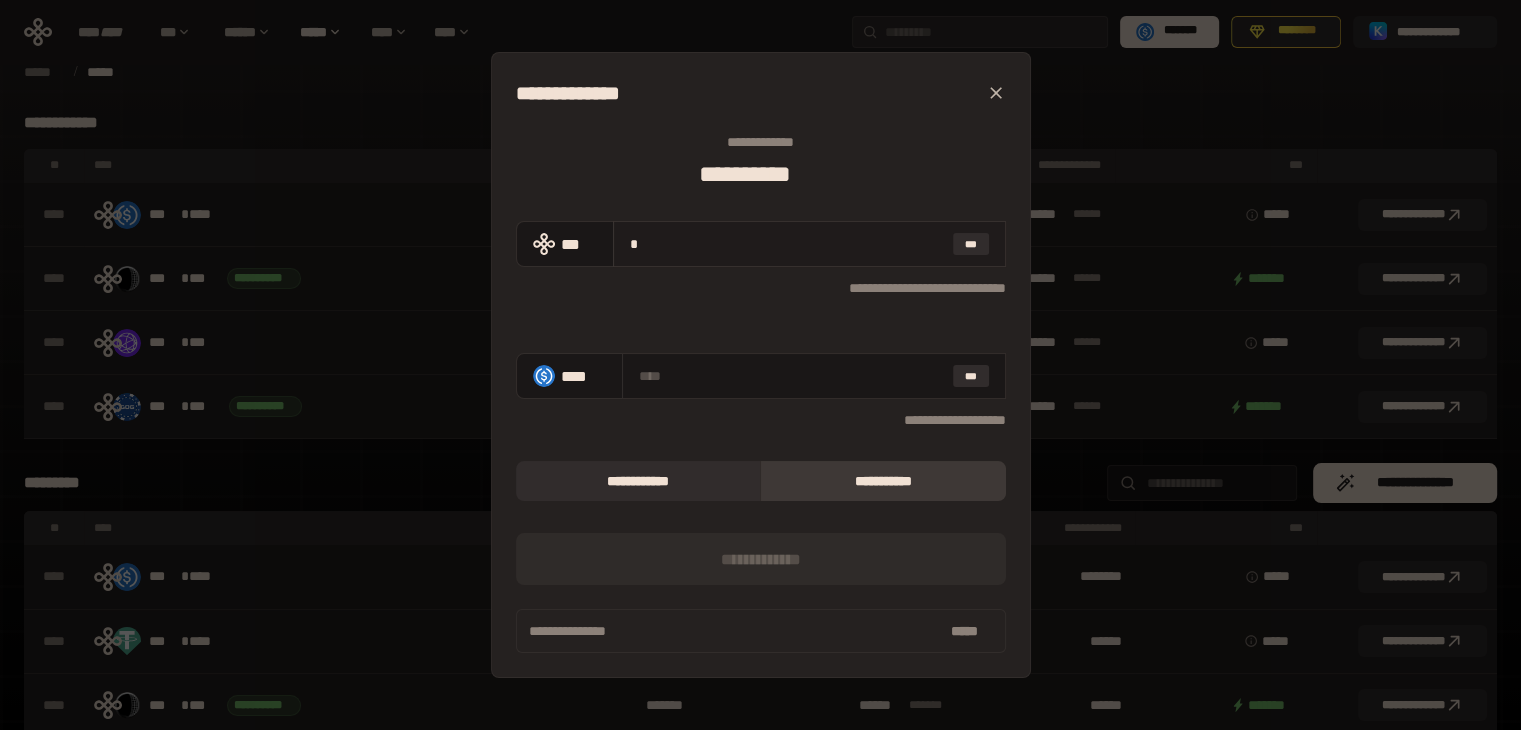 type on "**********" 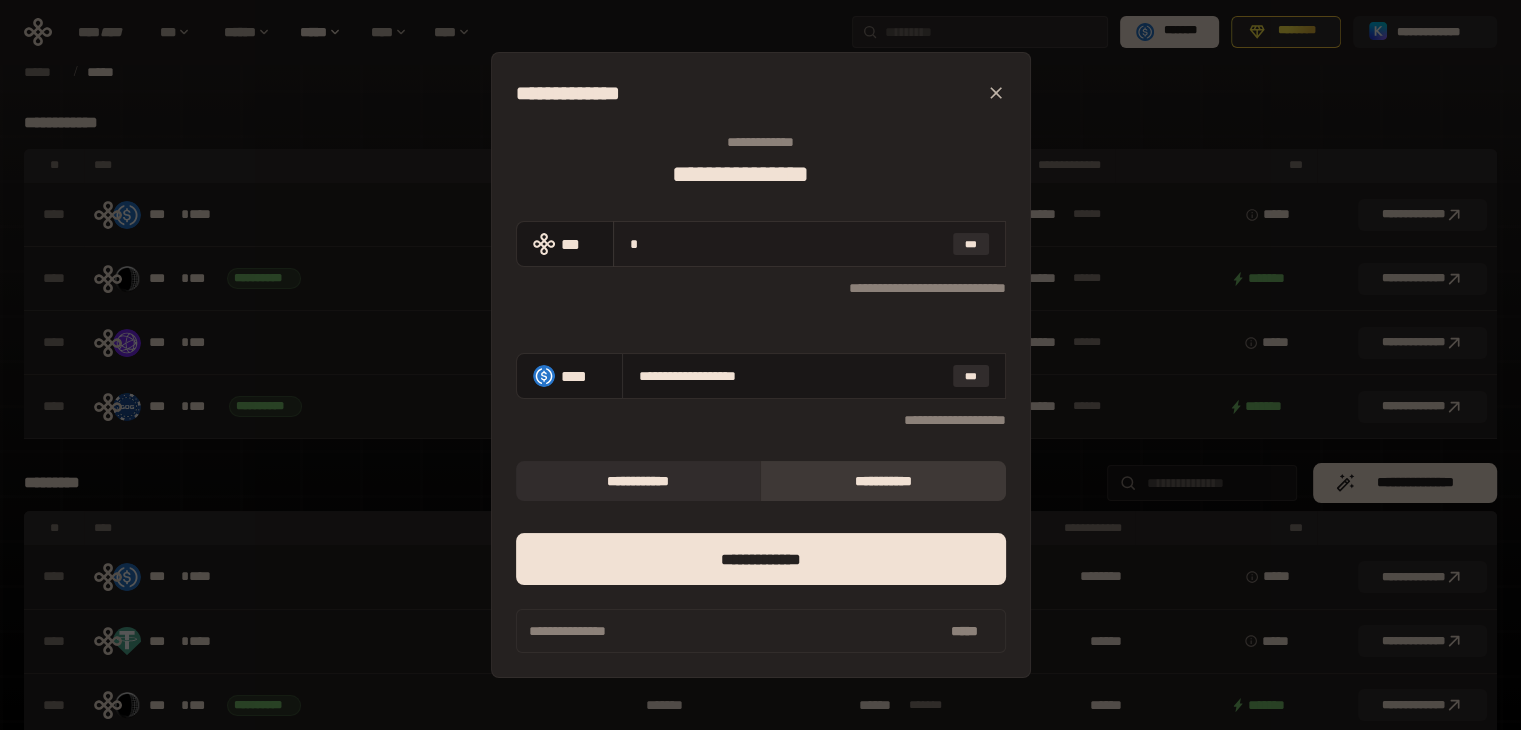 type on "**" 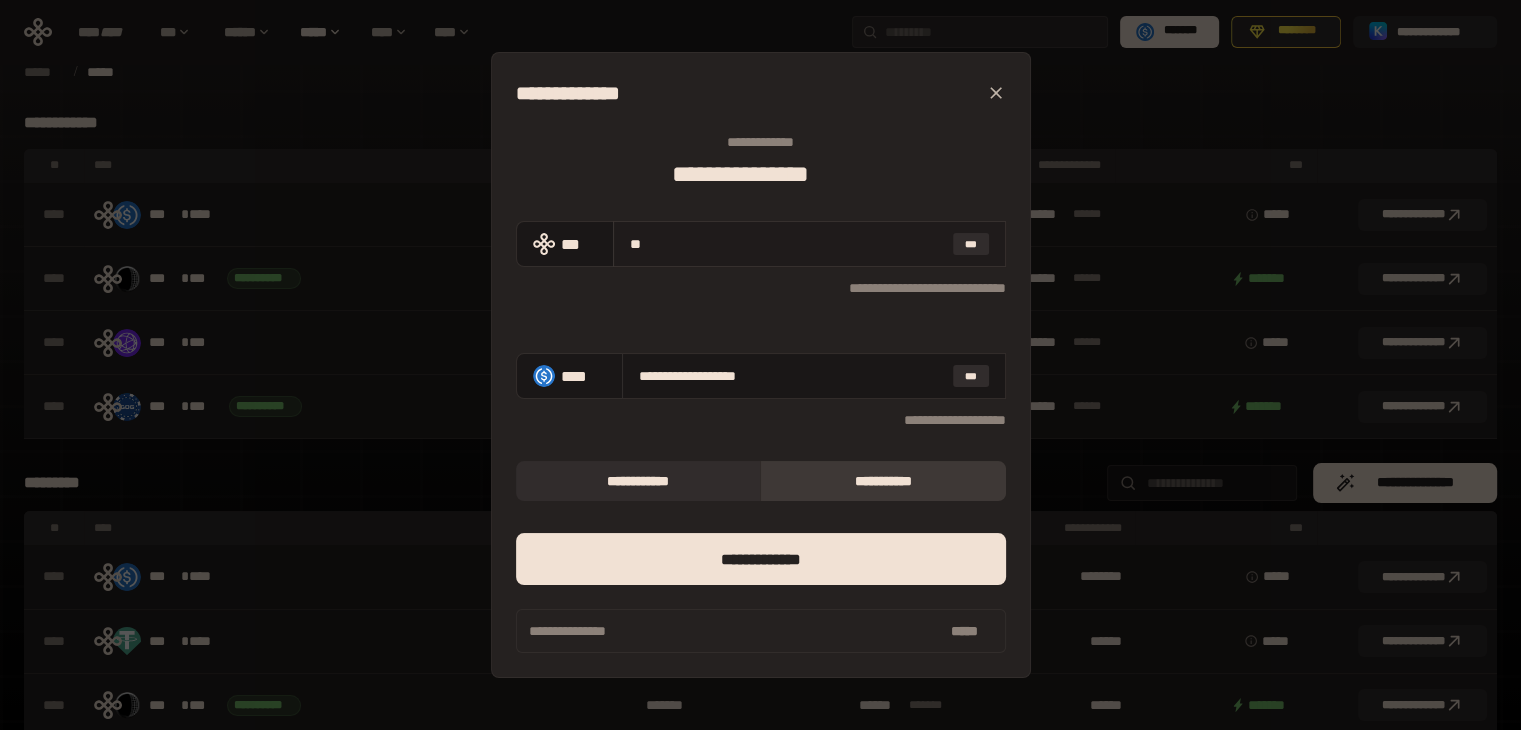 type on "**********" 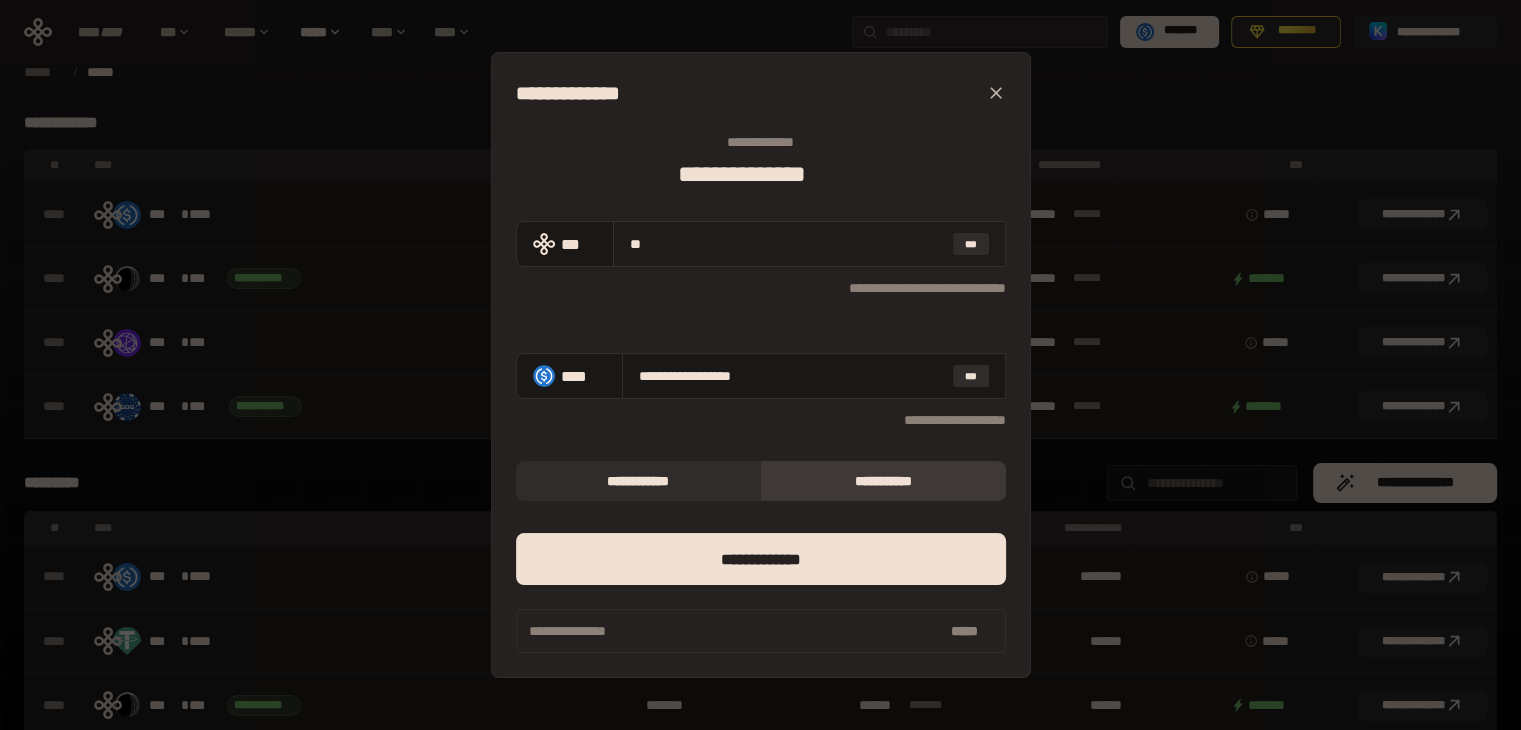 type on "***" 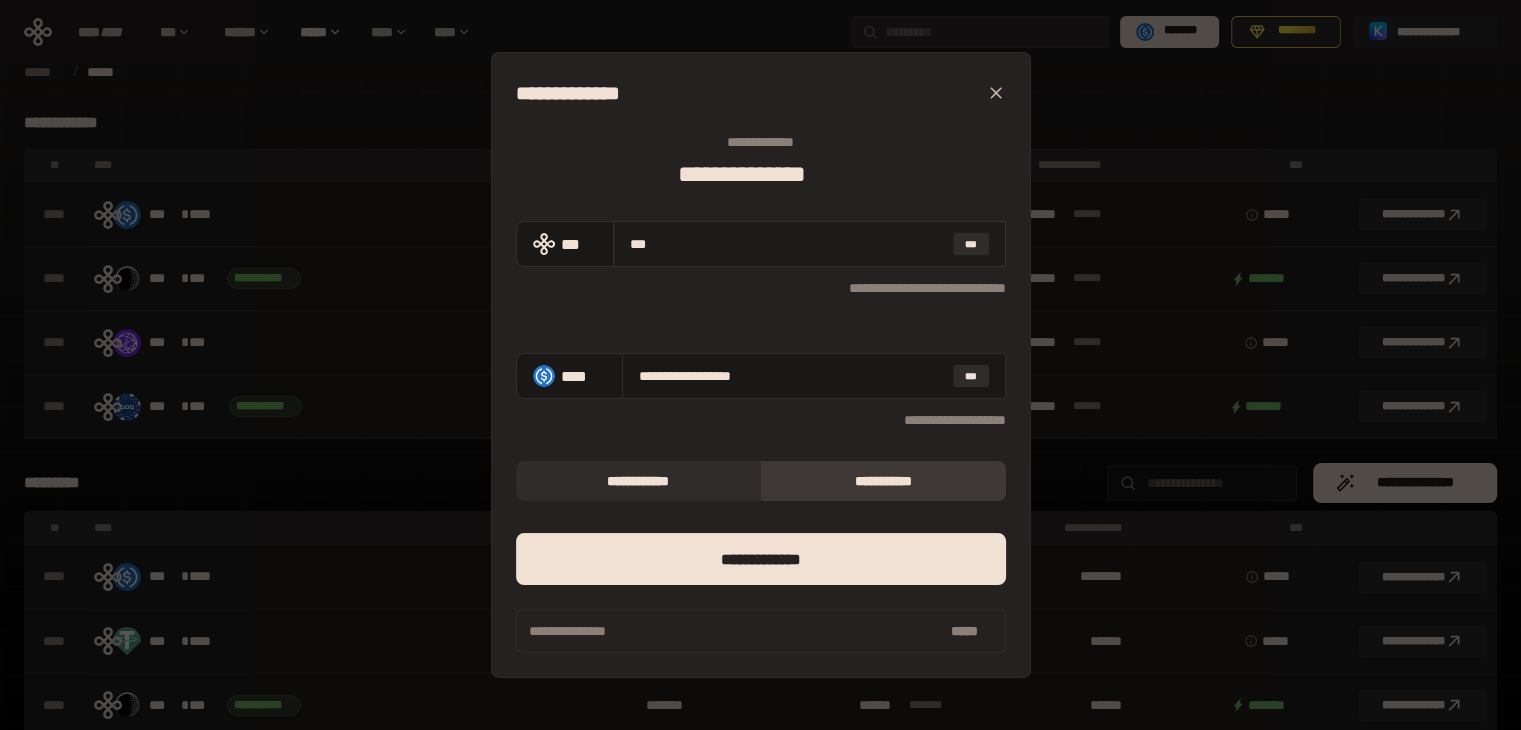 type on "**********" 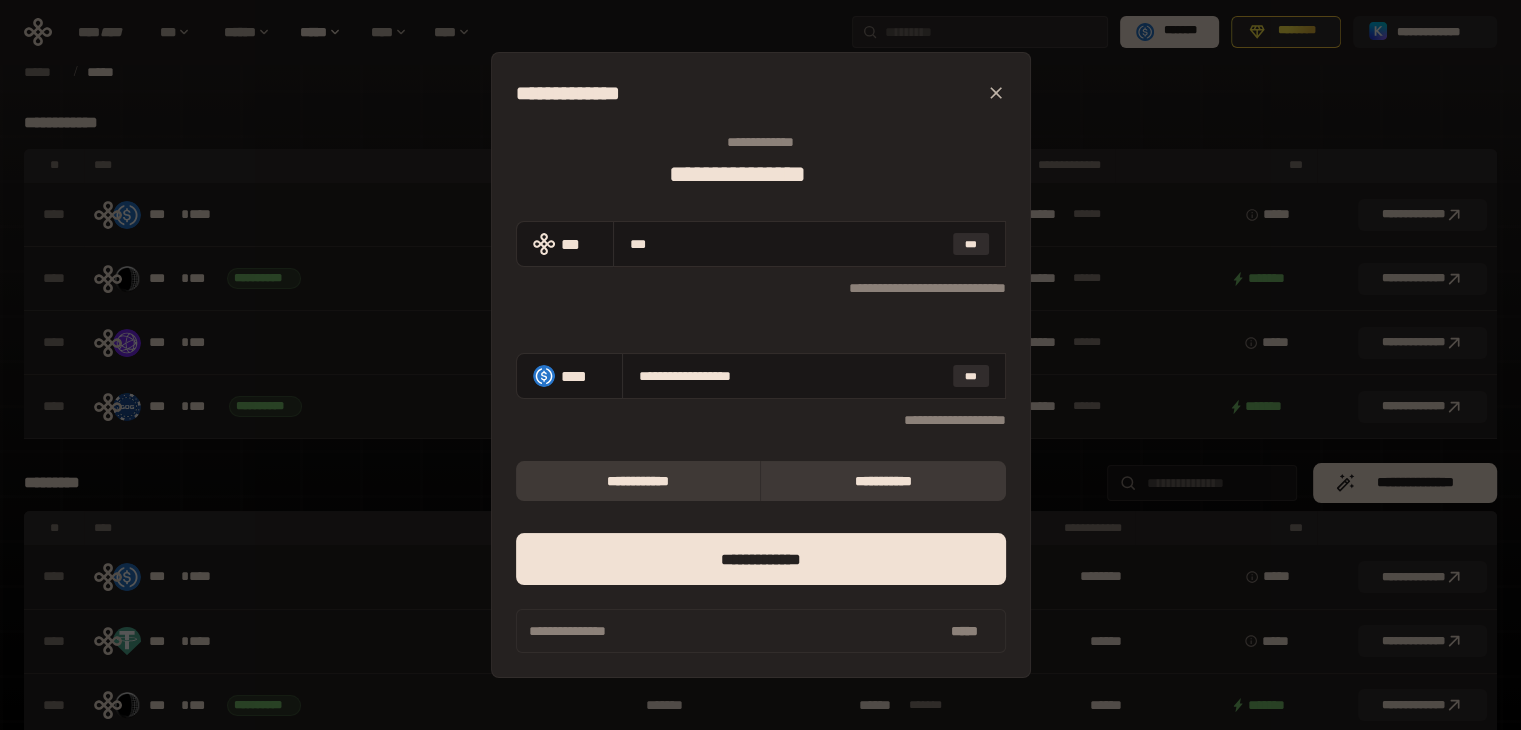 type on "***" 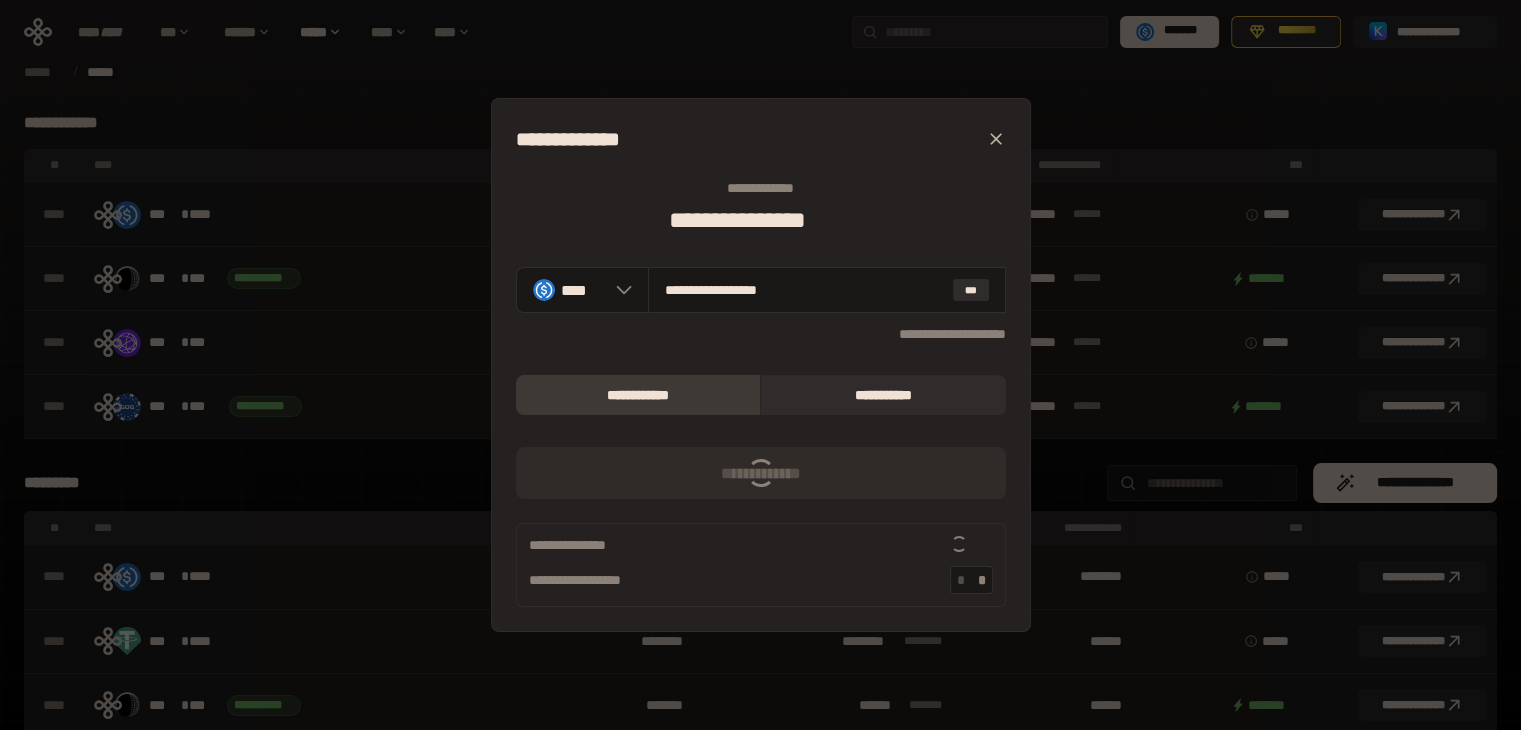 type 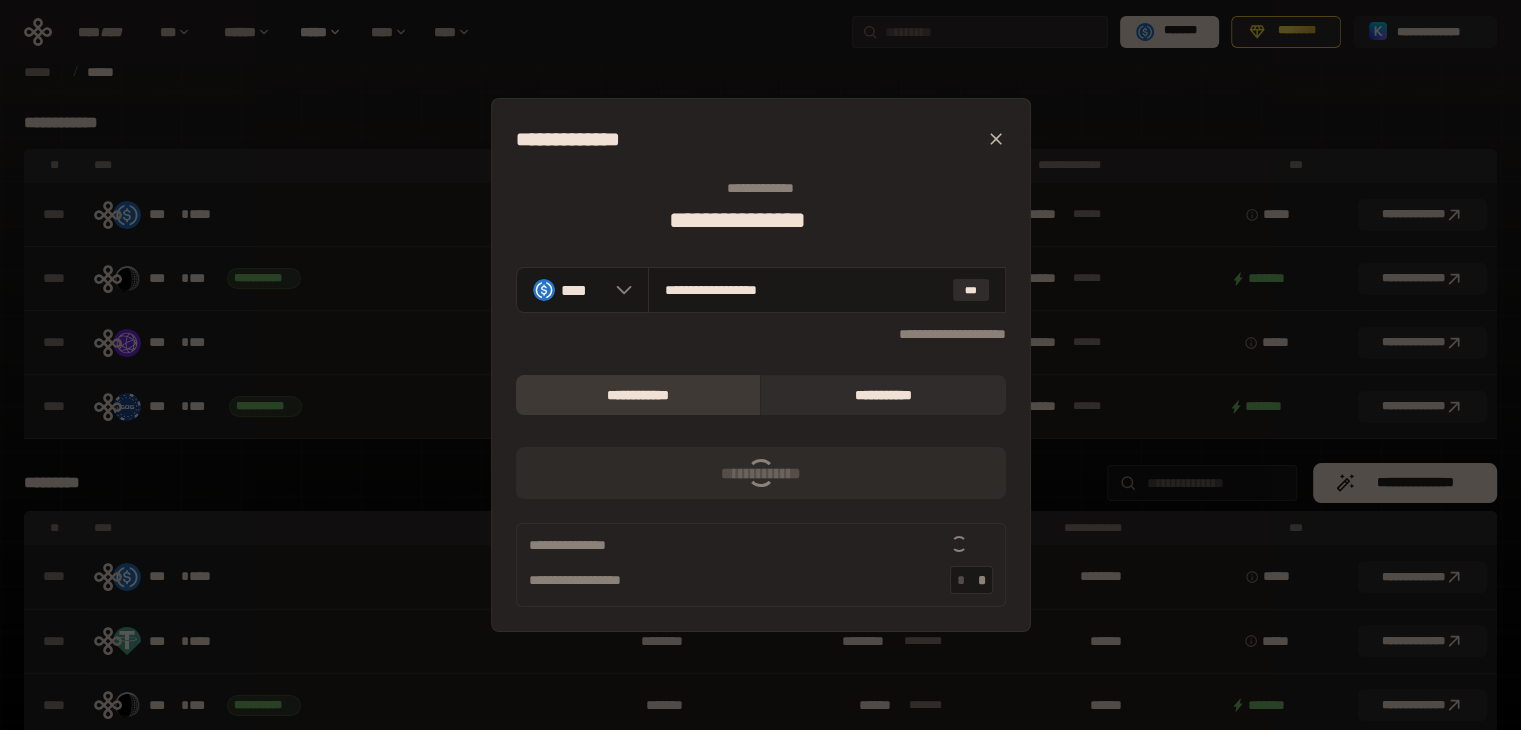 type on "**" 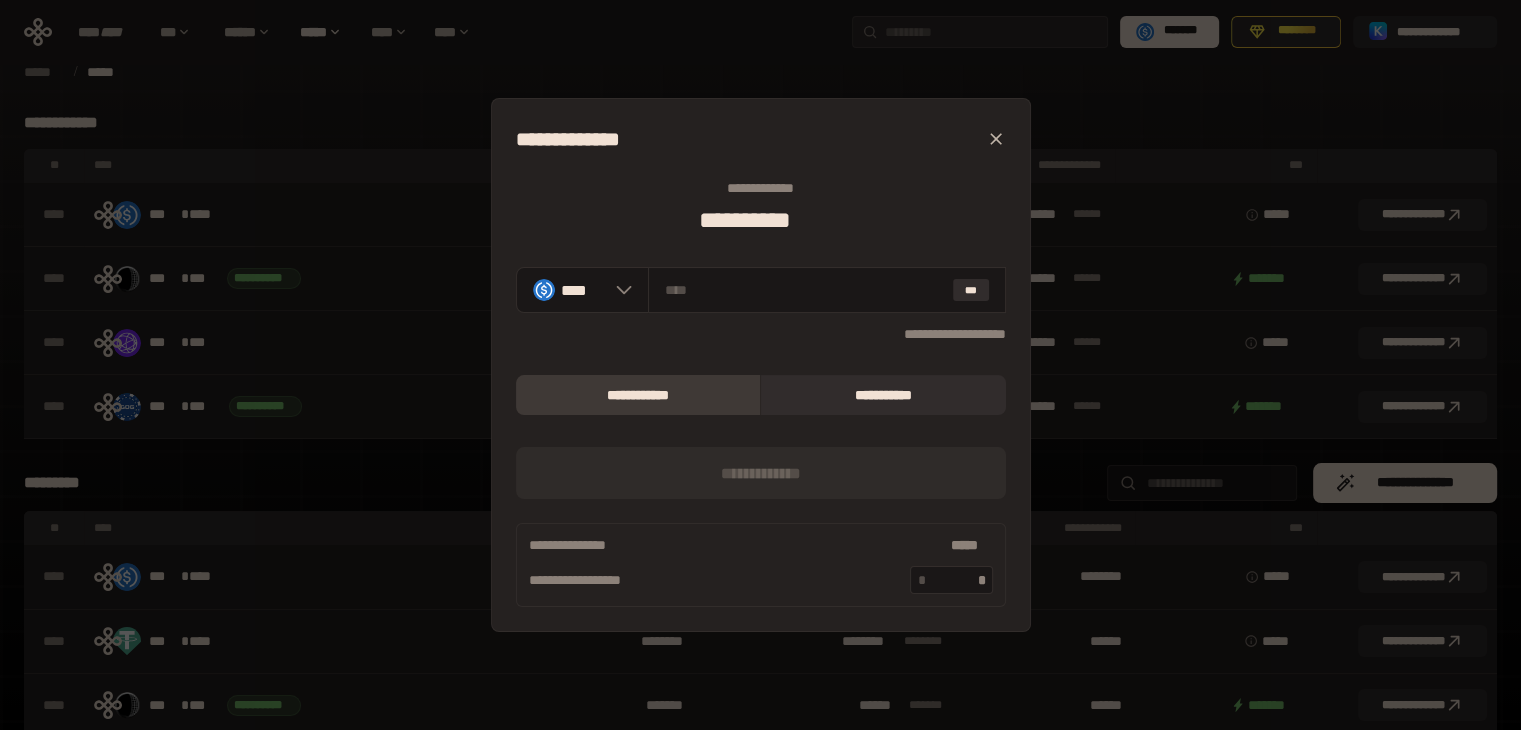 click 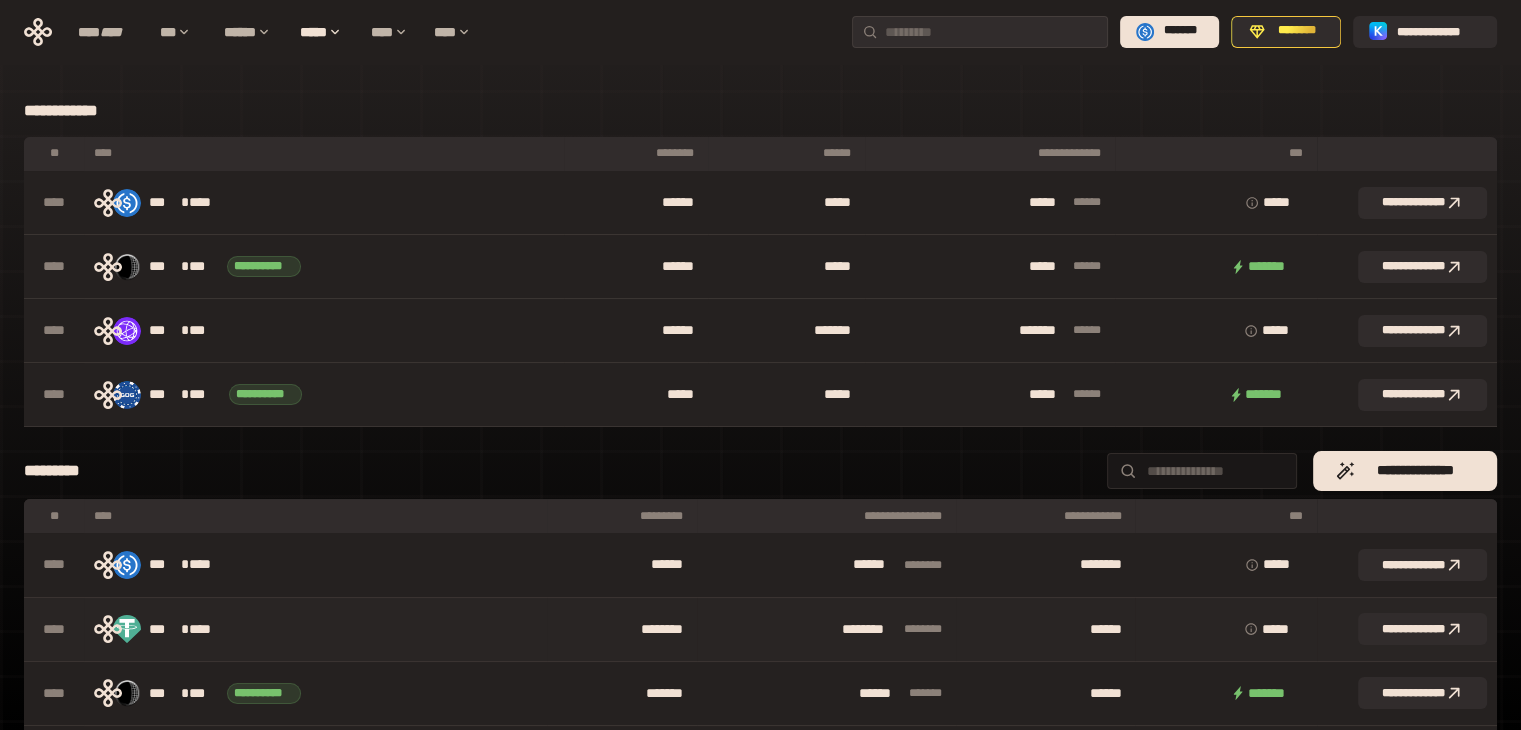 scroll, scrollTop: 0, scrollLeft: 0, axis: both 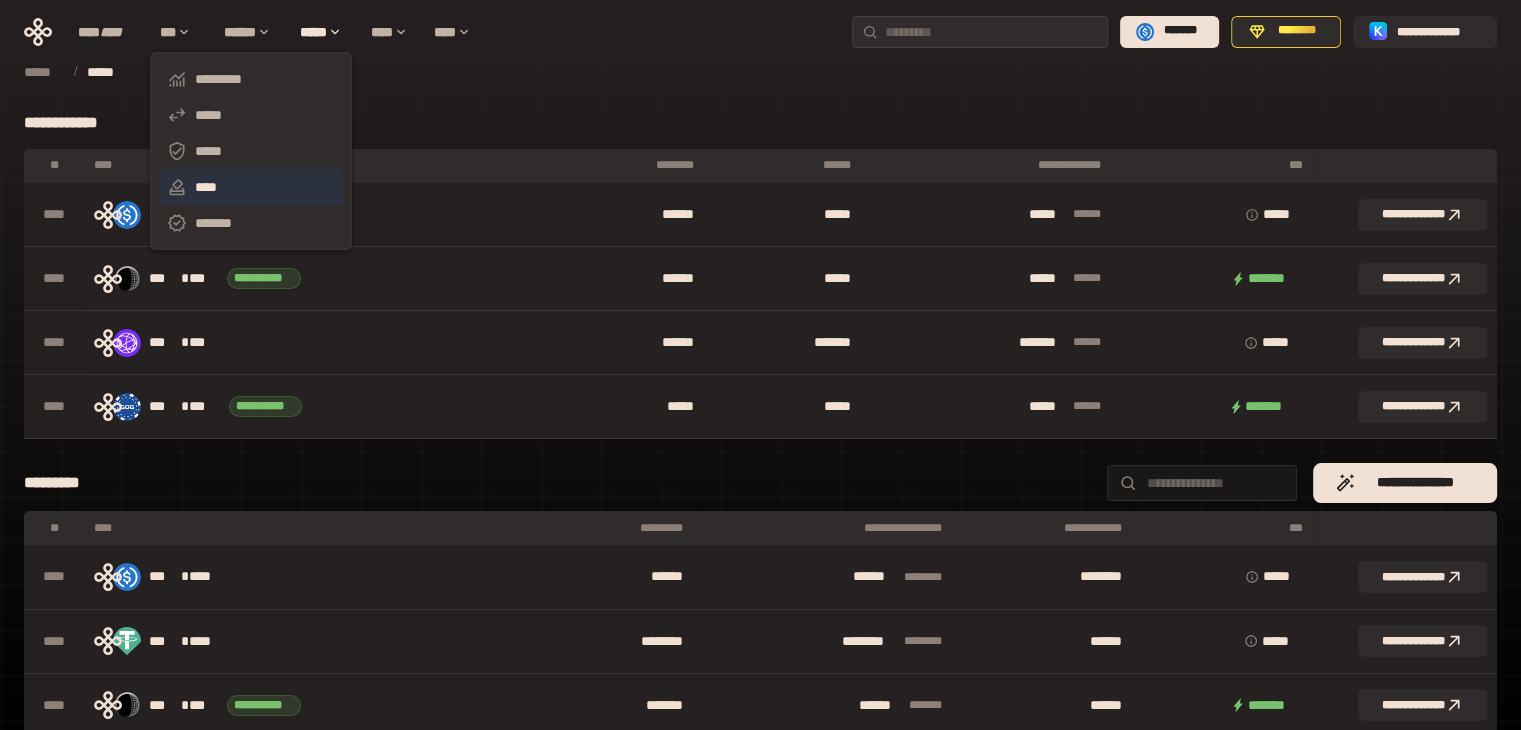 click on "****" at bounding box center (251, 187) 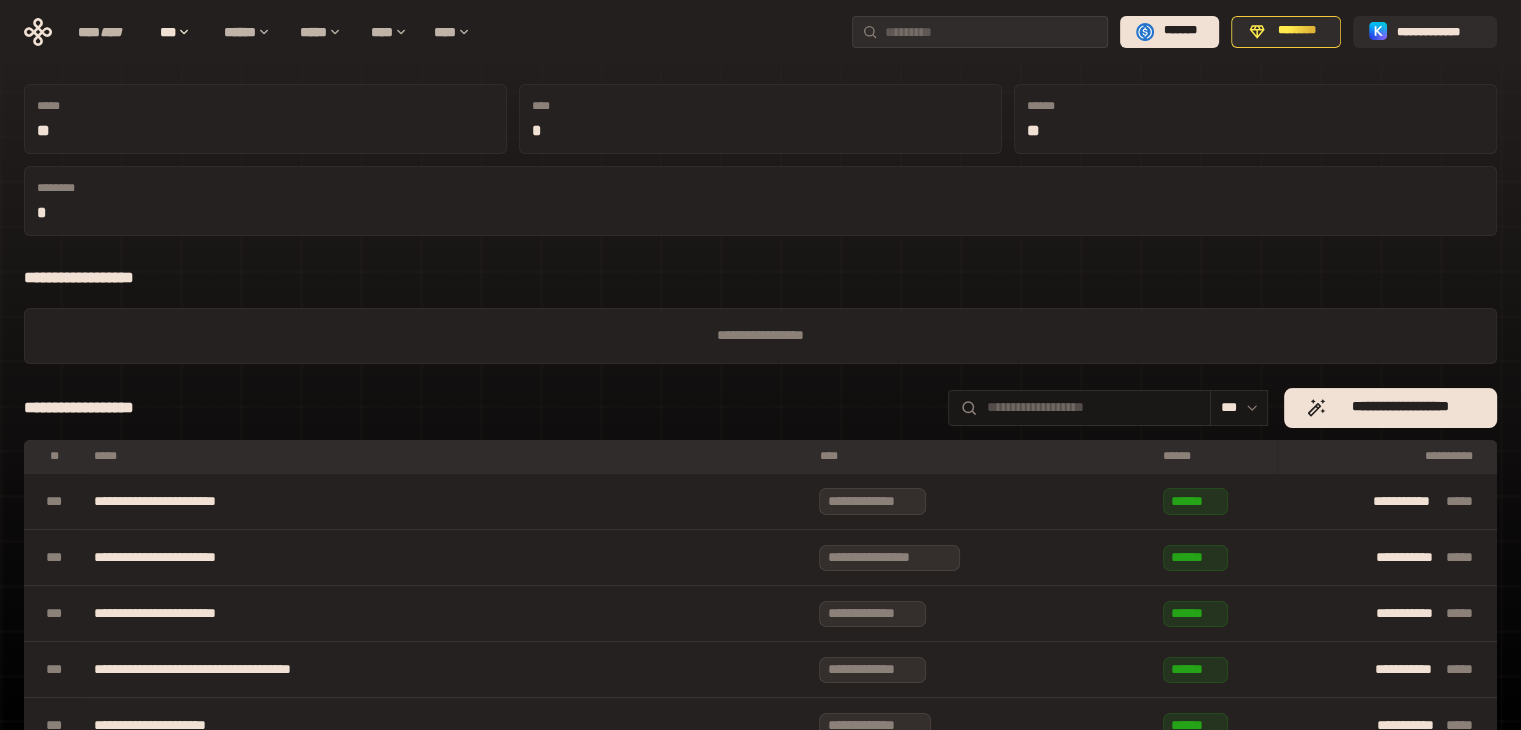 scroll, scrollTop: 120, scrollLeft: 0, axis: vertical 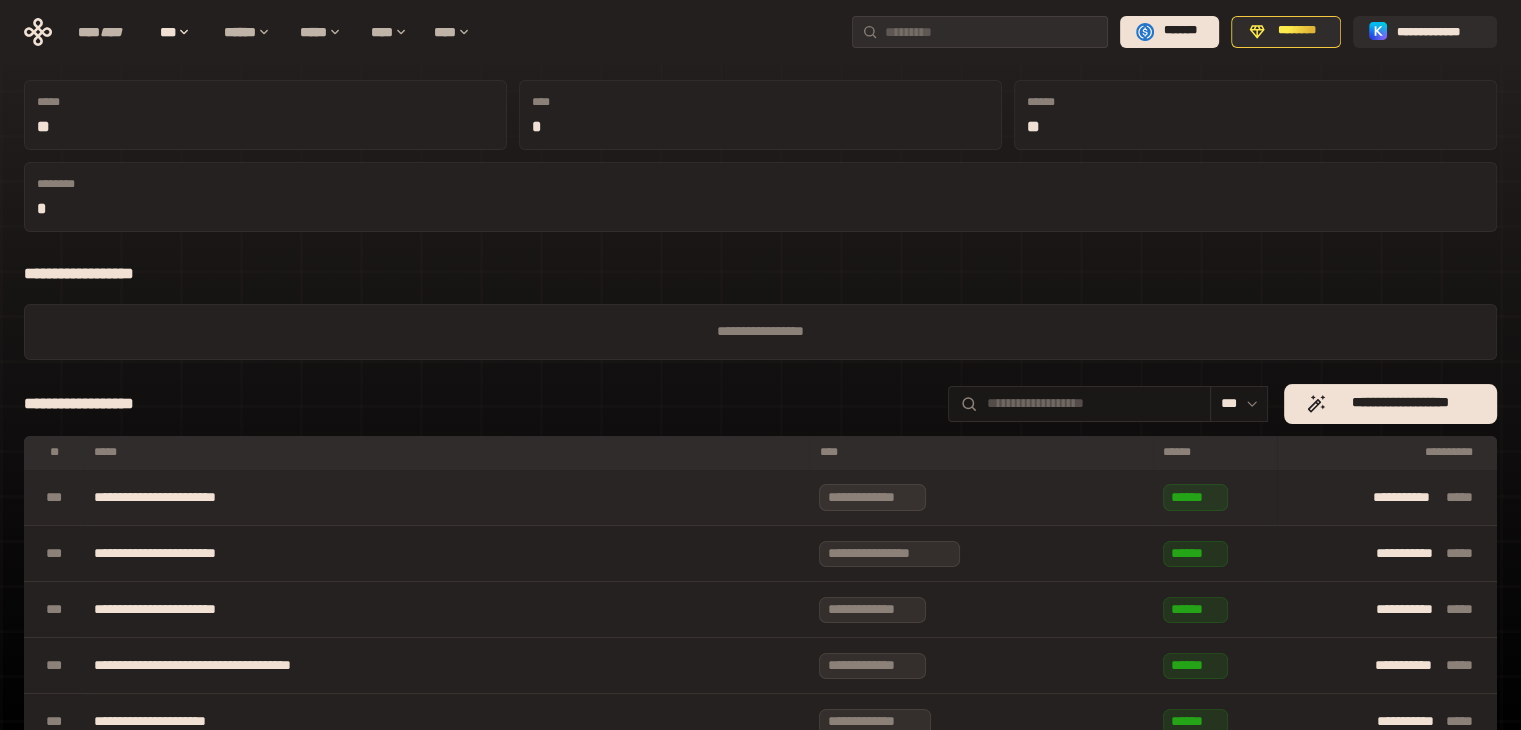 click on "**********" at bounding box center (446, 498) 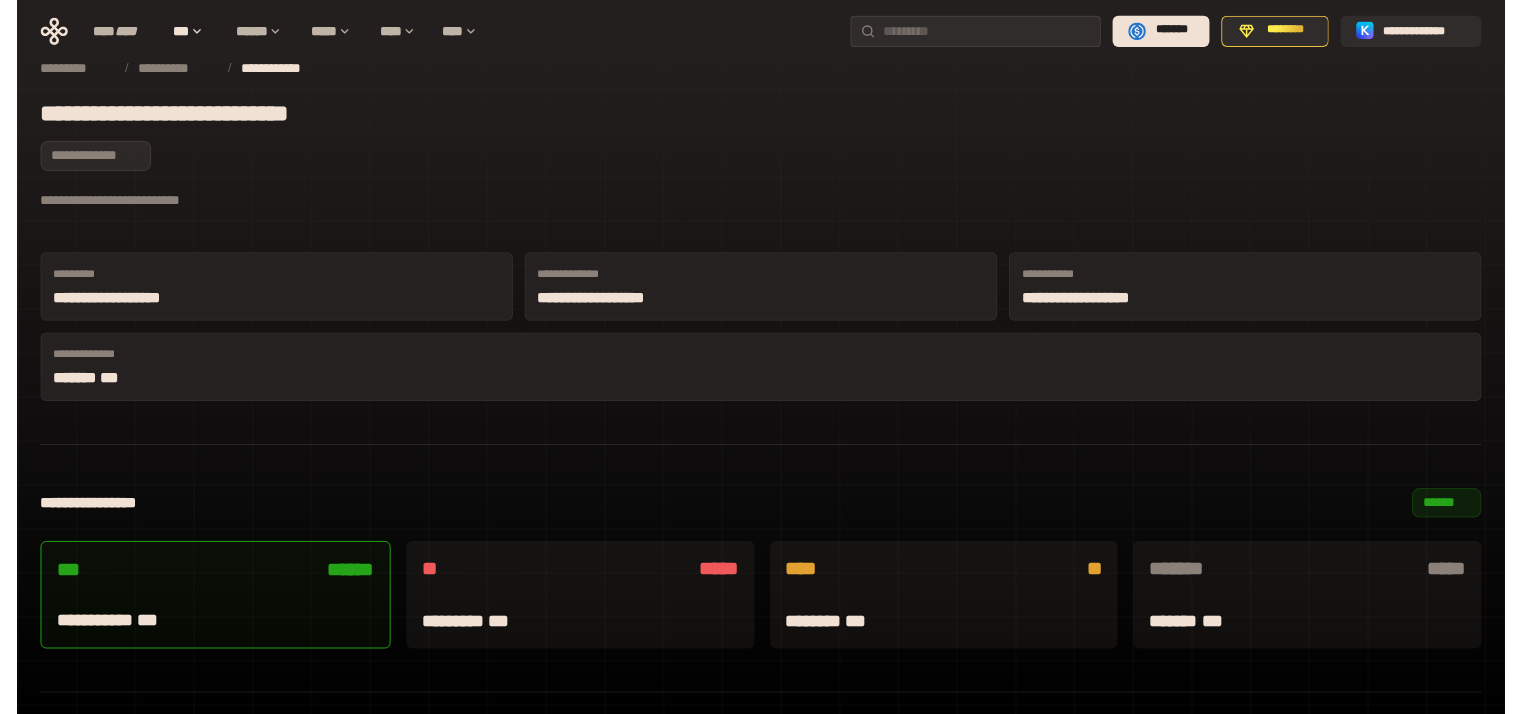 scroll, scrollTop: 0, scrollLeft: 0, axis: both 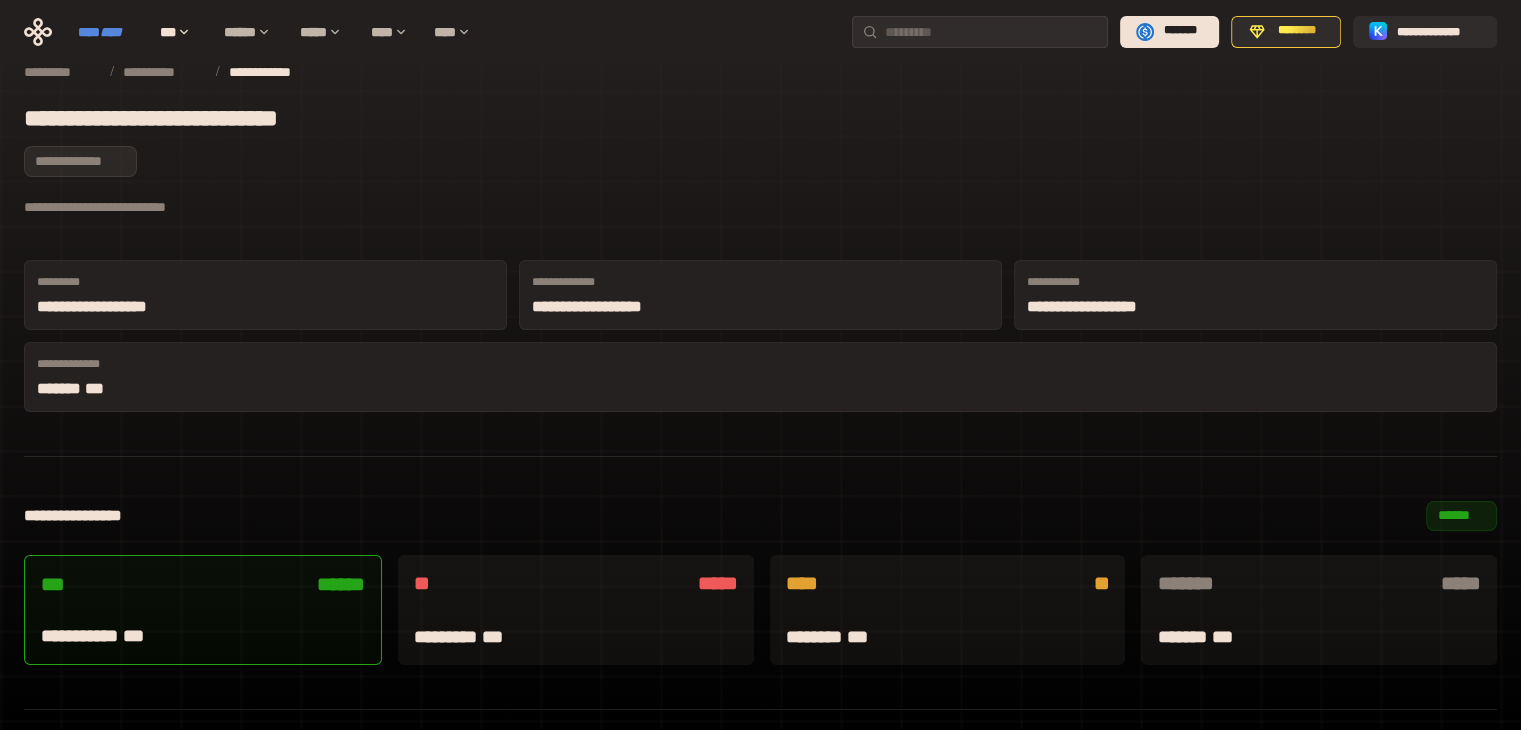 click on "****" at bounding box center [111, 32] 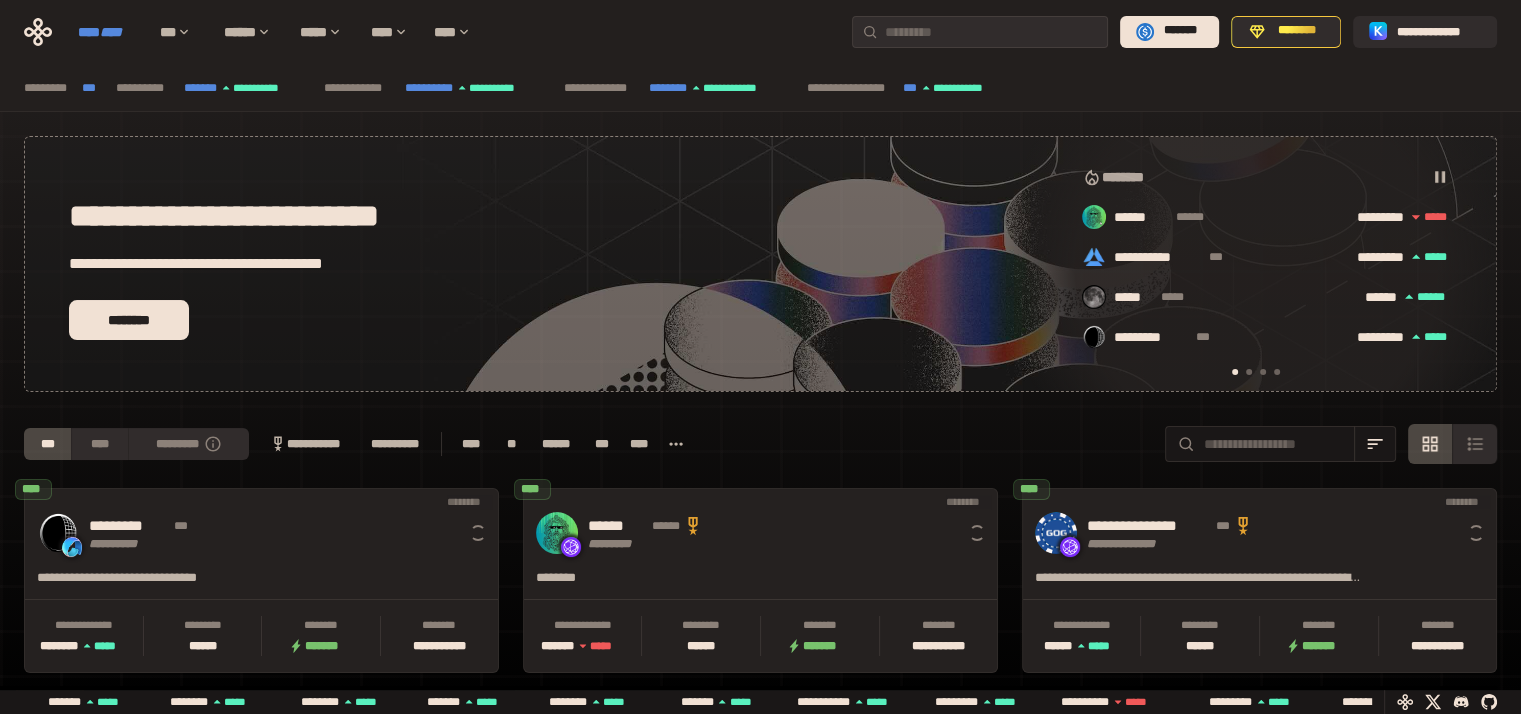 scroll, scrollTop: 0, scrollLeft: 16, axis: horizontal 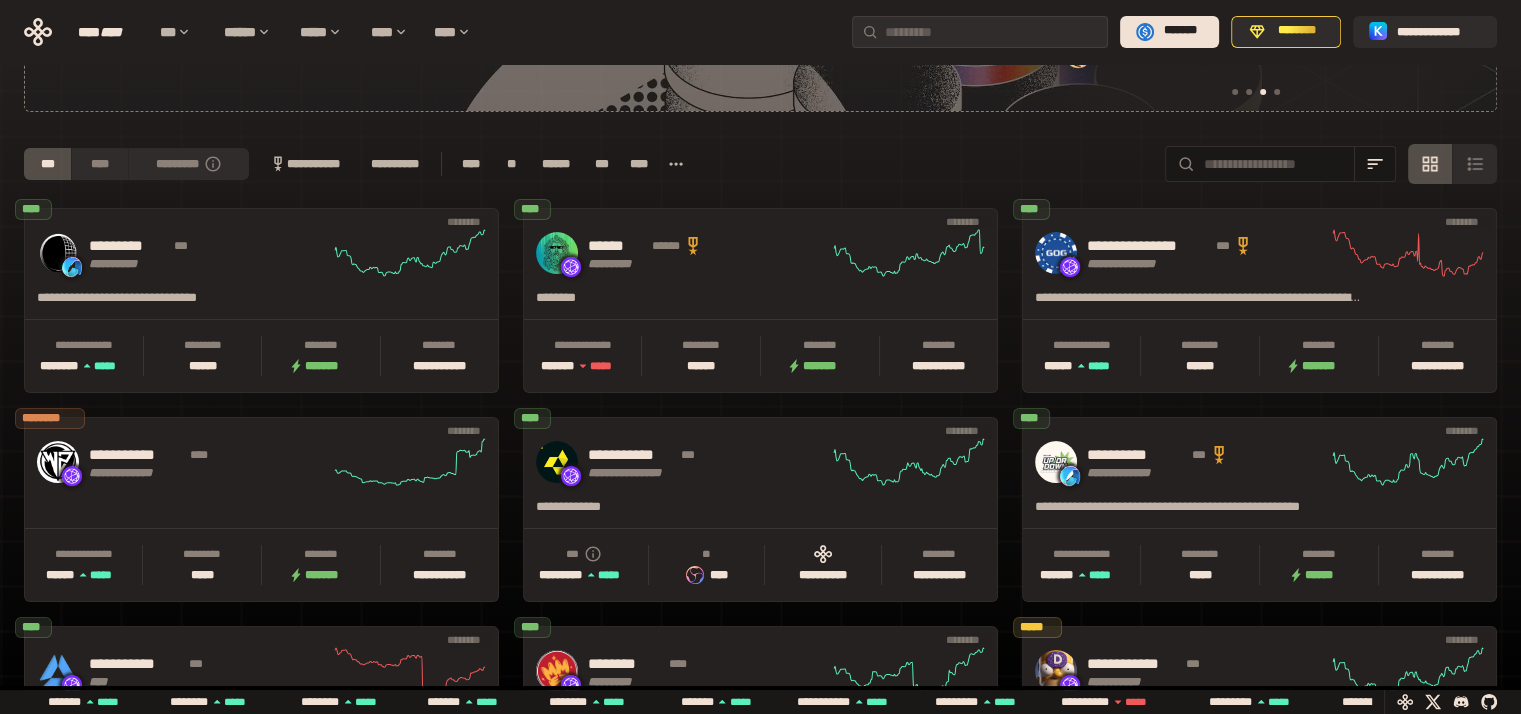 click on "**********" at bounding box center [305, 164] 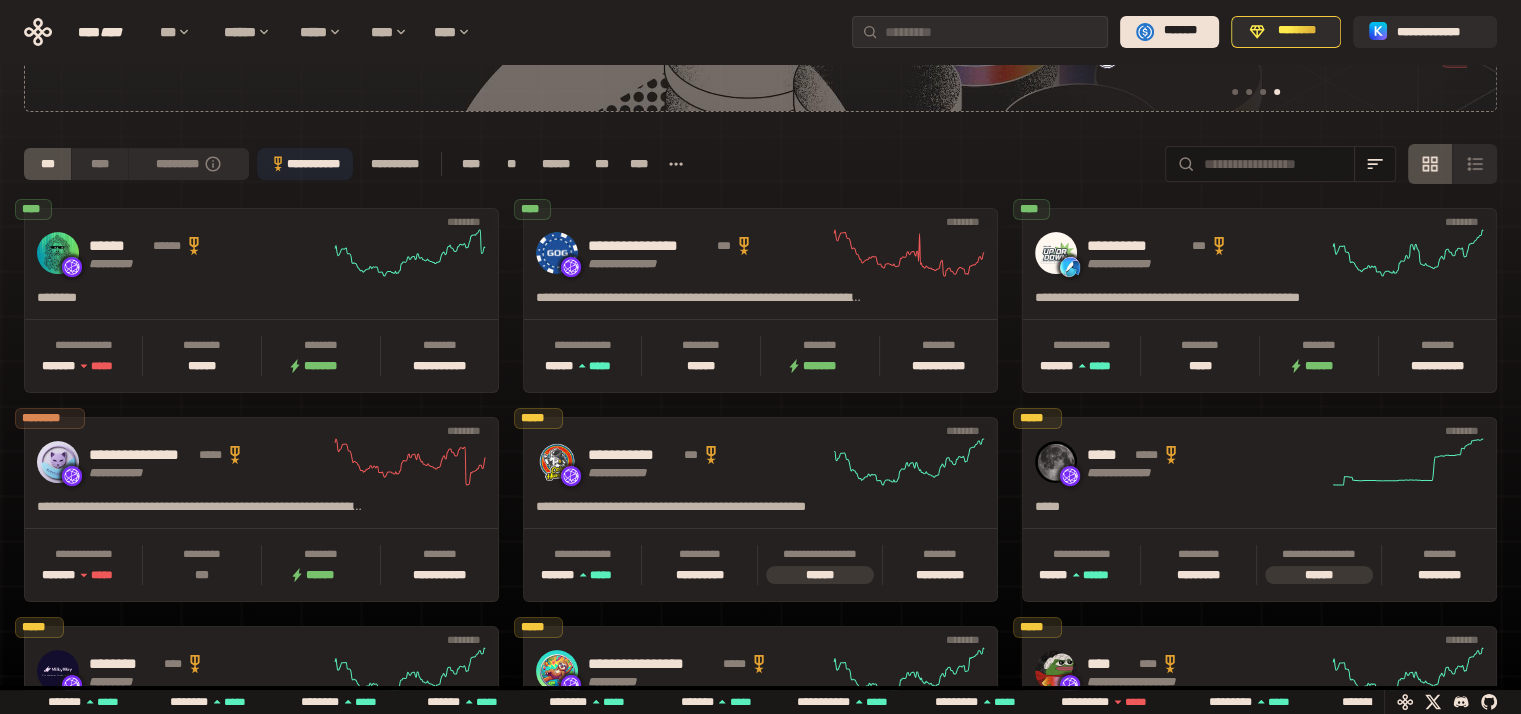 scroll, scrollTop: 0, scrollLeft: 1276, axis: horizontal 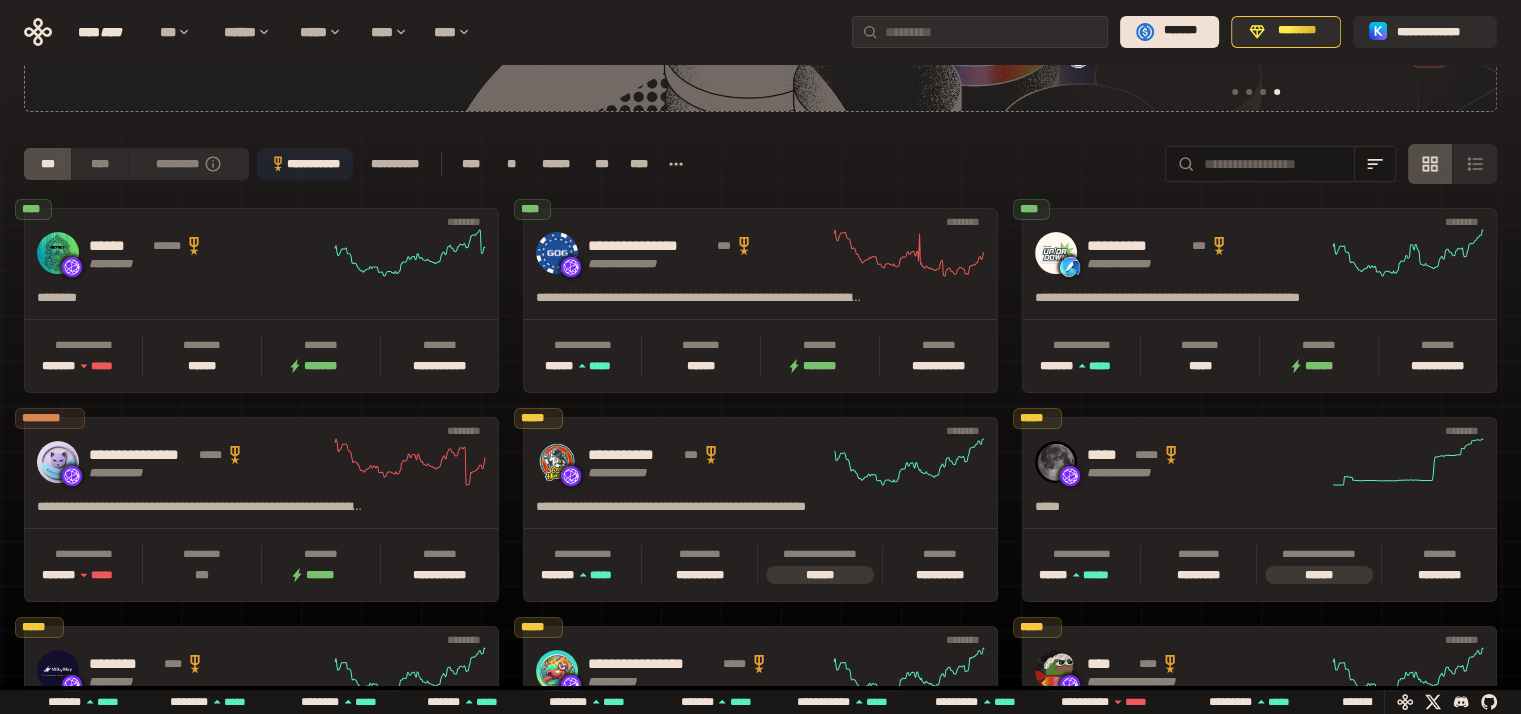 click on "**********" at bounding box center (395, 164) 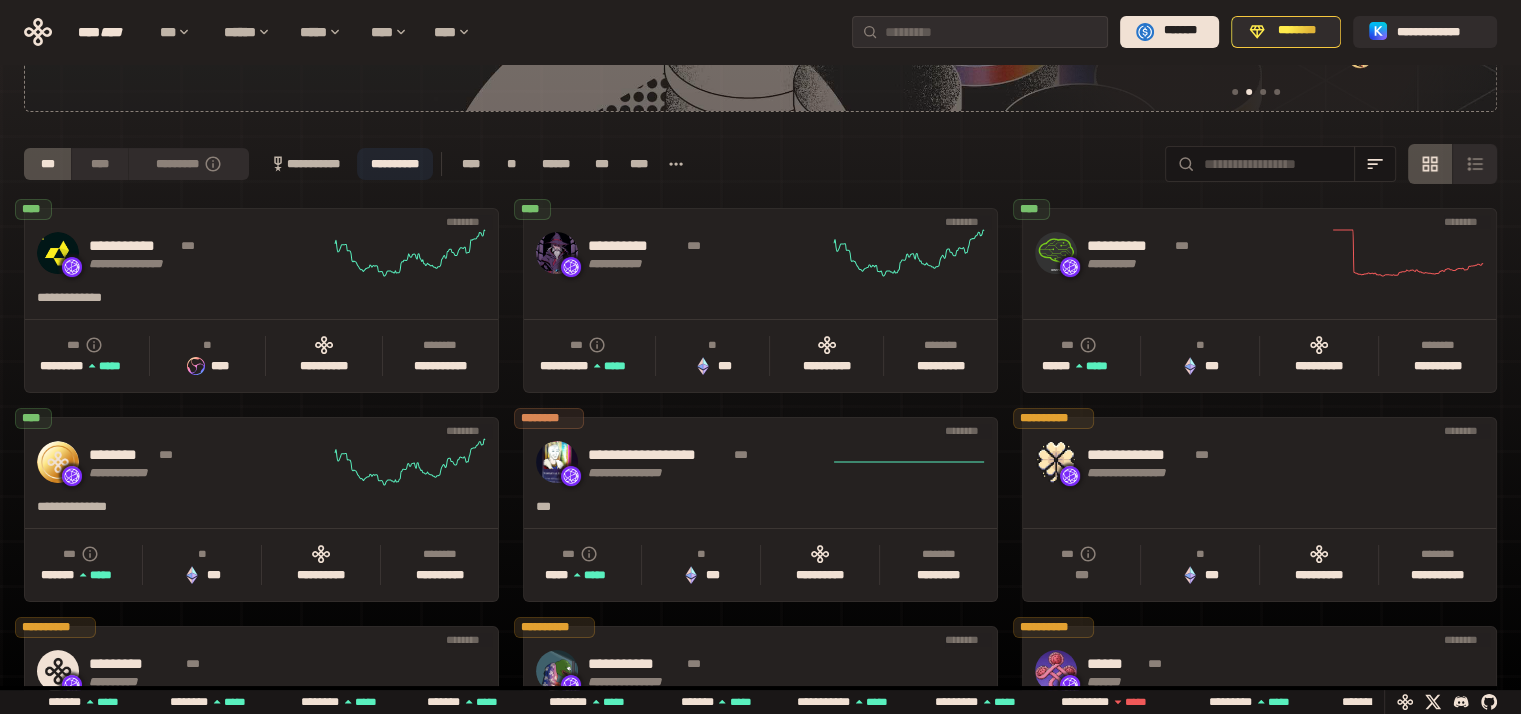 scroll, scrollTop: 0, scrollLeft: 436, axis: horizontal 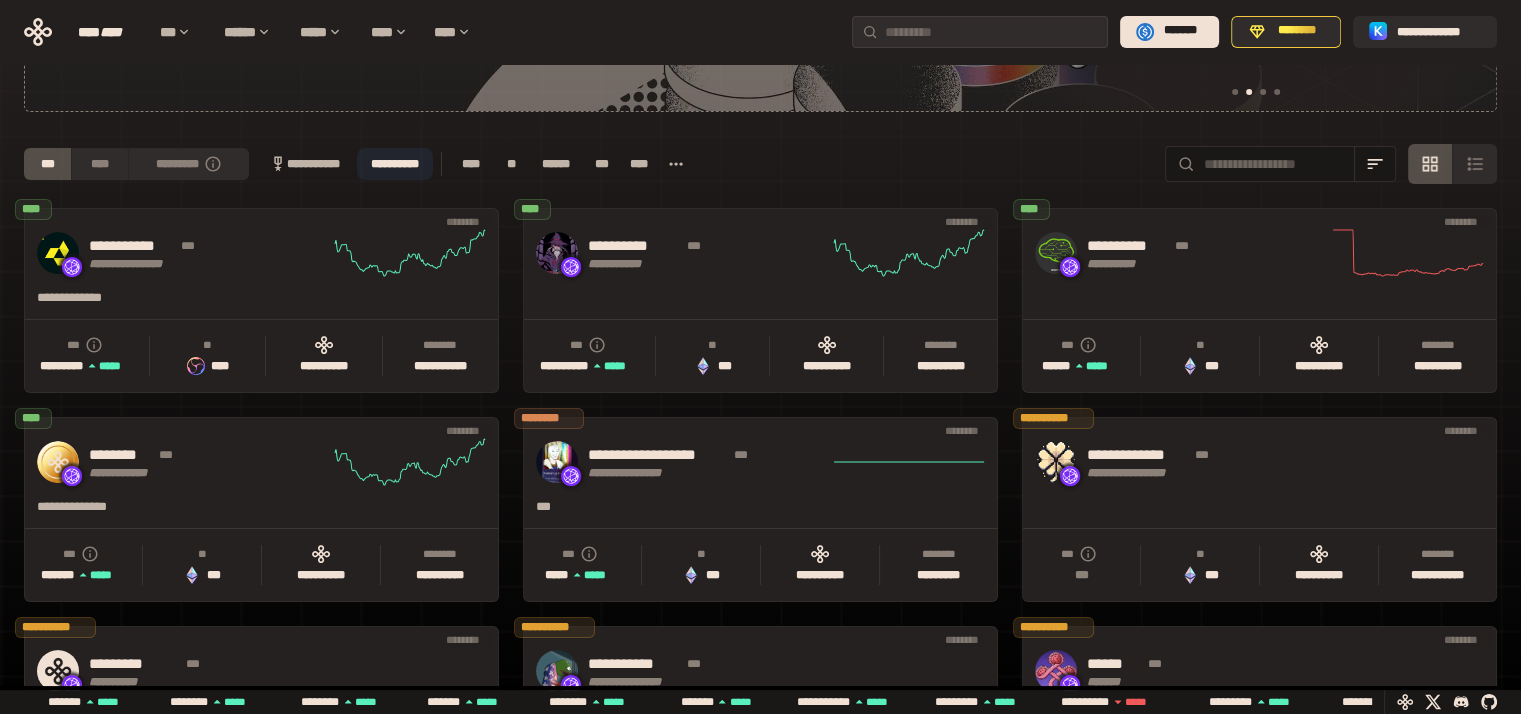 click on "****" at bounding box center [471, 164] 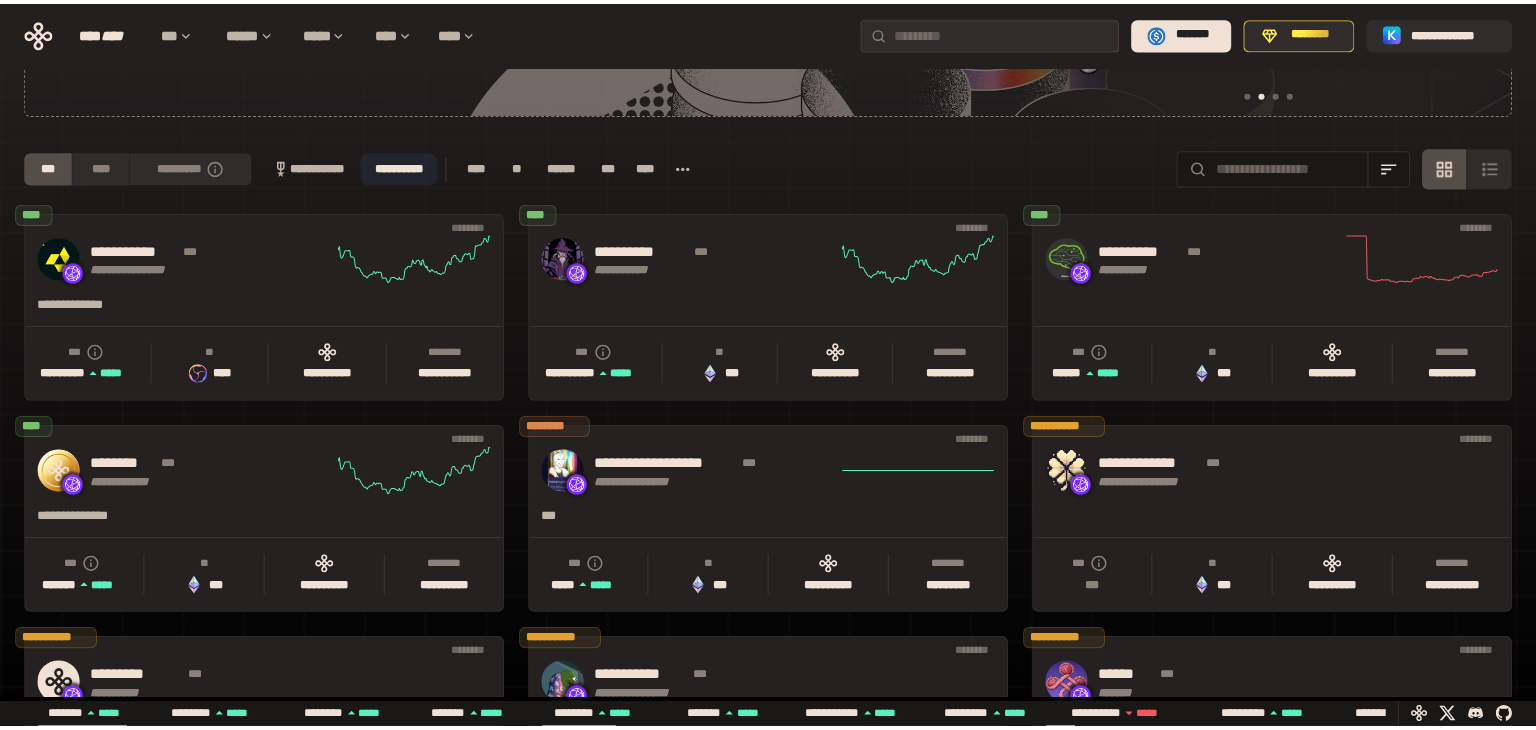 scroll, scrollTop: 0, scrollLeft: 0, axis: both 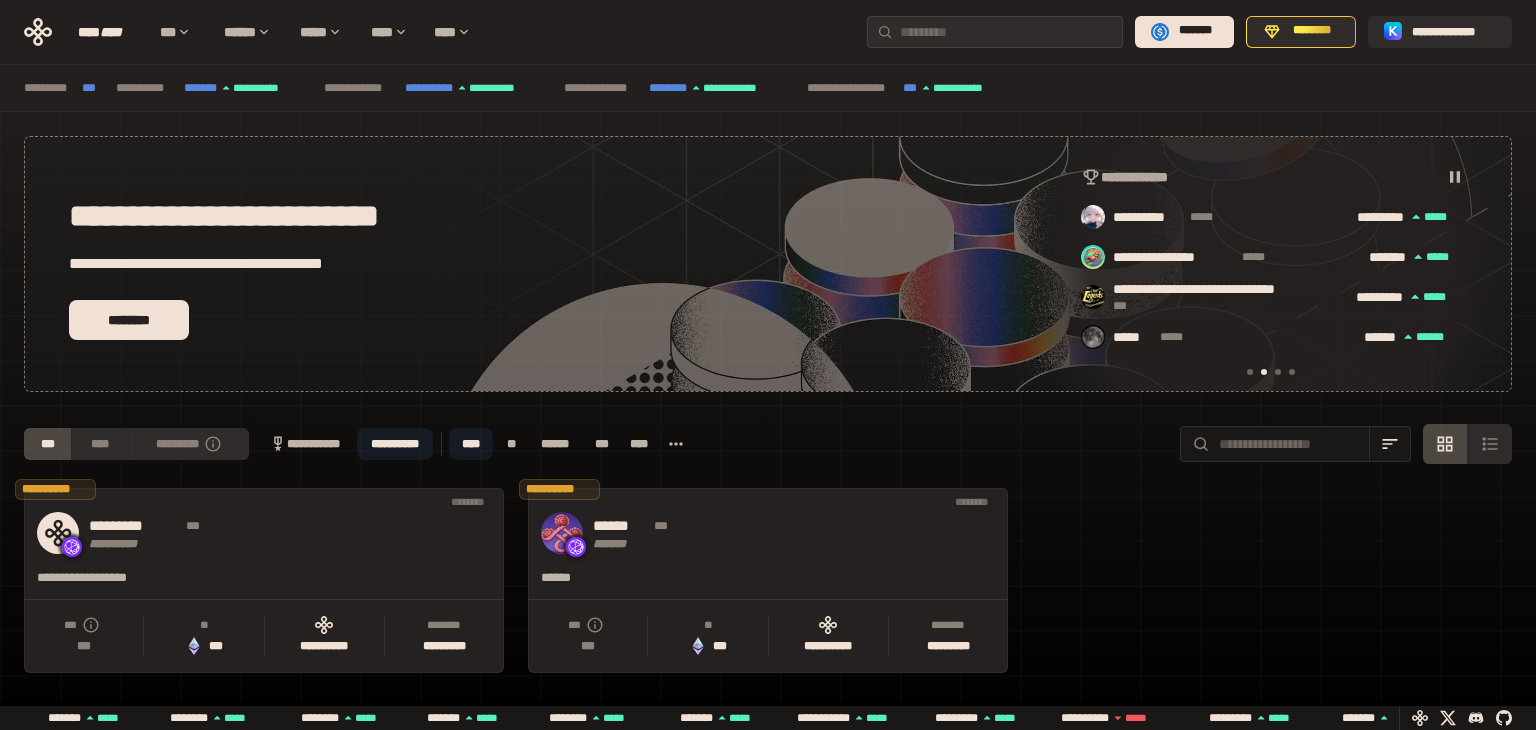 type 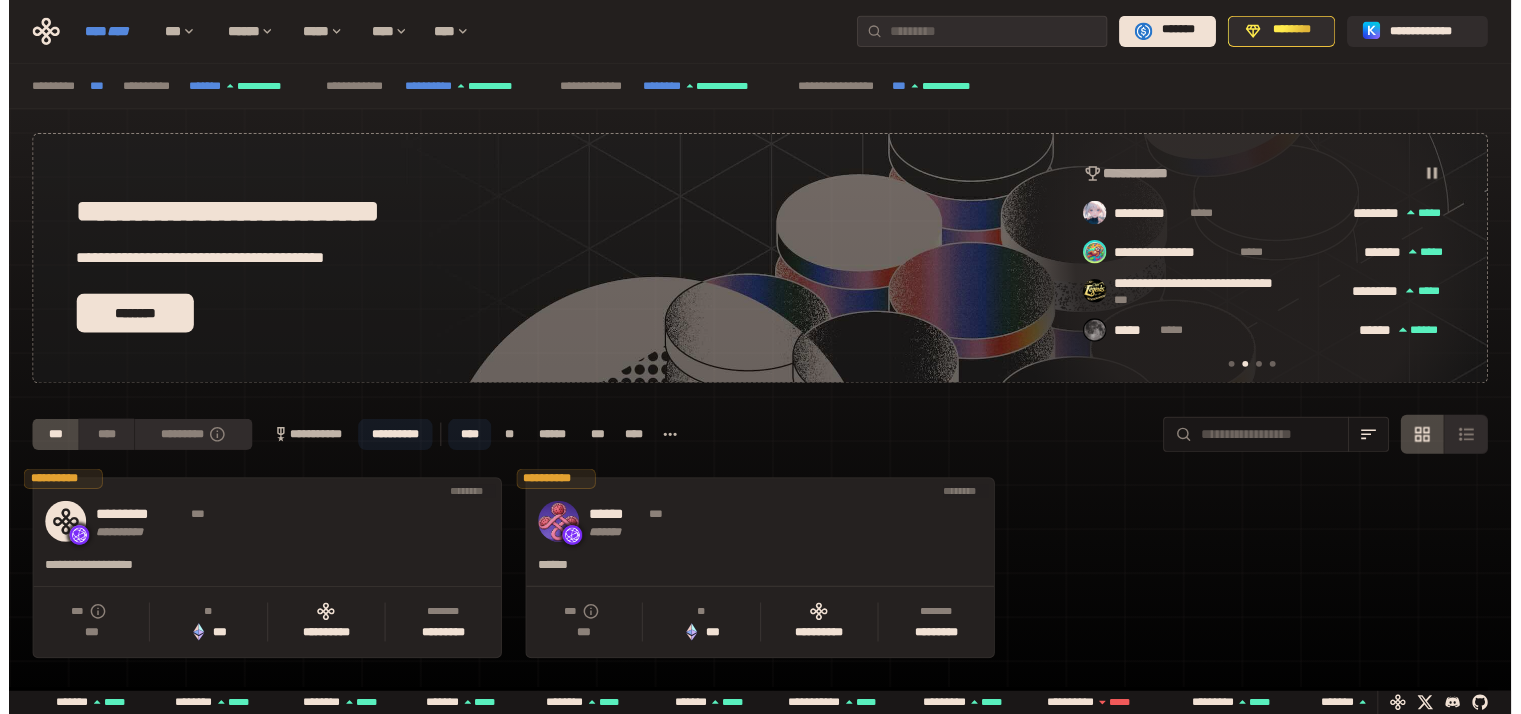 scroll, scrollTop: 0, scrollLeft: 436, axis: horizontal 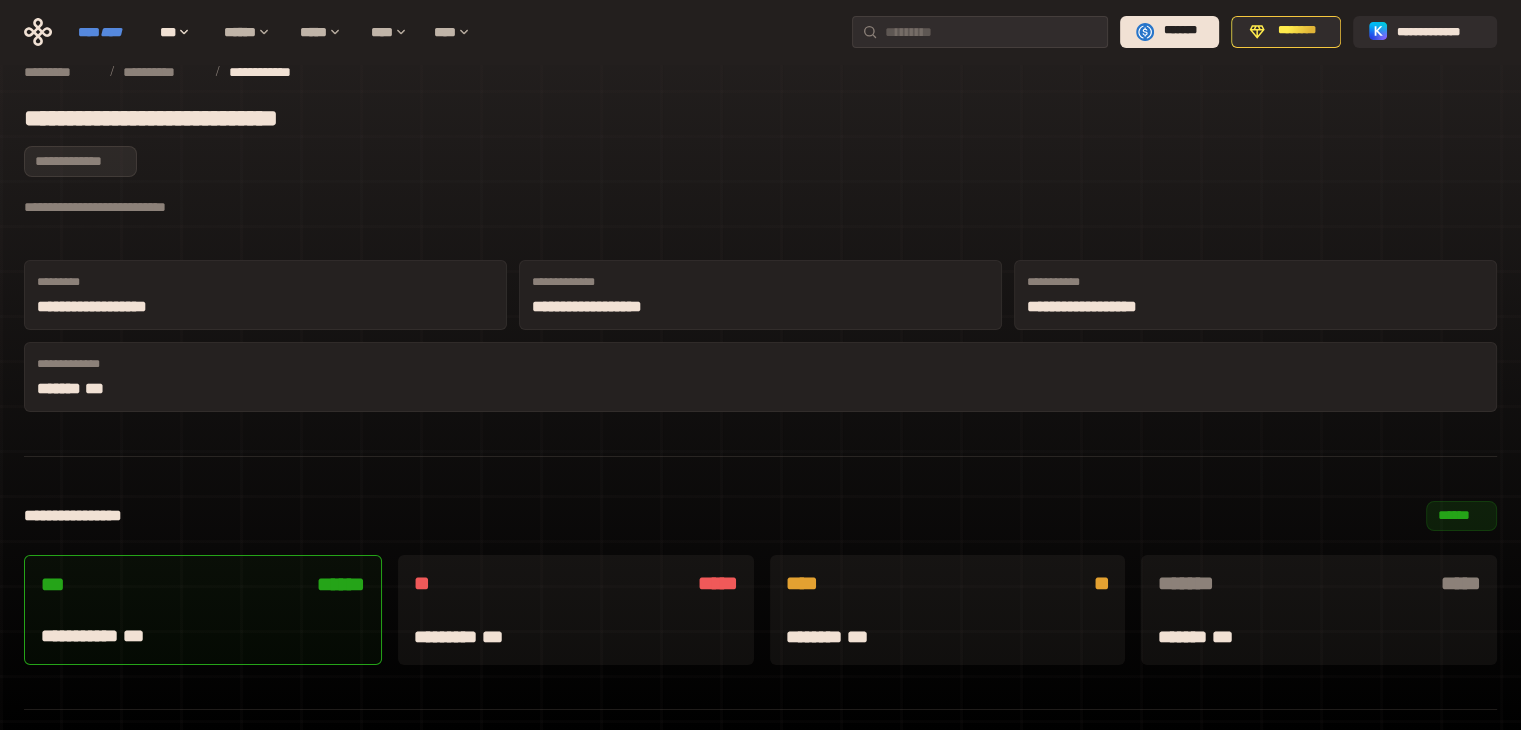 click on "****" at bounding box center (111, 32) 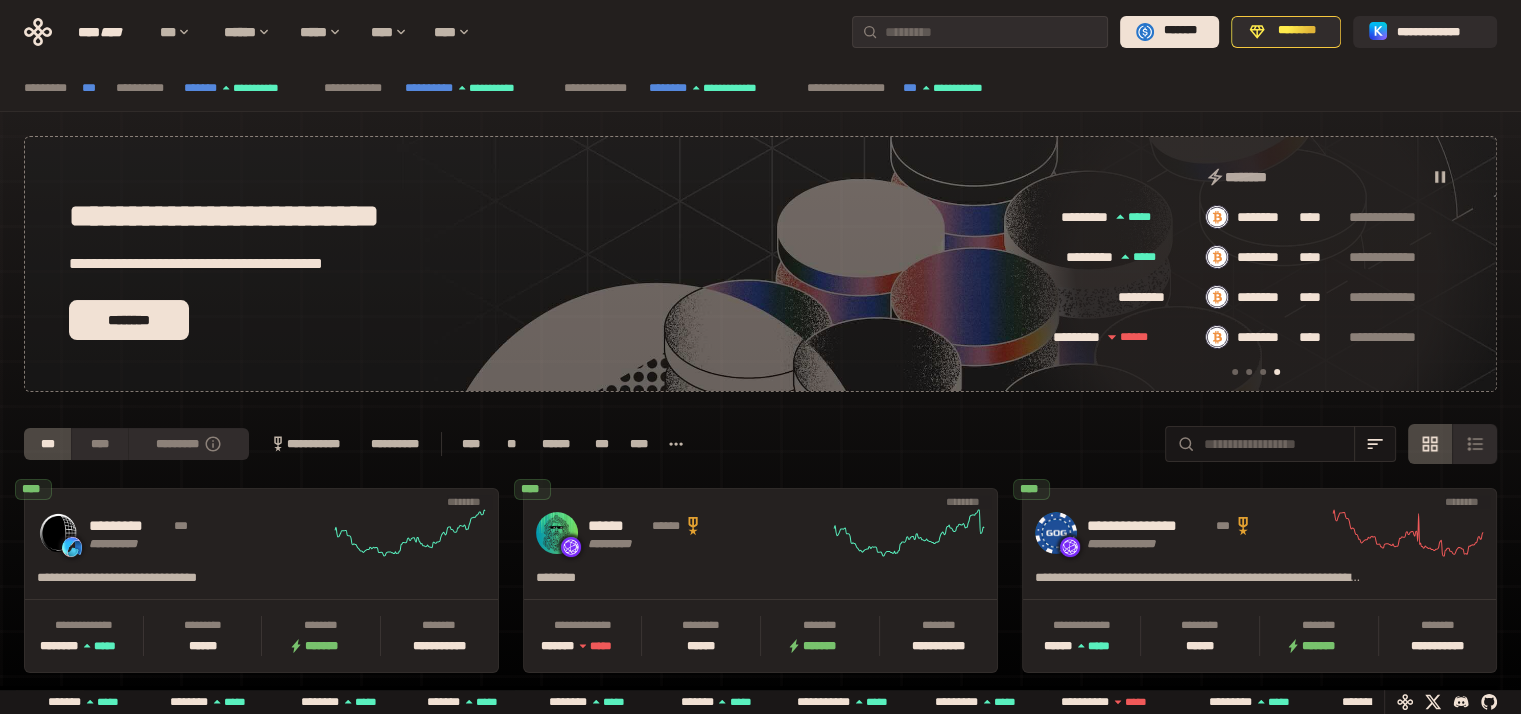 scroll, scrollTop: 0, scrollLeft: 1276, axis: horizontal 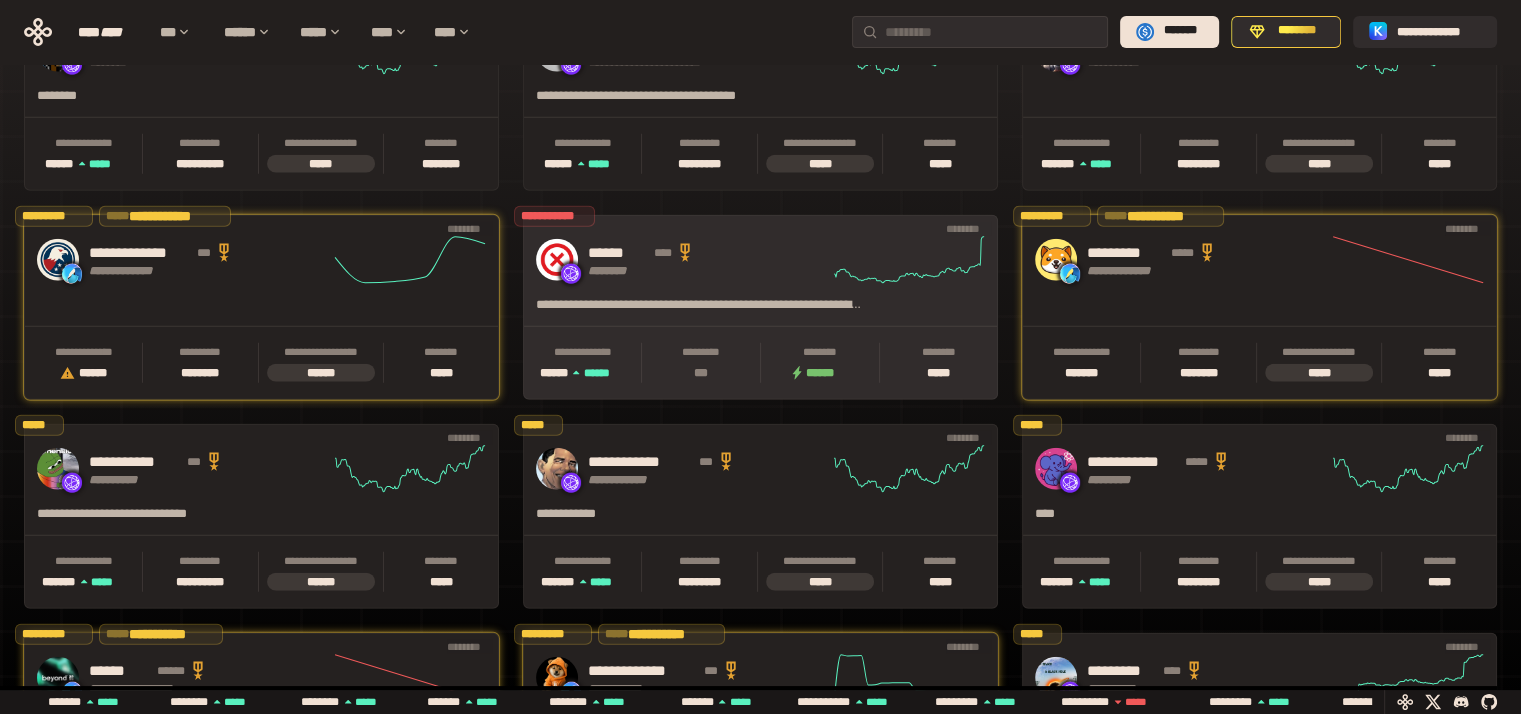 click on "**********" at bounding box center [700, 311] 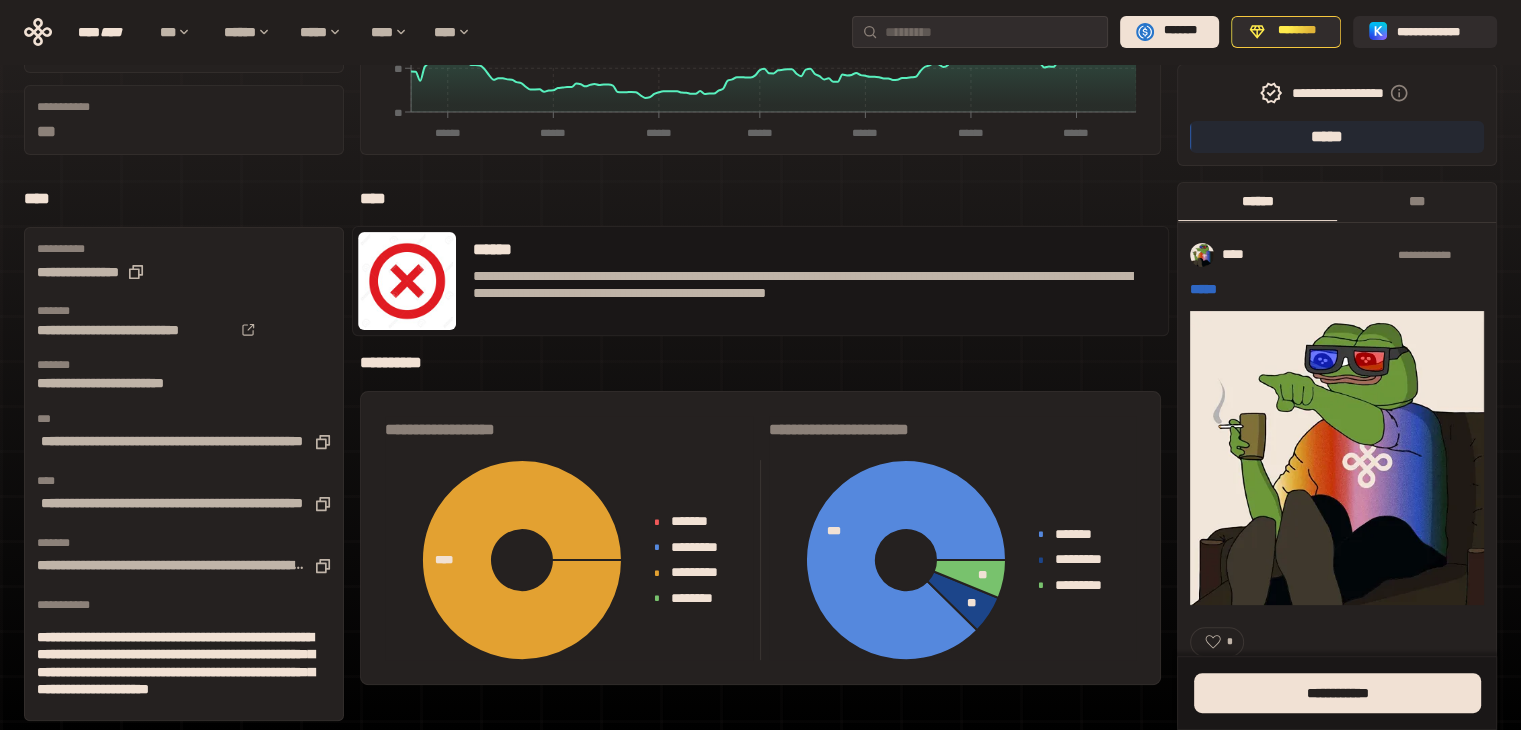 scroll, scrollTop: 400, scrollLeft: 0, axis: vertical 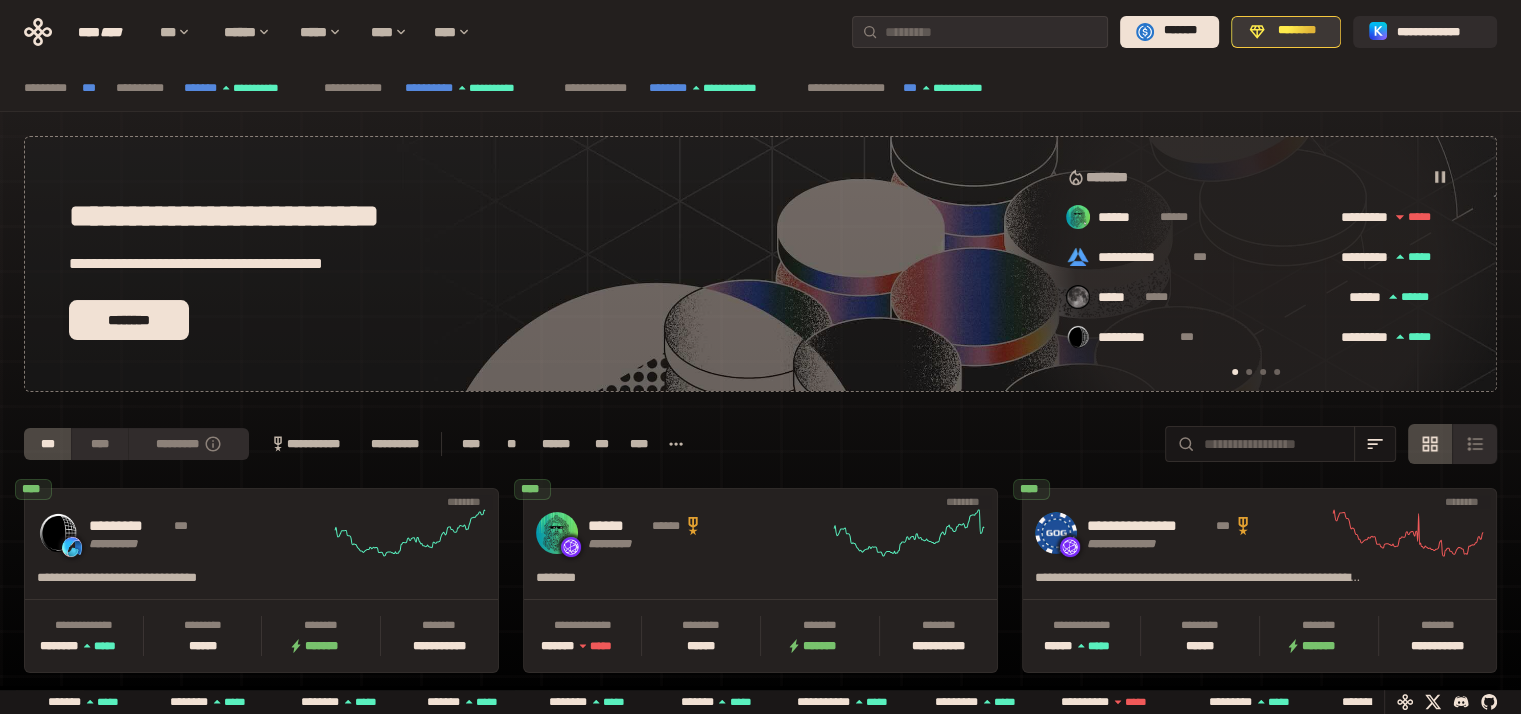 click on "********" at bounding box center (1286, 32) 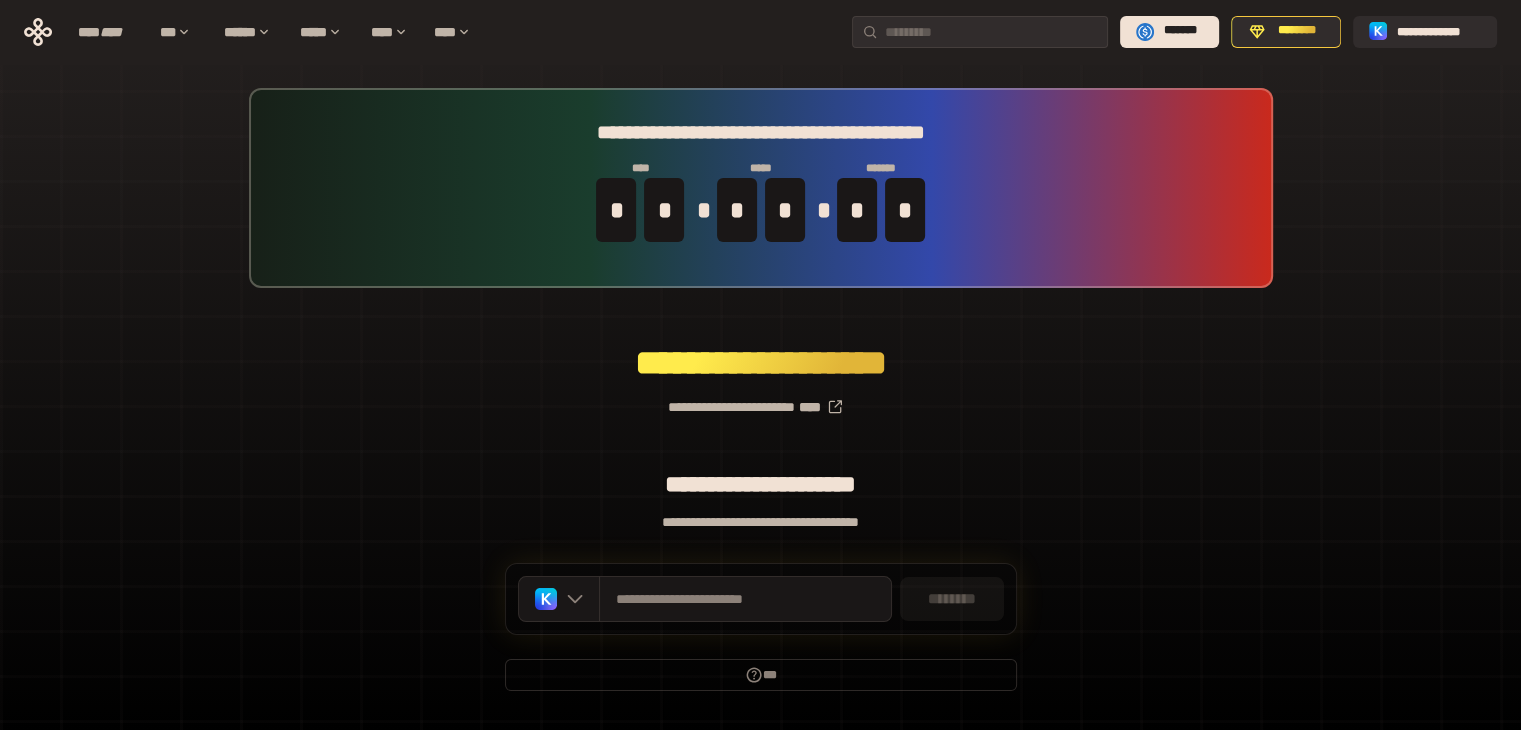click 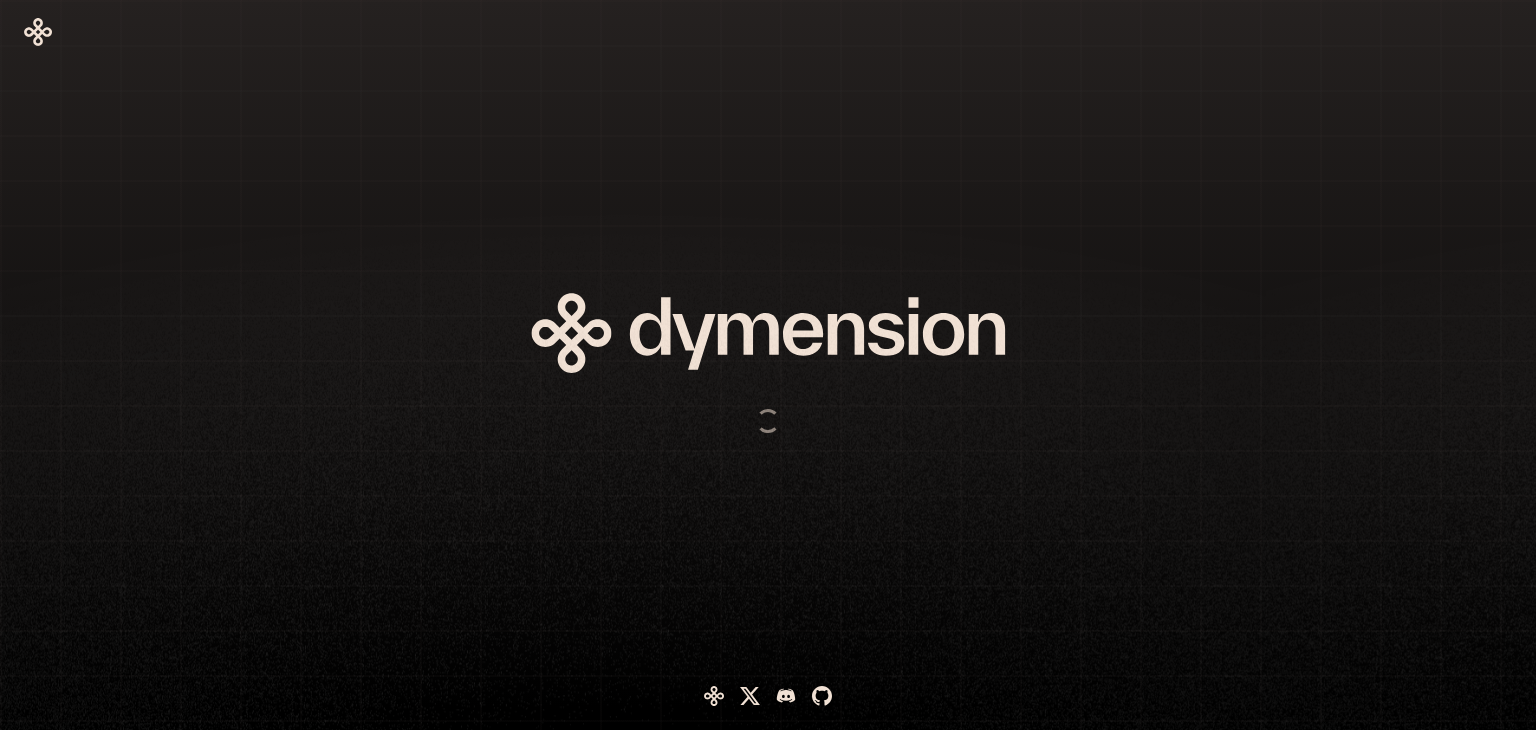 scroll, scrollTop: 0, scrollLeft: 0, axis: both 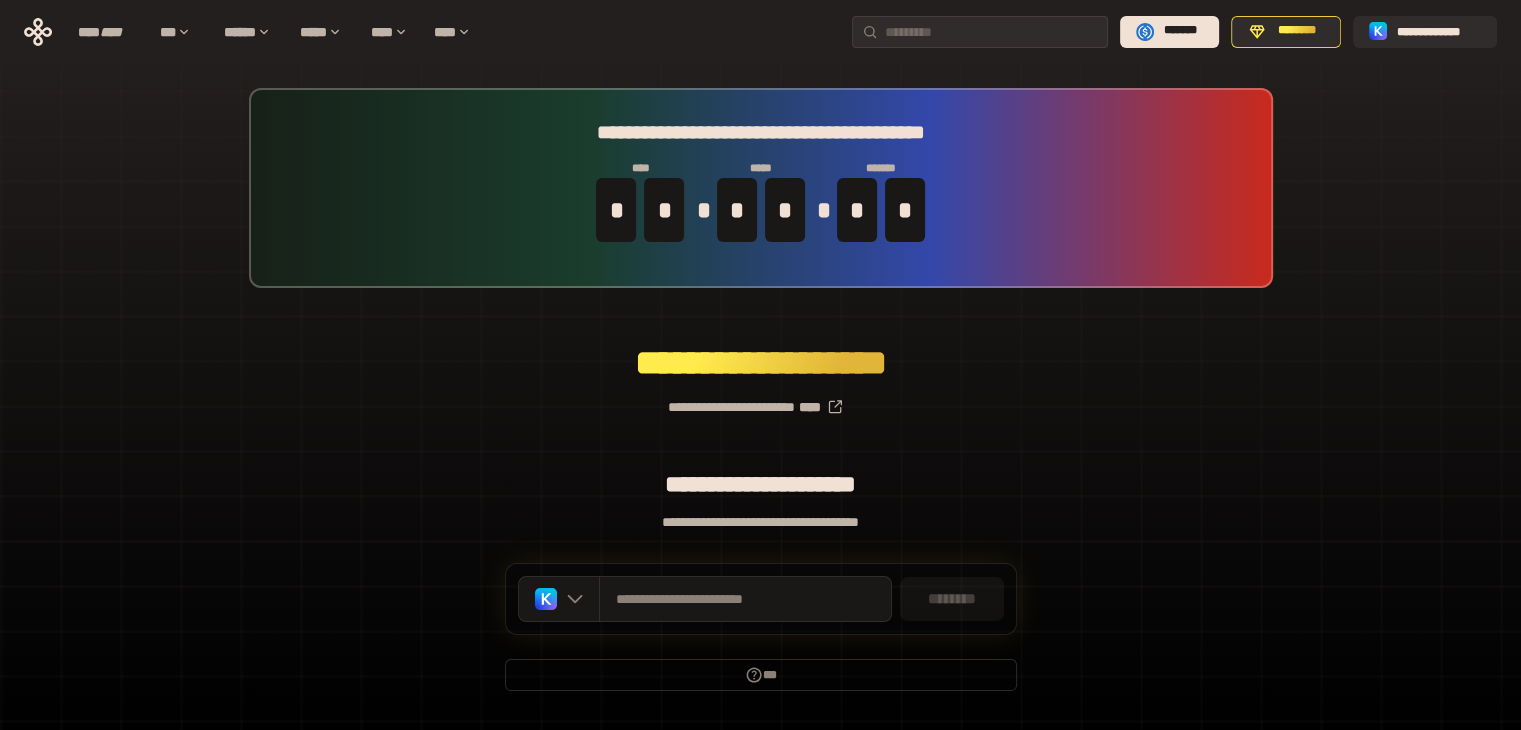 click 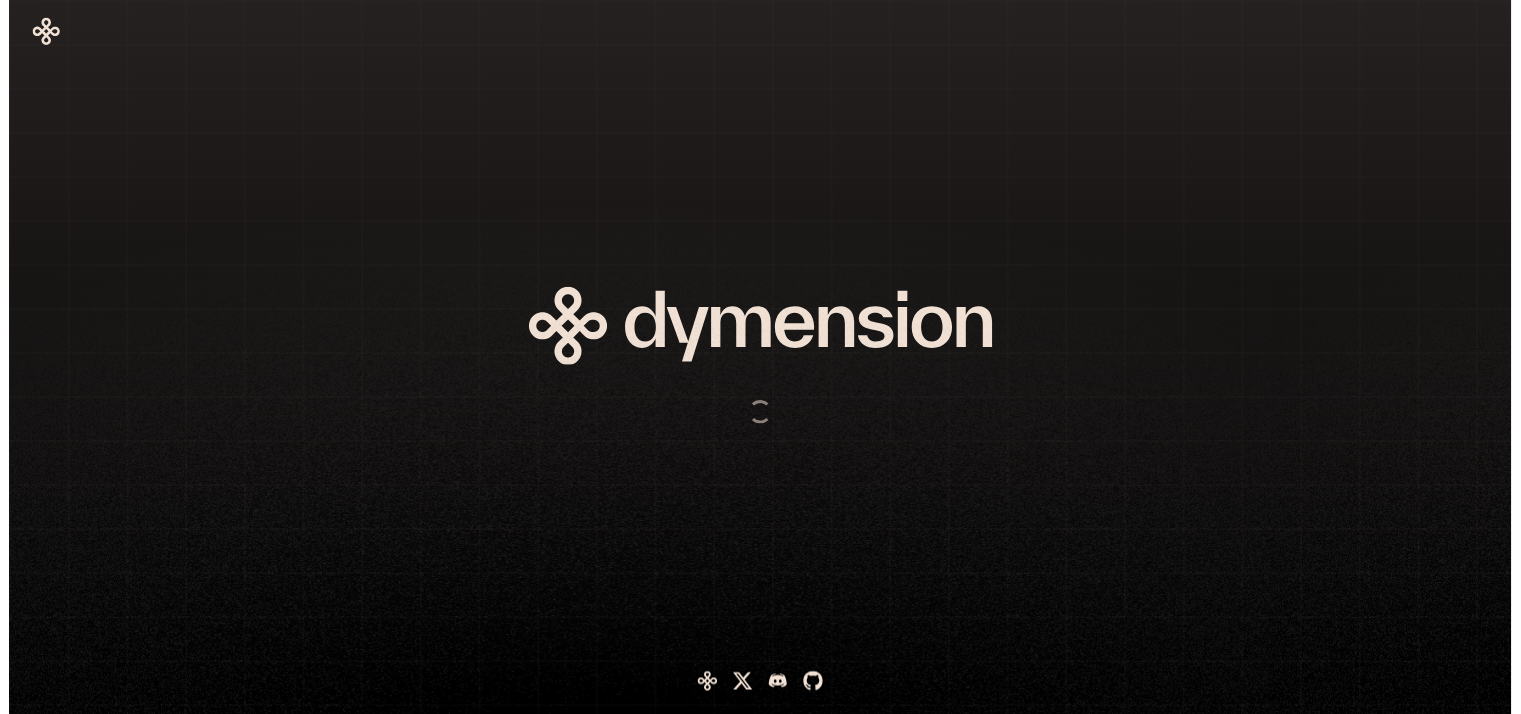 scroll, scrollTop: 0, scrollLeft: 0, axis: both 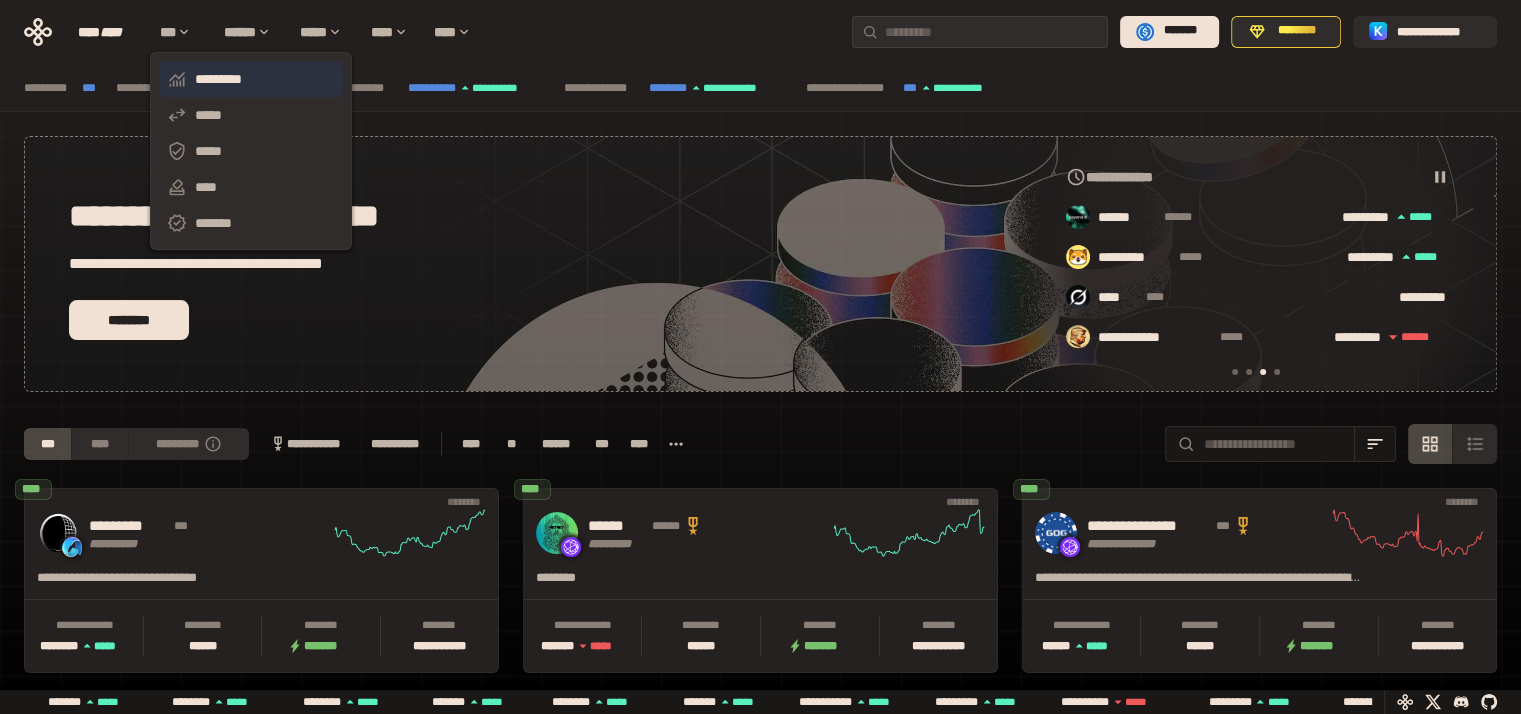 click on "*********" at bounding box center (251, 79) 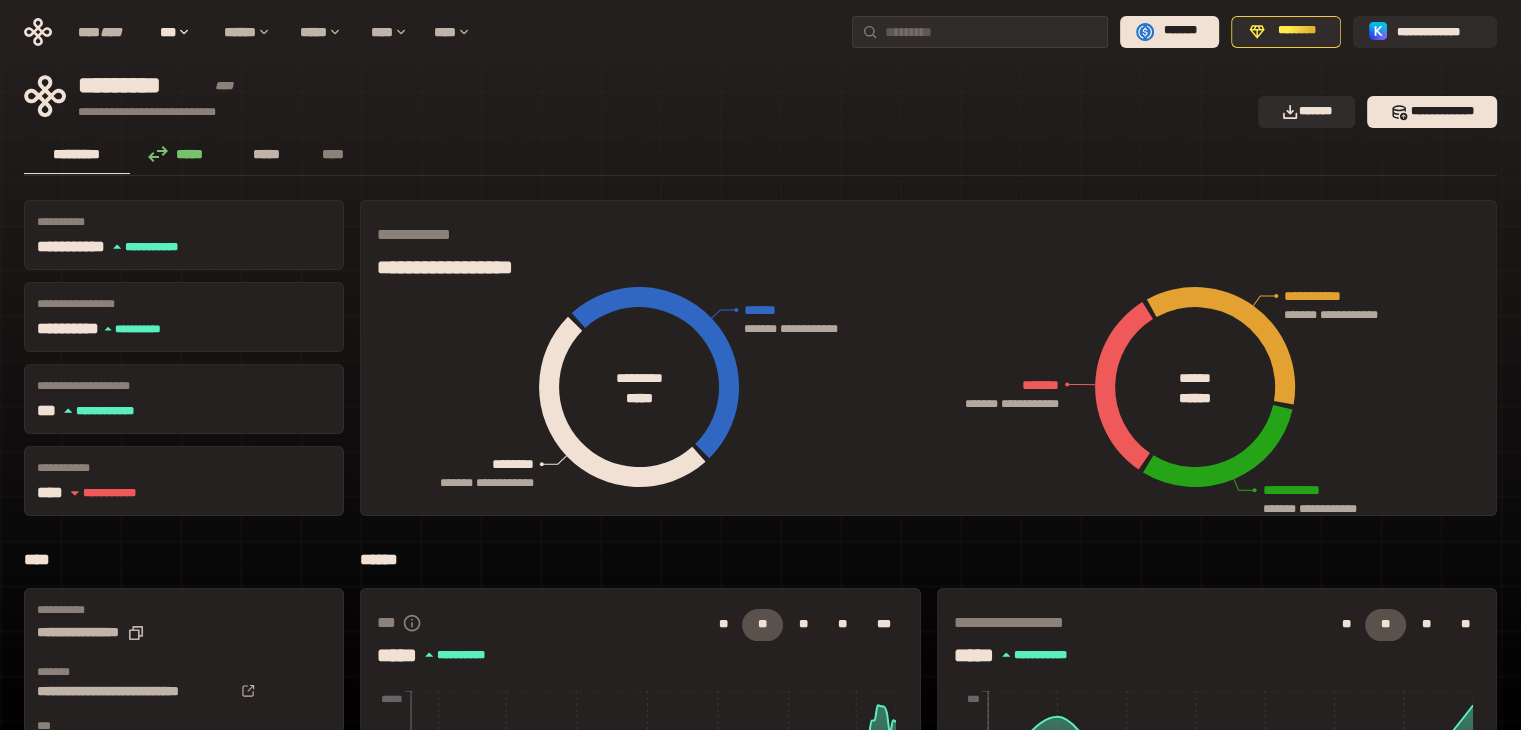 click on "*****" at bounding box center (267, 154) 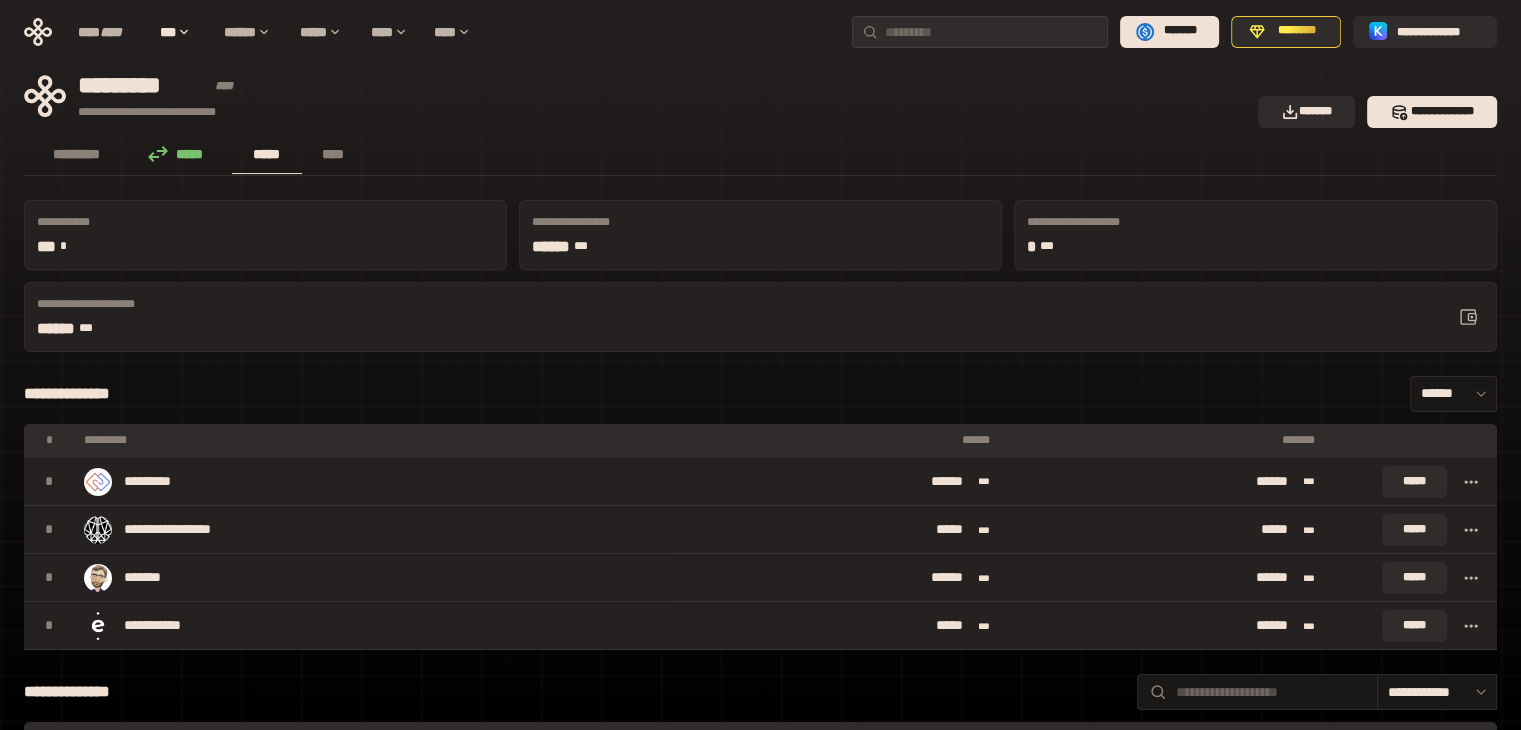 type 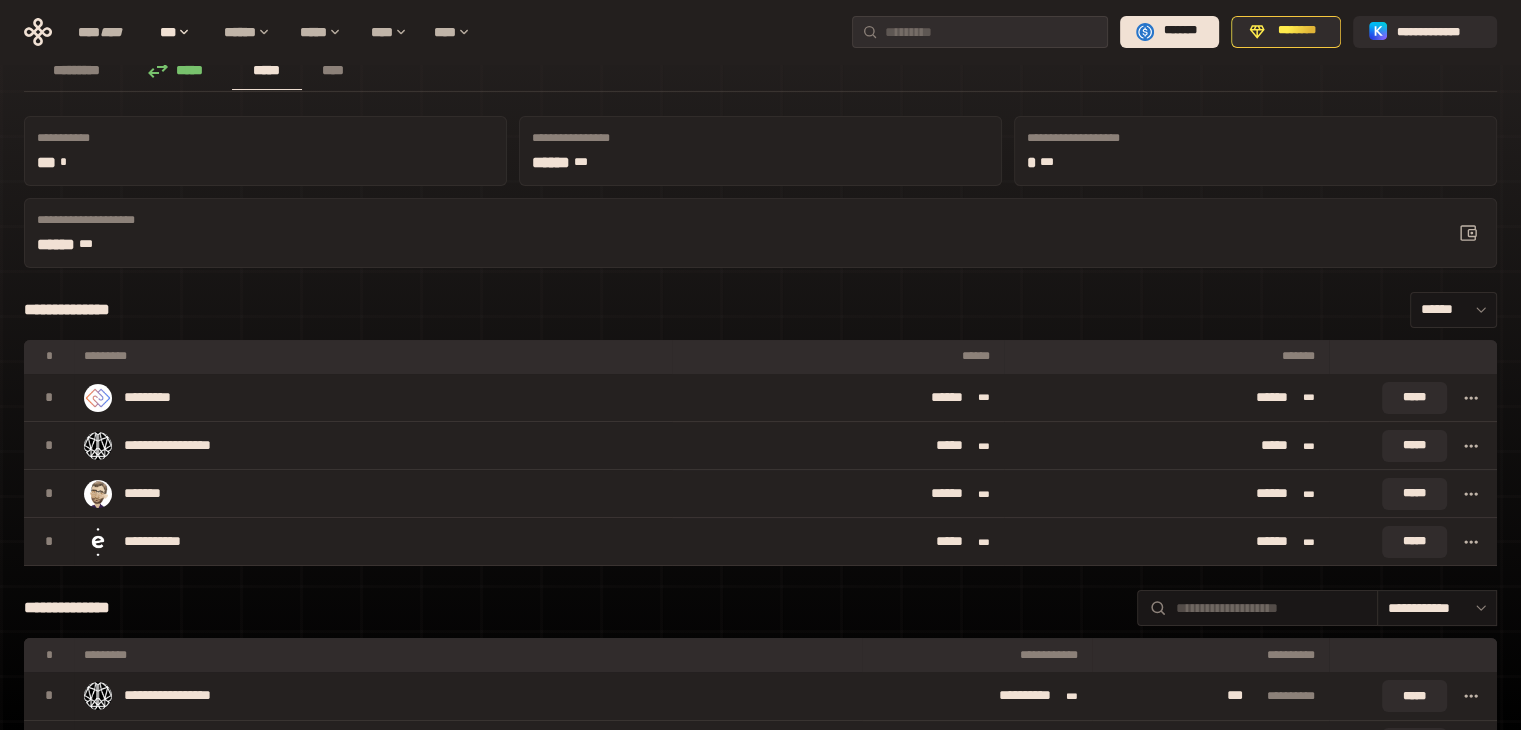 scroll, scrollTop: 80, scrollLeft: 0, axis: vertical 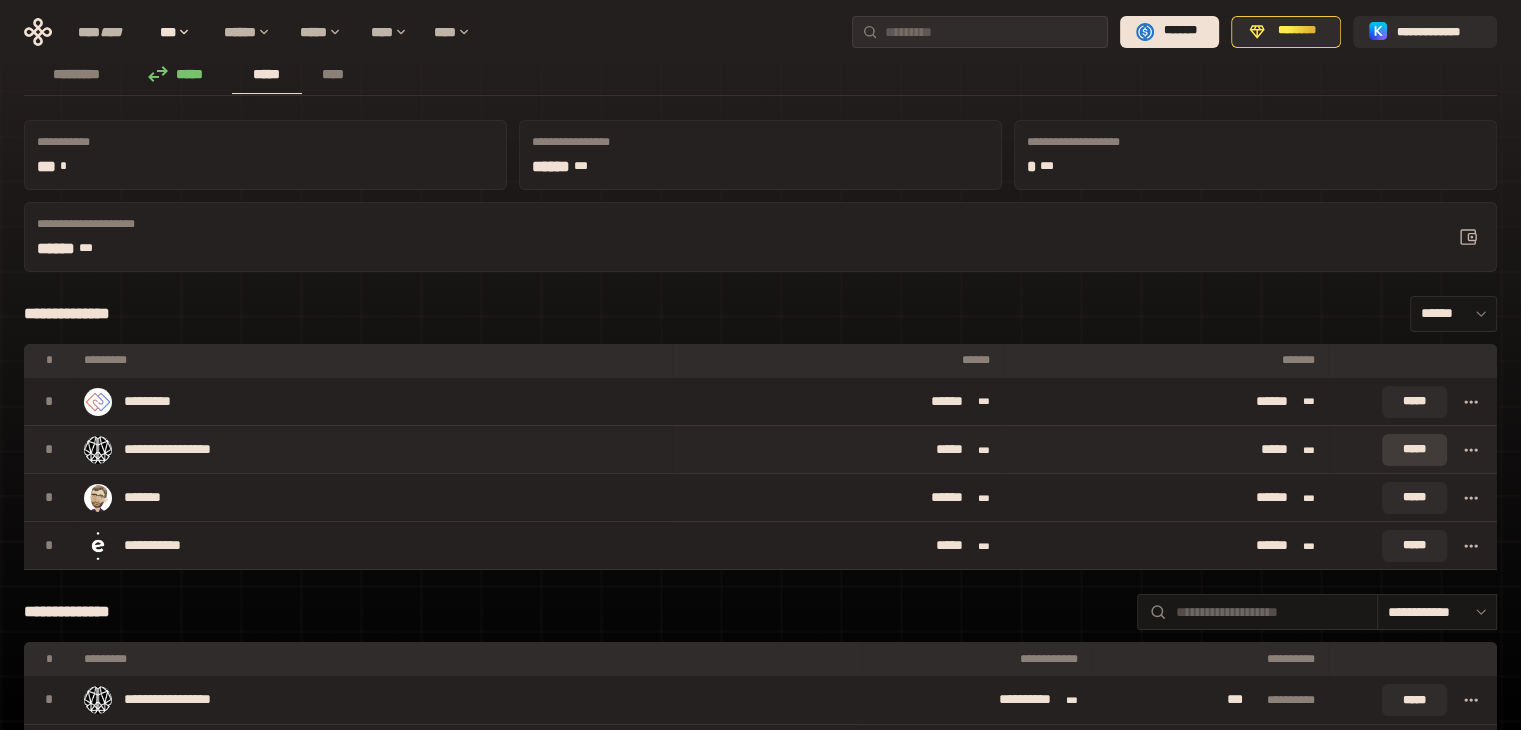 click on "*****" at bounding box center (1414, 450) 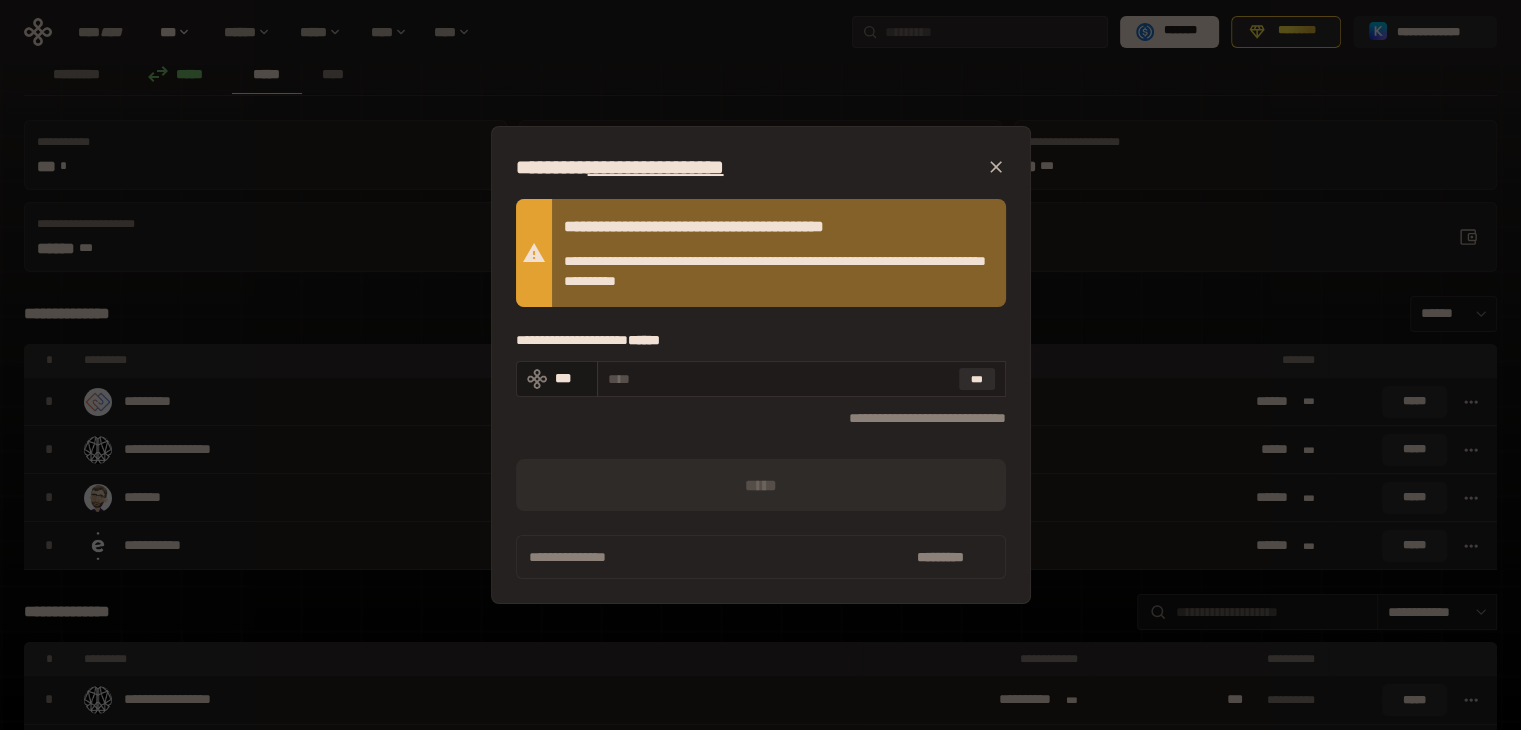 click at bounding box center (779, 379) 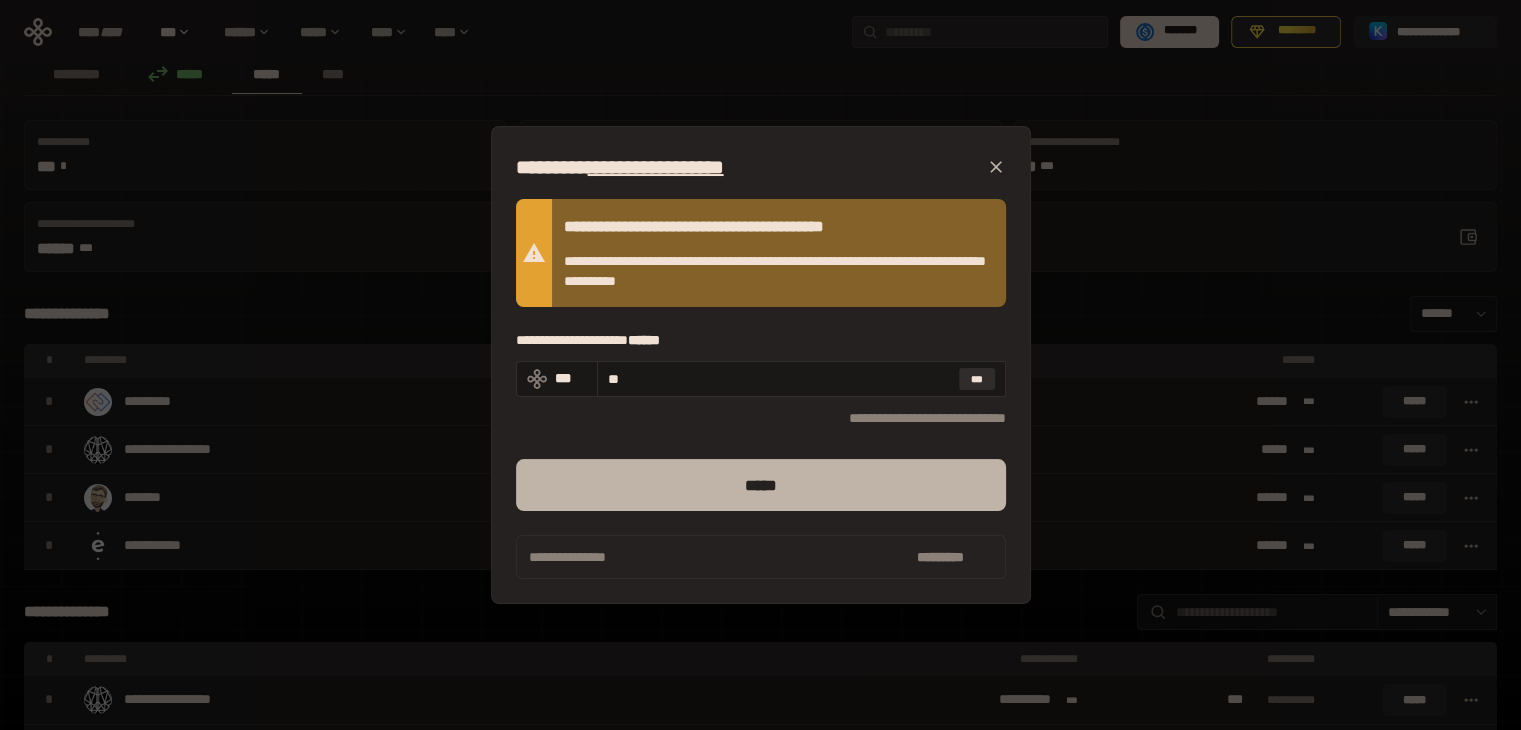 type on "**" 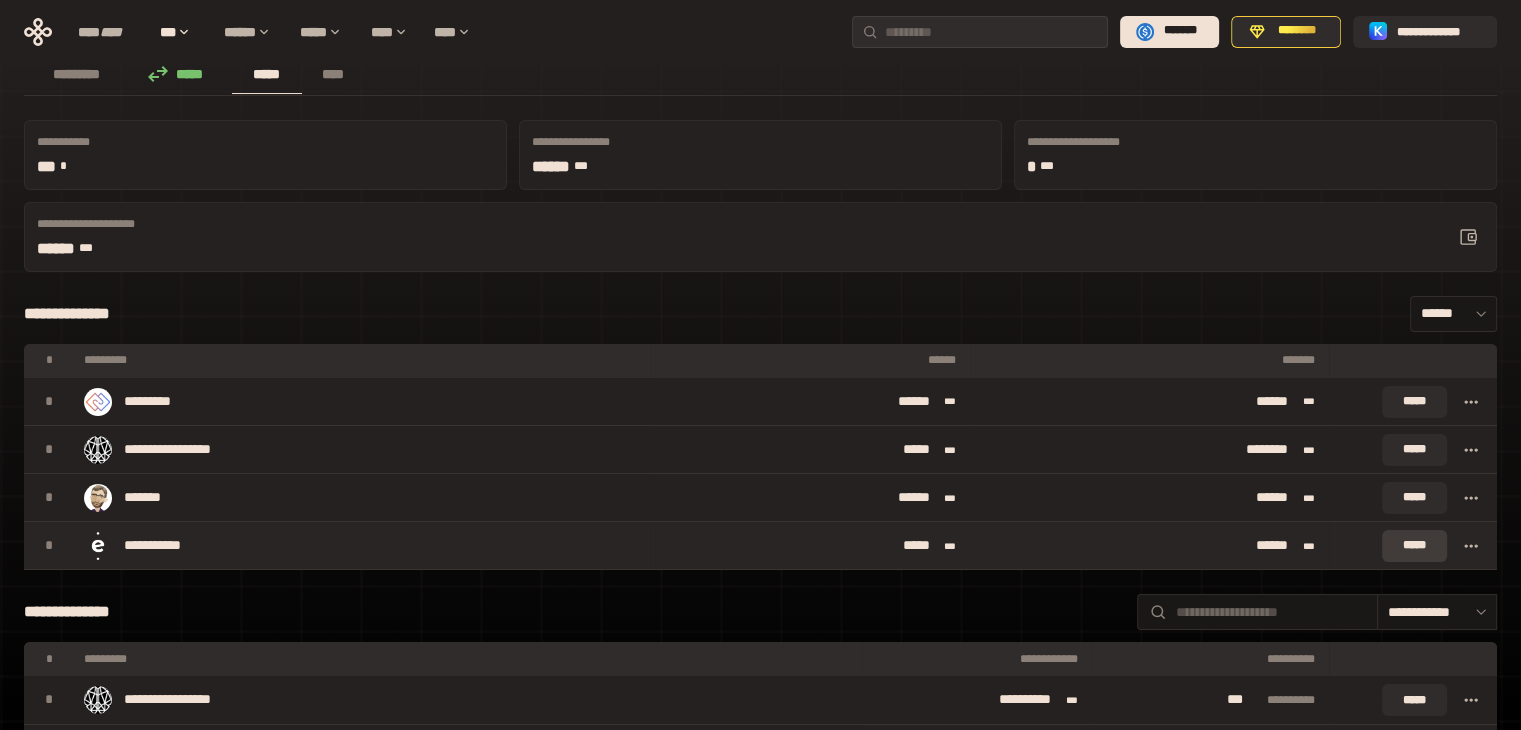 click on "*****" at bounding box center [1414, 546] 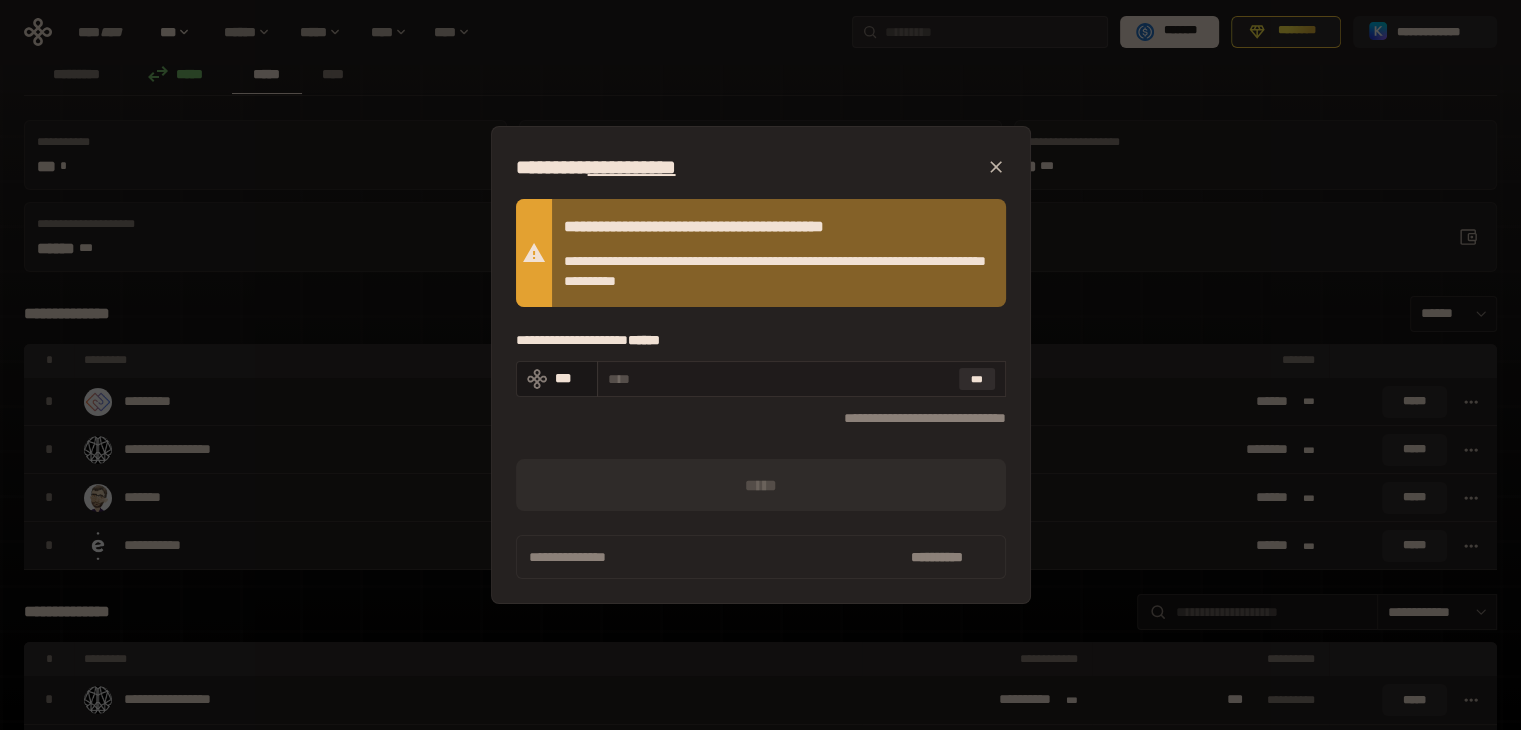 click at bounding box center (779, 379) 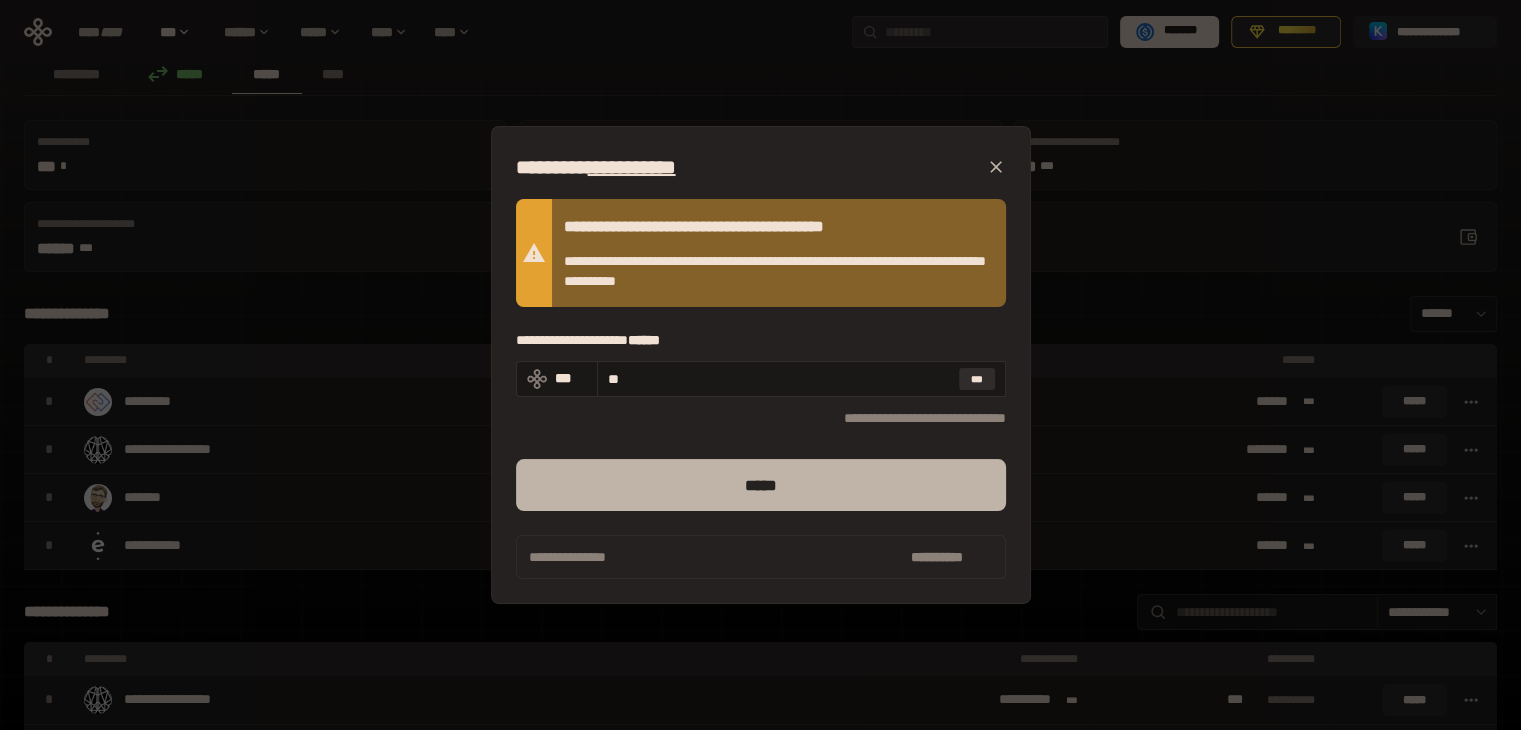 type on "**" 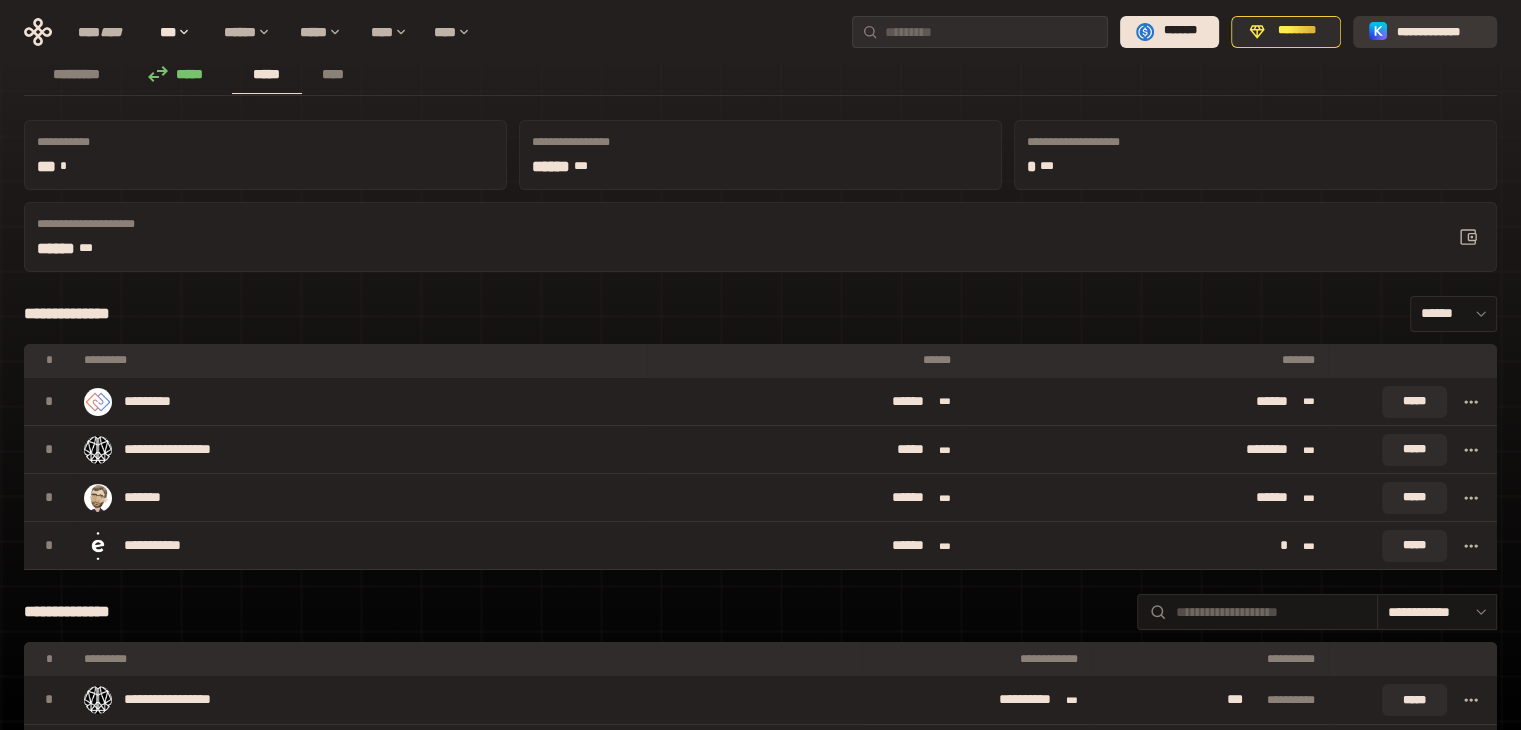 click on "**********" at bounding box center [1439, 31] 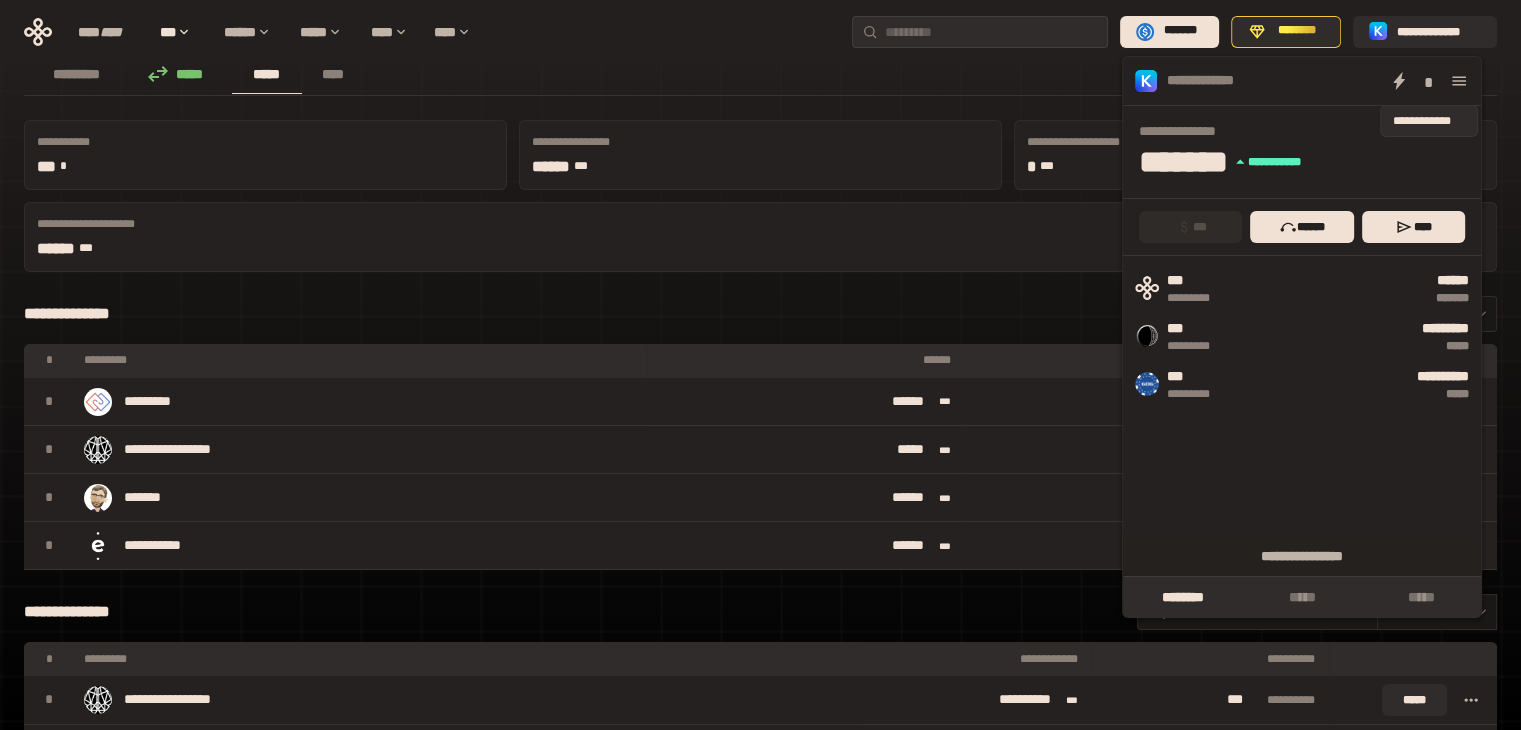 click on "*" at bounding box center [1429, 81] 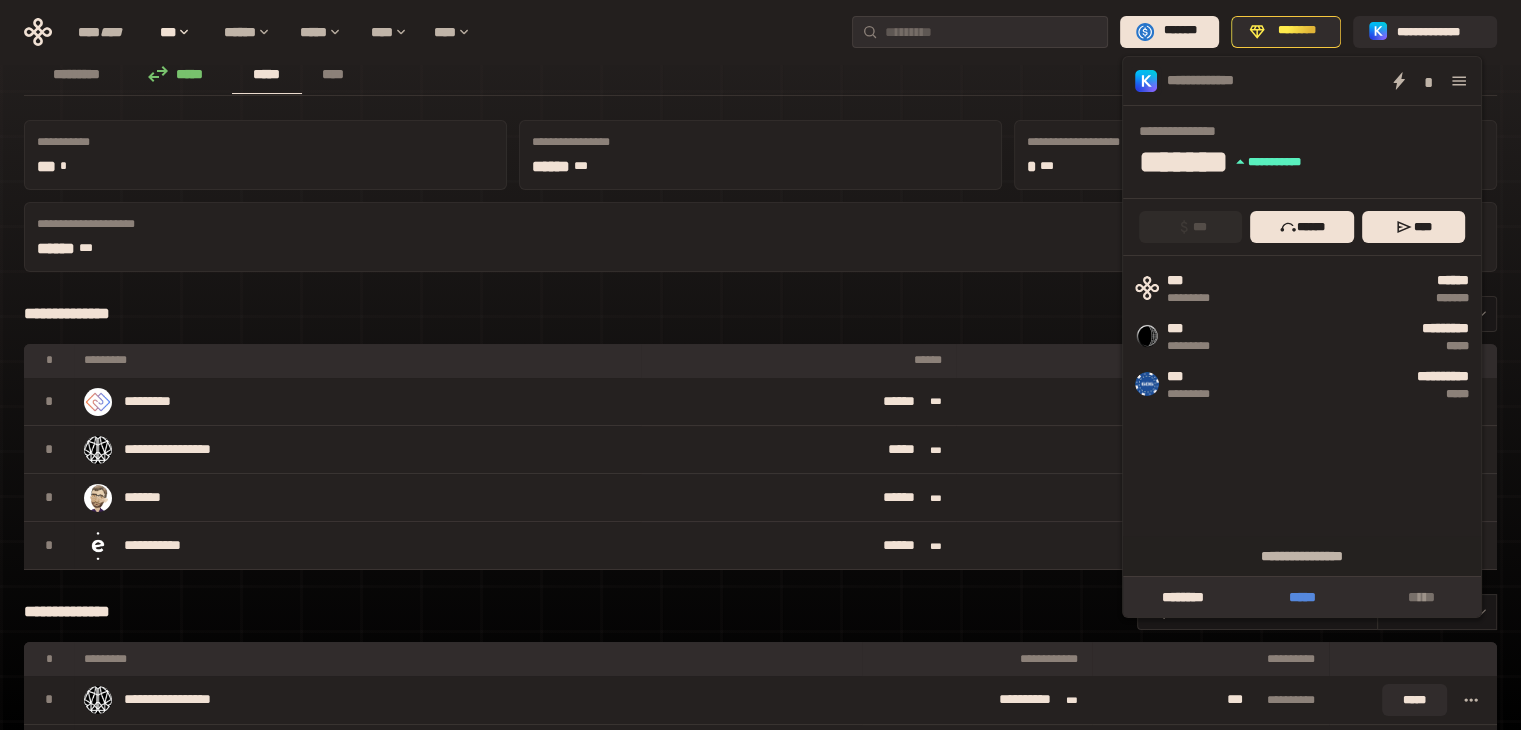 click on "*****" at bounding box center (1301, 597) 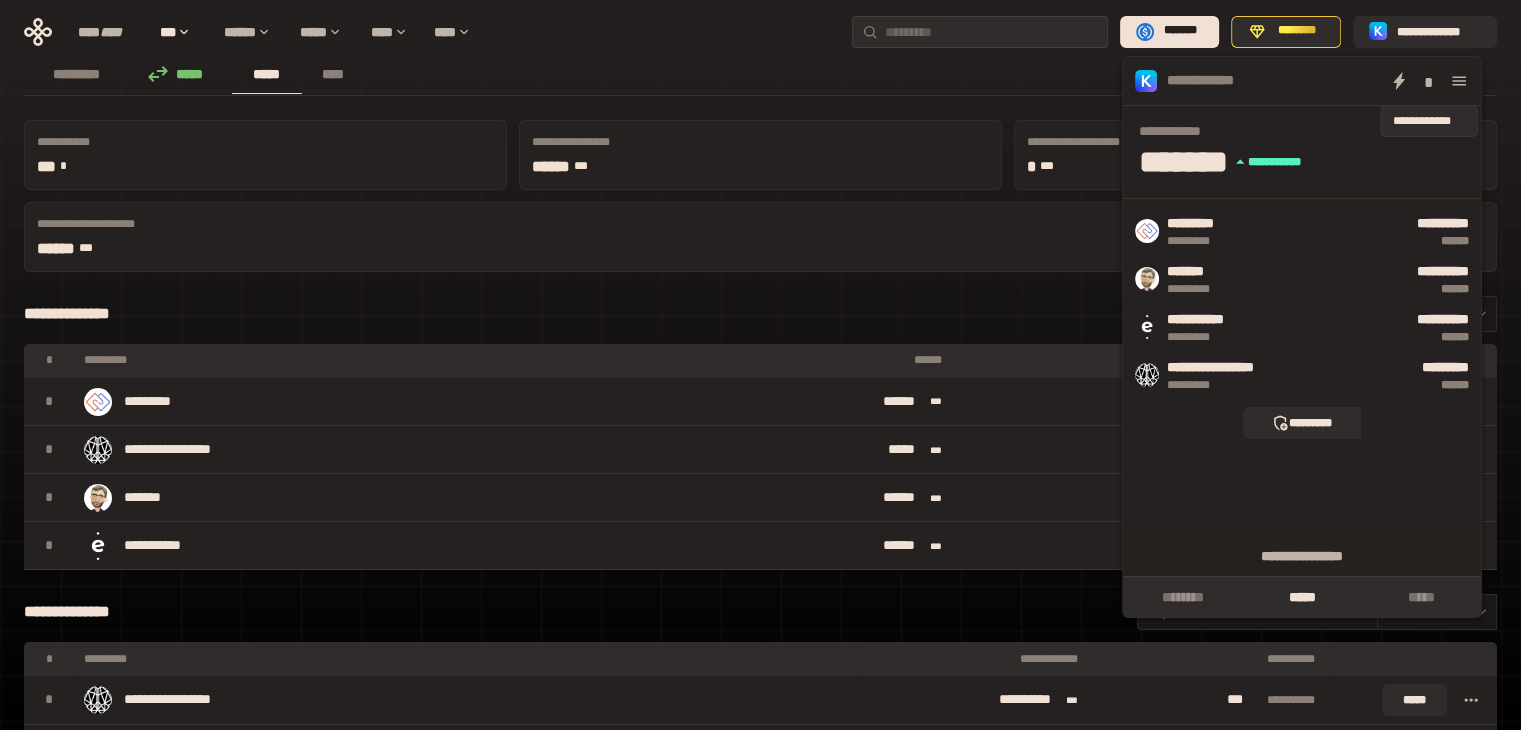 click on "*" at bounding box center (1429, 81) 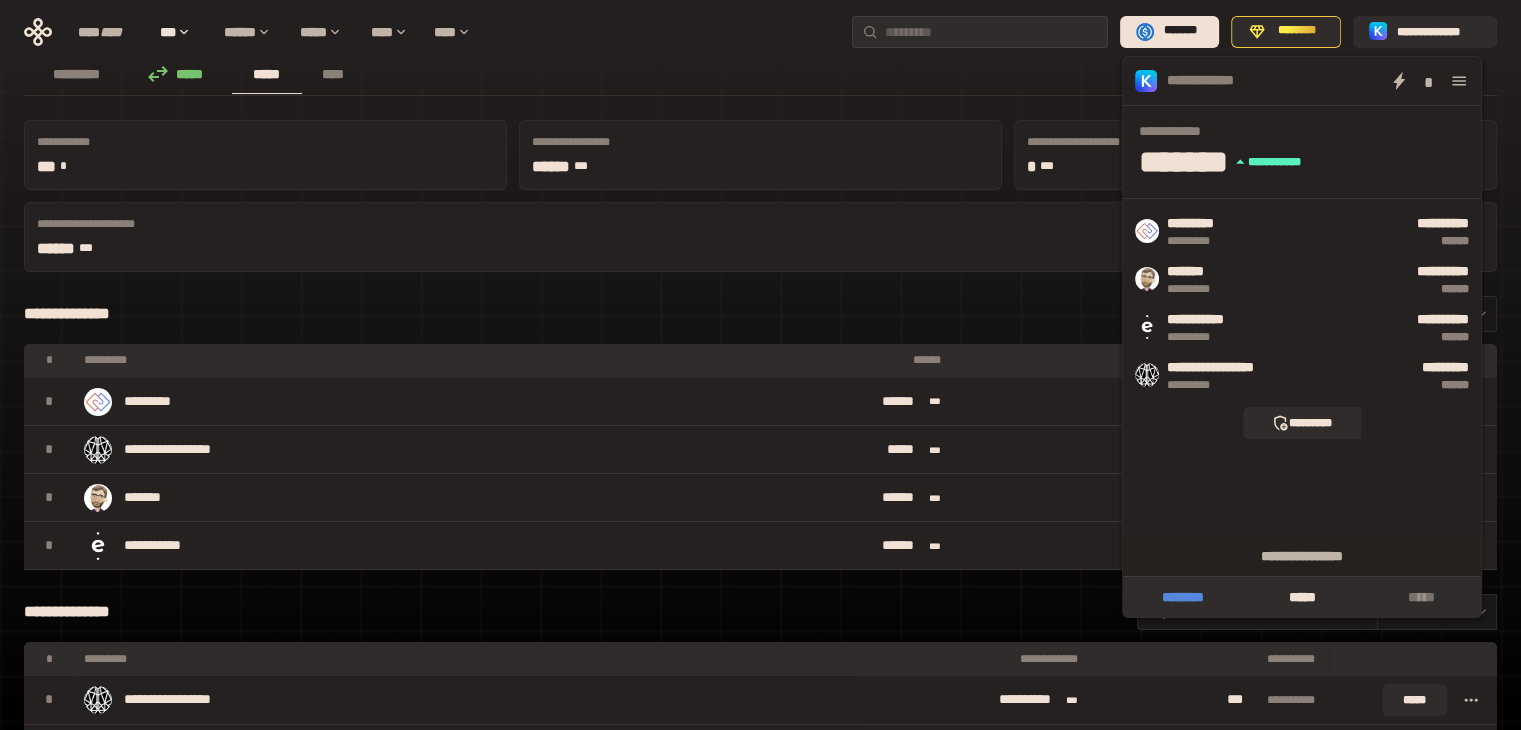 click on "********" at bounding box center (1182, 597) 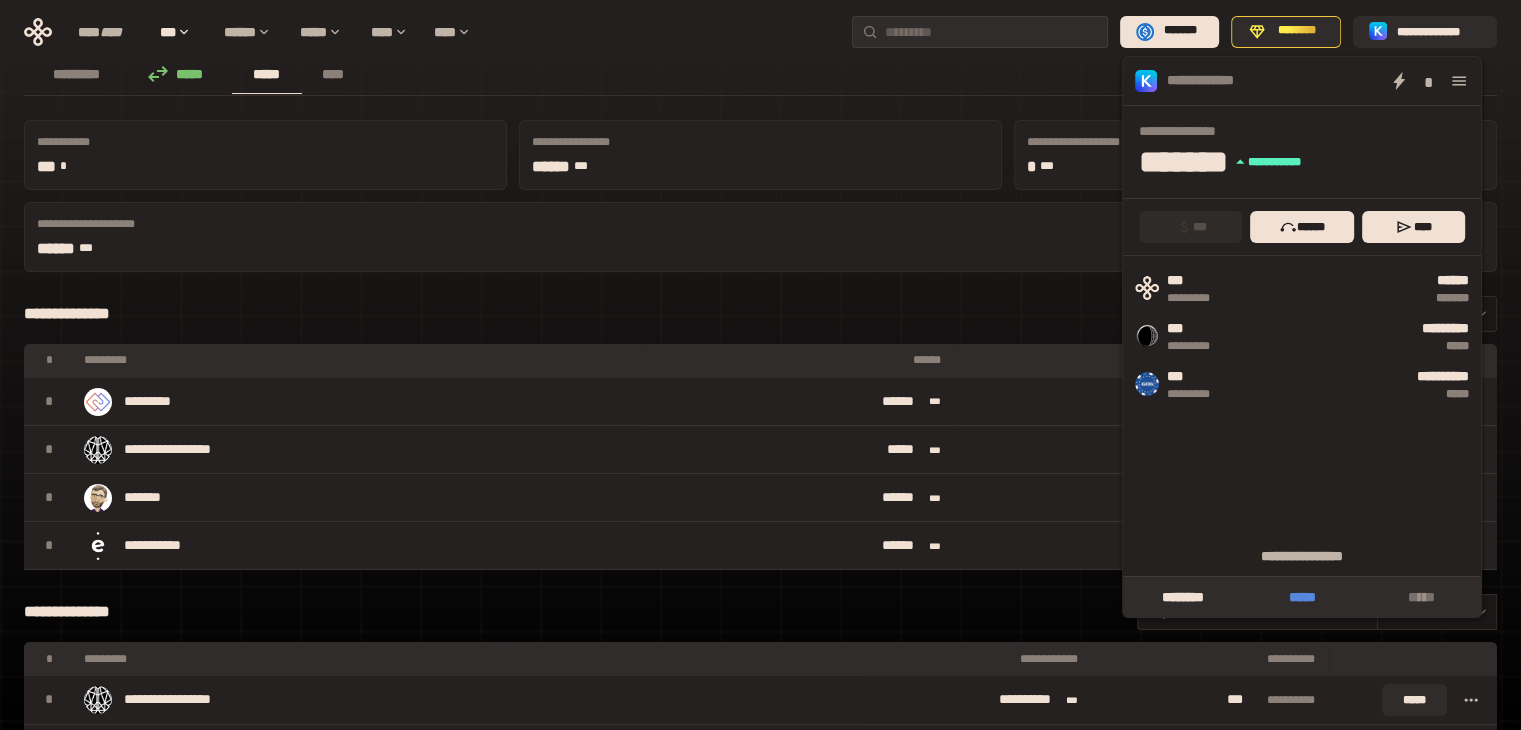 click on "*****" at bounding box center (1301, 597) 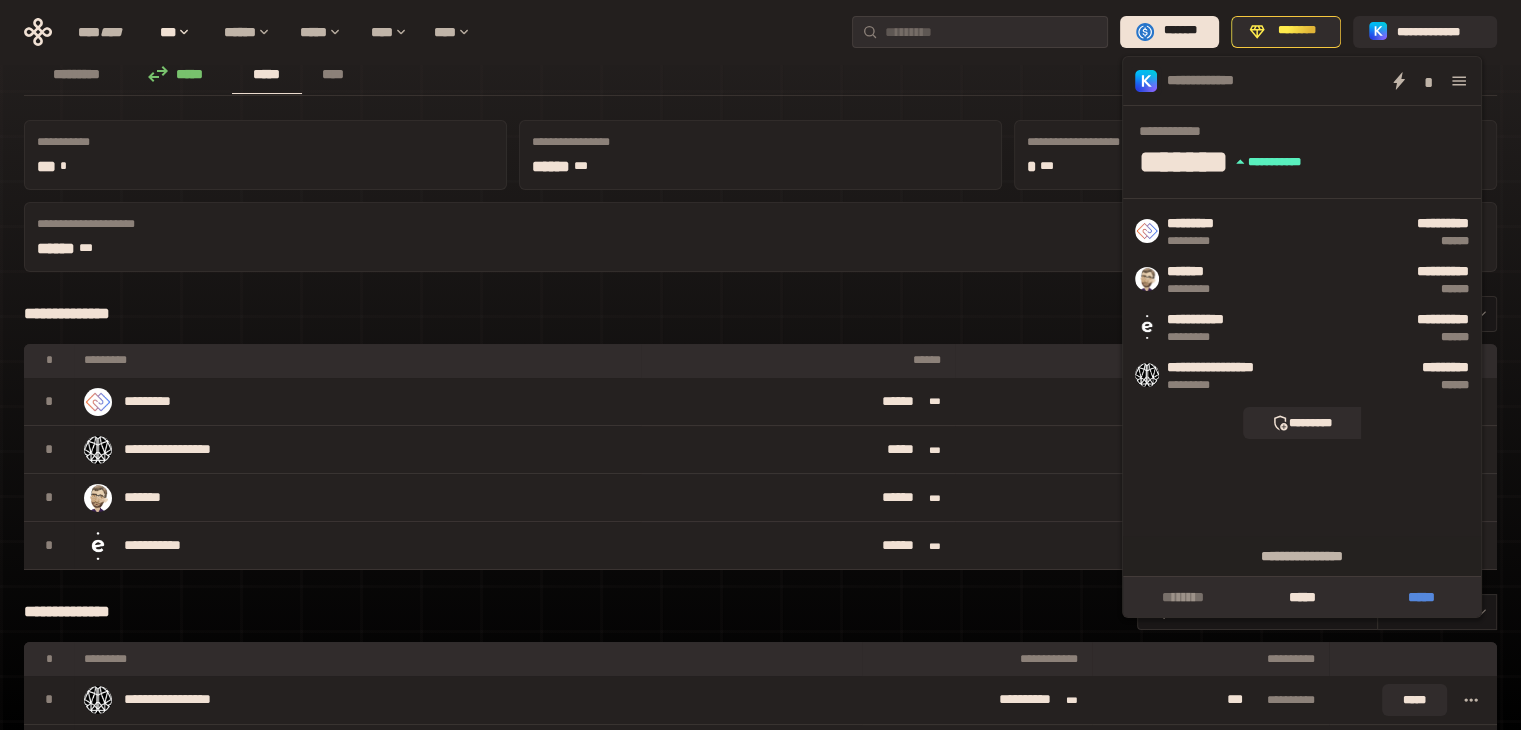 click on "*****" at bounding box center (1421, 597) 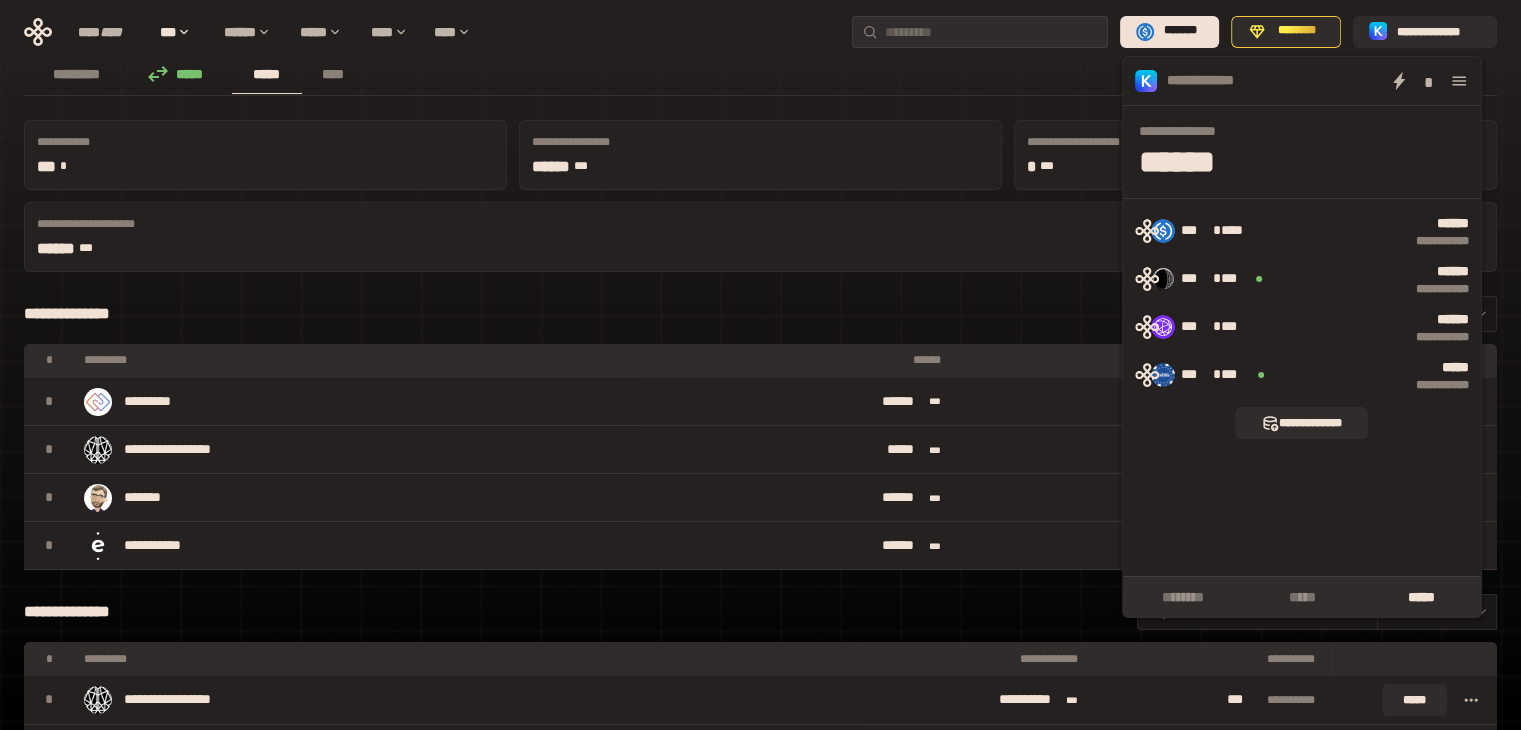 click on "**********" at bounding box center [760, 3278] 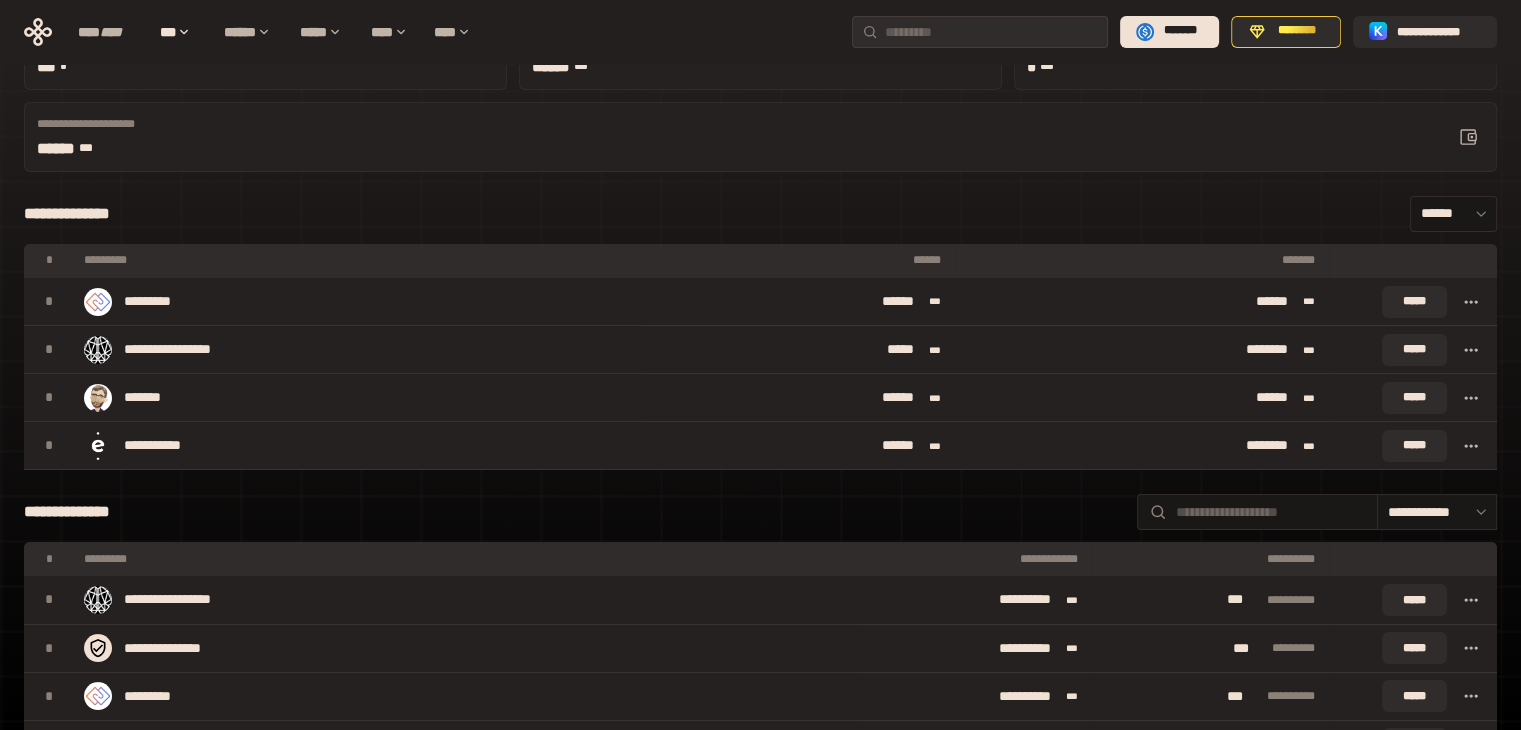 scroll, scrollTop: 0, scrollLeft: 0, axis: both 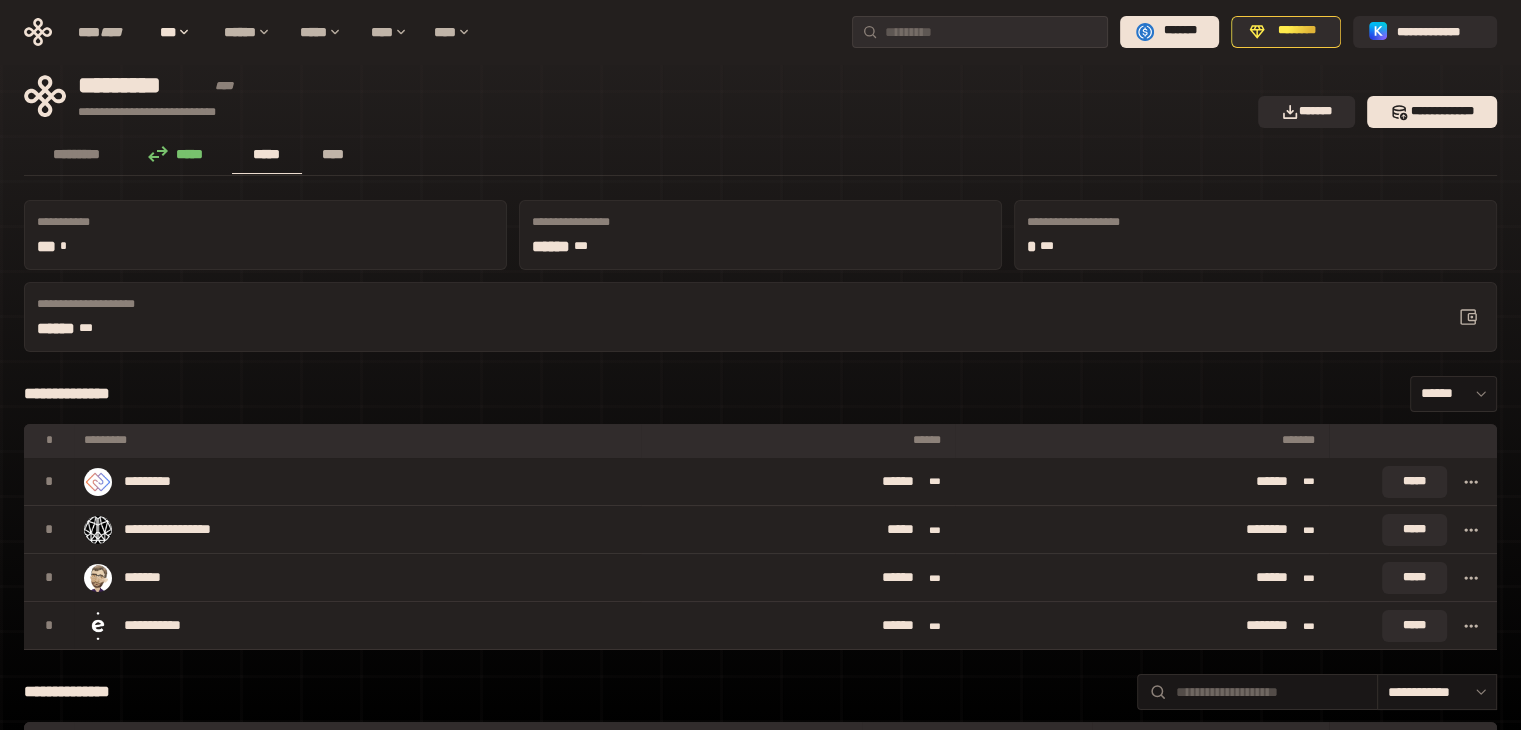 click on "****" at bounding box center [333, 154] 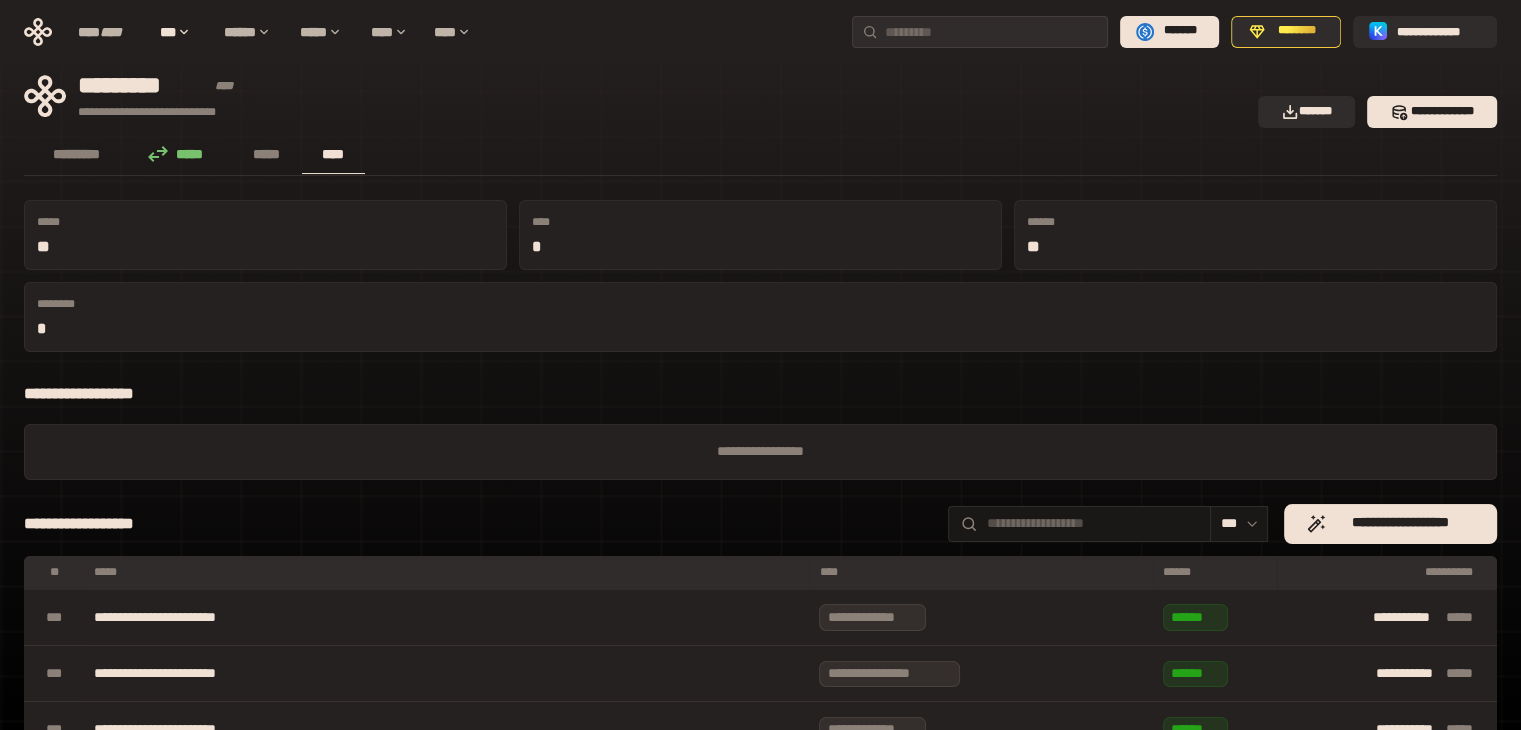 type 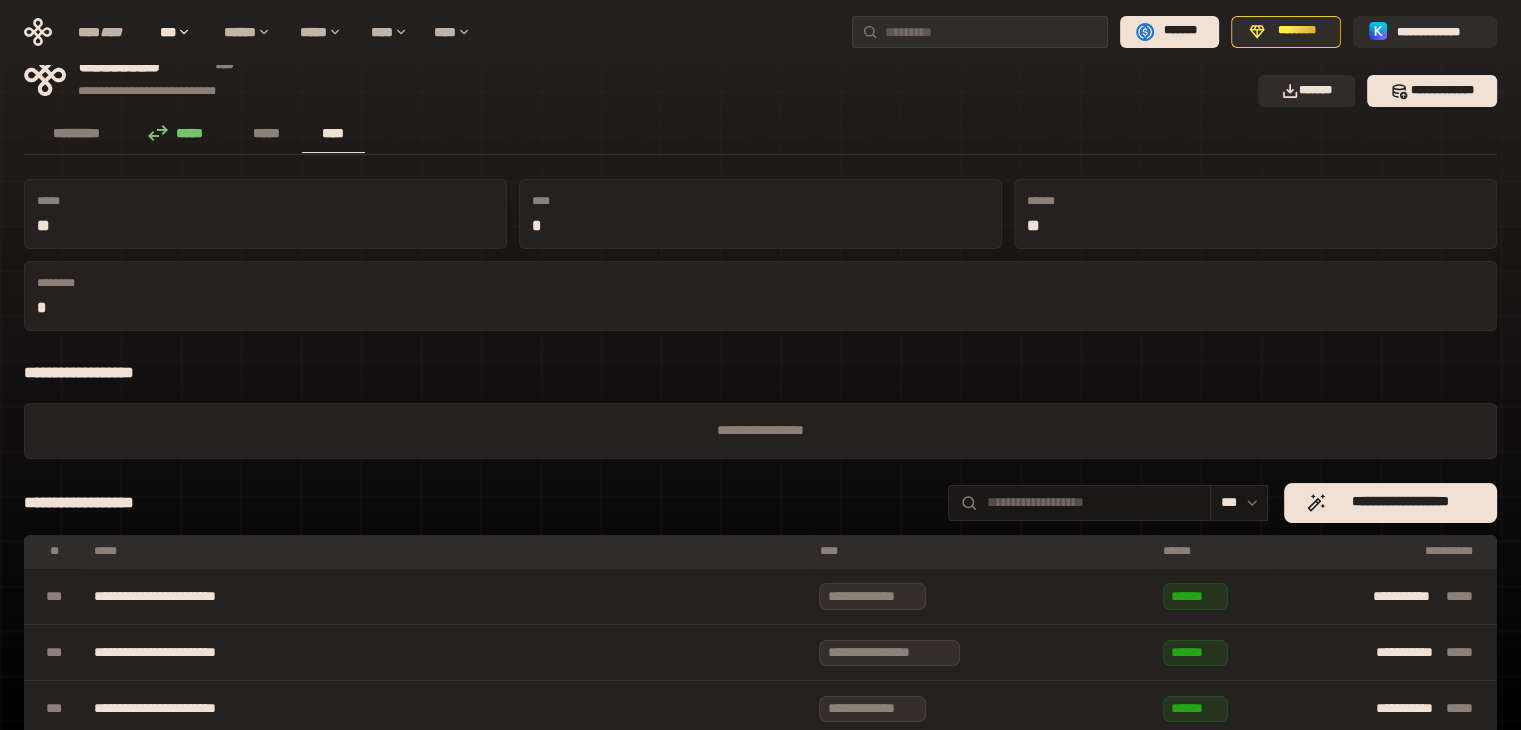 scroll, scrollTop: 0, scrollLeft: 0, axis: both 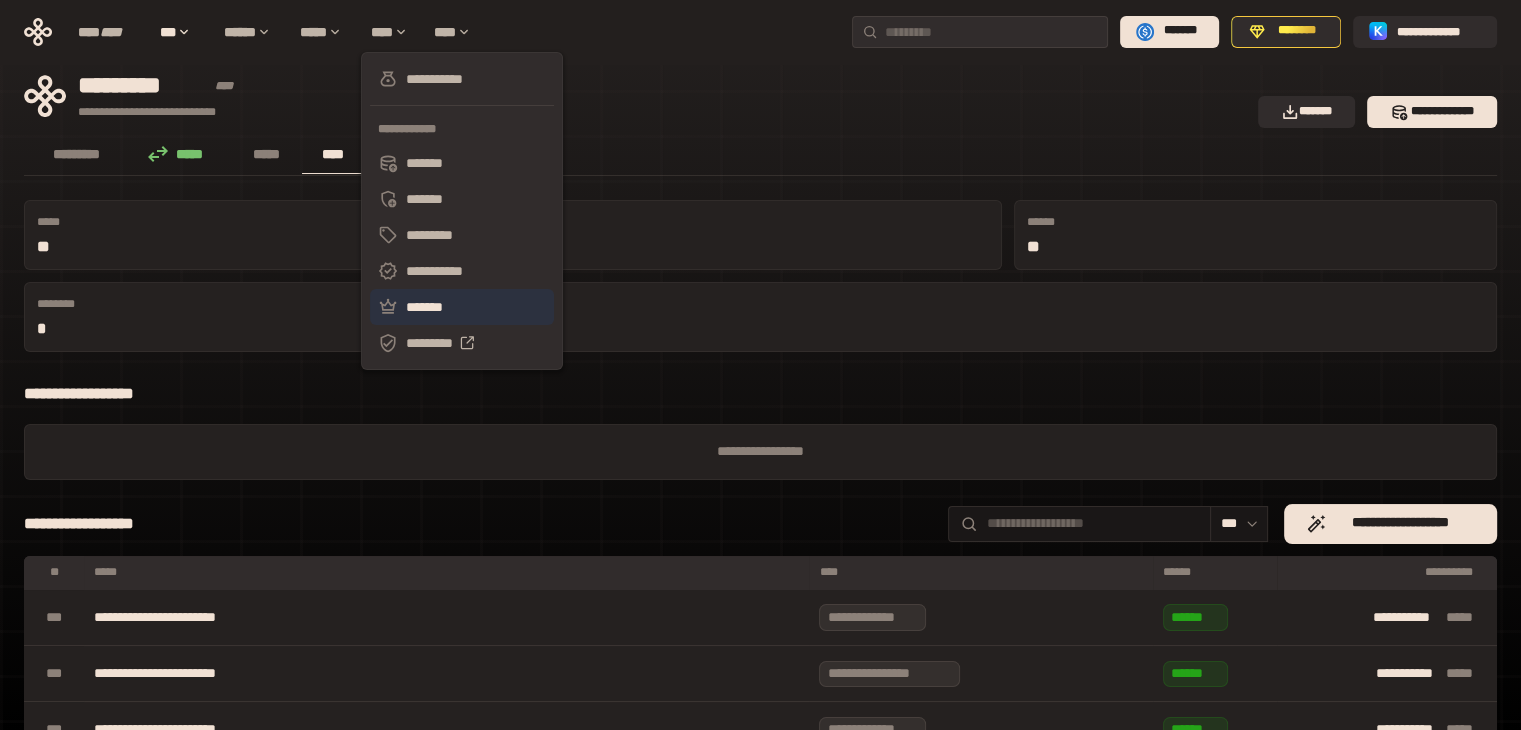 click on "*******" at bounding box center [462, 307] 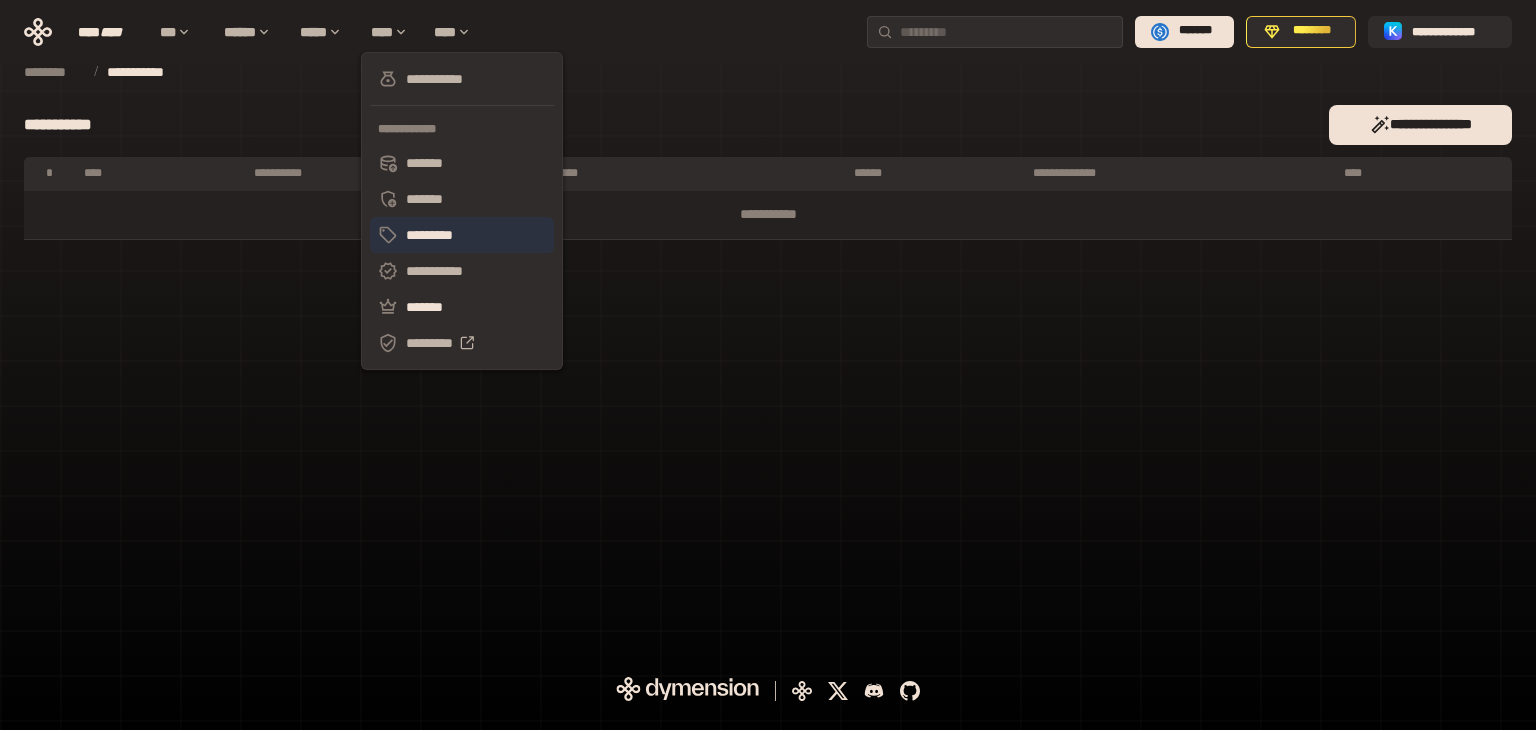click on "*********" at bounding box center (462, 235) 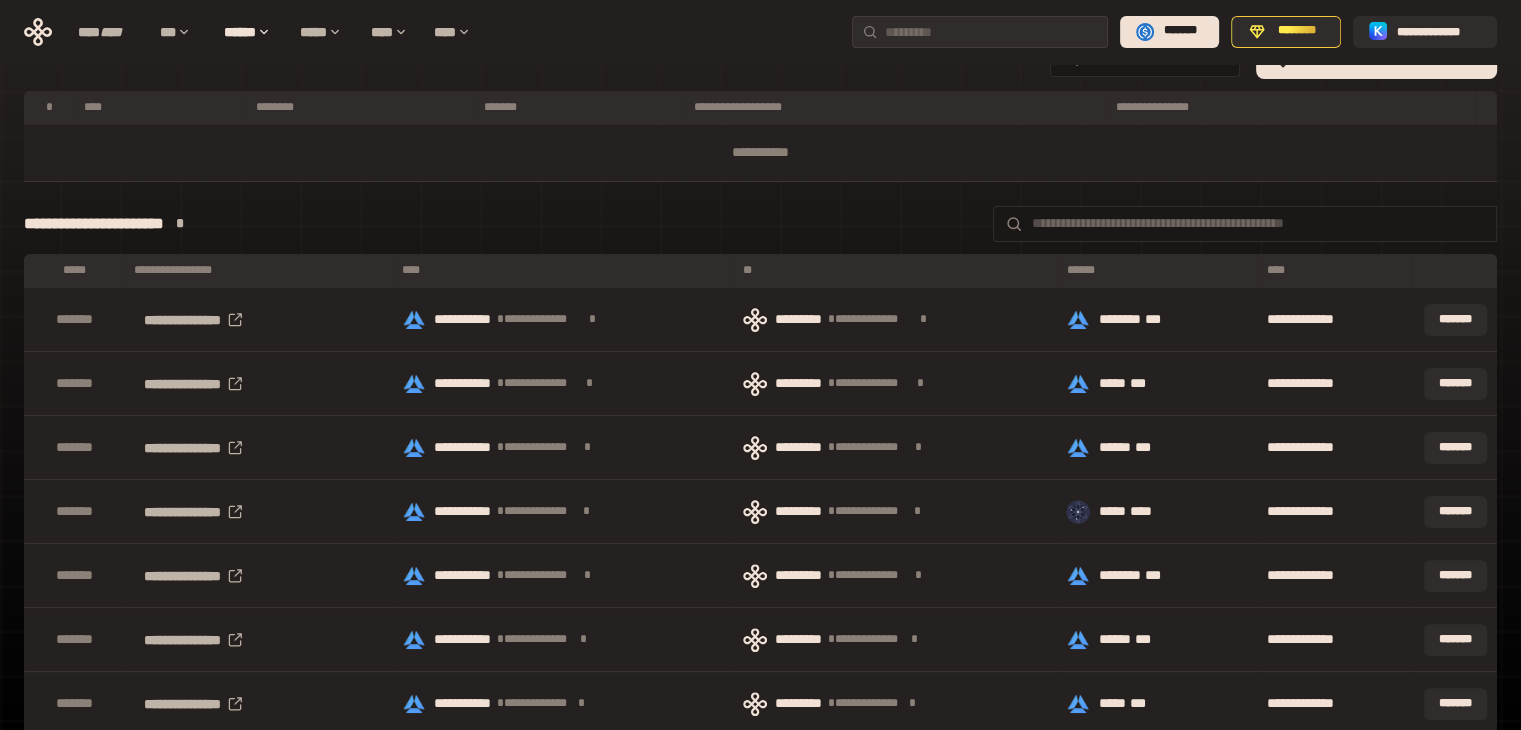 scroll, scrollTop: 456, scrollLeft: 0, axis: vertical 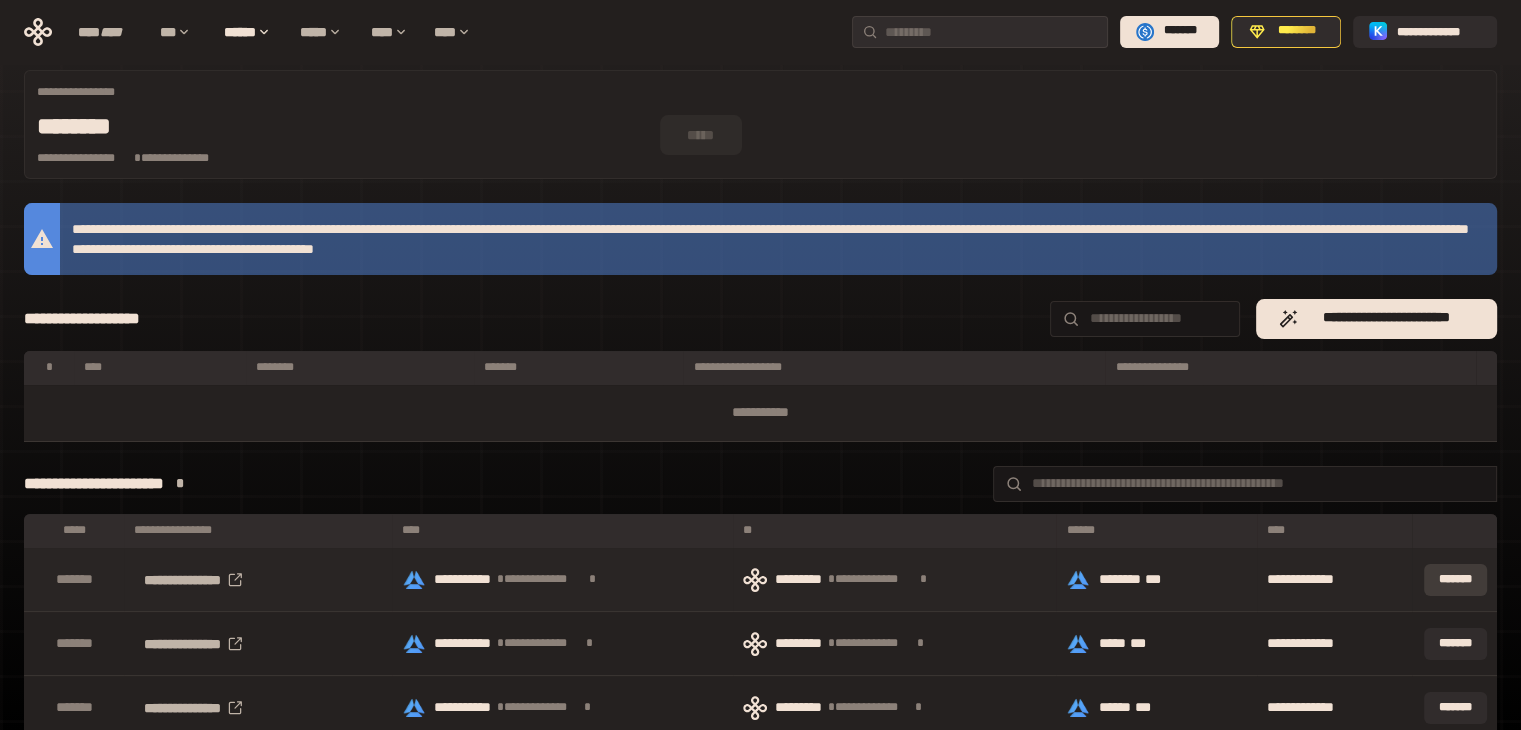 click on "*******" at bounding box center (1455, 580) 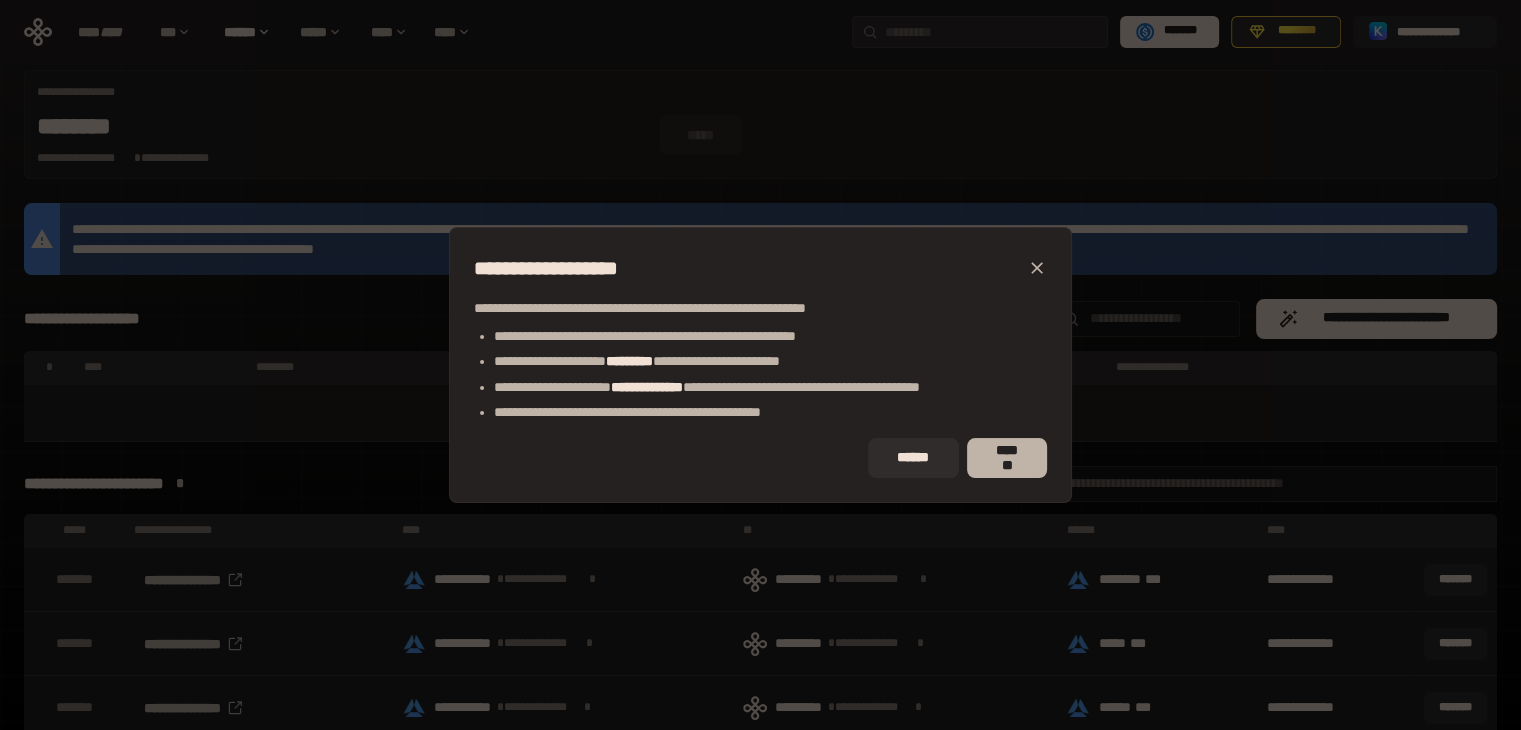 click on "*******" at bounding box center (1007, 458) 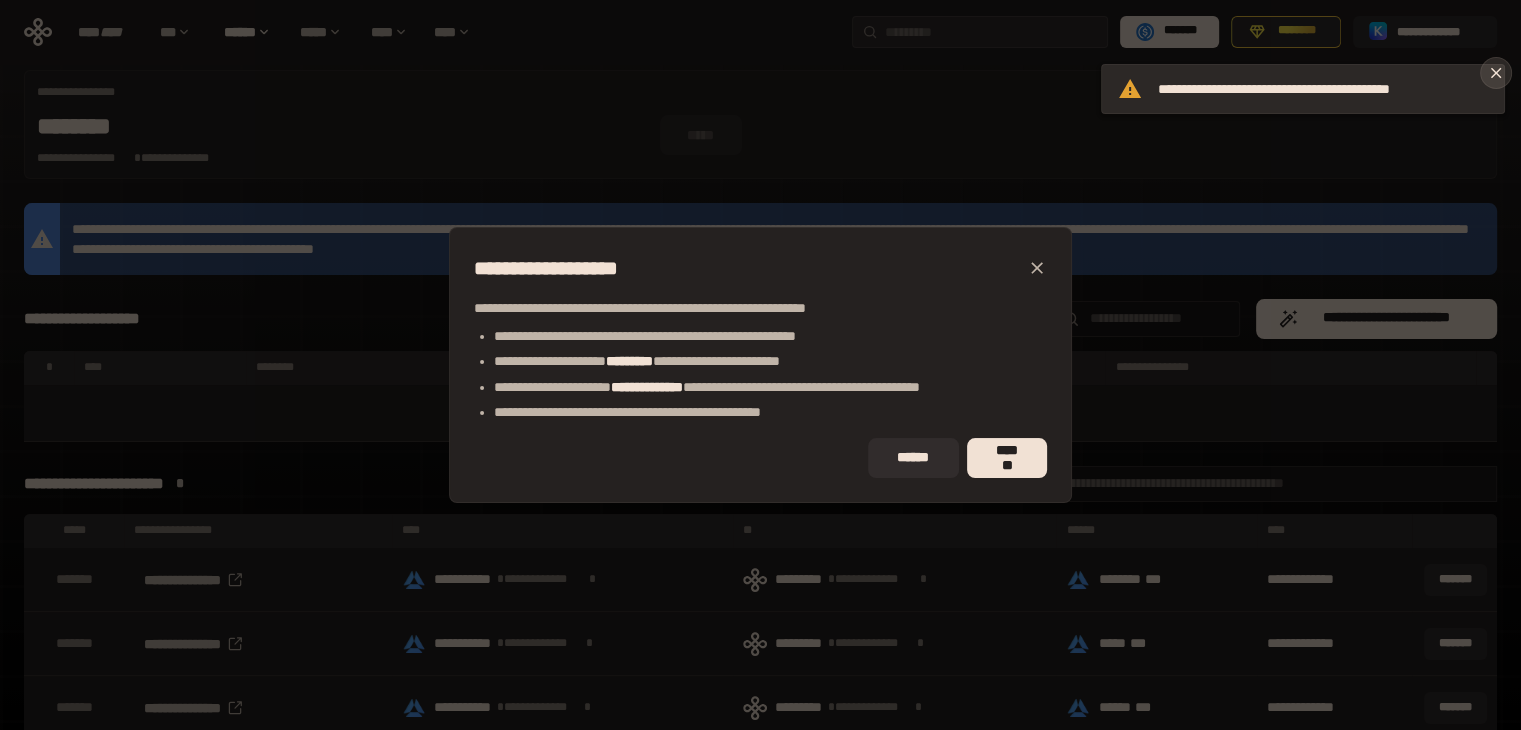 click 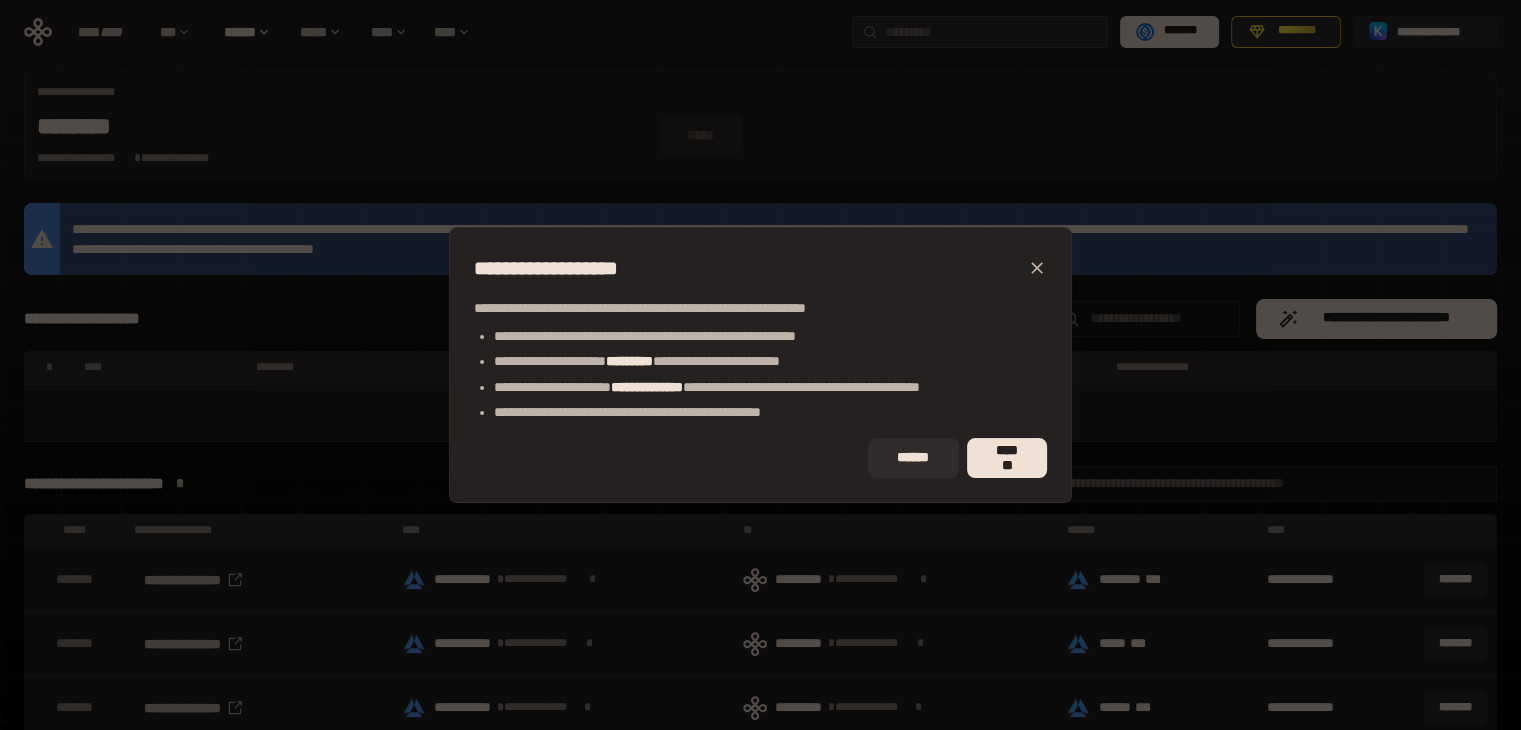 click on "**********" at bounding box center (760, 365) 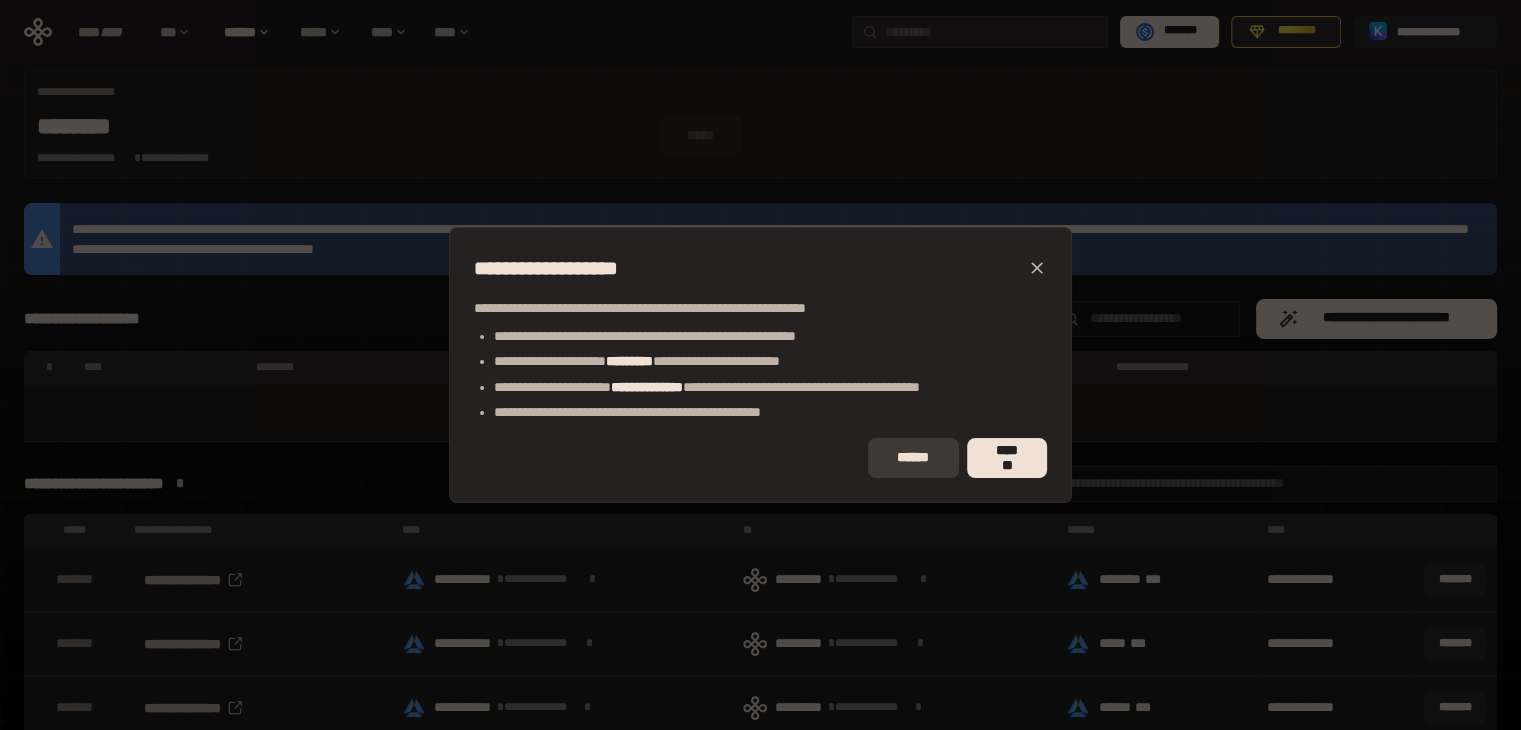 click on "******" at bounding box center [913, 458] 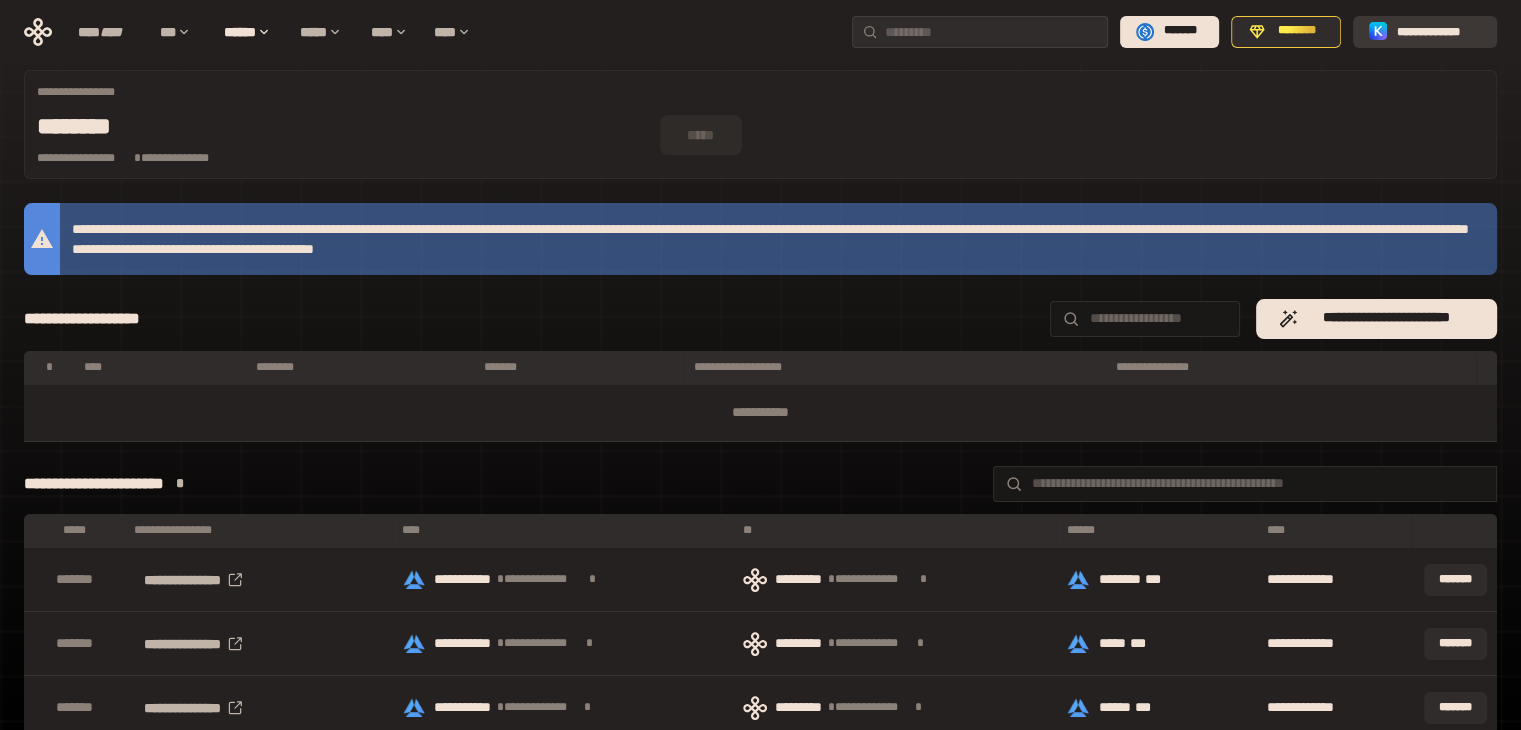 click on "**********" at bounding box center [1439, 31] 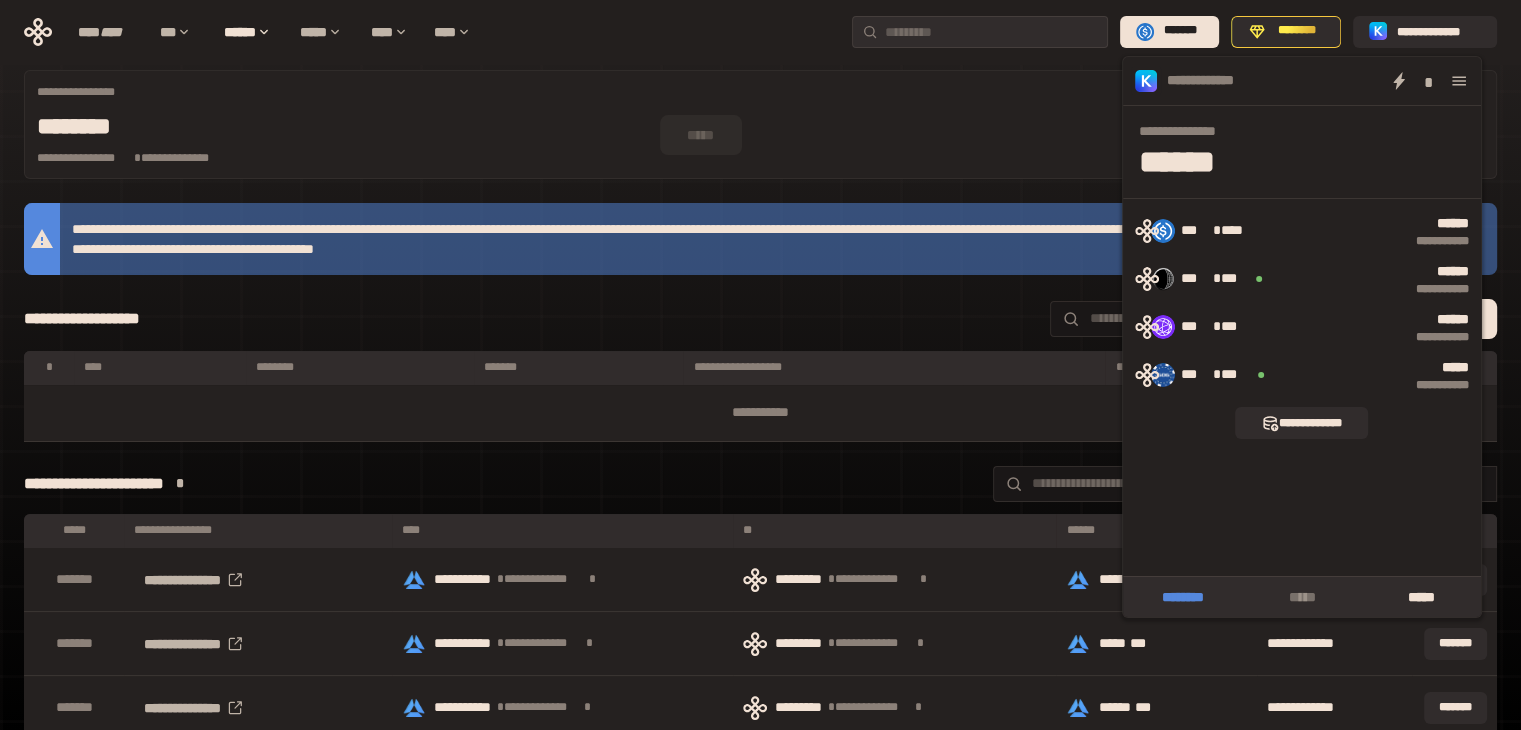 click on "********" at bounding box center (1182, 597) 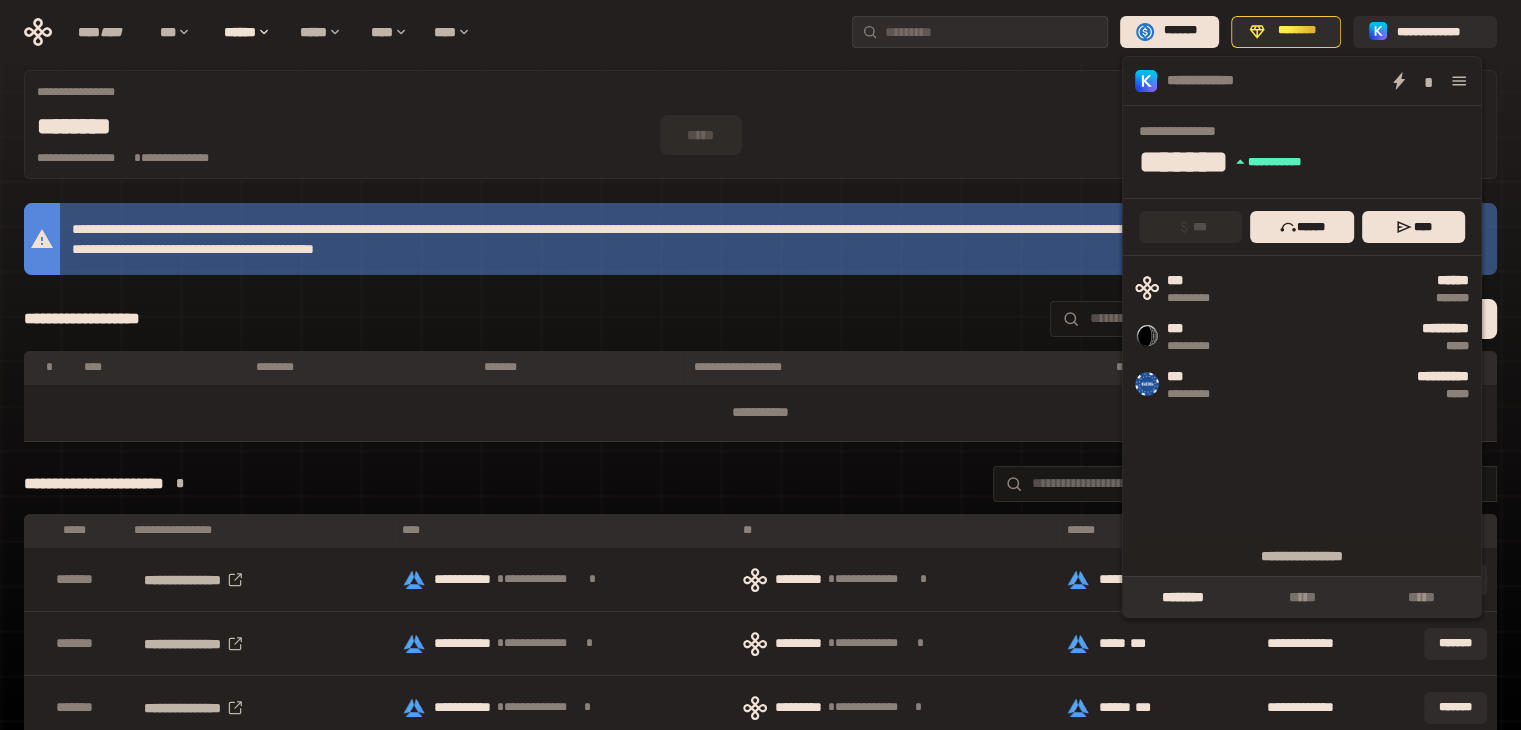 click on "**********" at bounding box center (760, 484) 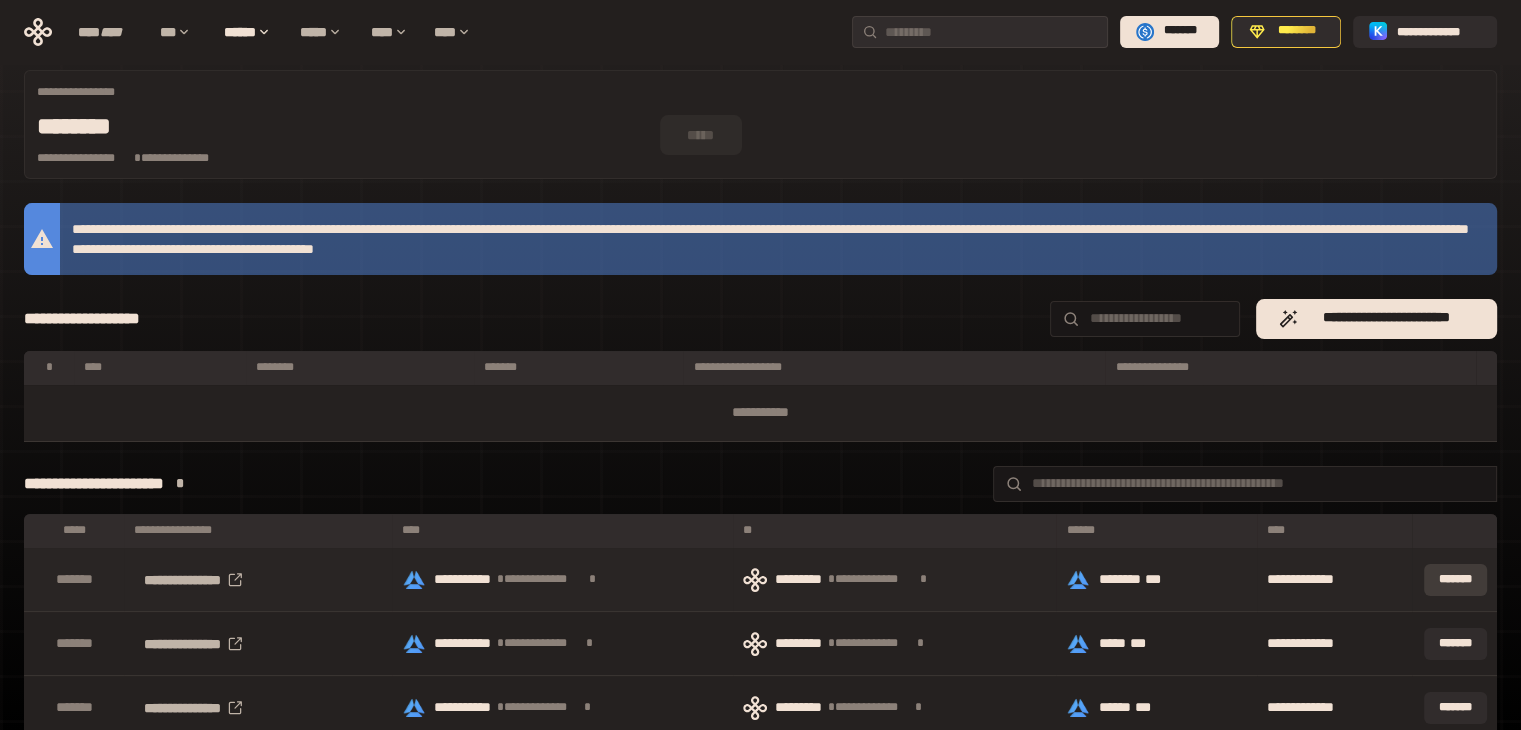 click on "*******" at bounding box center [1455, 580] 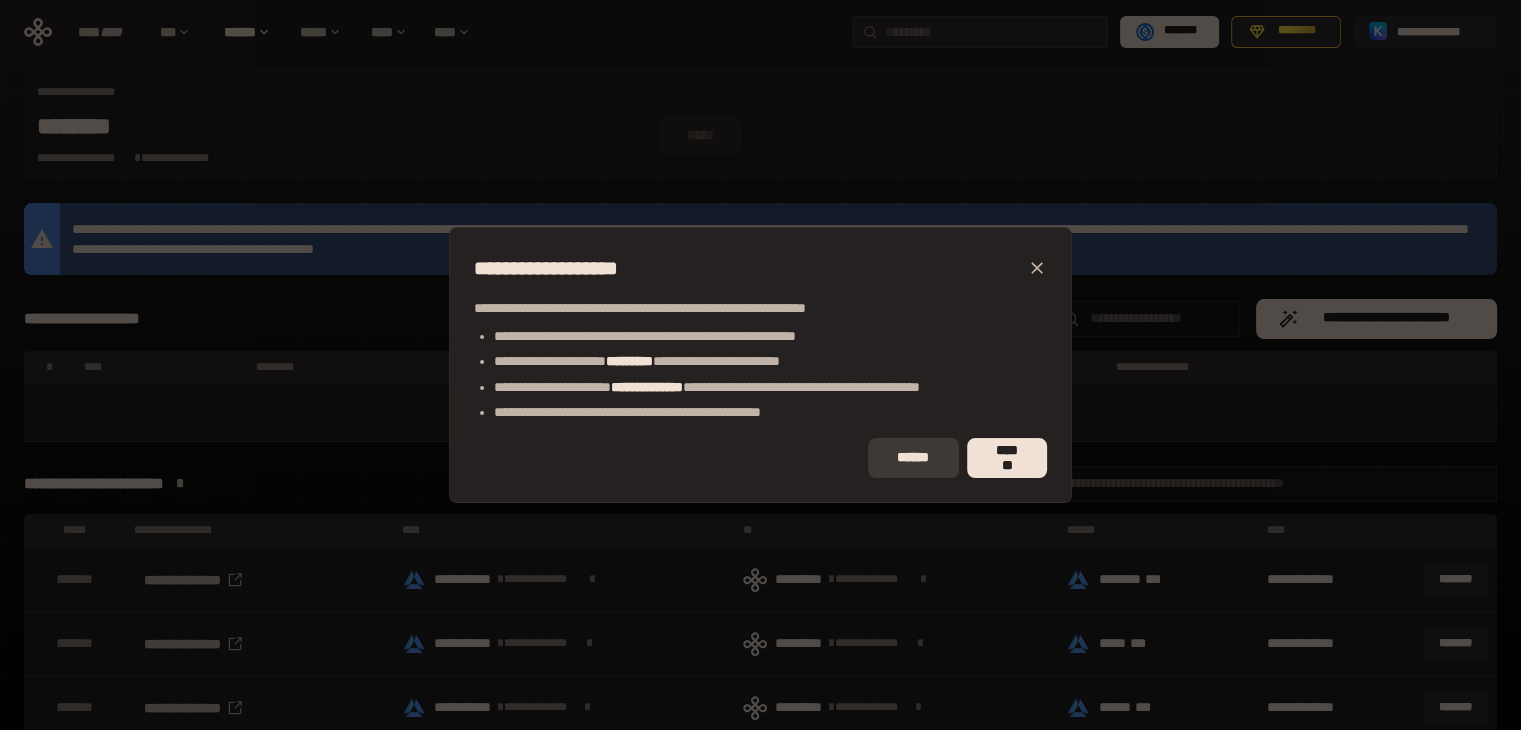 click on "******" at bounding box center [913, 458] 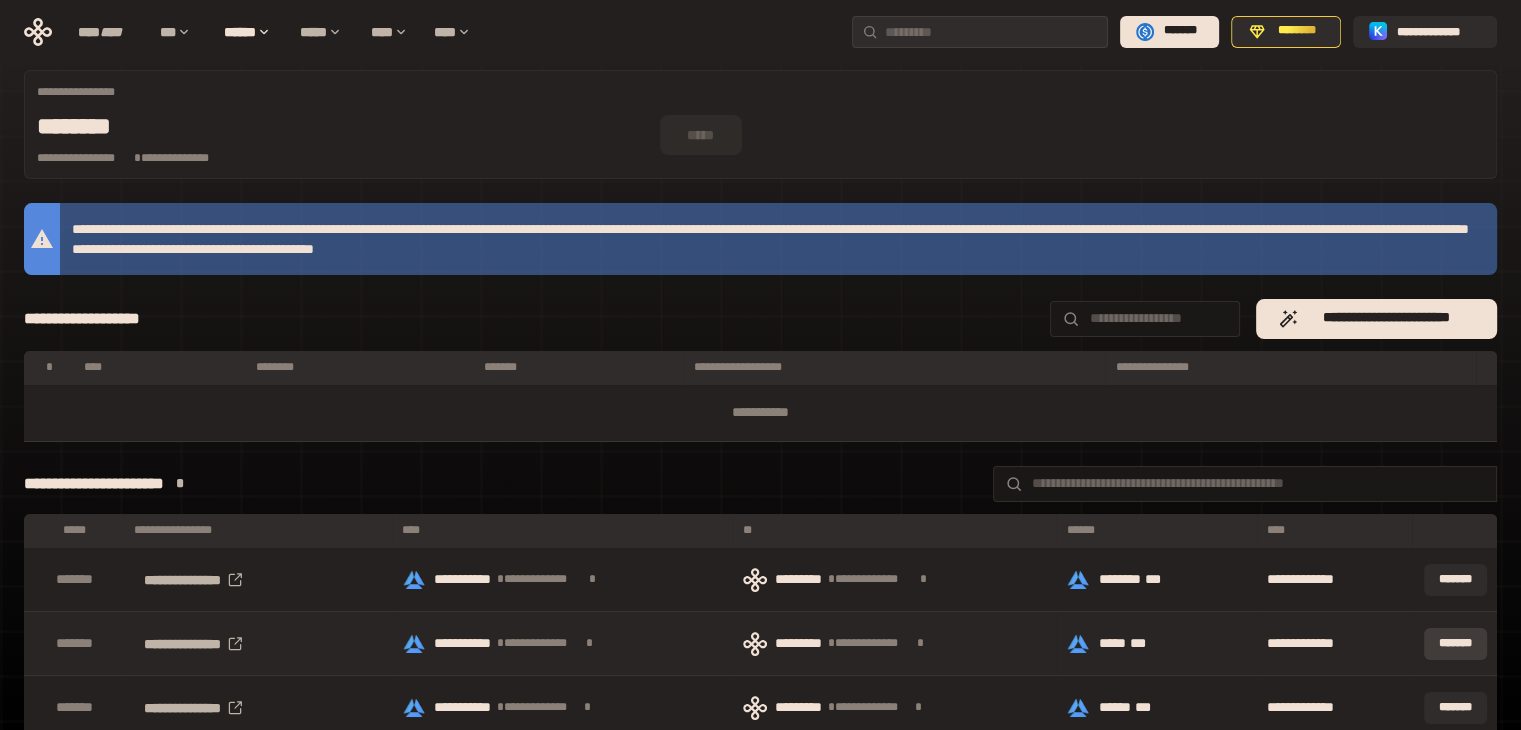 click on "*******" at bounding box center [1455, 644] 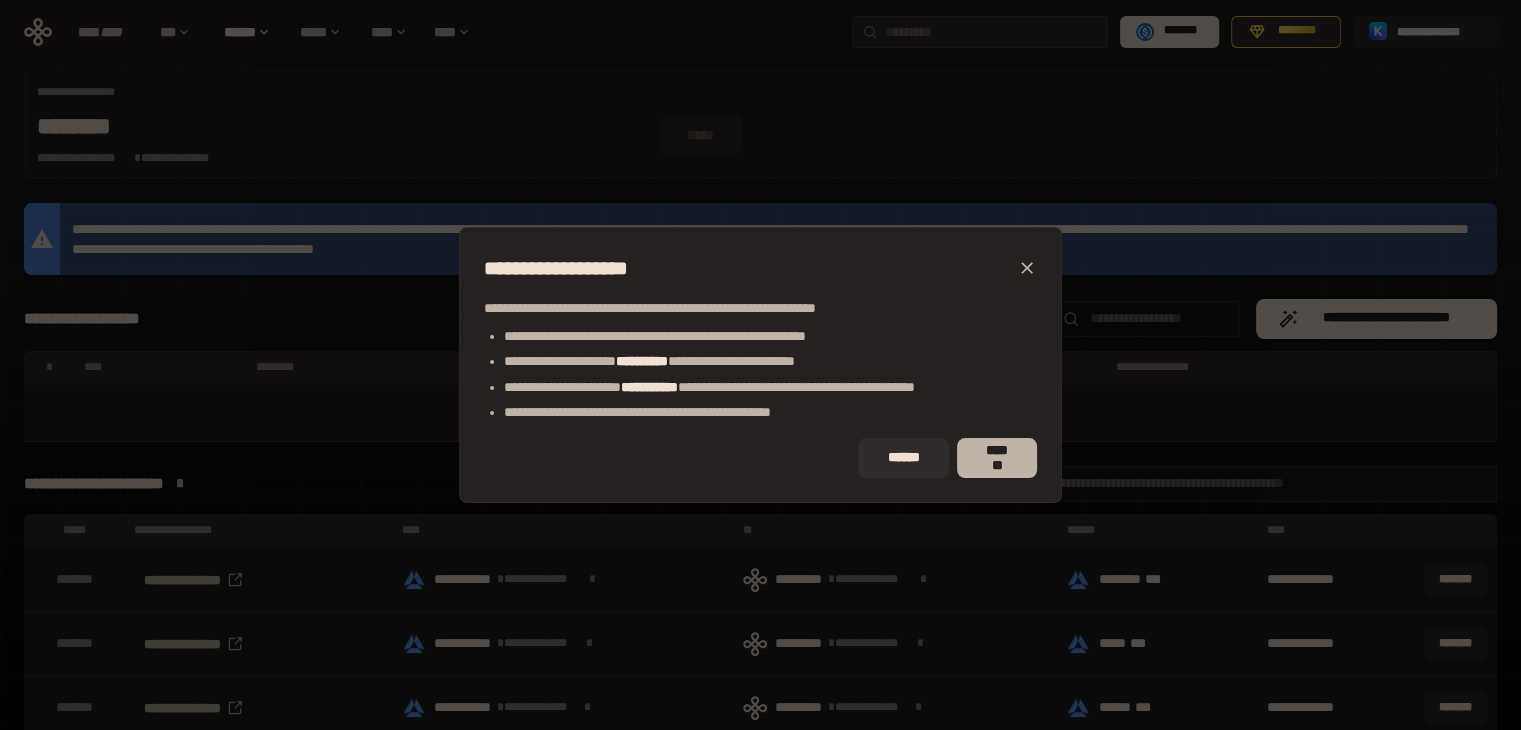 click on "*******" at bounding box center [997, 458] 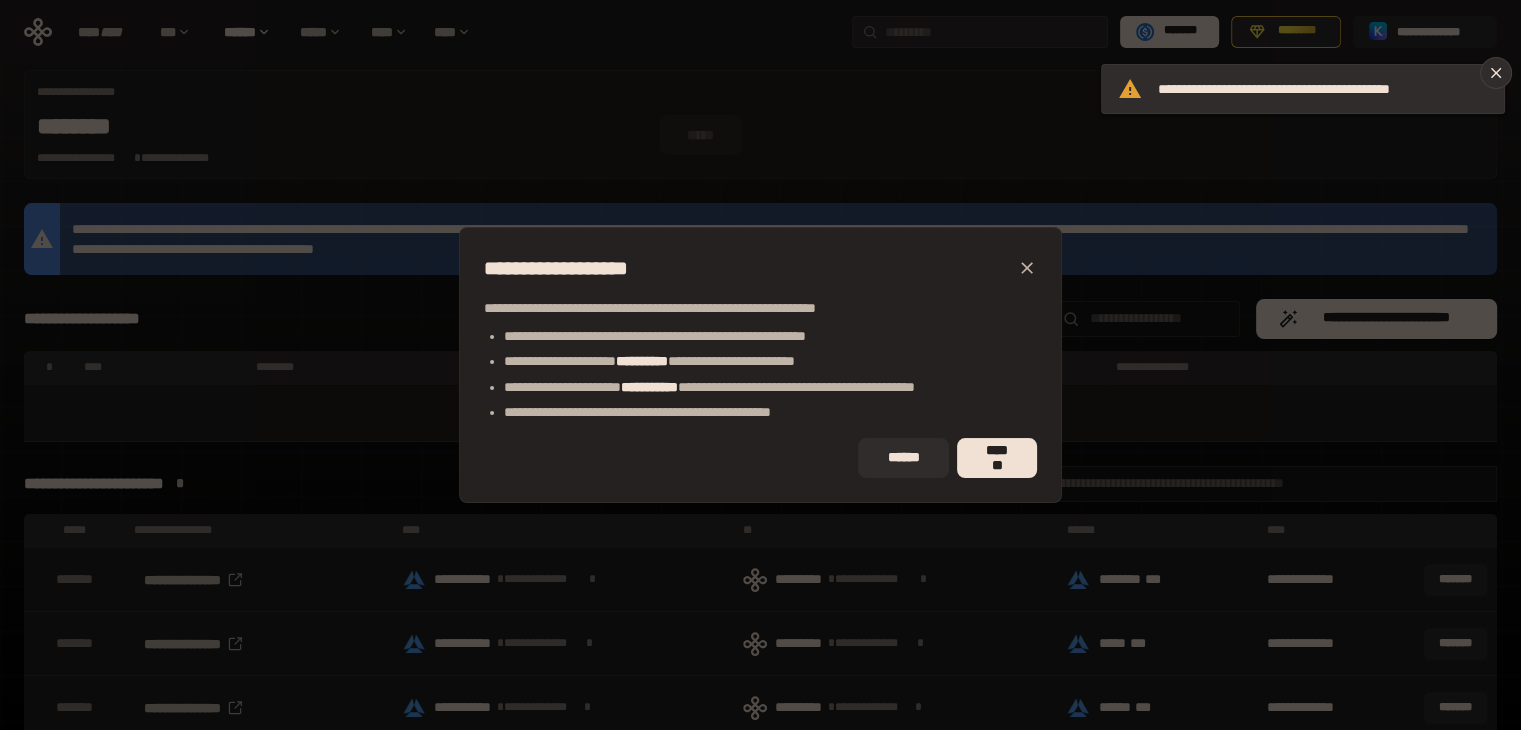 click 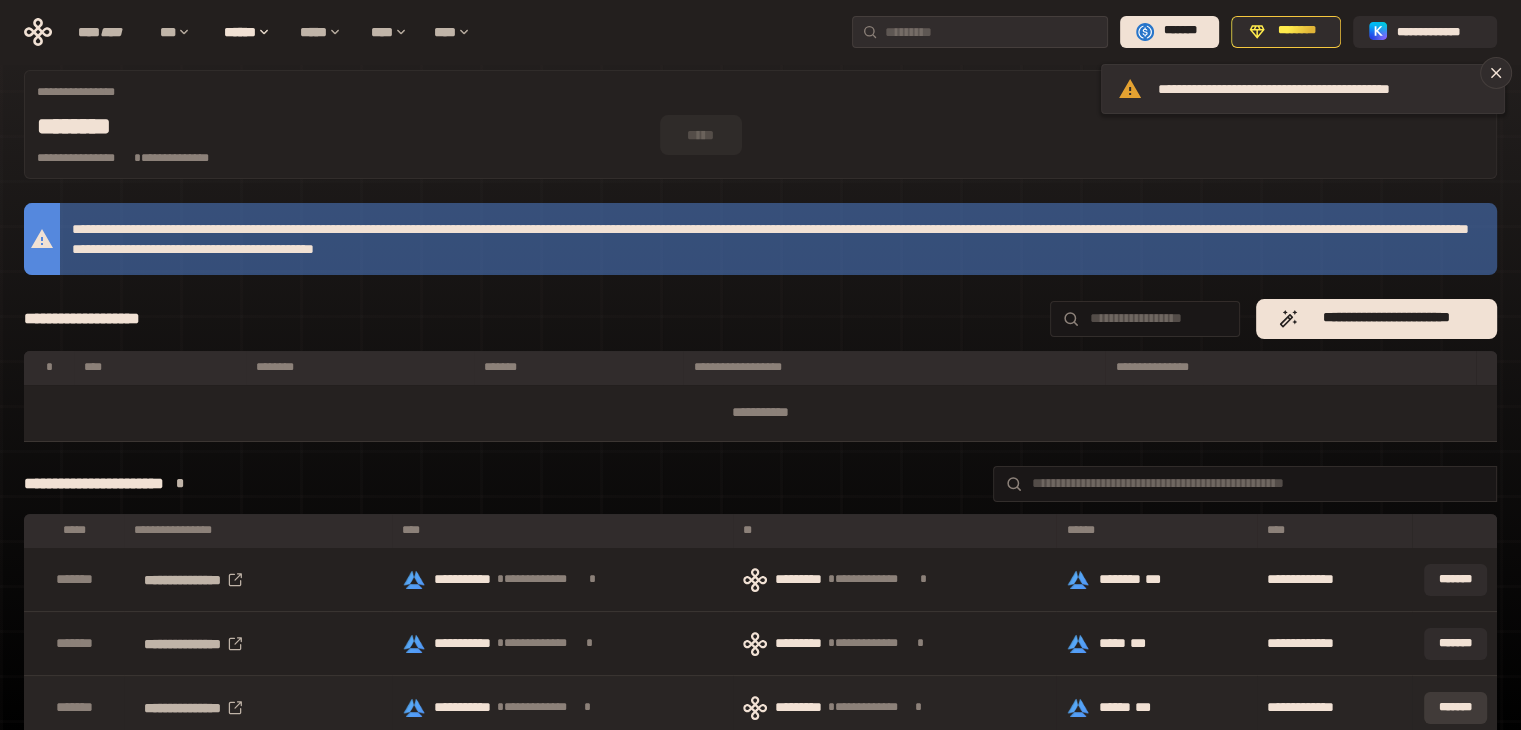 click on "*******" at bounding box center (1455, 708) 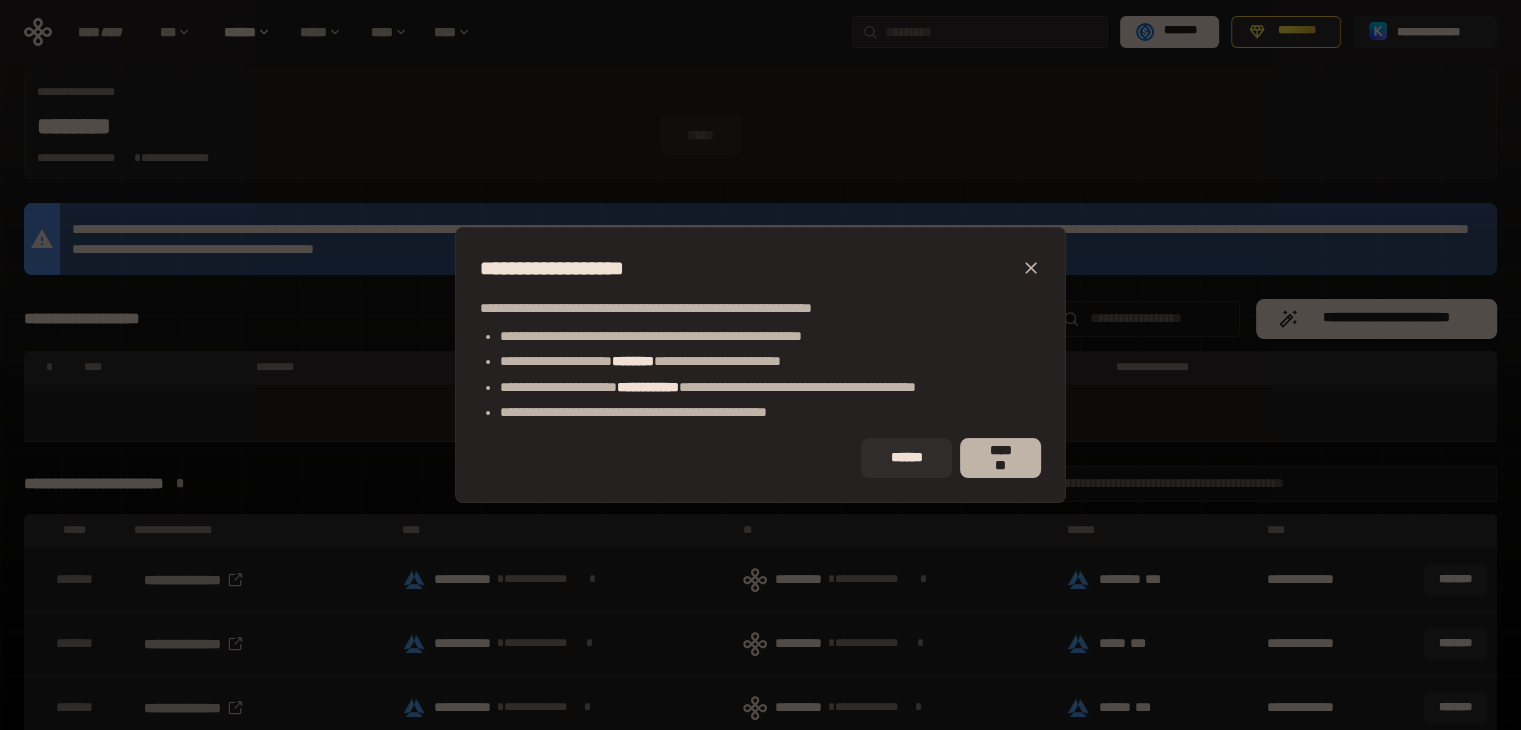 click on "*******" at bounding box center (1000, 458) 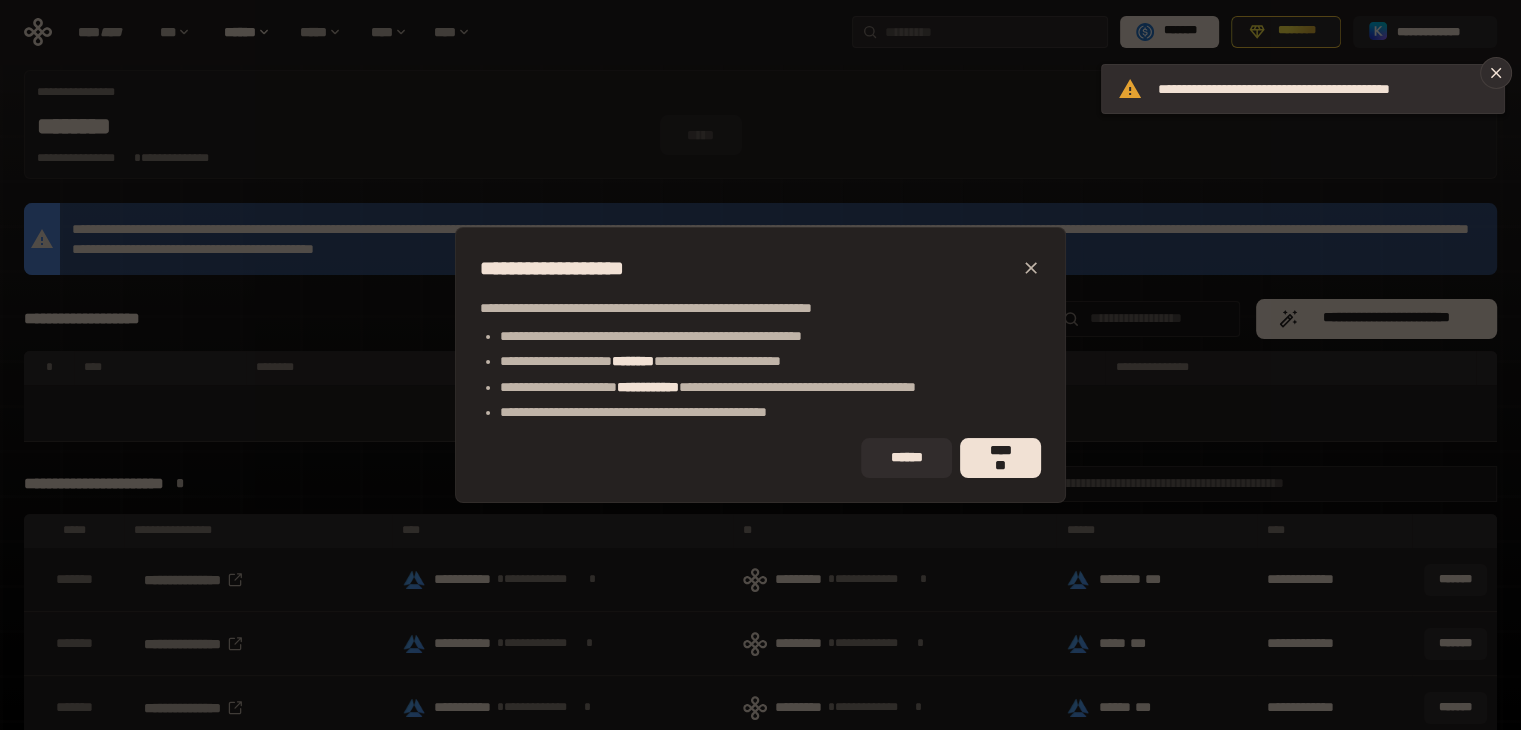 click 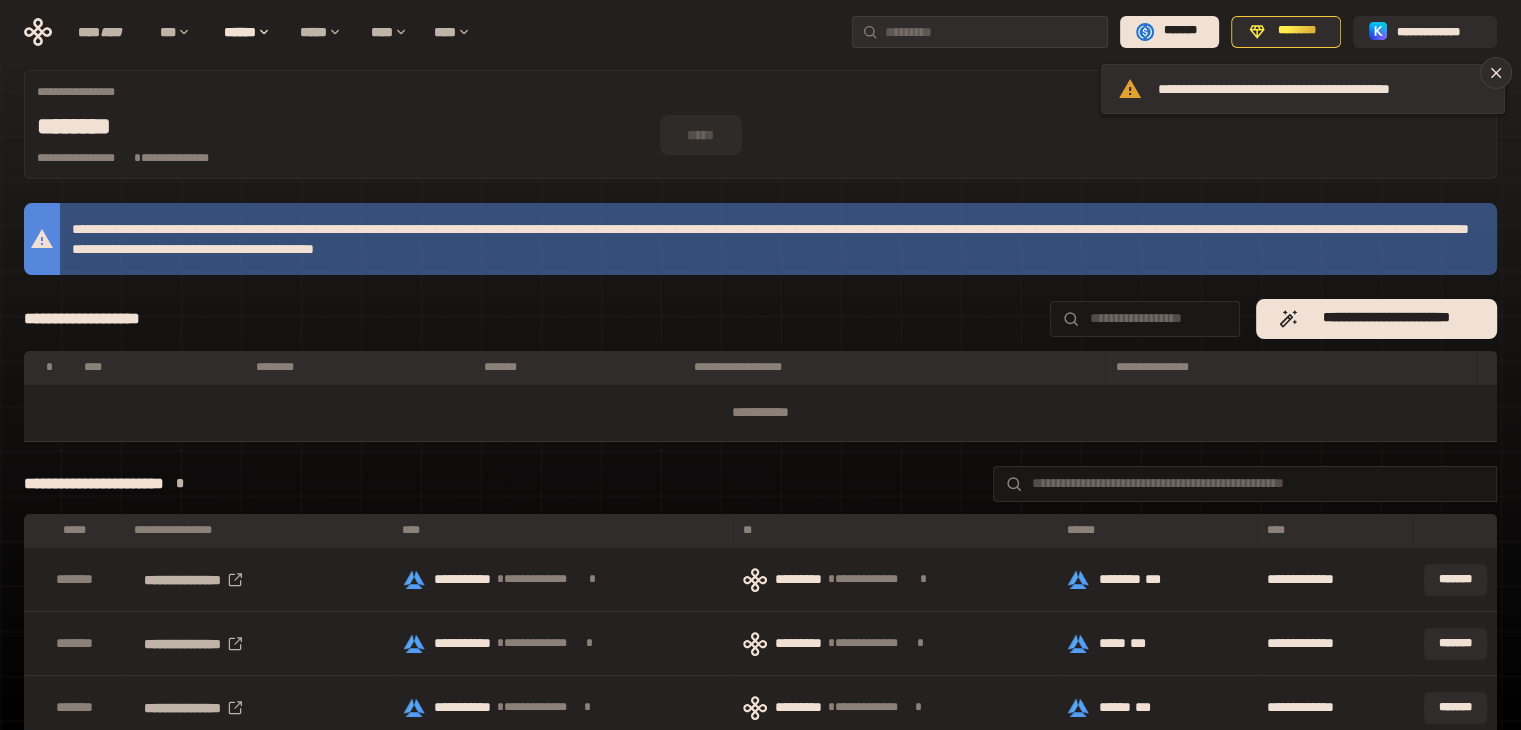 click on "*******" at bounding box center (1455, 772) 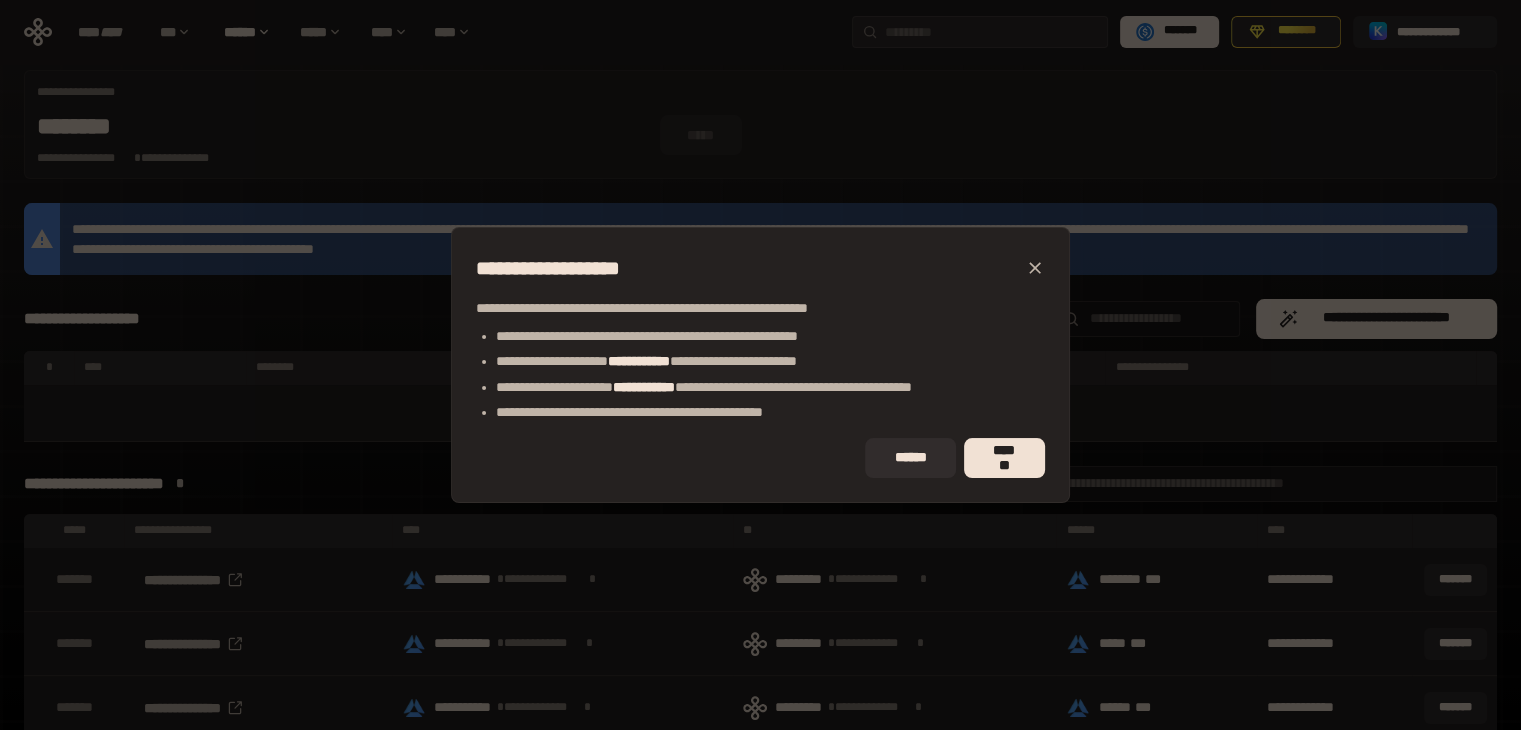 click 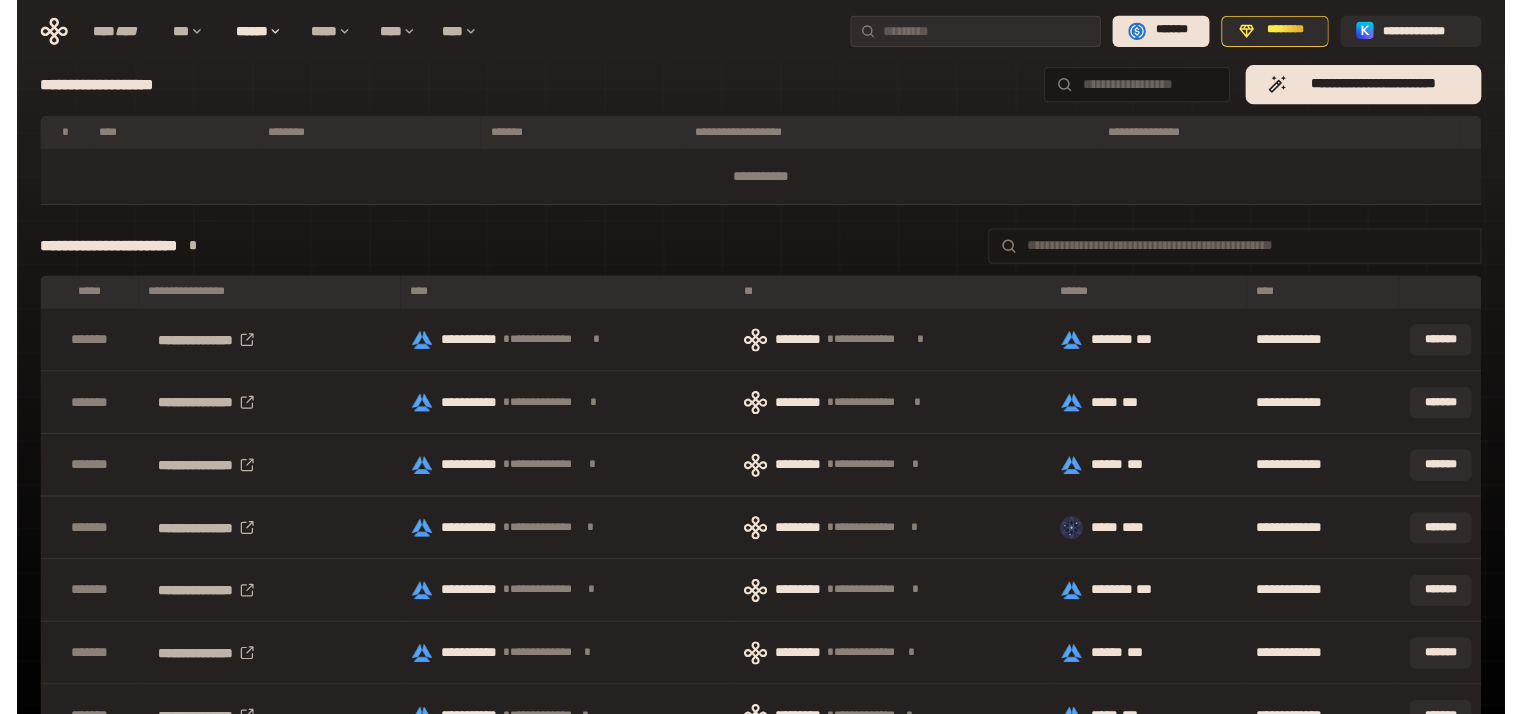 scroll, scrollTop: 389, scrollLeft: 0, axis: vertical 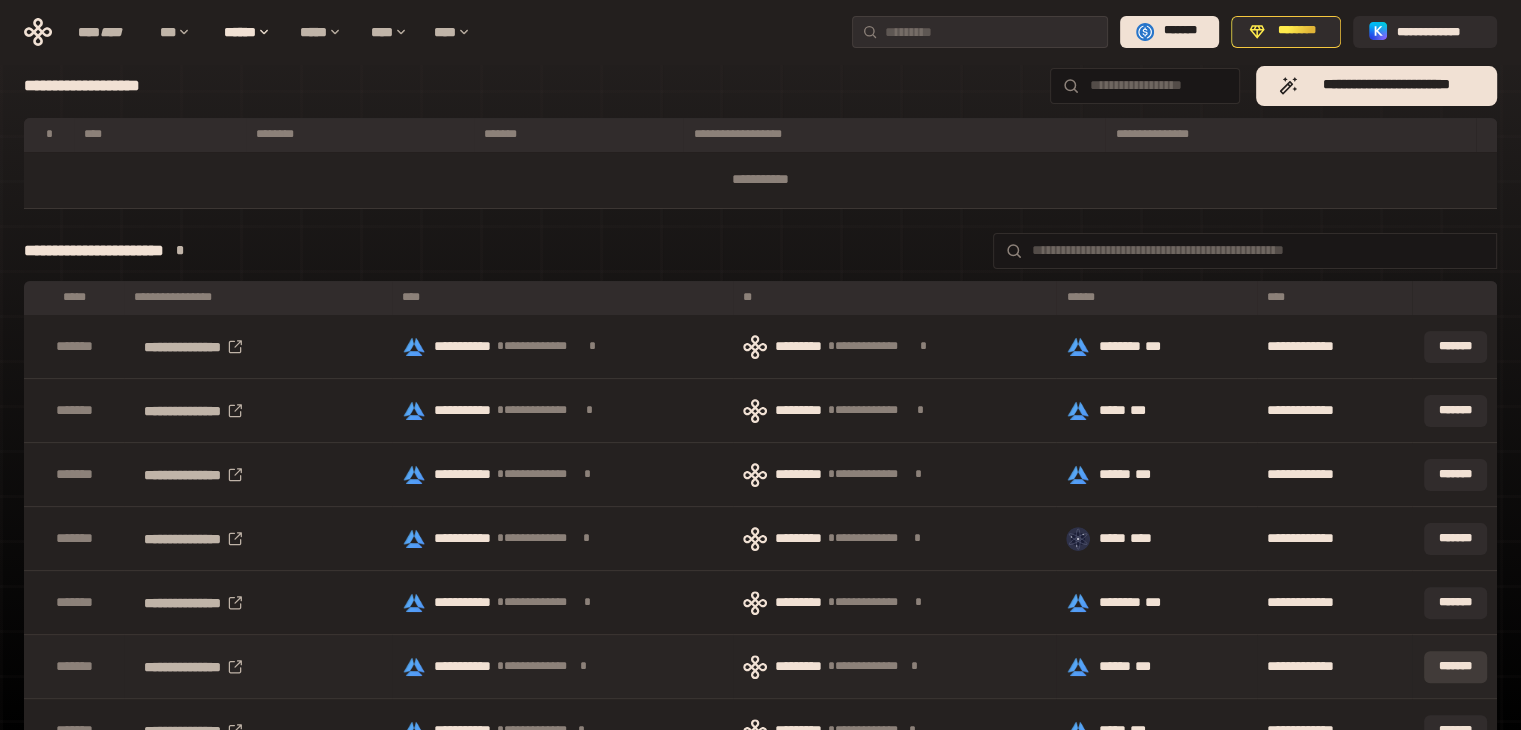 click on "*******" at bounding box center [1455, 667] 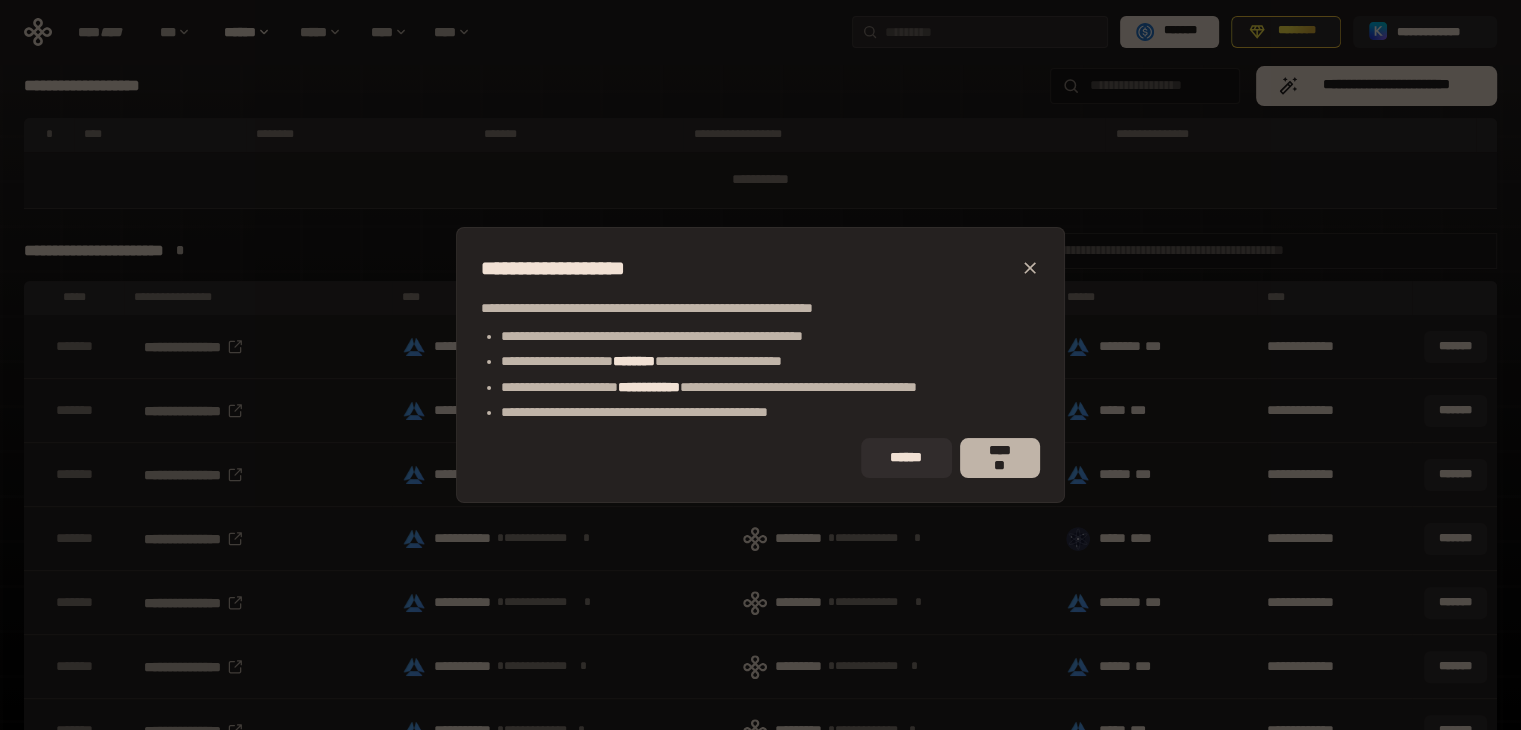 click on "*******" at bounding box center (1000, 458) 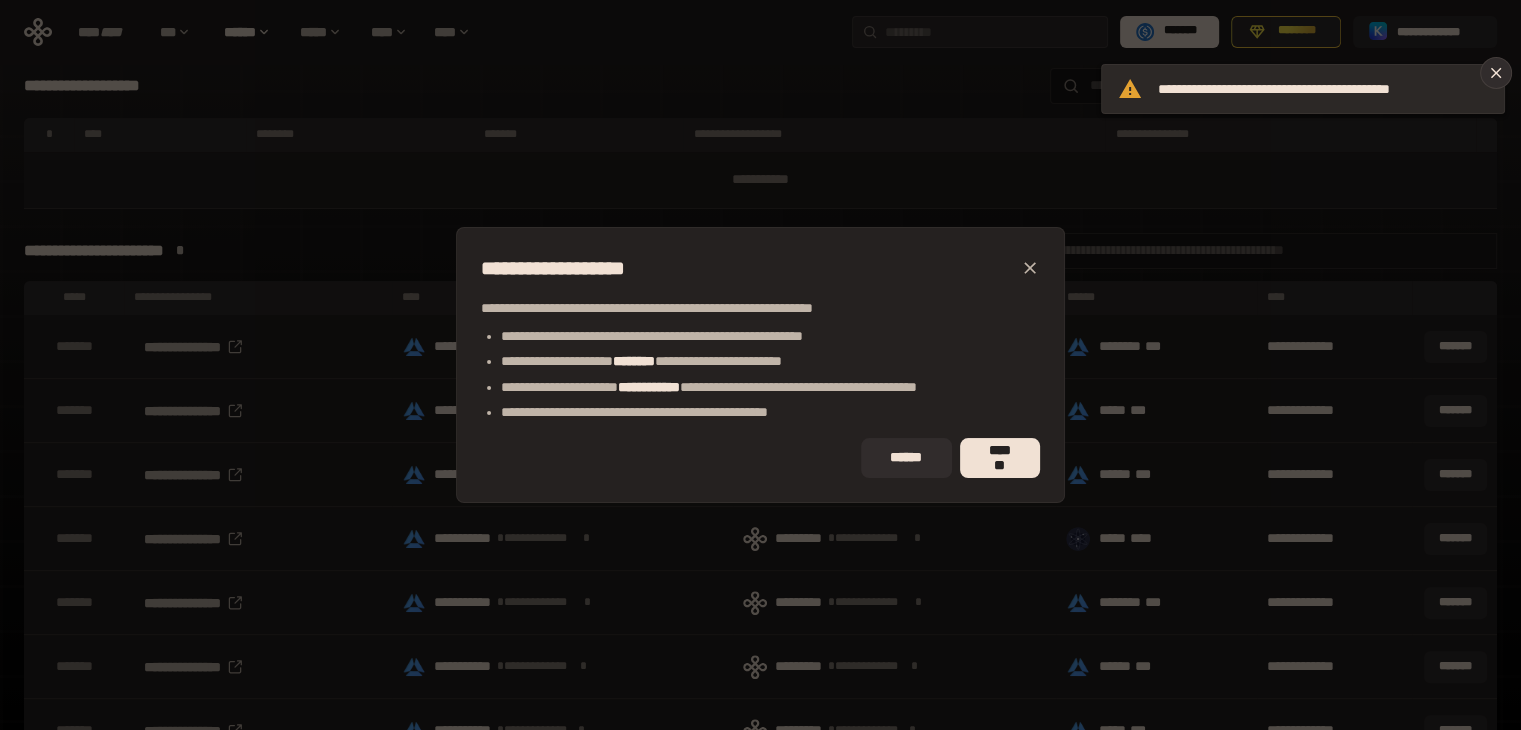 click on "**********" at bounding box center [1323, 89] 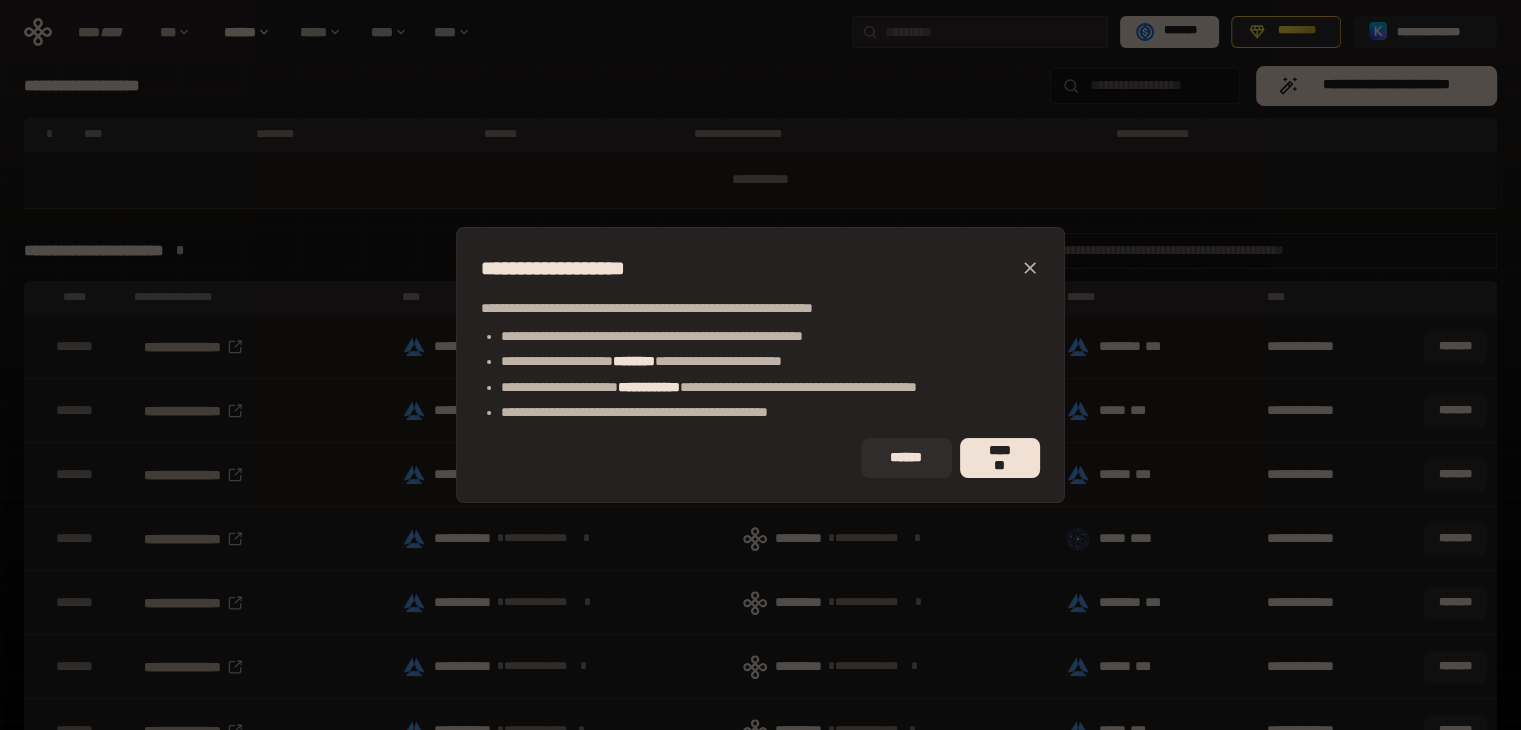 click 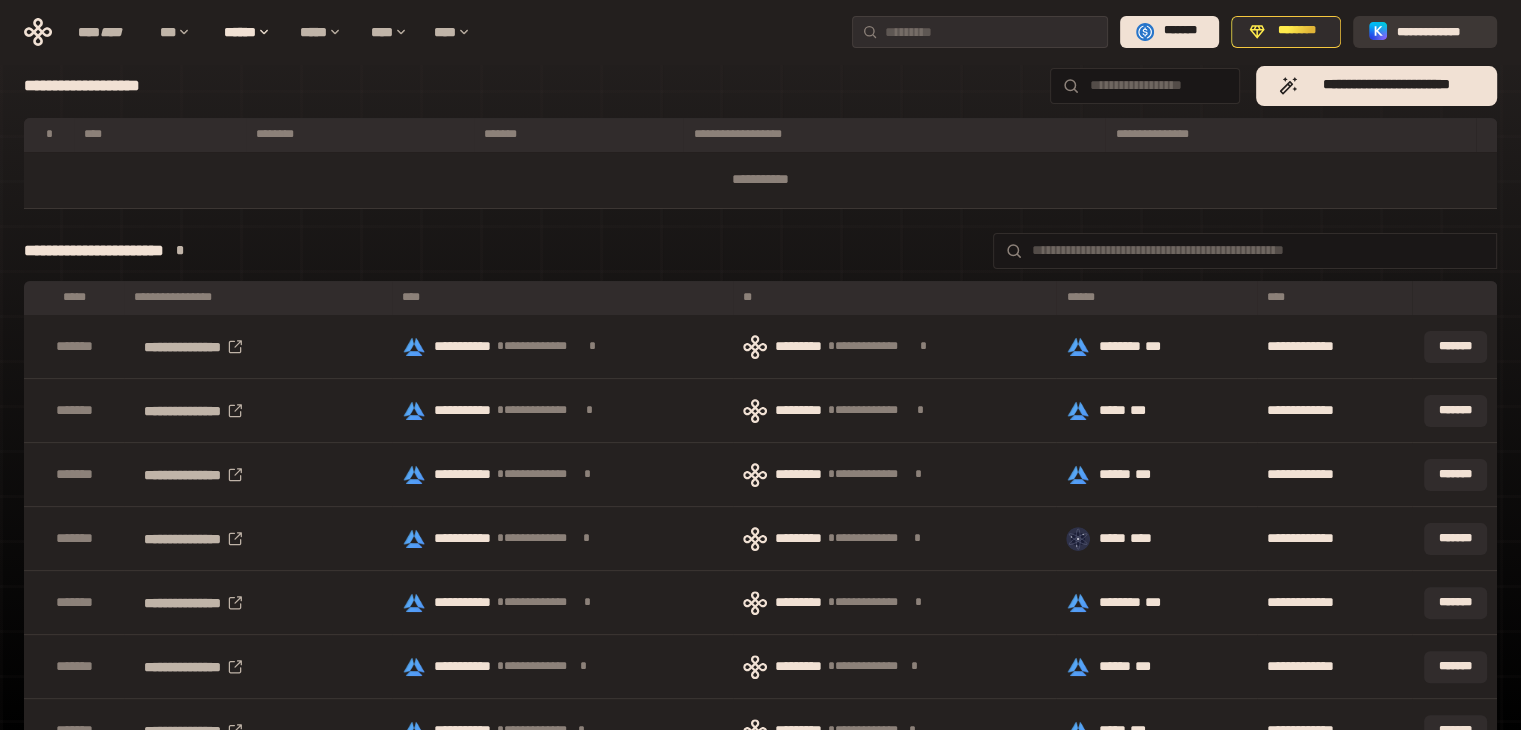 click on "**********" at bounding box center (1439, 31) 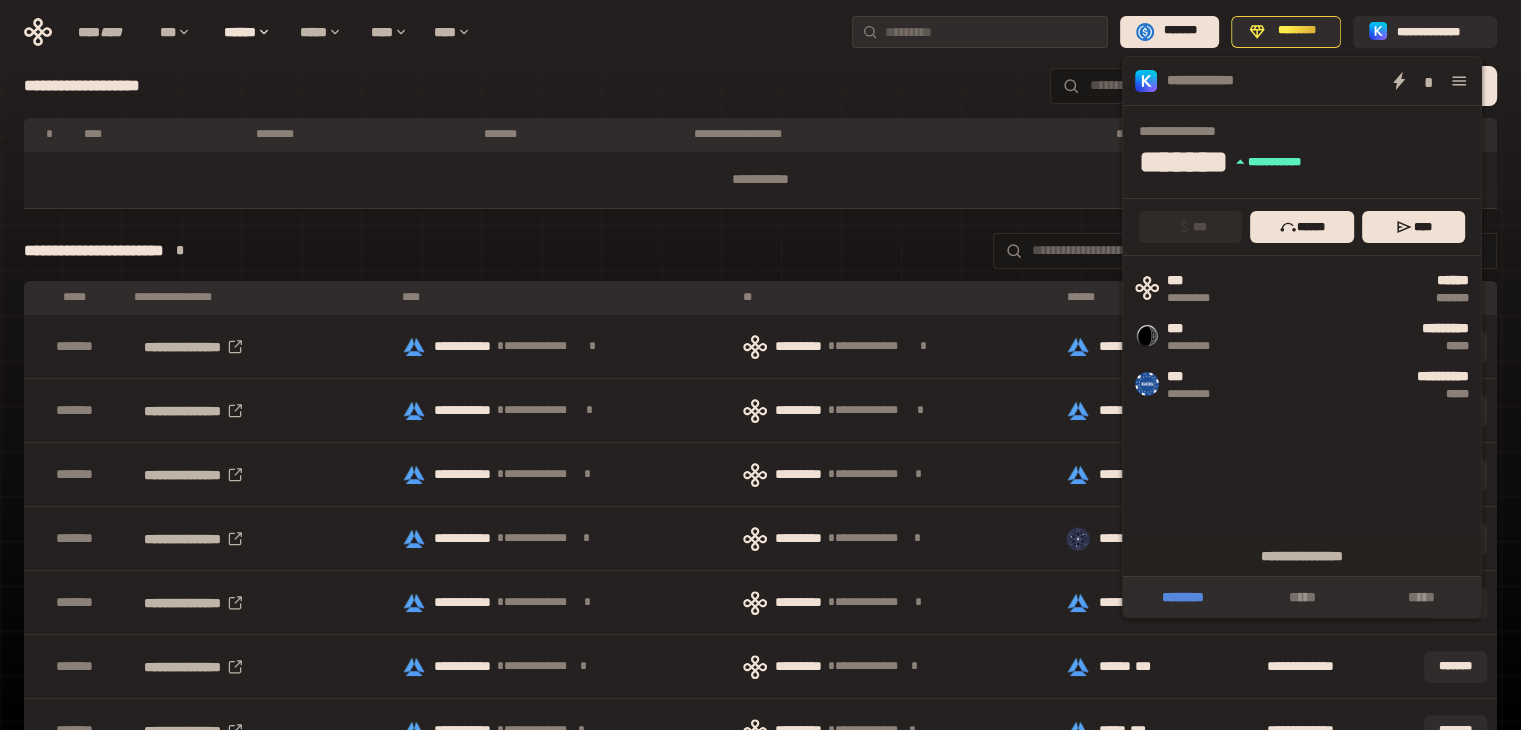 click on "********" at bounding box center (1182, 597) 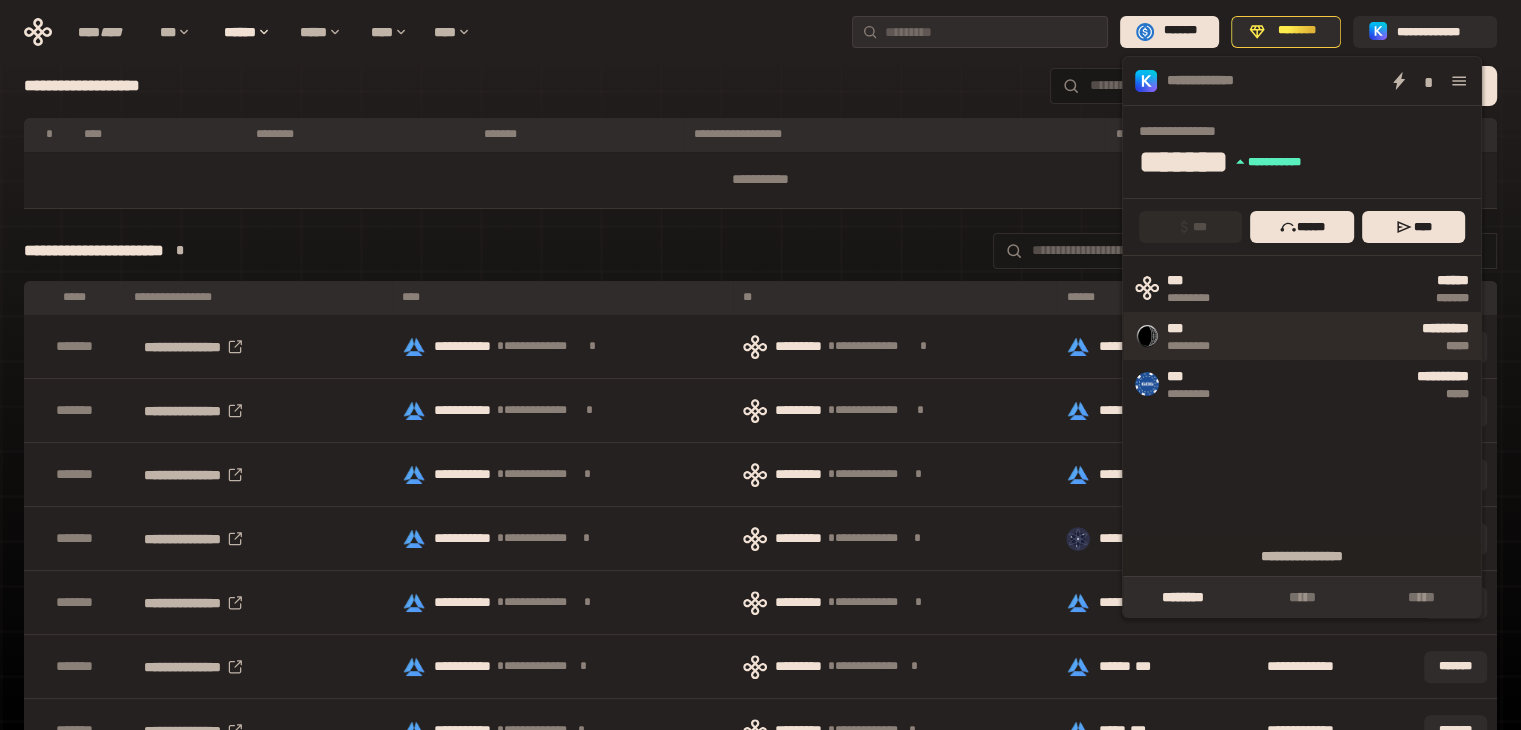 click on "*********" at bounding box center (1199, 346) 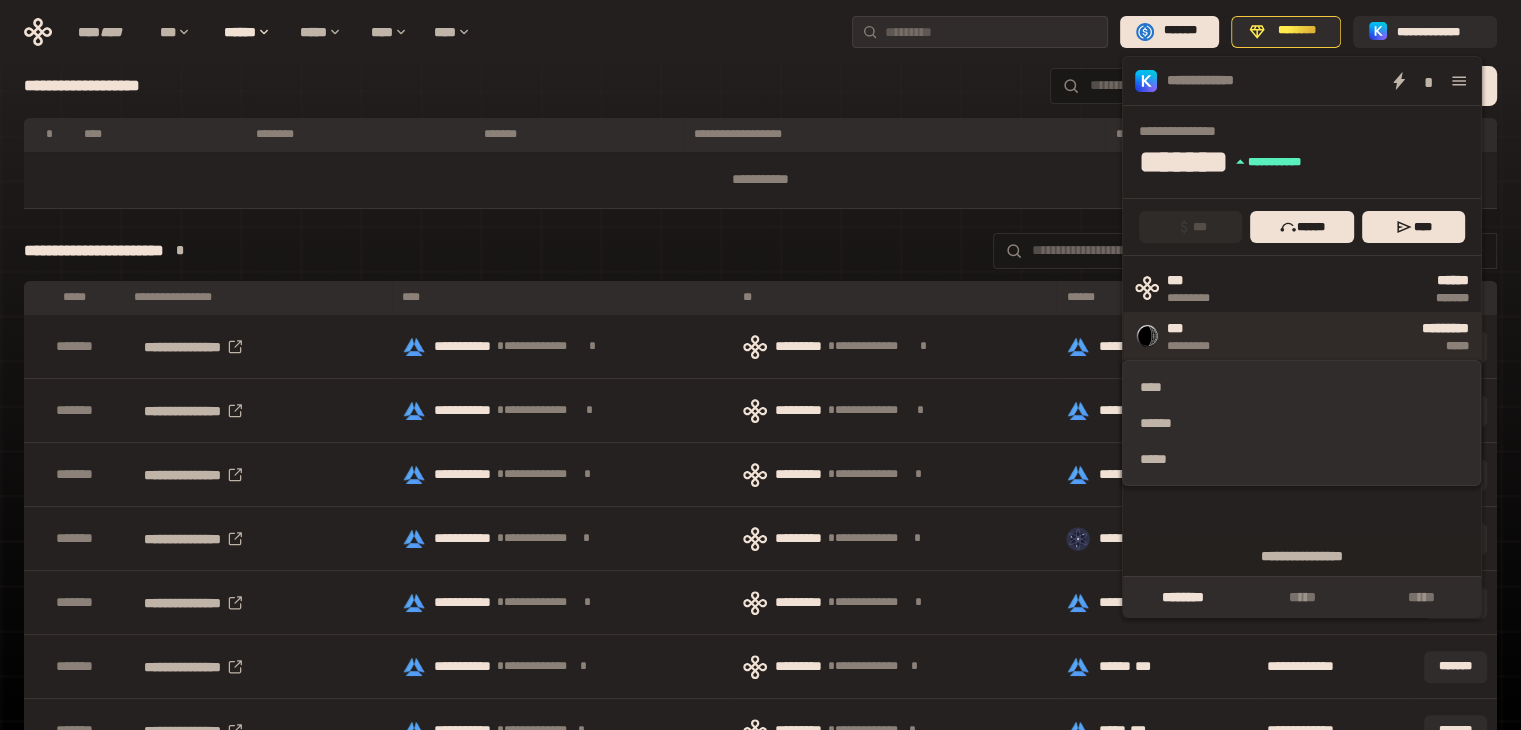 click at bounding box center (1147, 336) 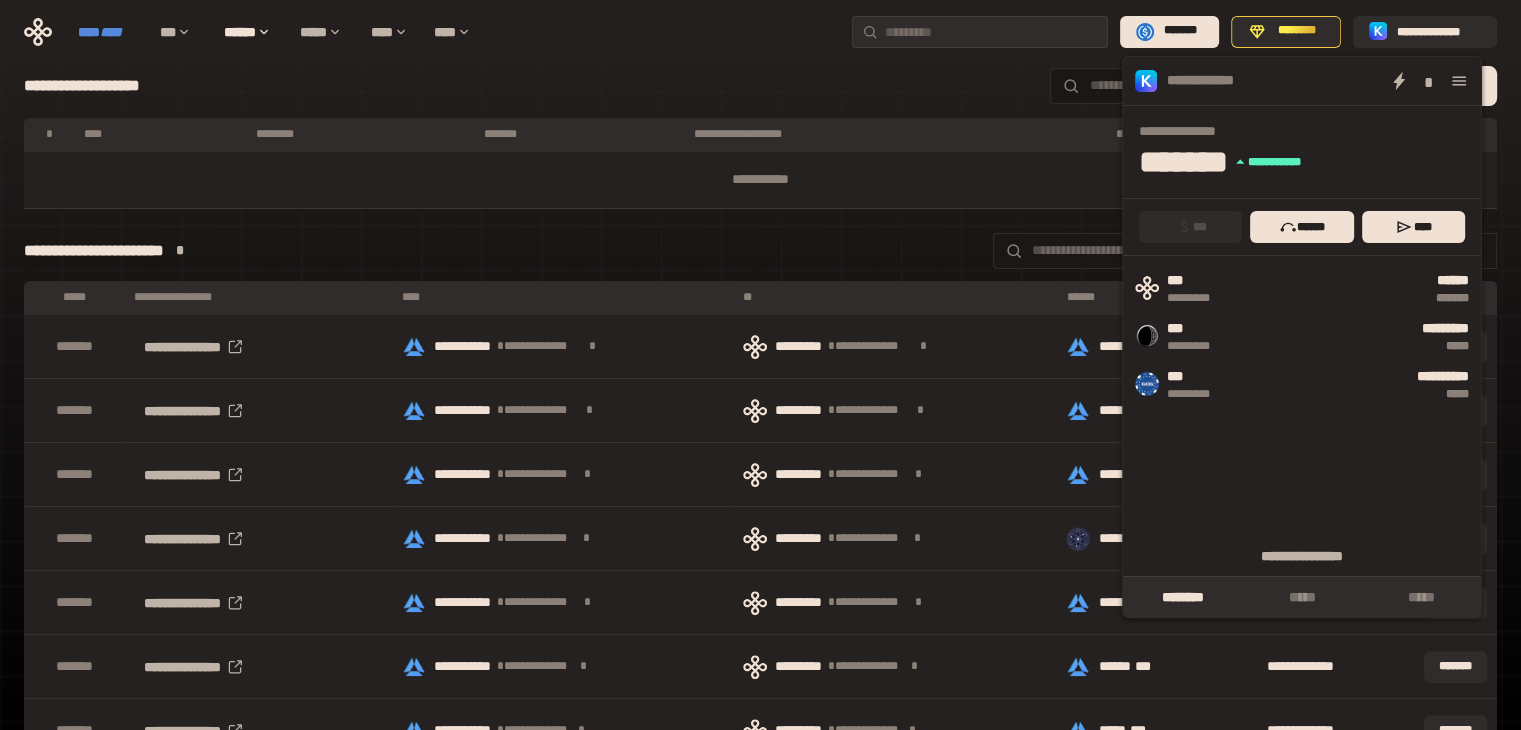 click on "****" at bounding box center [111, 32] 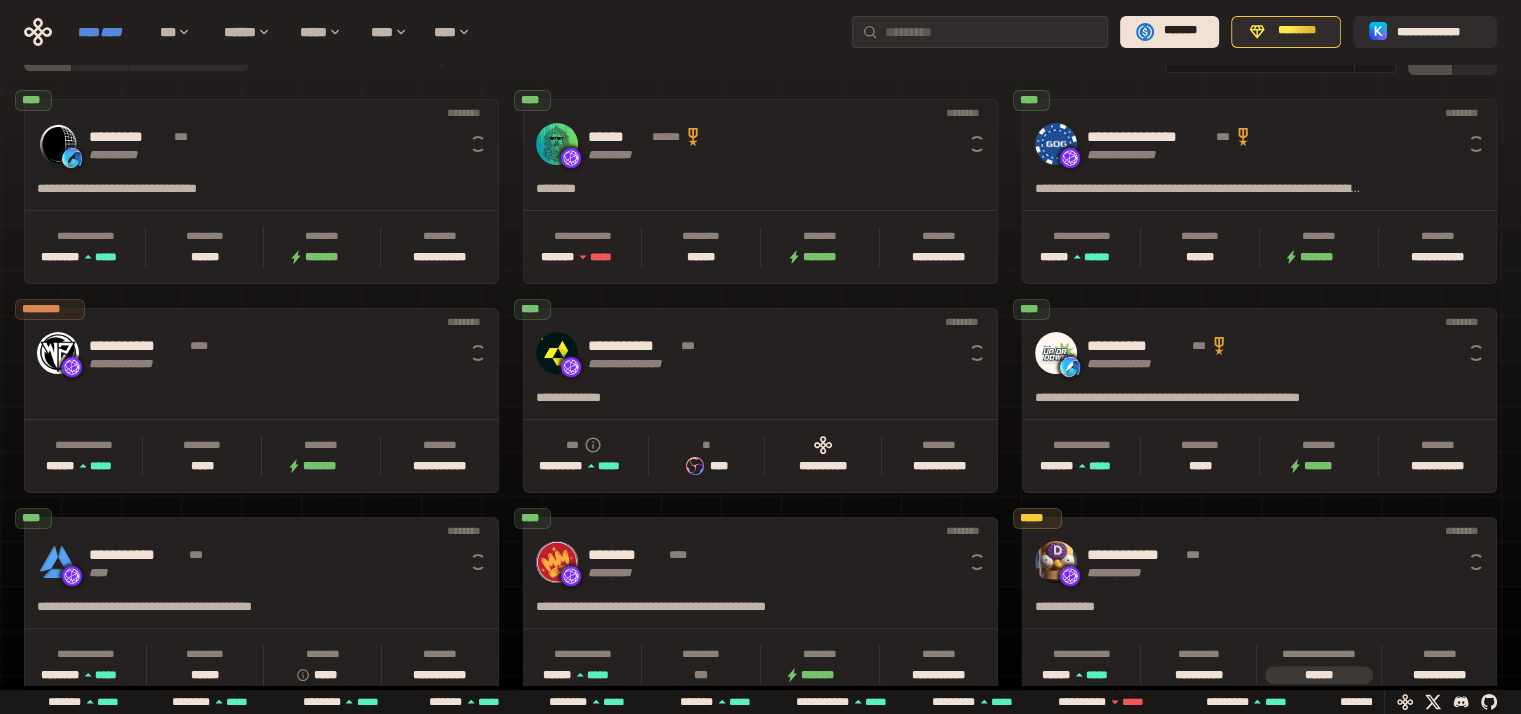 scroll, scrollTop: 0, scrollLeft: 16, axis: horizontal 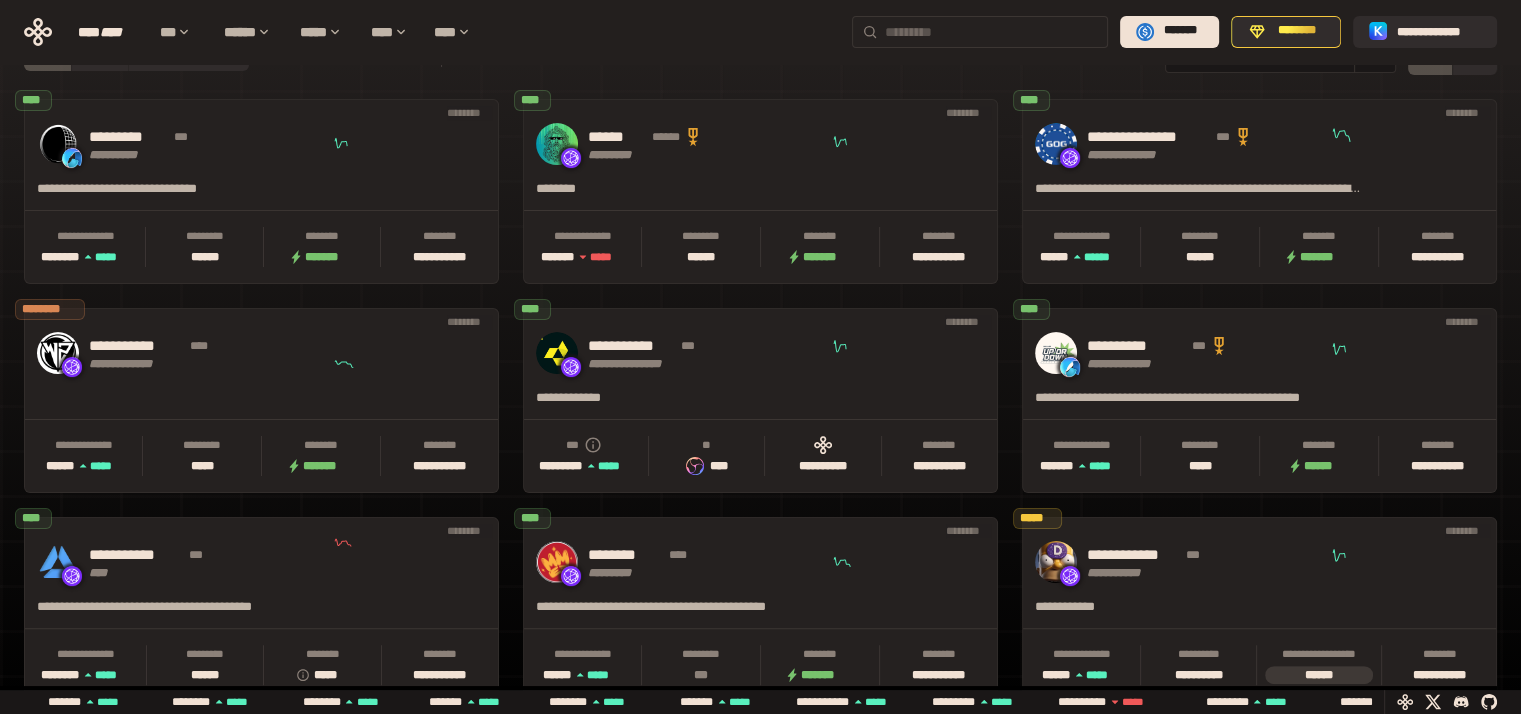 click at bounding box center (992, 32) 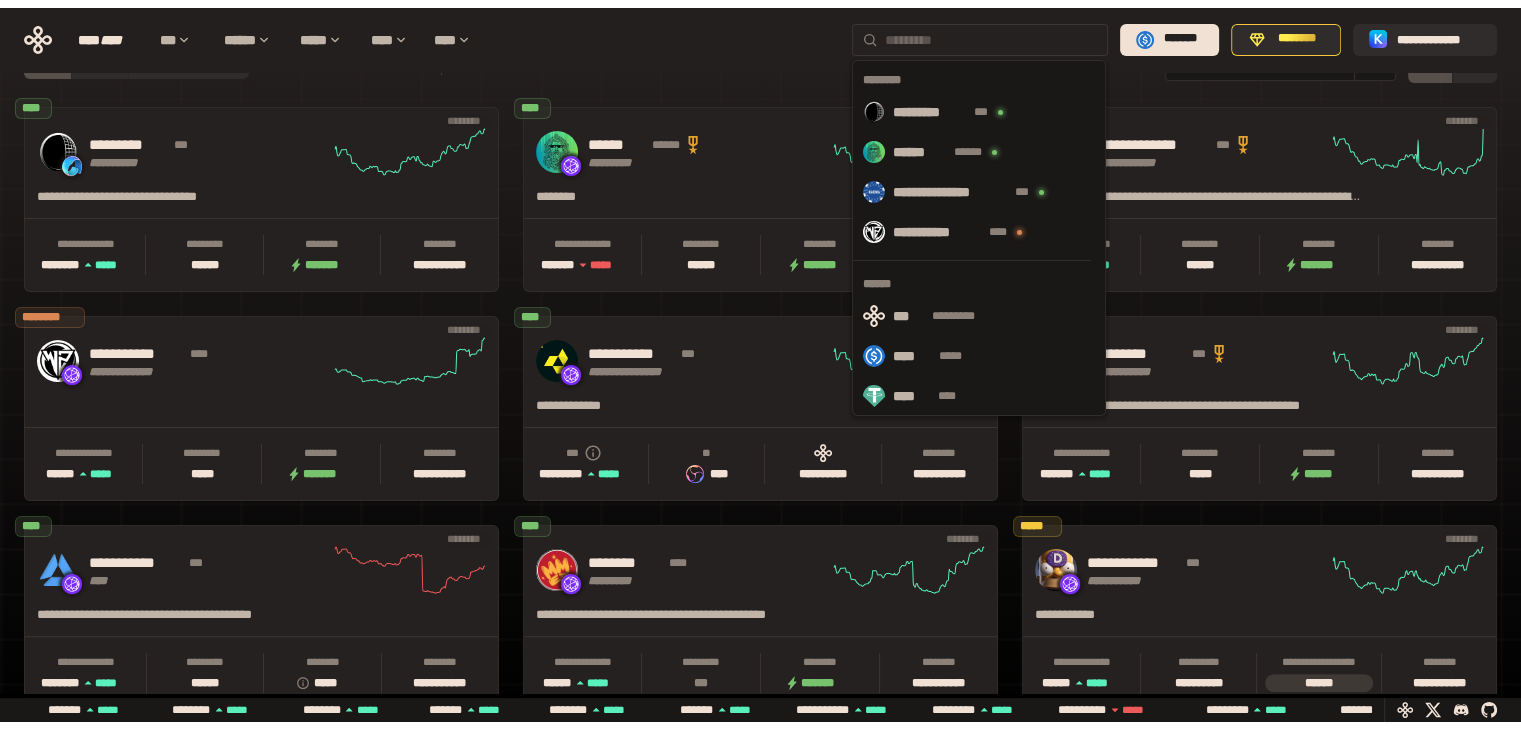 scroll, scrollTop: 0, scrollLeft: 436, axis: horizontal 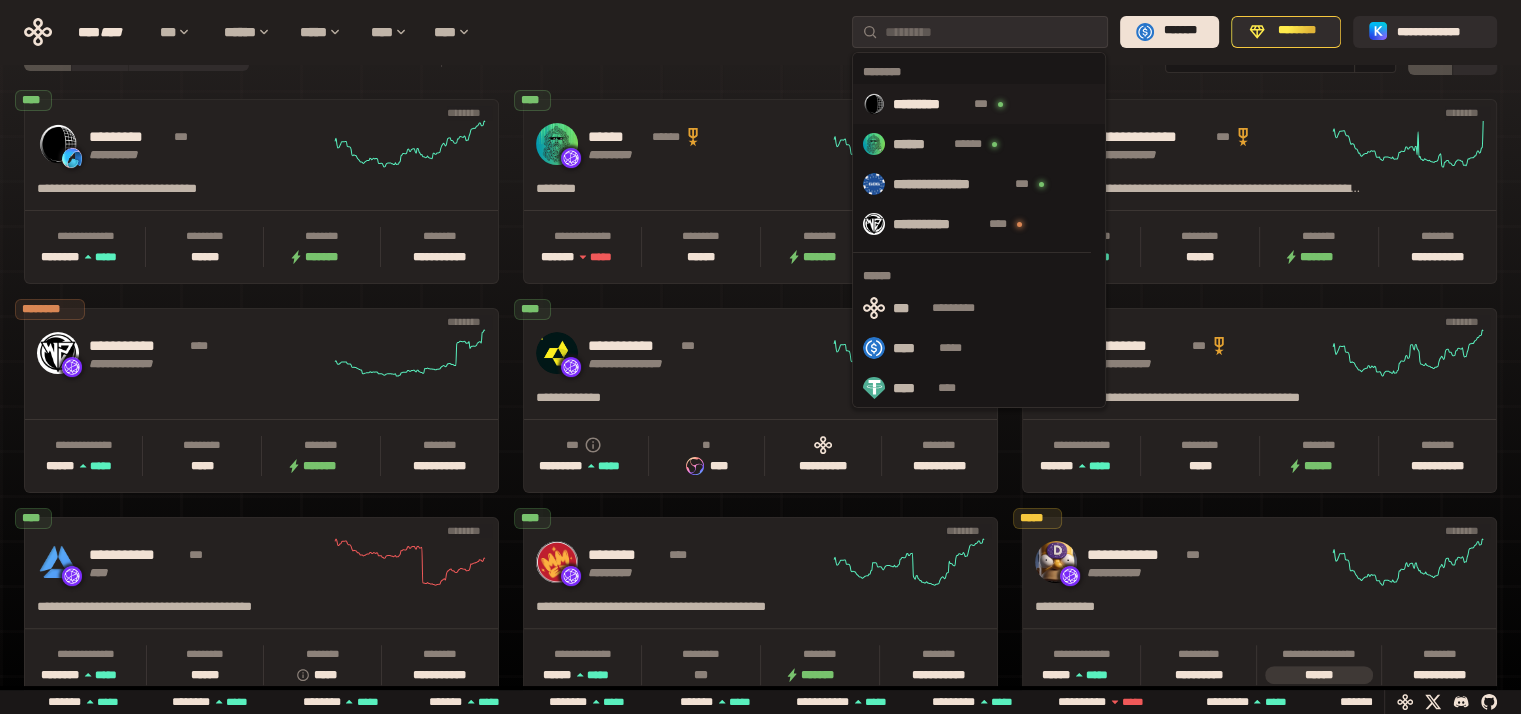 click on "*********" at bounding box center (930, 104) 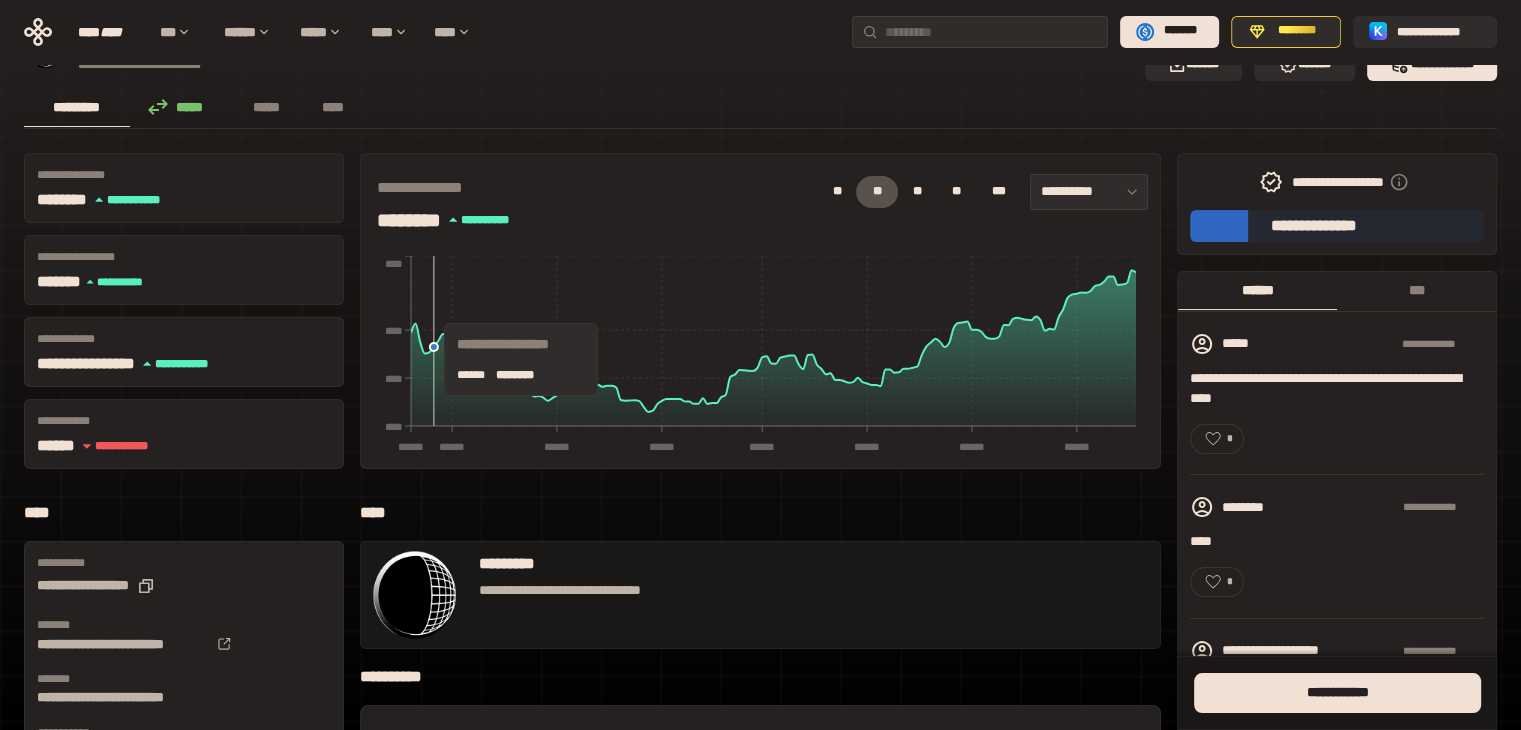 scroll, scrollTop: 0, scrollLeft: 0, axis: both 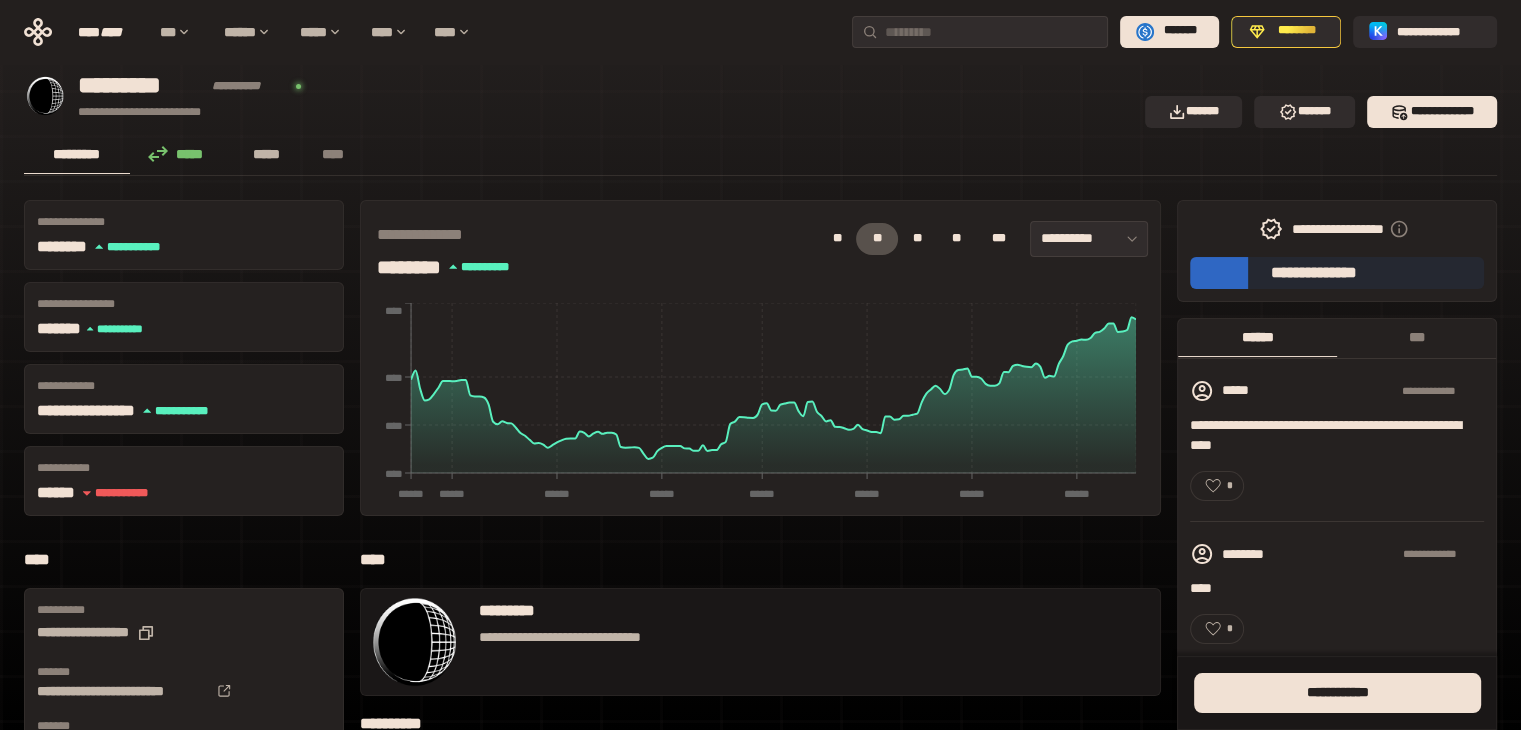 click on "*****" at bounding box center [267, 154] 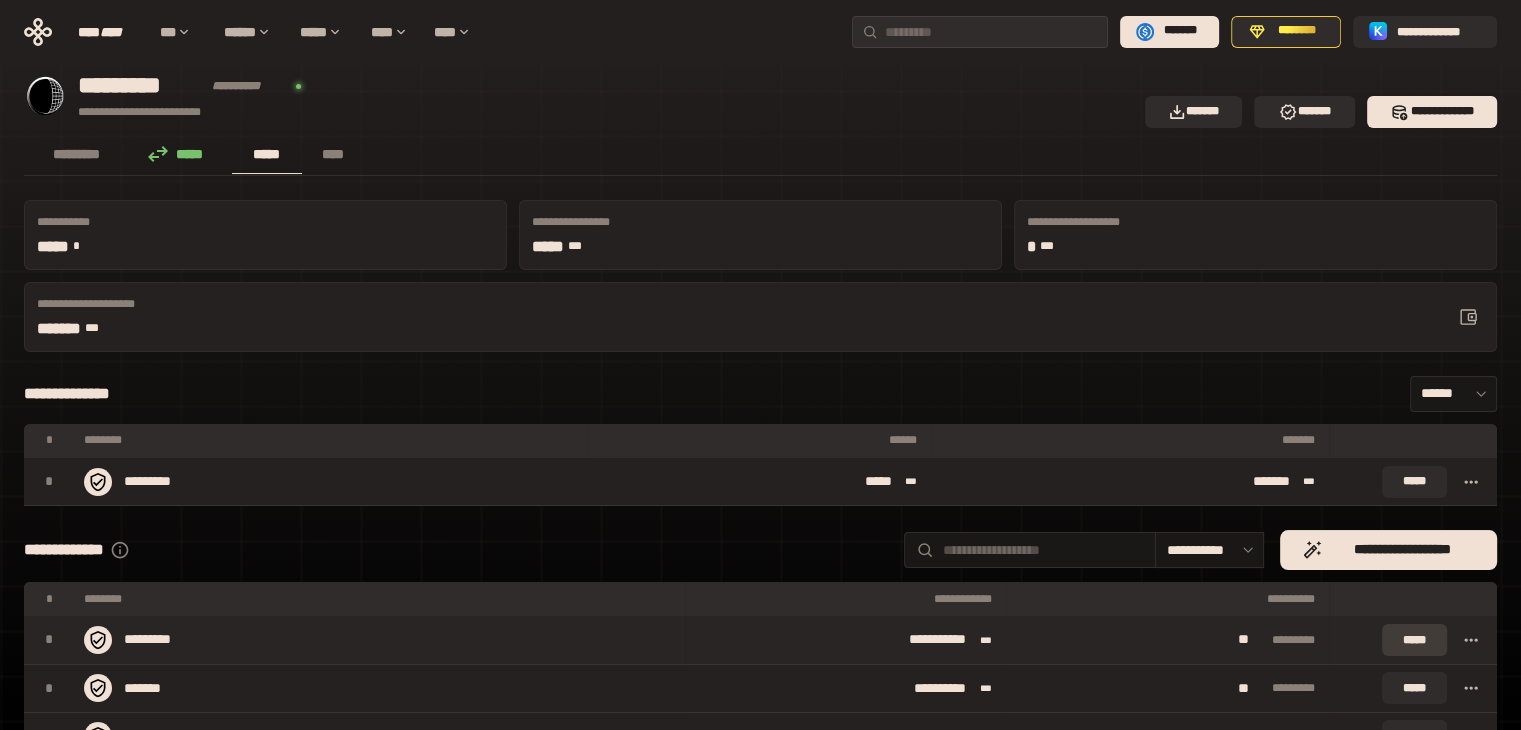 click on "*****" at bounding box center [1414, 640] 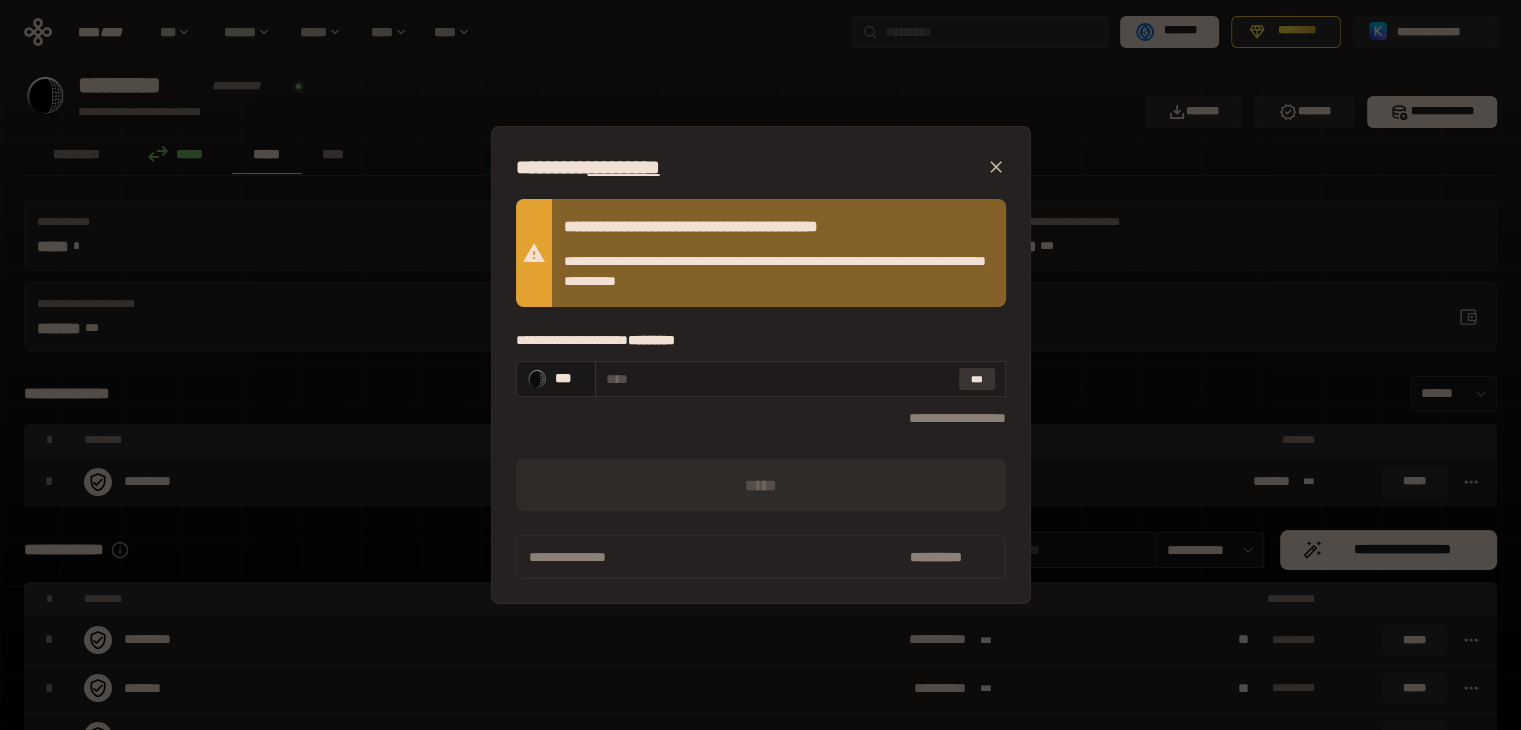click on "***" at bounding box center [977, 379] 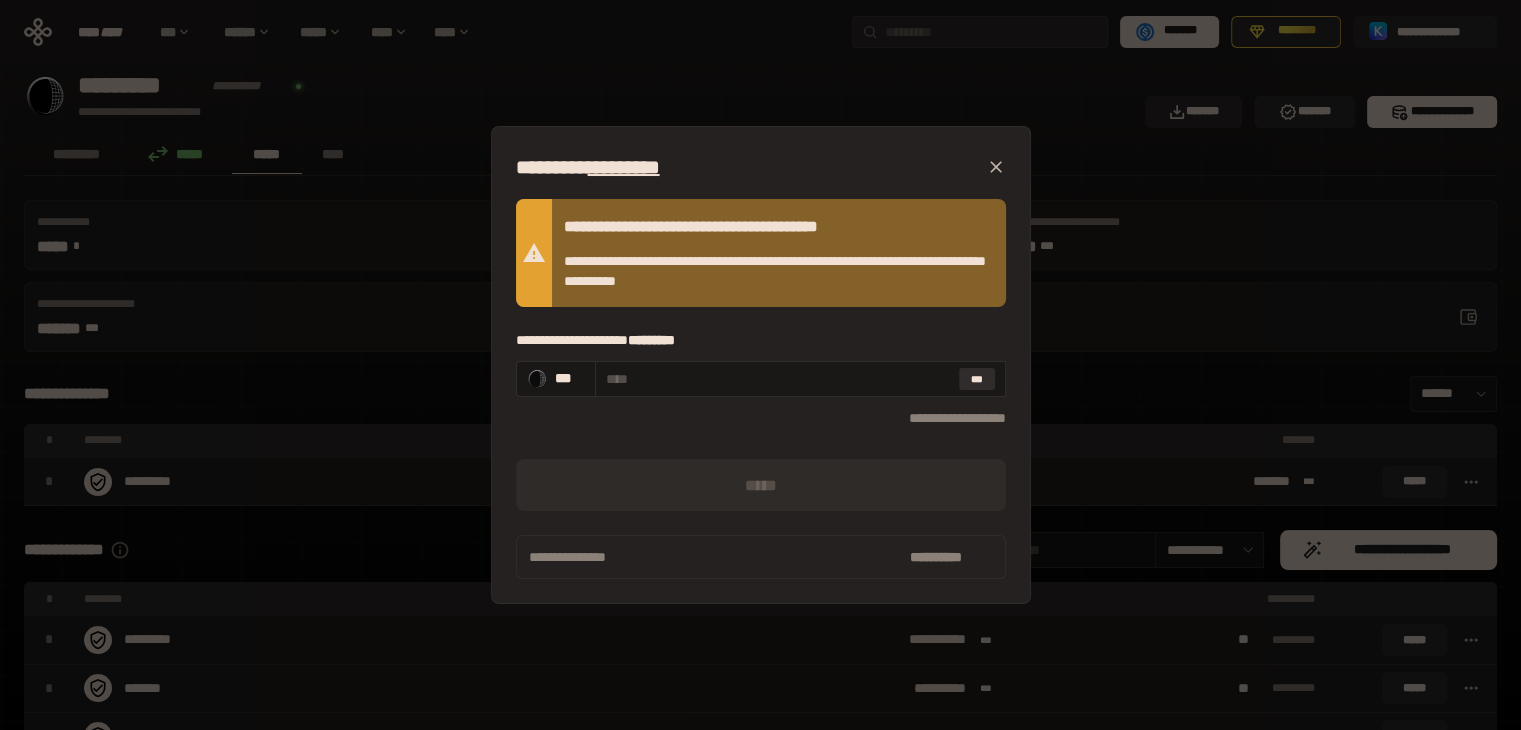 click 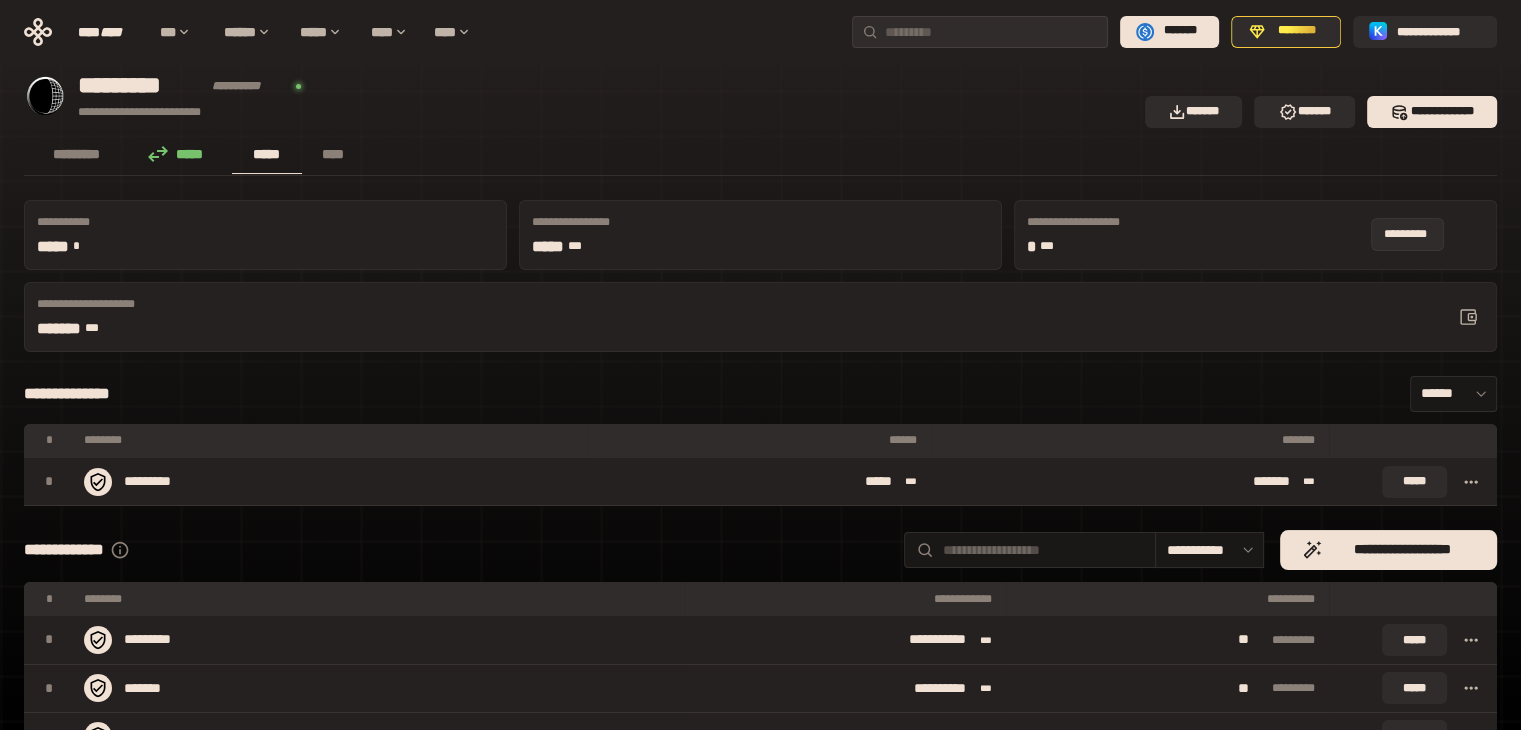 click 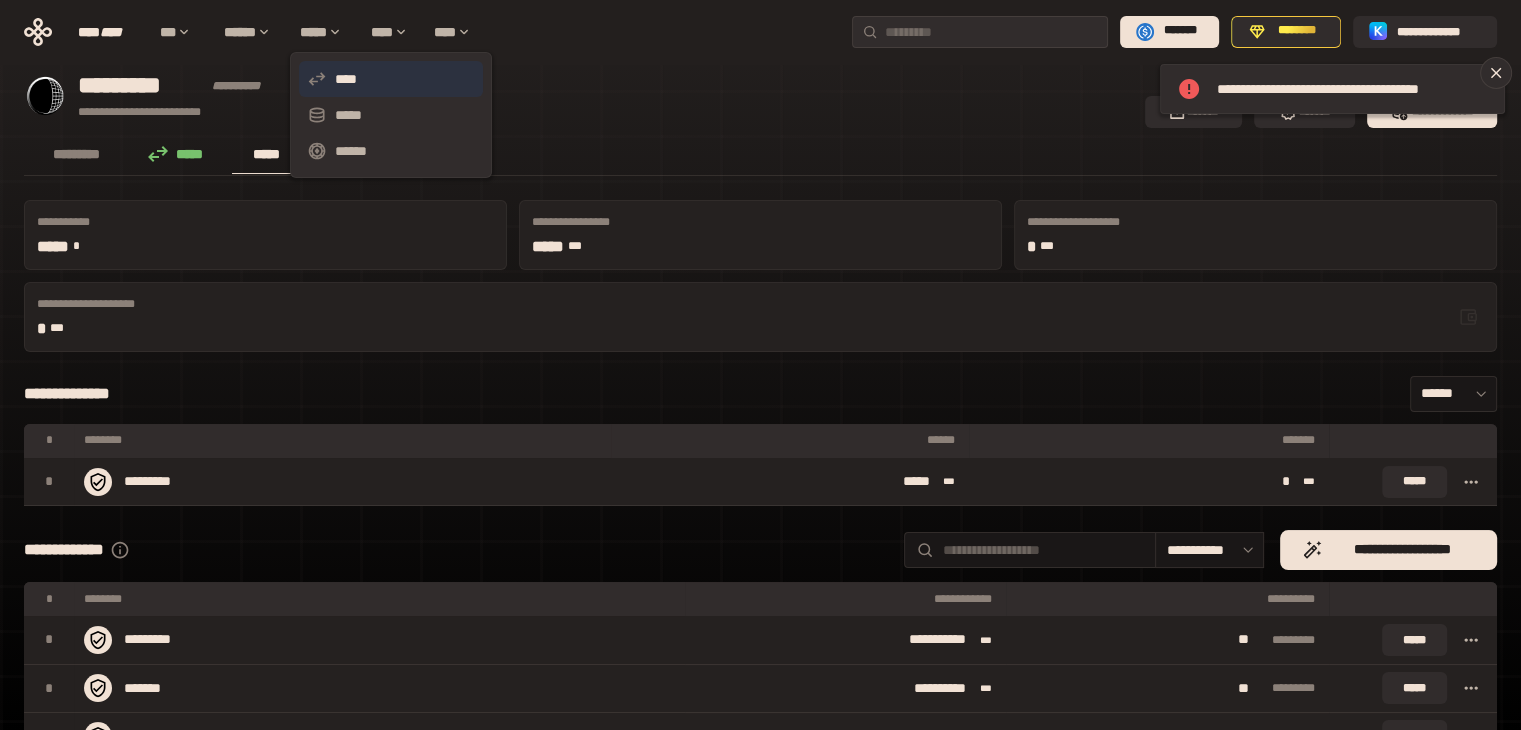 click on "****" at bounding box center [391, 79] 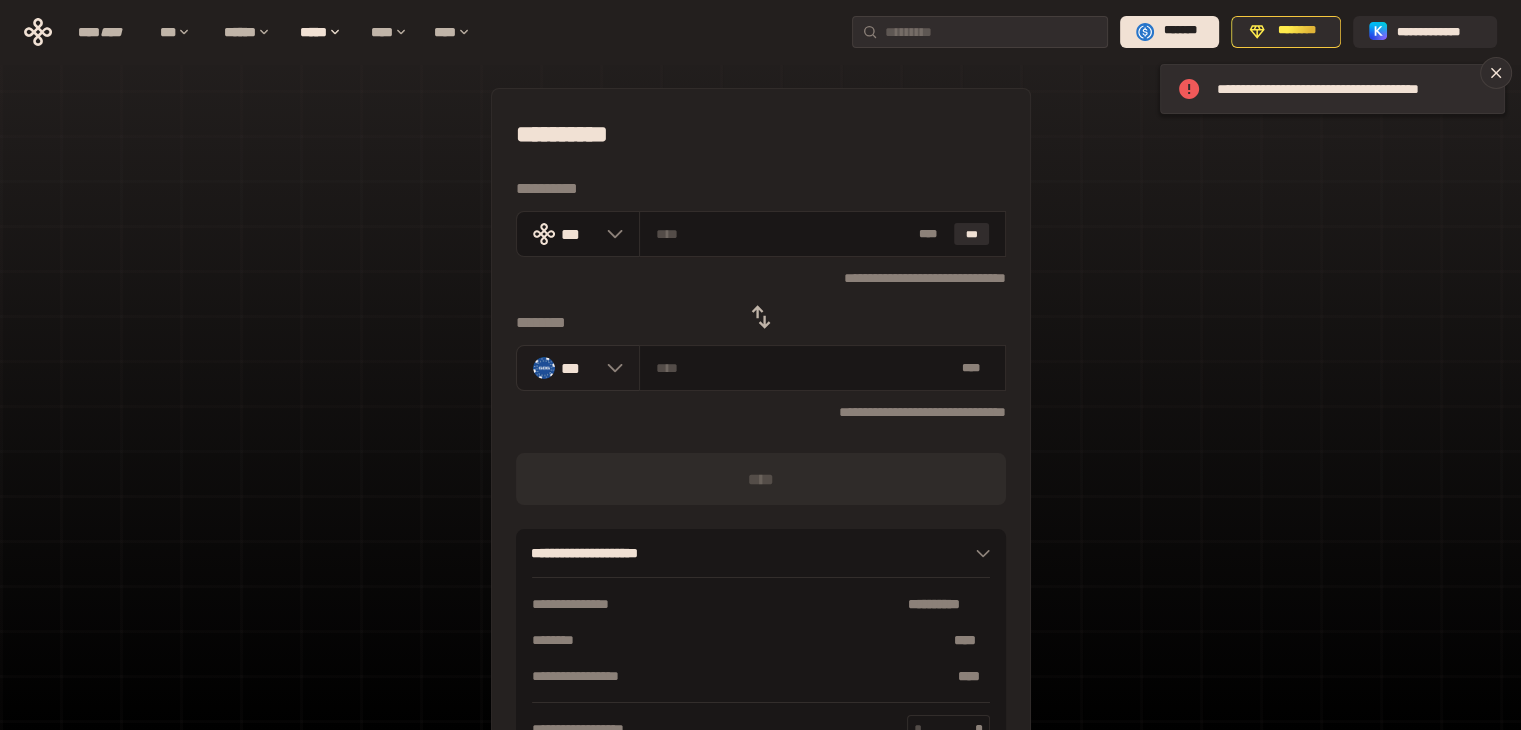click 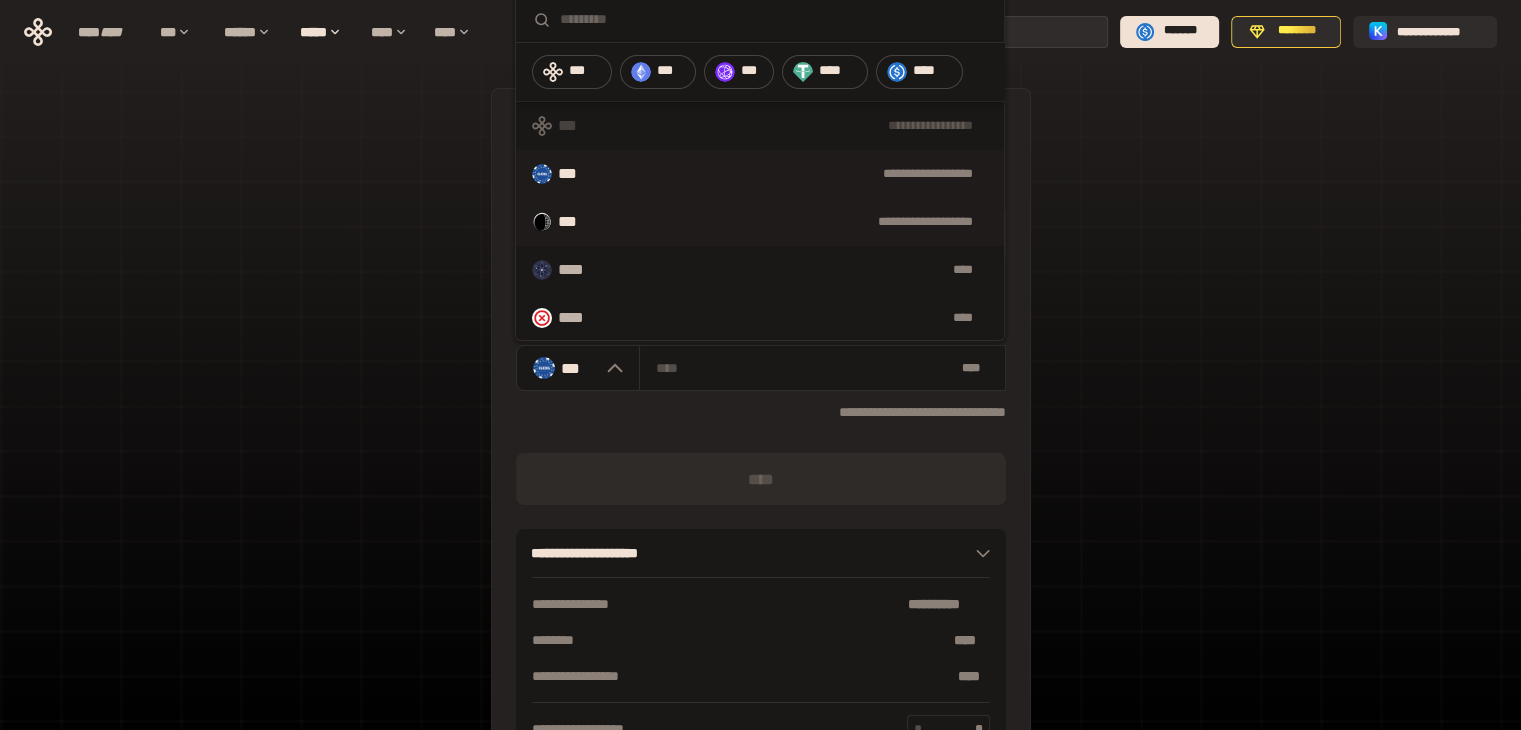 click on "**********" at bounding box center (795, 222) 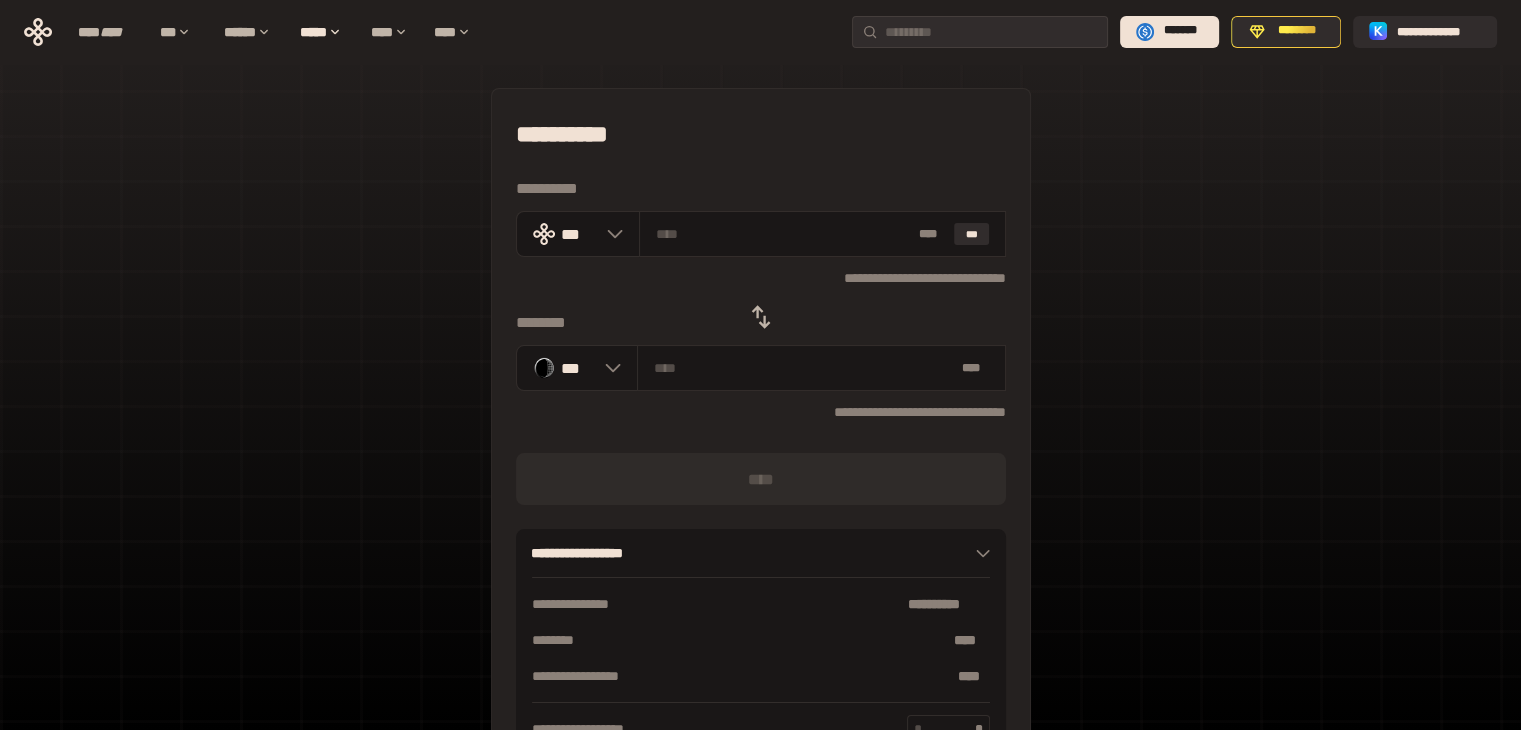 click 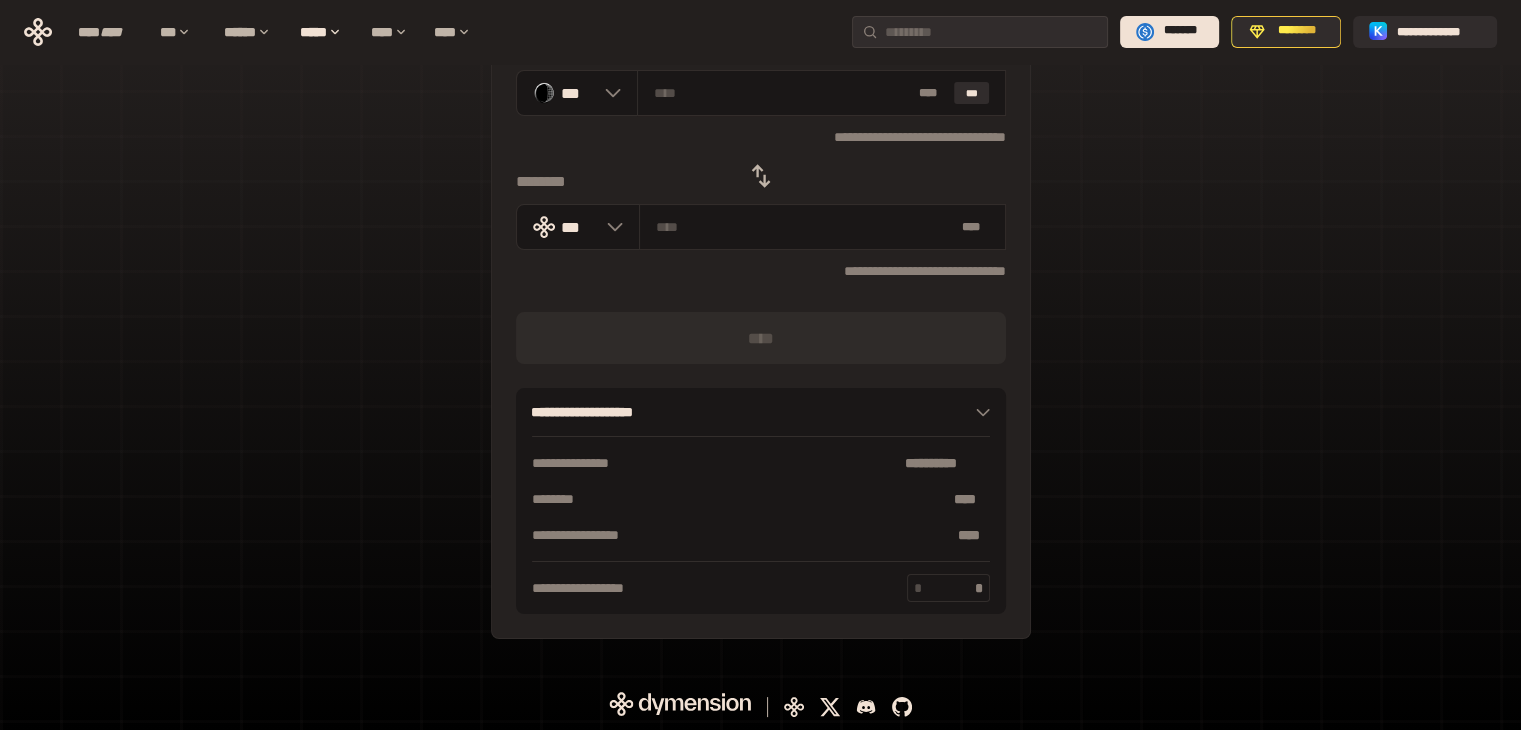 scroll, scrollTop: 0, scrollLeft: 0, axis: both 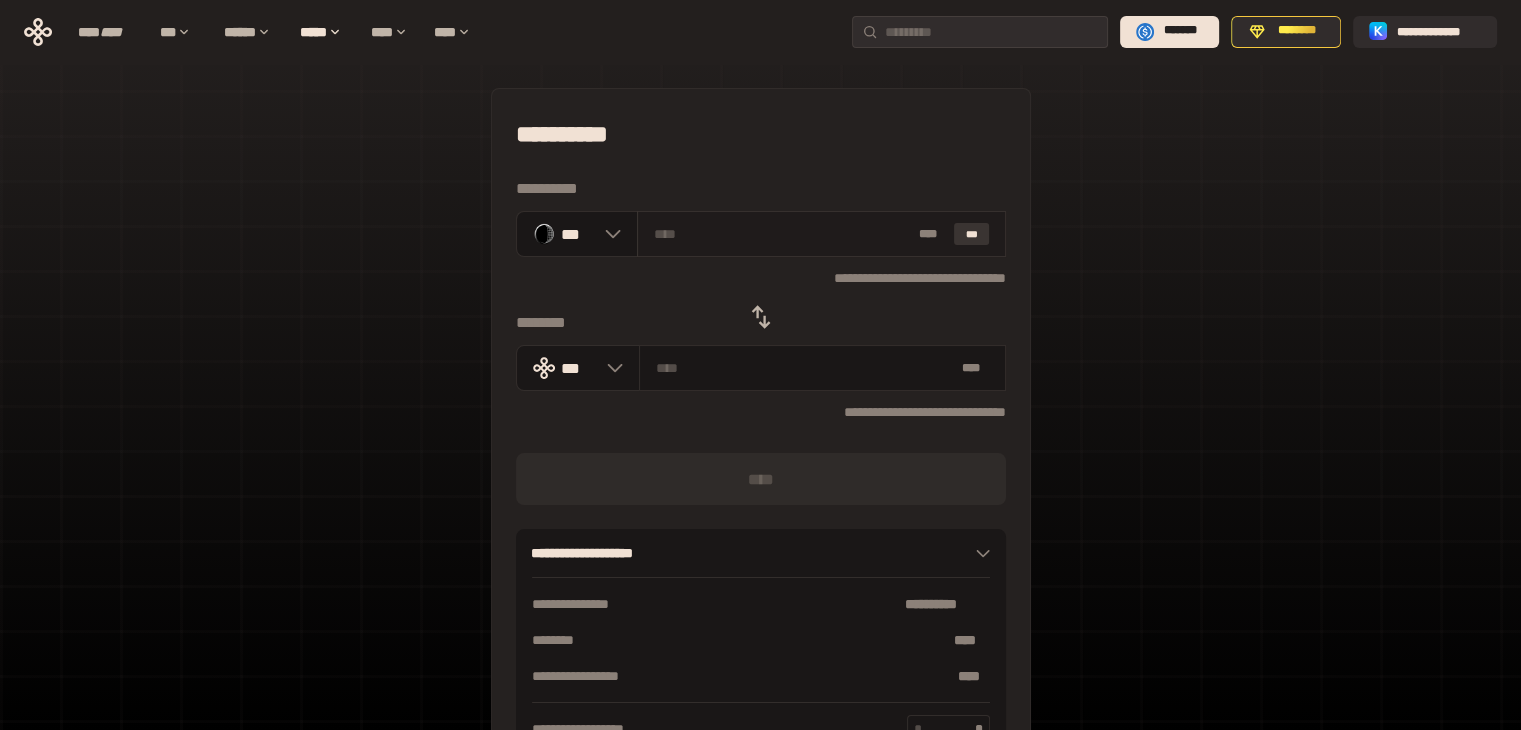 click on "***" at bounding box center [972, 234] 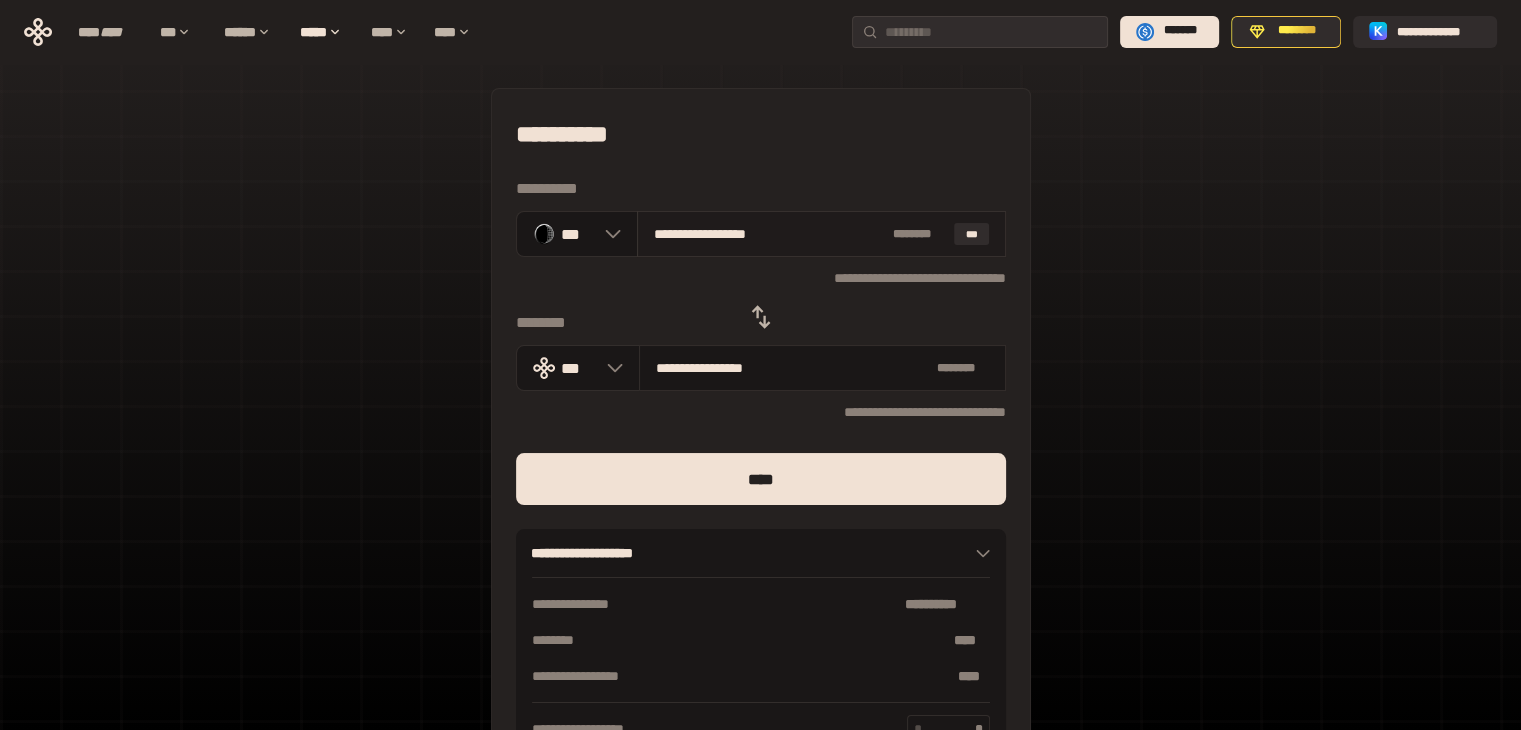 drag, startPoint x: 676, startPoint y: 229, endPoint x: 694, endPoint y: 229, distance: 18 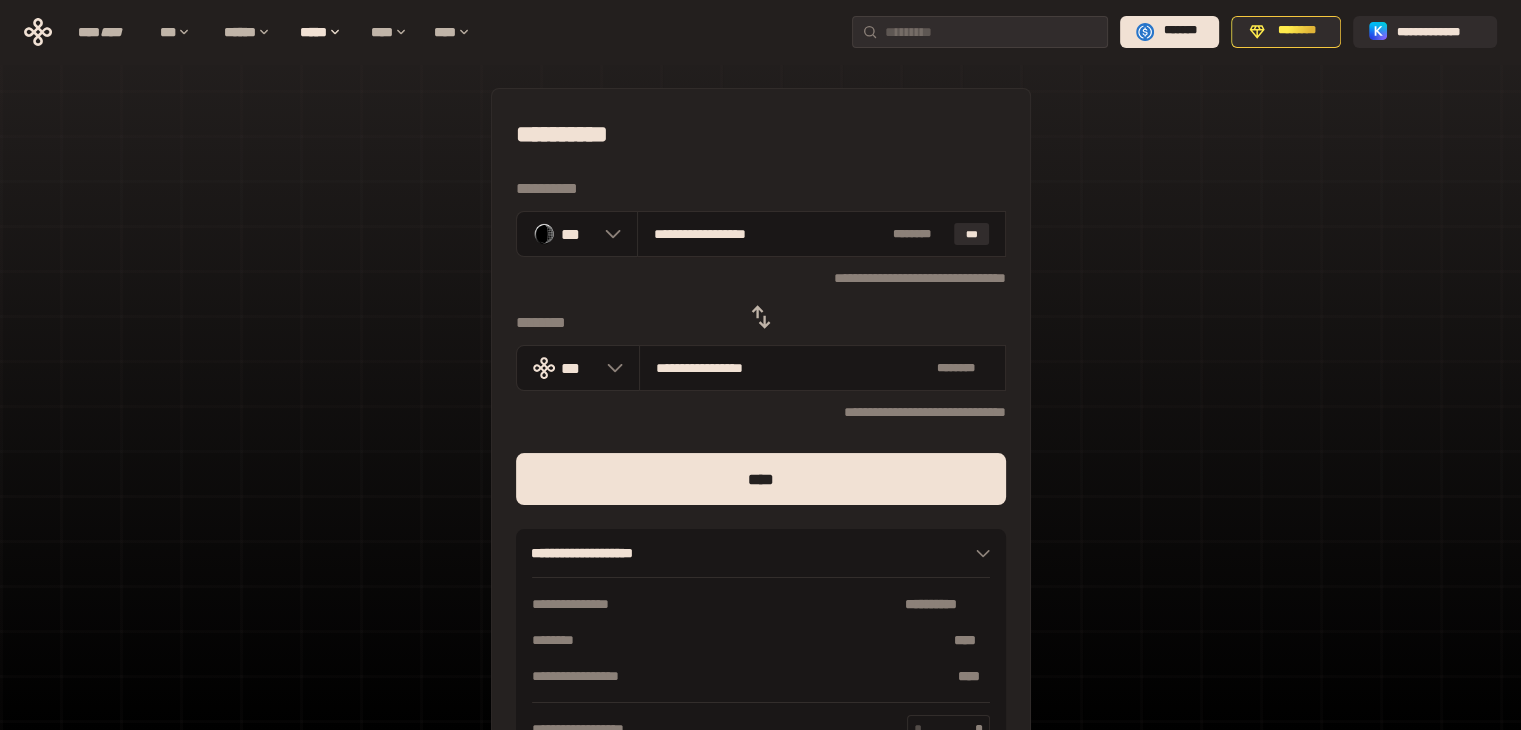 click on "**********" at bounding box center [760, 444] 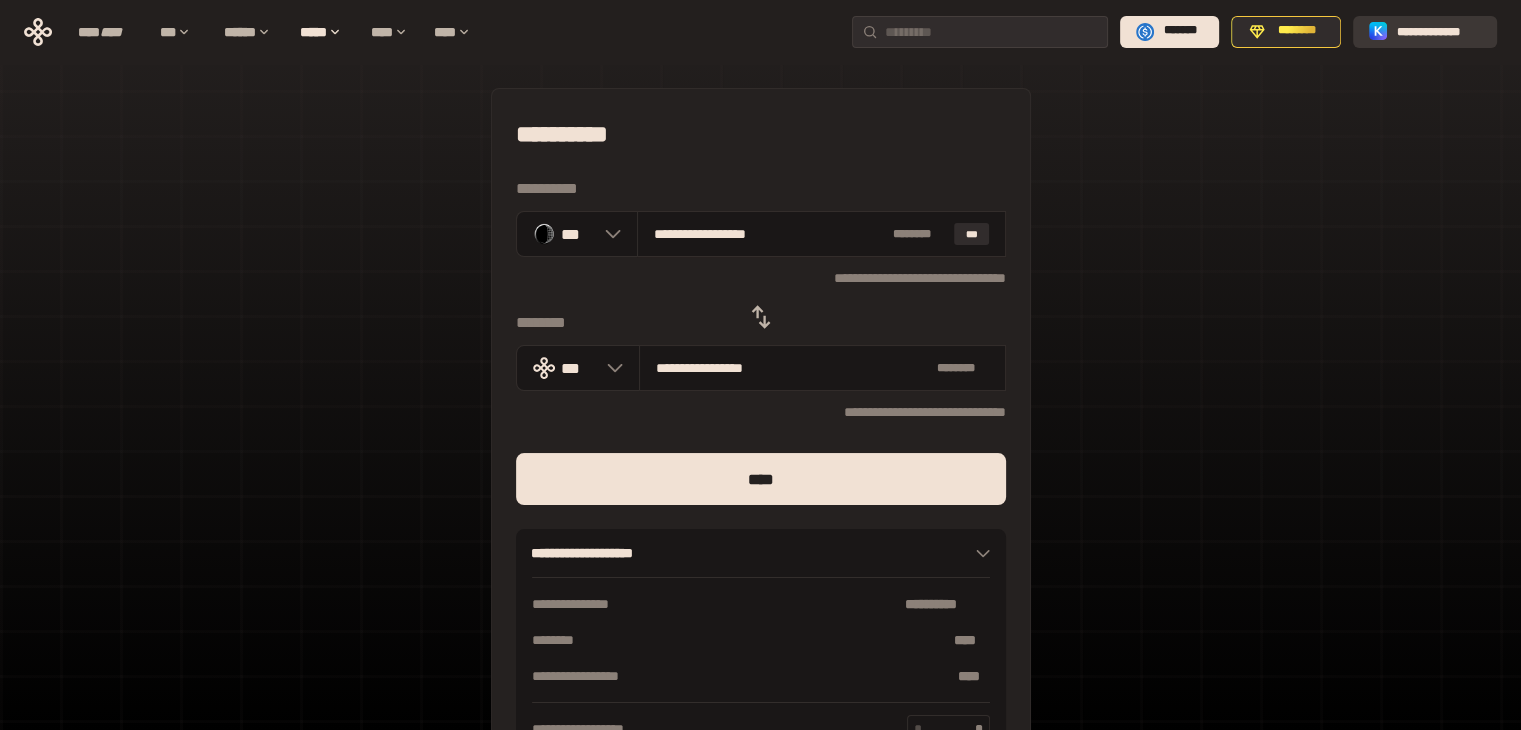 click on "**********" at bounding box center (1439, 31) 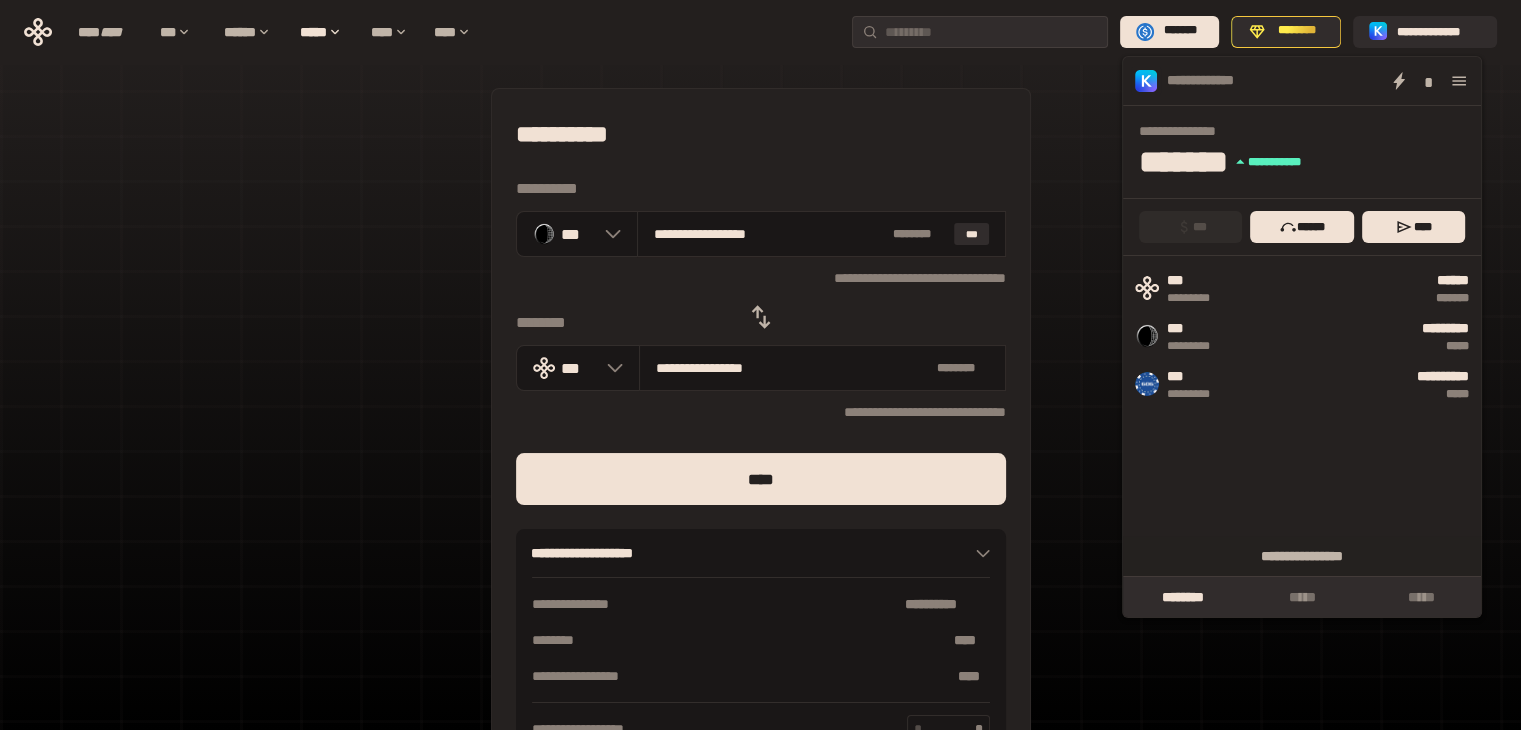 click on "**********" at bounding box center [760, 444] 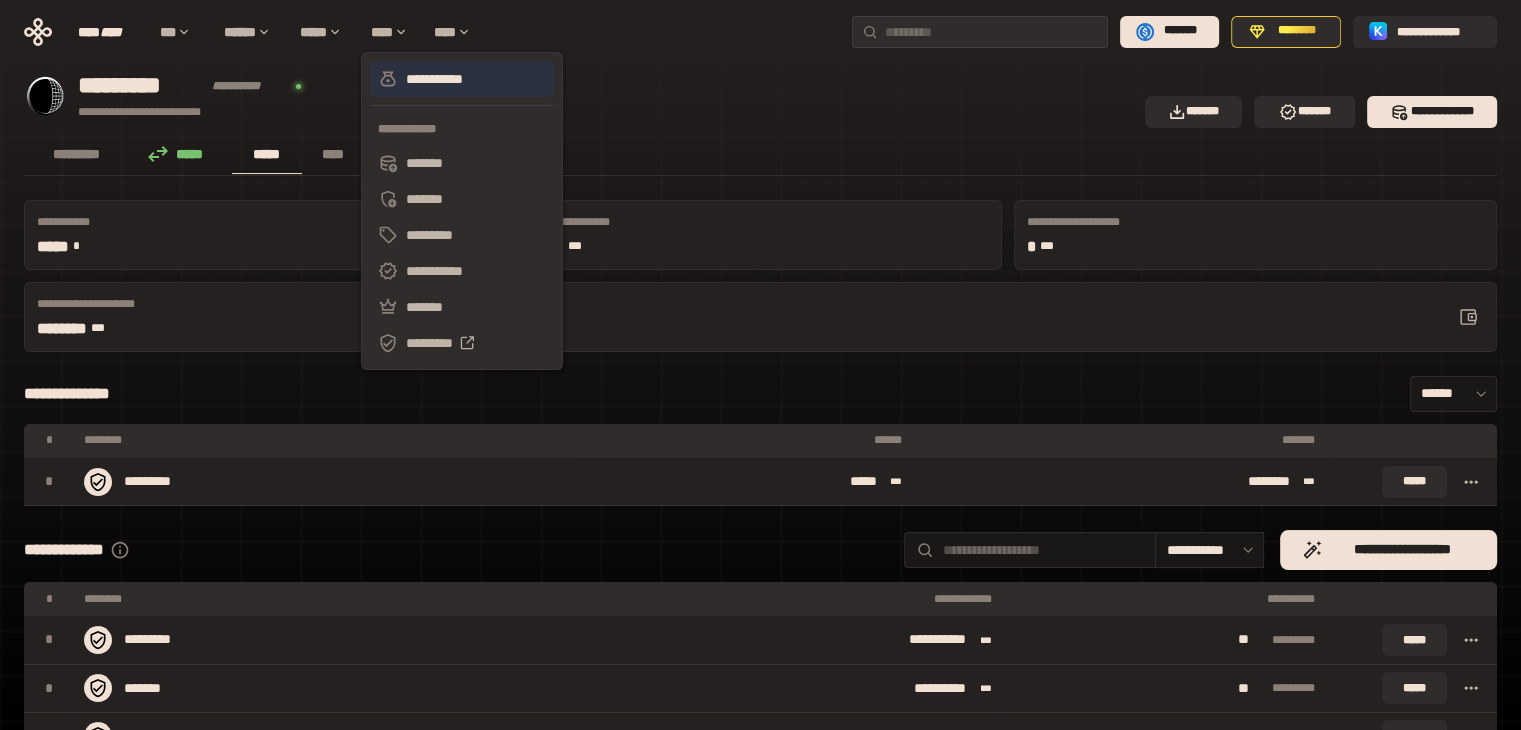 click on "**********" at bounding box center (462, 79) 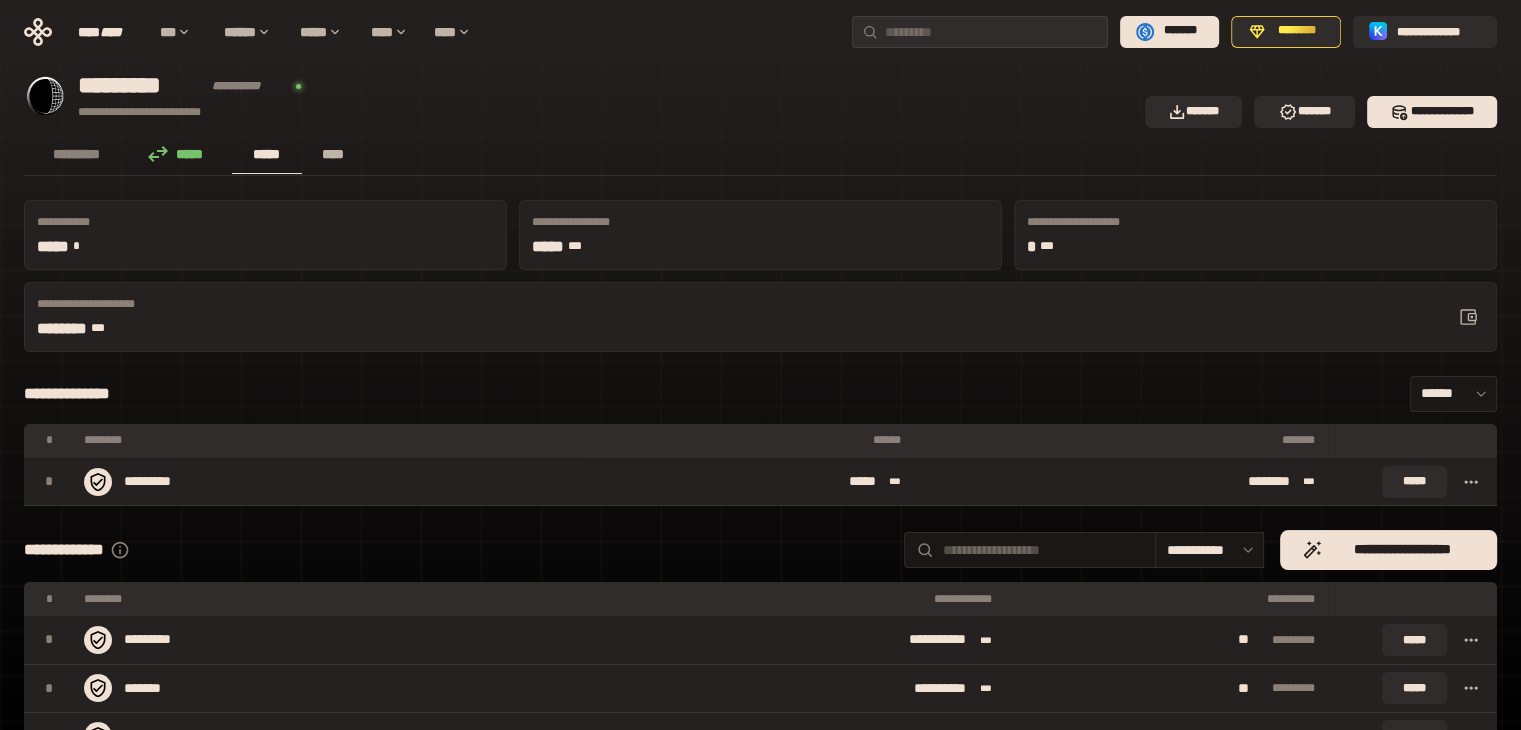 click on "****" at bounding box center (333, 155) 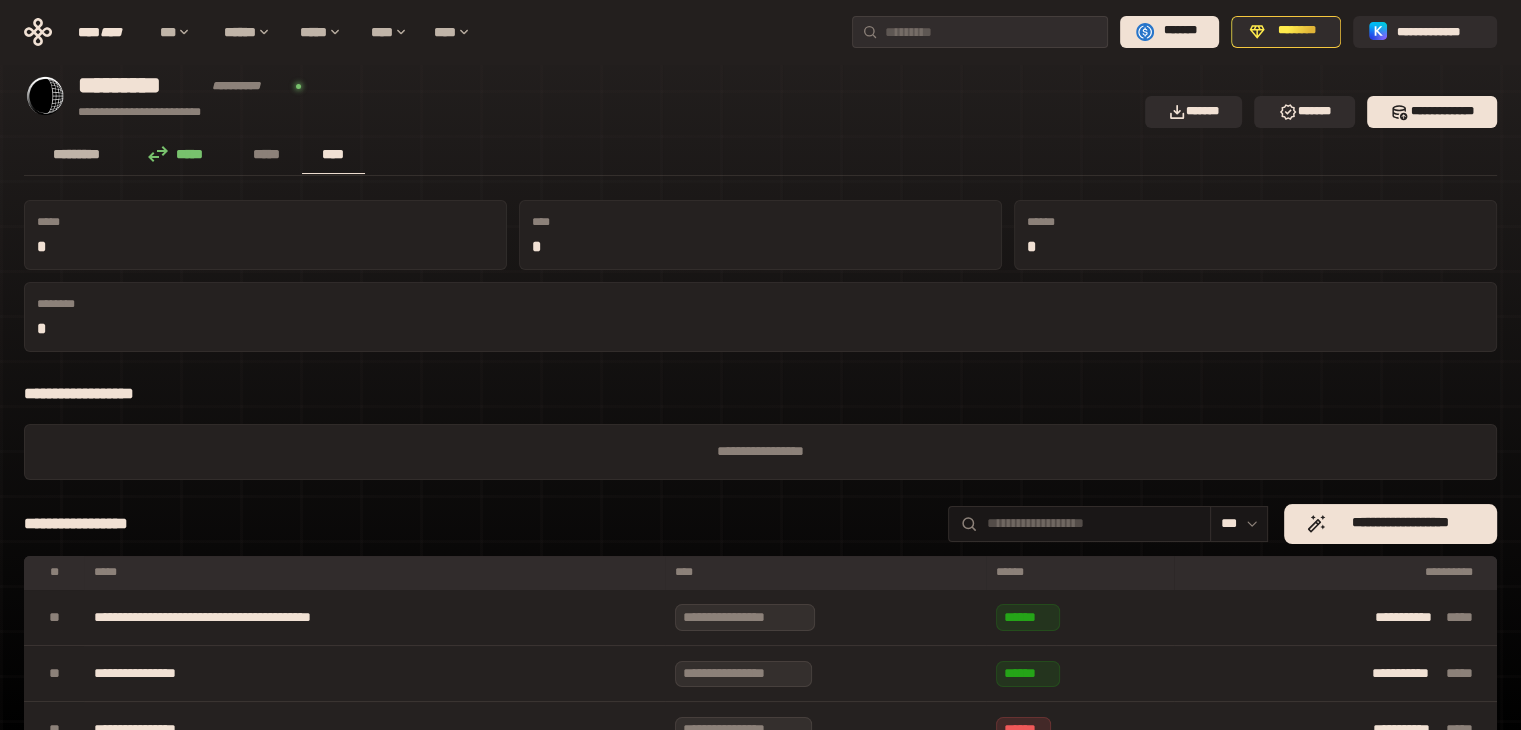 click on "*********" at bounding box center [77, 154] 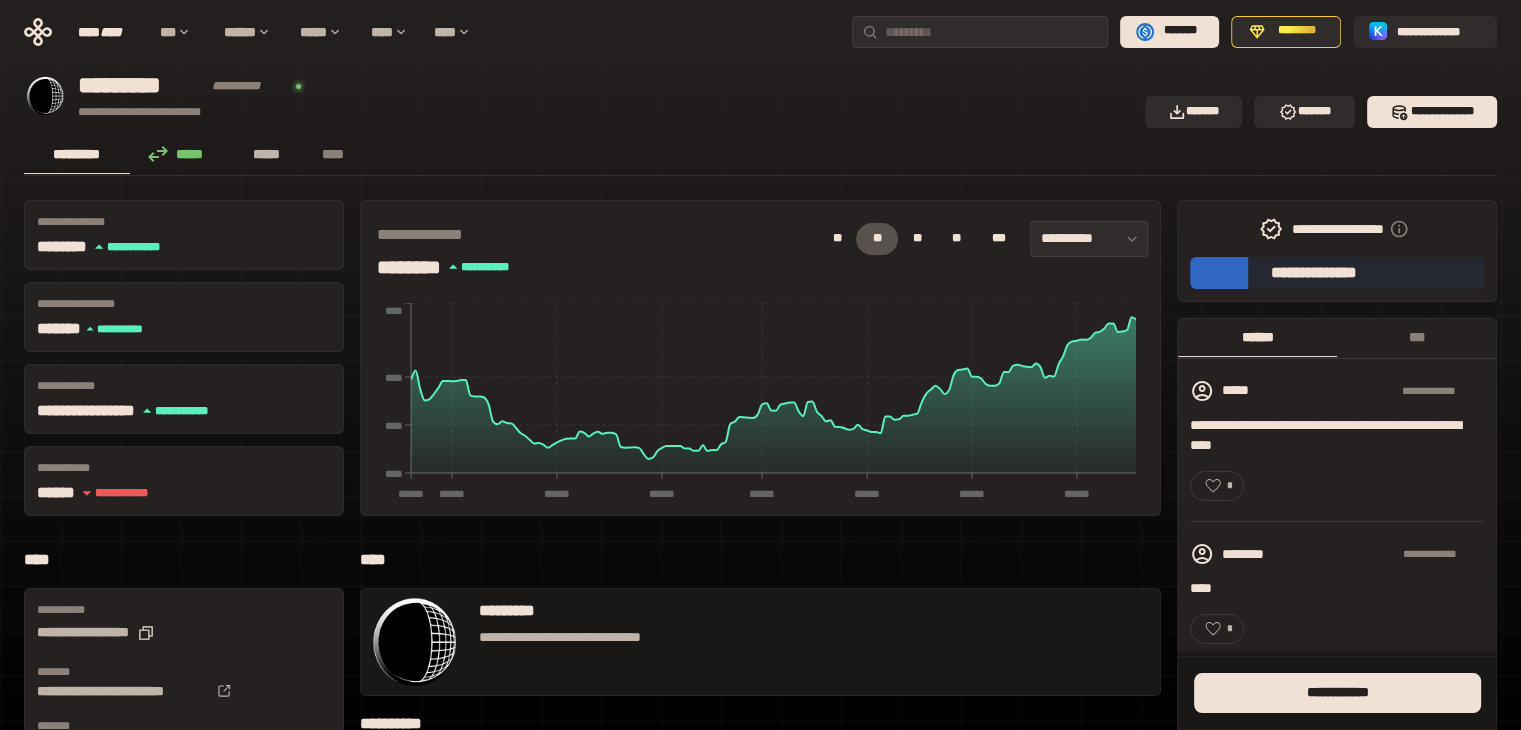 click on "*****" at bounding box center [267, 154] 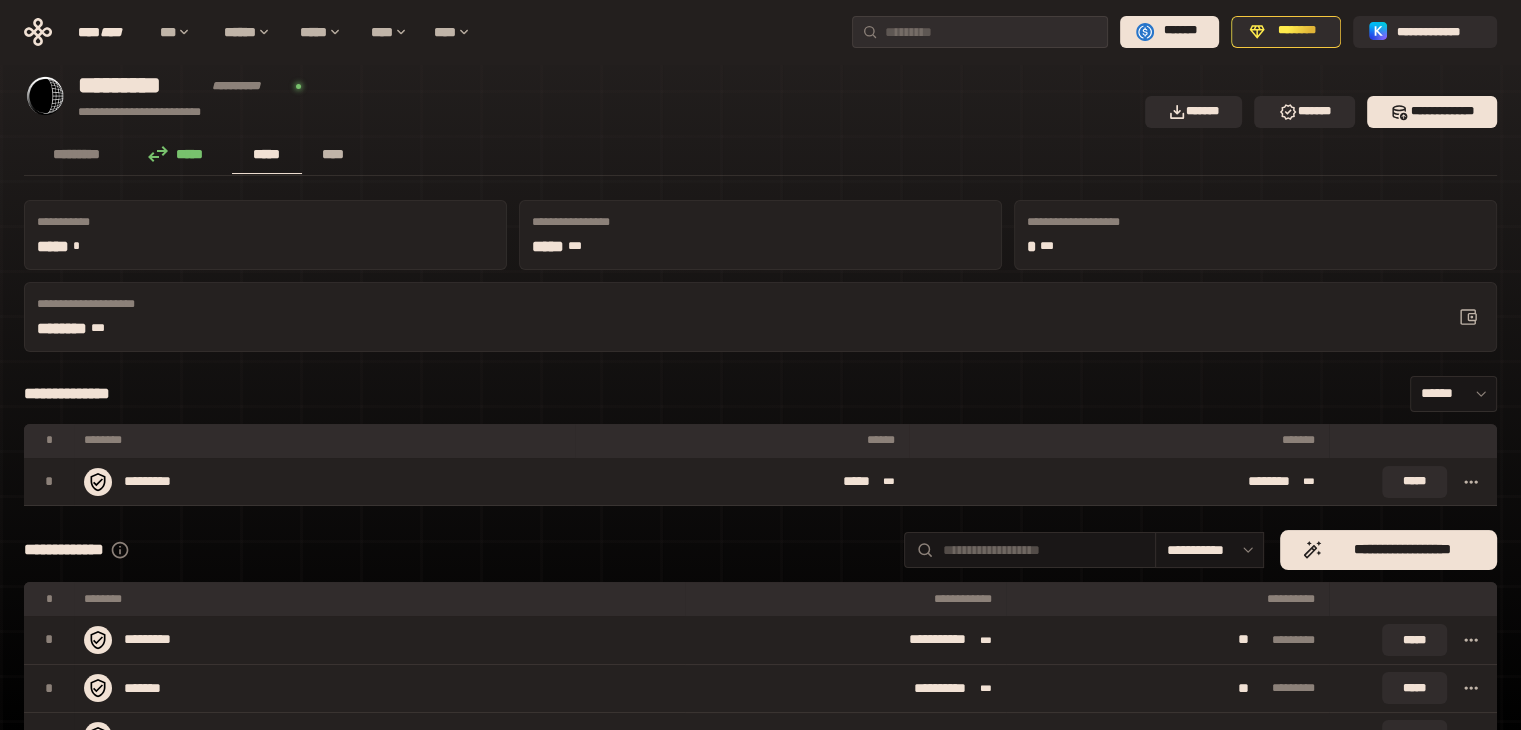 click on "****" at bounding box center [333, 154] 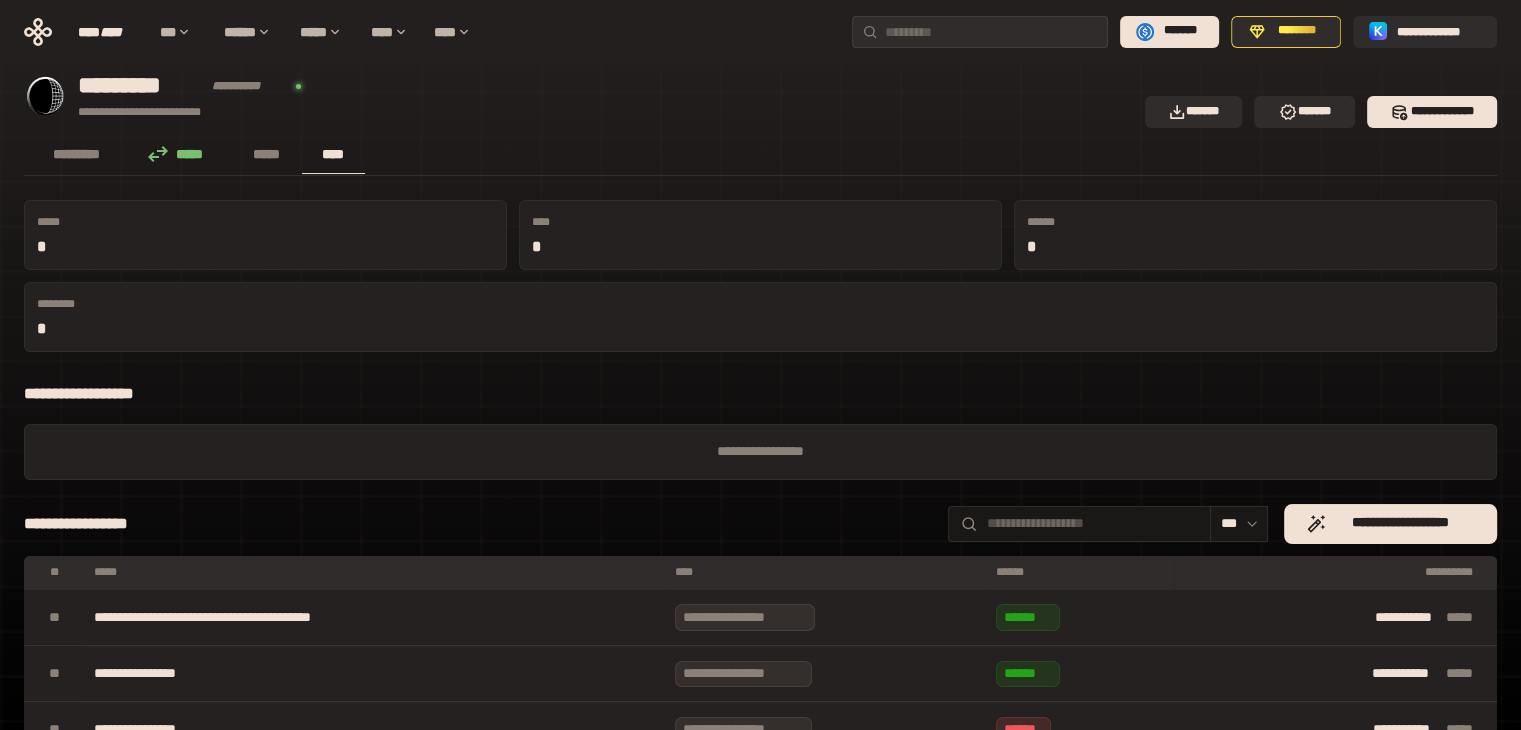 type 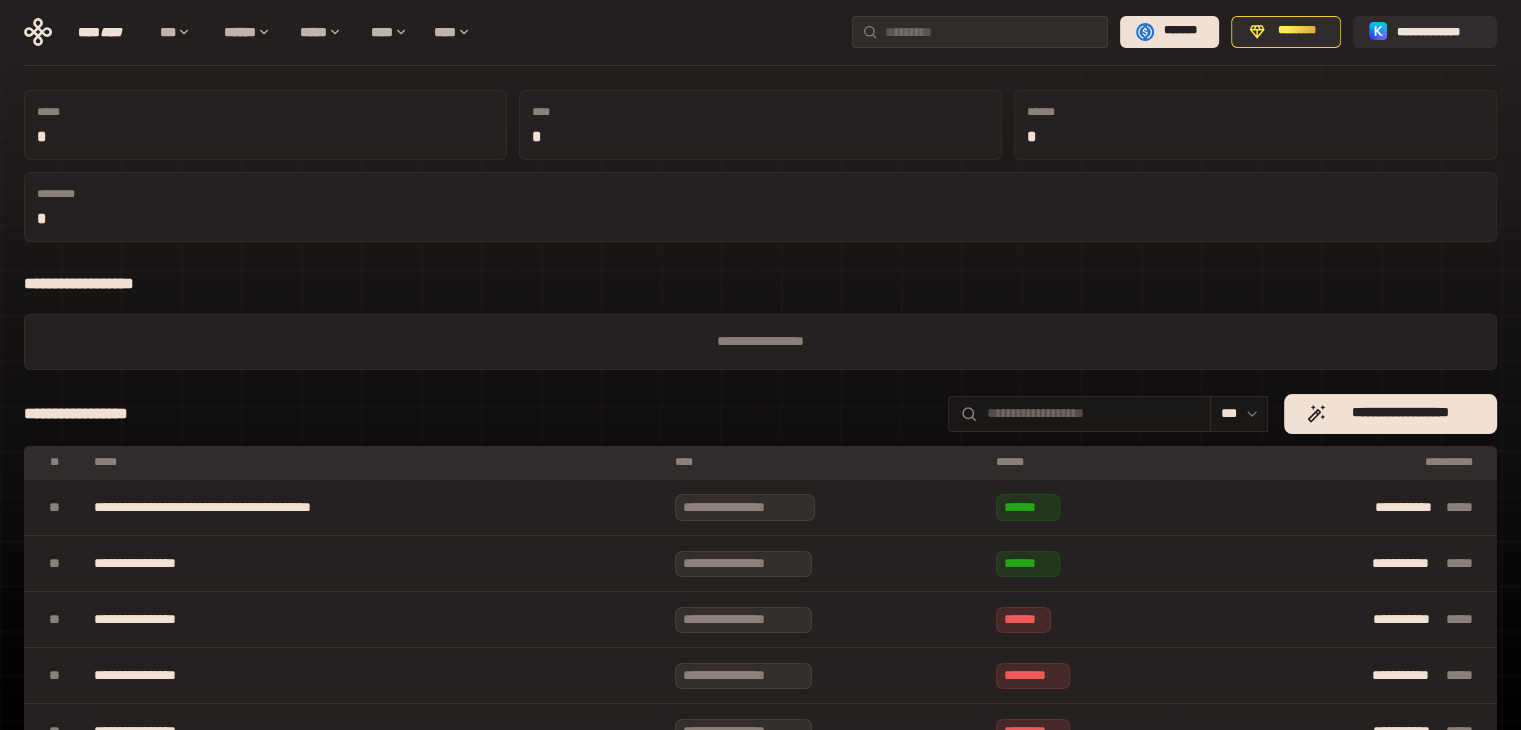 scroll, scrollTop: 0, scrollLeft: 0, axis: both 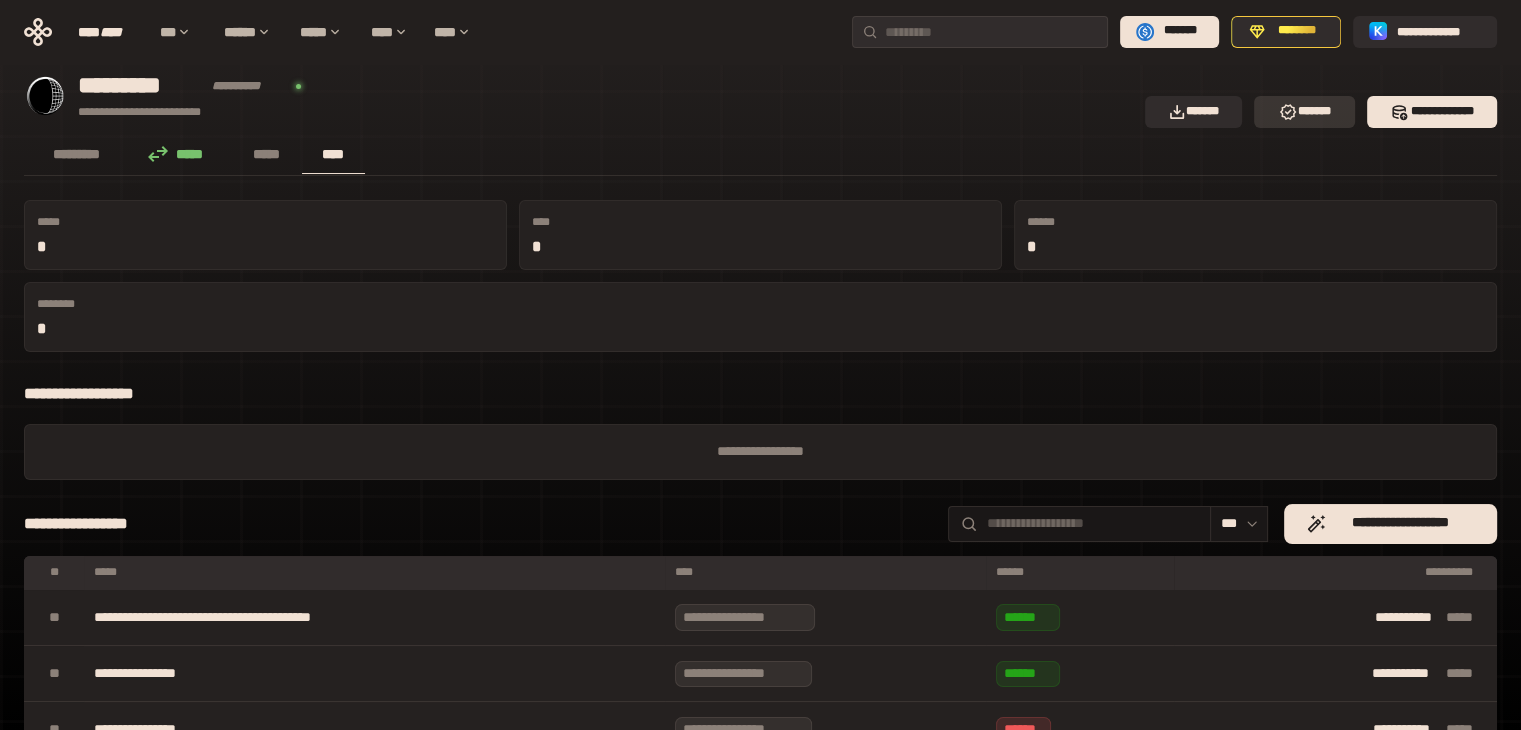click on "*******" at bounding box center [1304, 112] 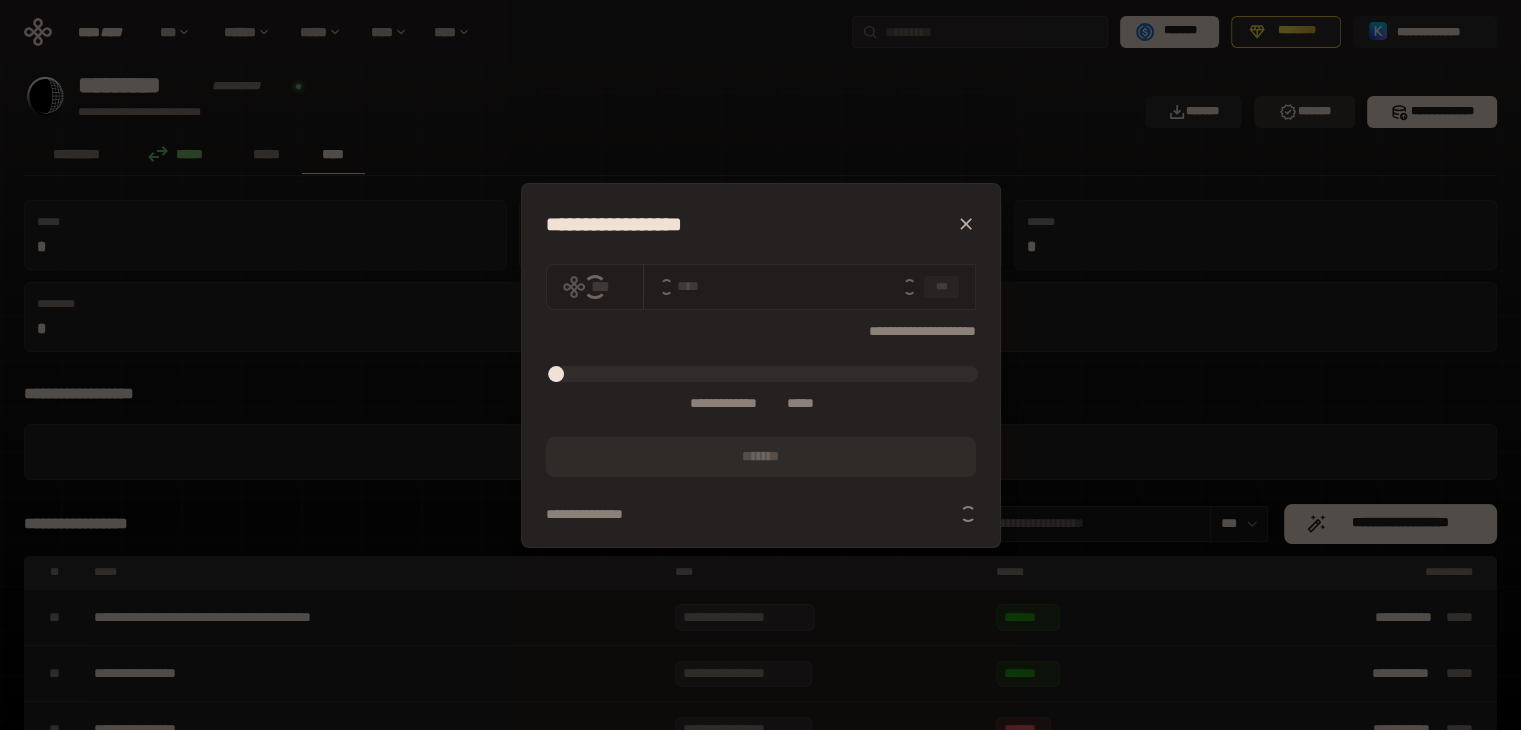 type on "*" 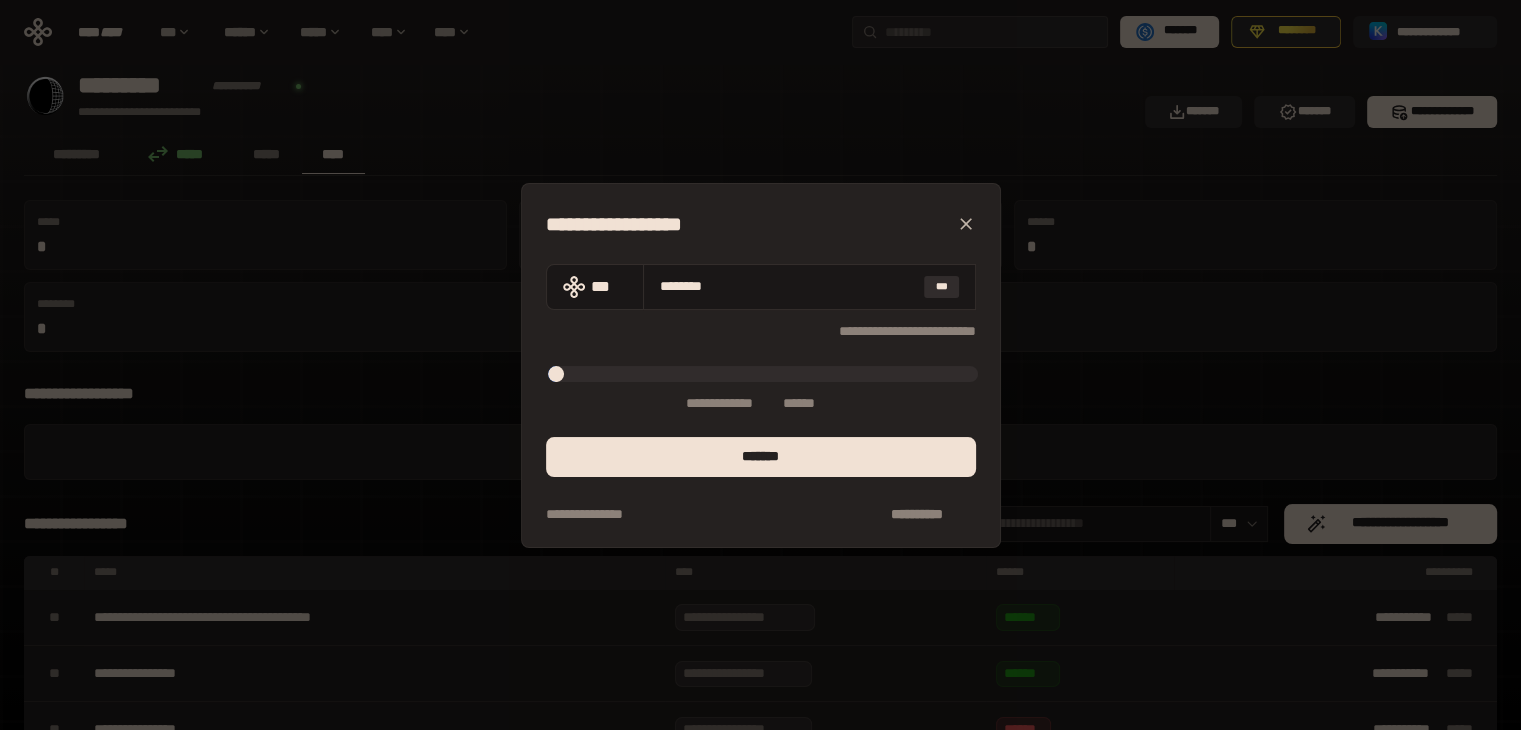 type on "*****" 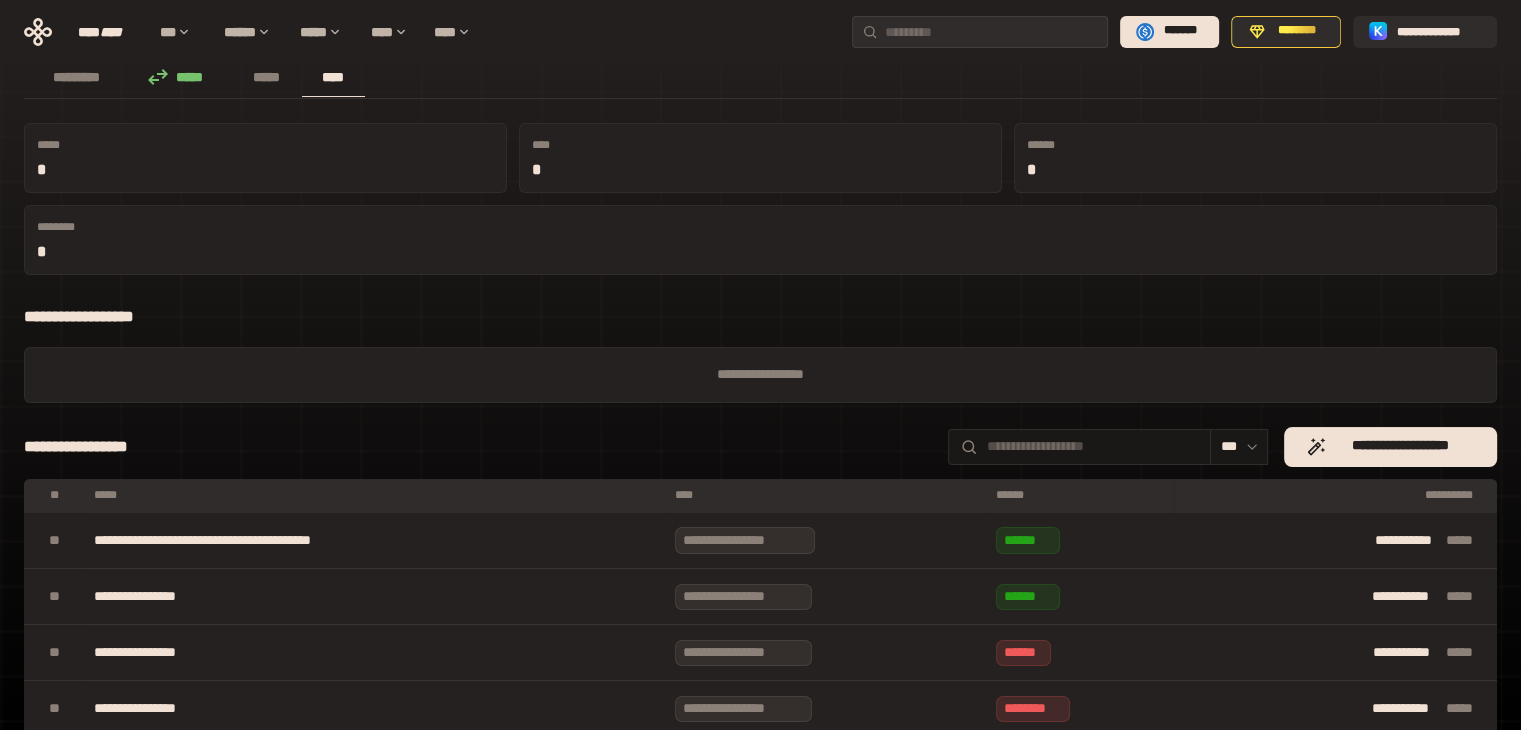scroll, scrollTop: 0, scrollLeft: 0, axis: both 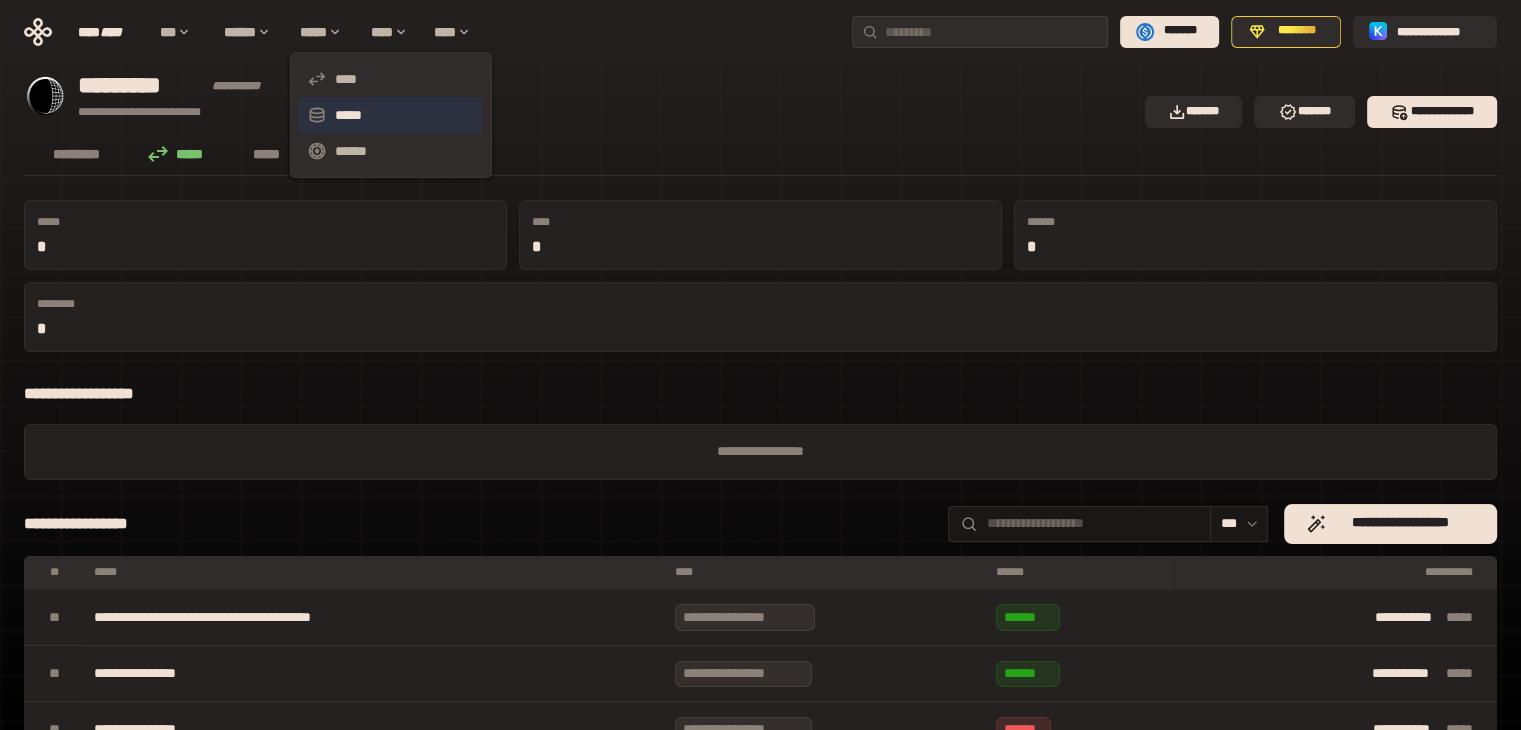 click on "*****" at bounding box center (391, 115) 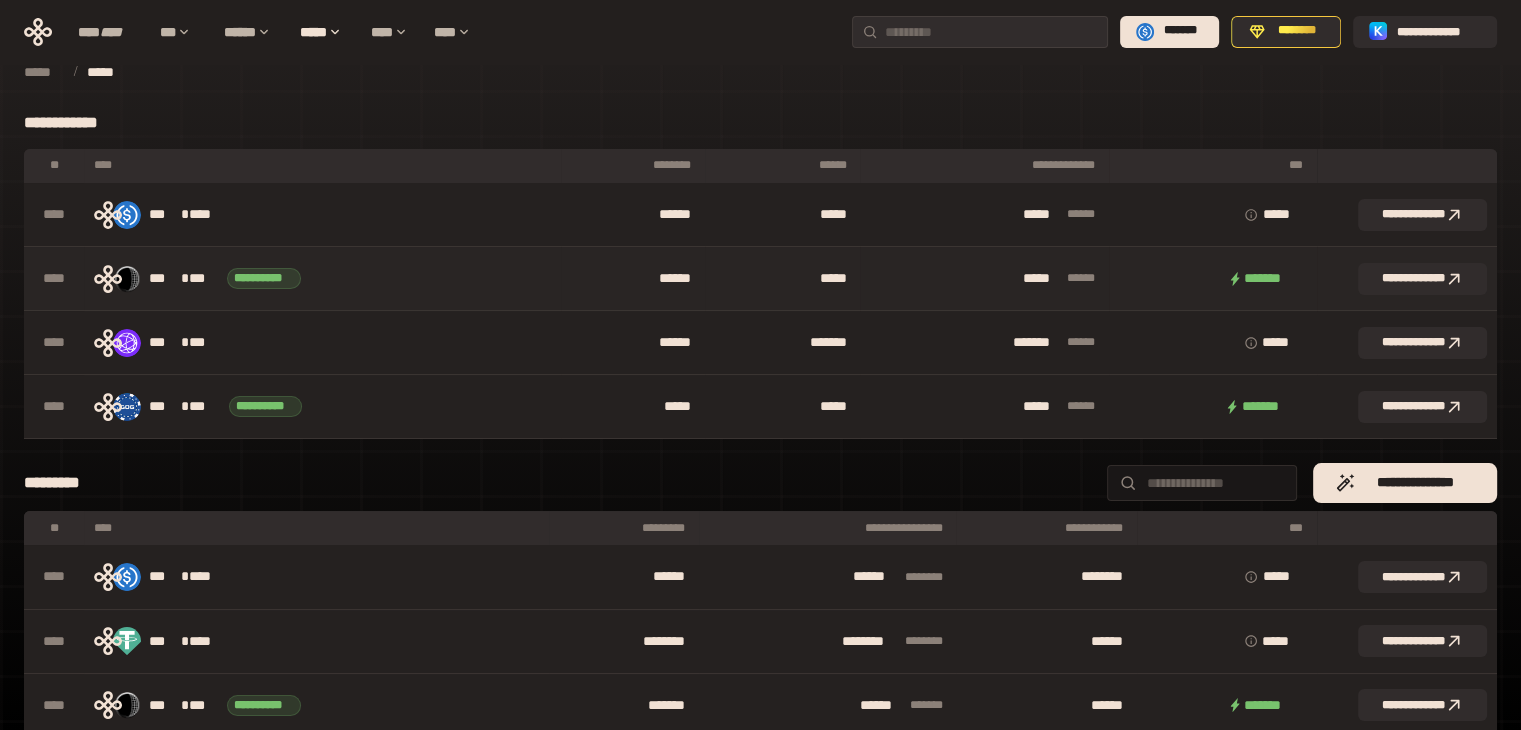 click on "**********" at bounding box center (322, 279) 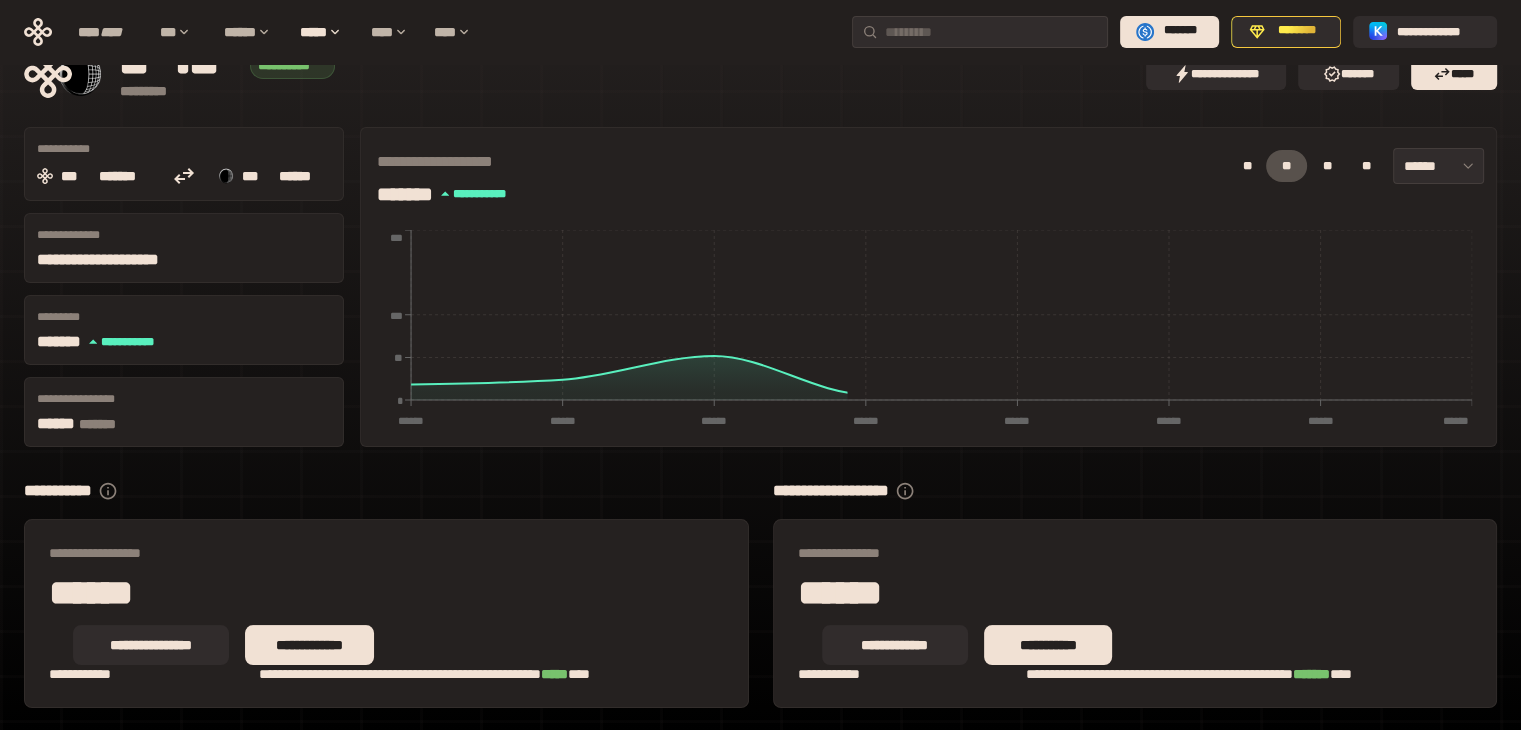 scroll, scrollTop: 88, scrollLeft: 0, axis: vertical 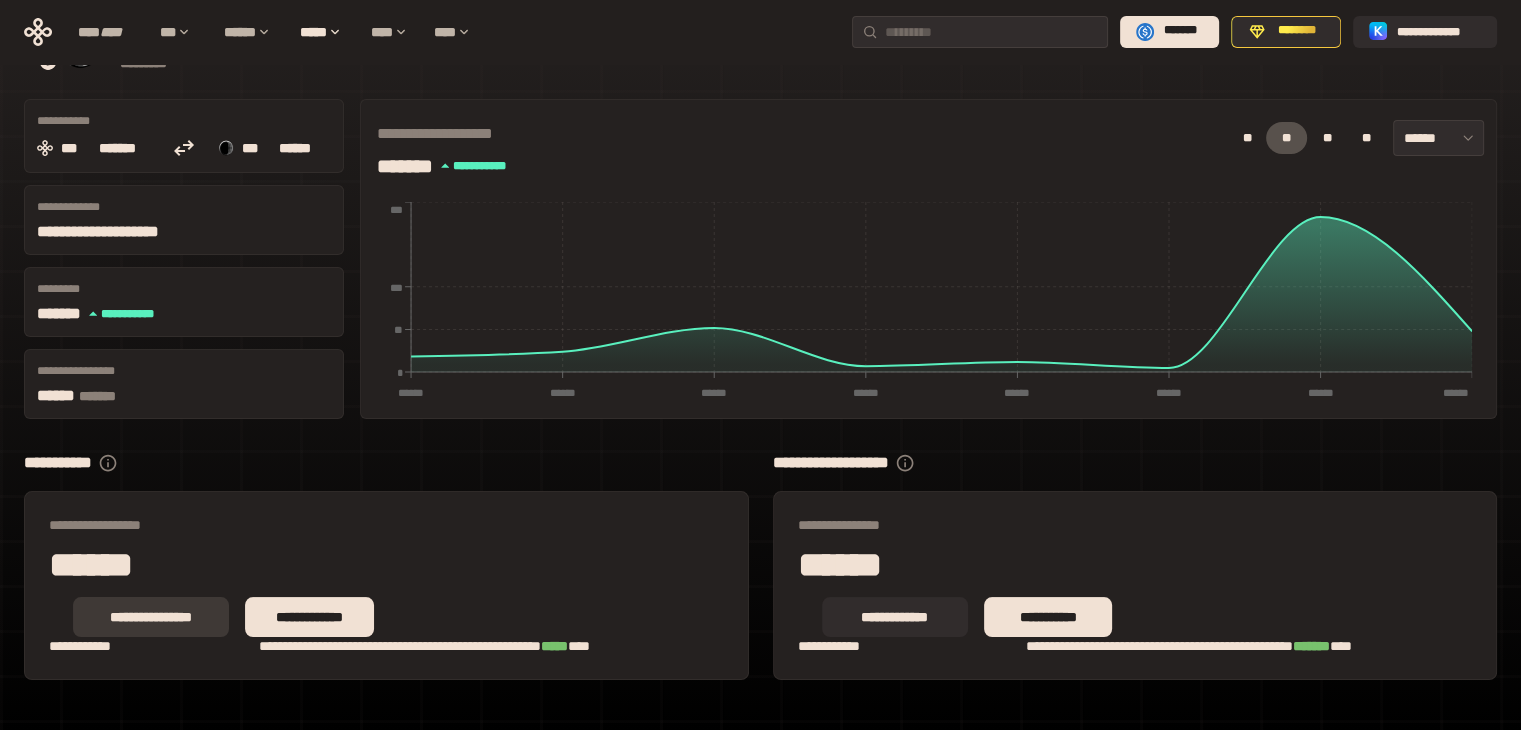 click on "**********" at bounding box center (151, 617) 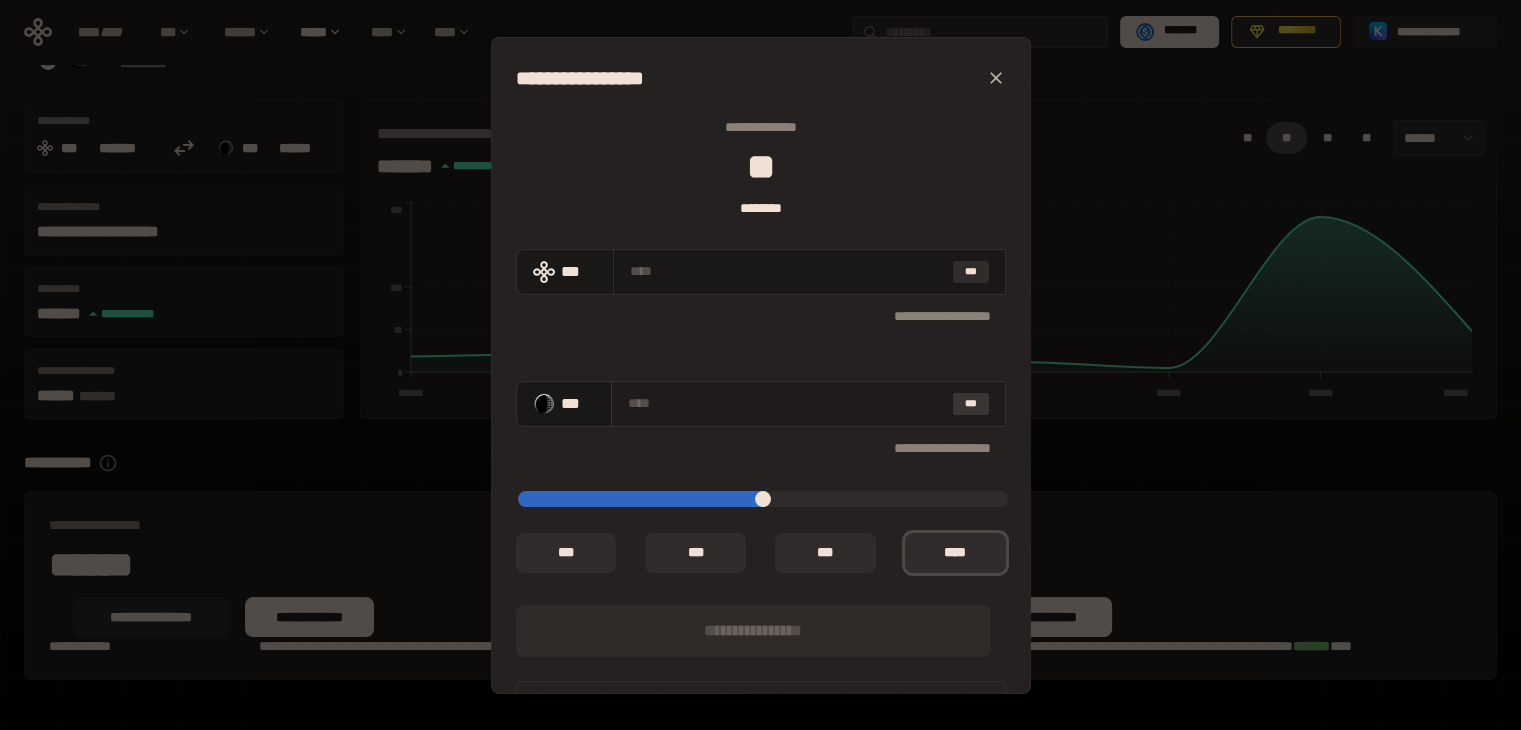 click on "***" at bounding box center [971, 404] 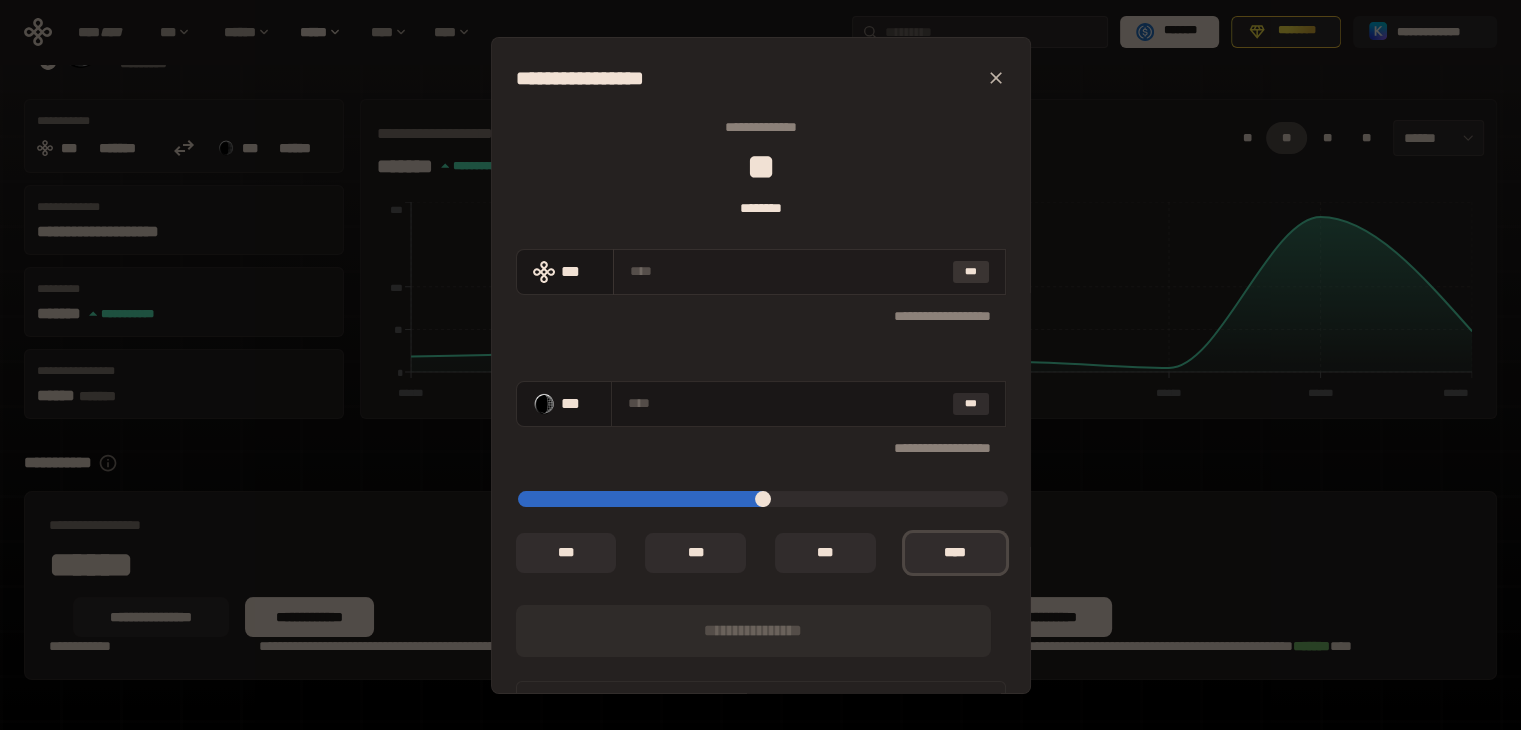 click on "***" at bounding box center (971, 272) 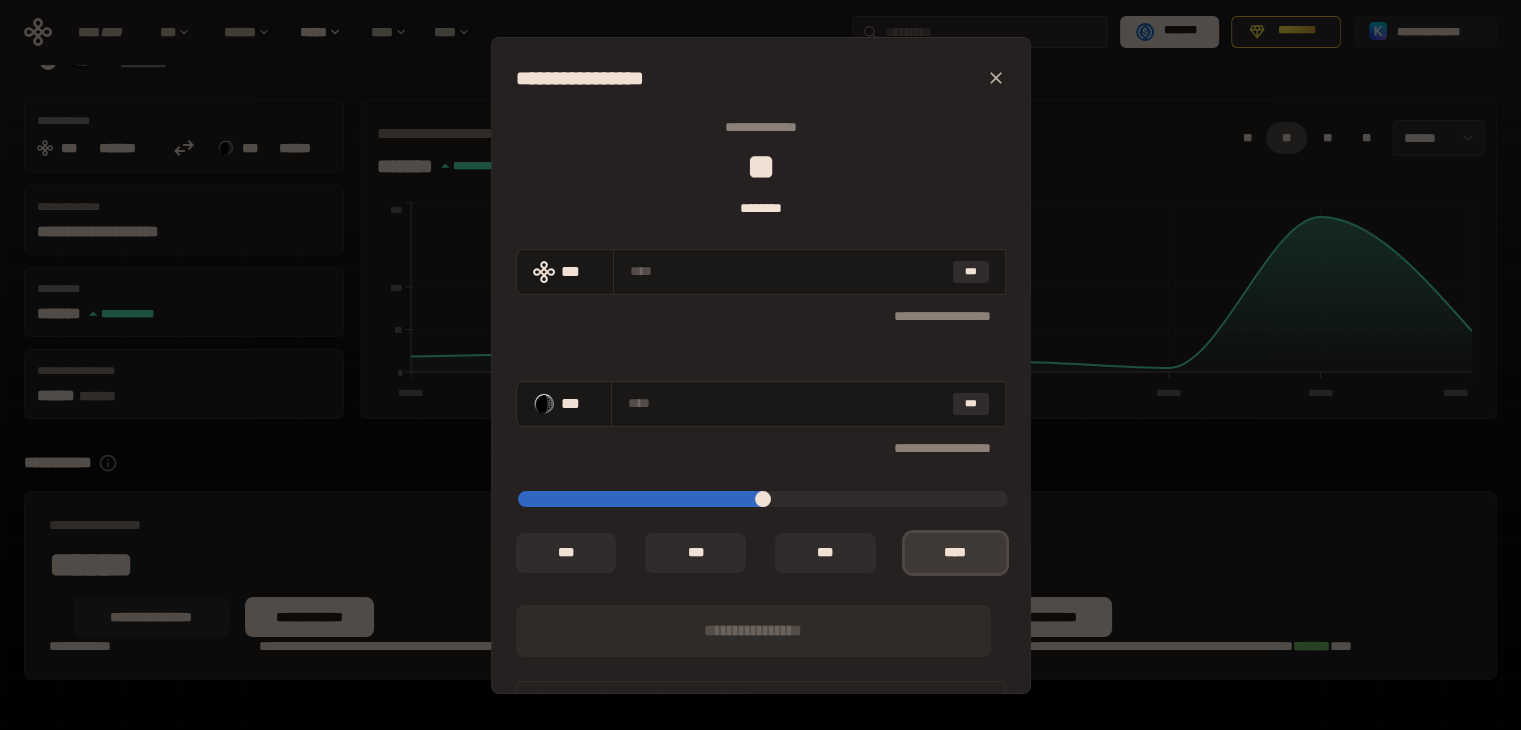 click on "*** *" at bounding box center [955, 553] 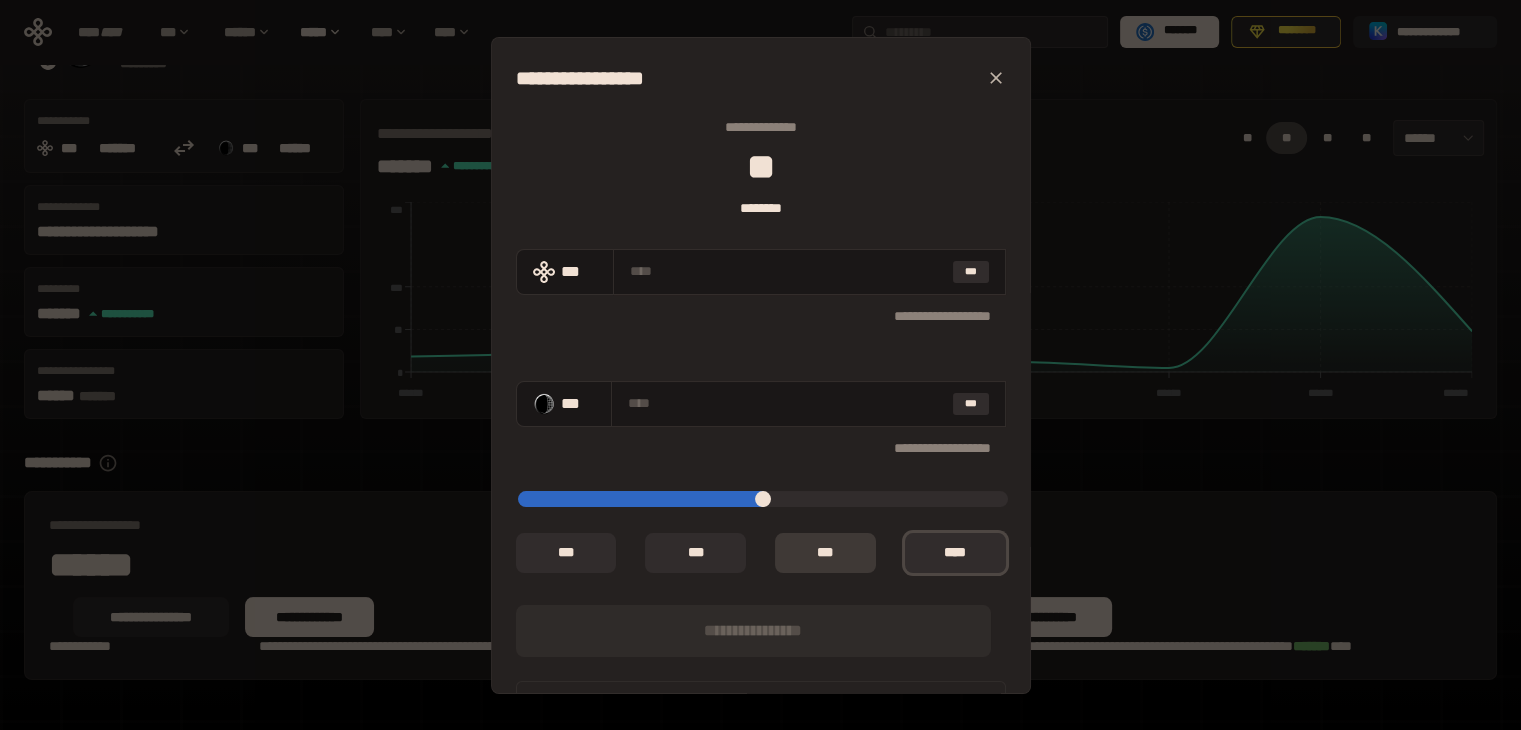 click on "** *" at bounding box center [825, 553] 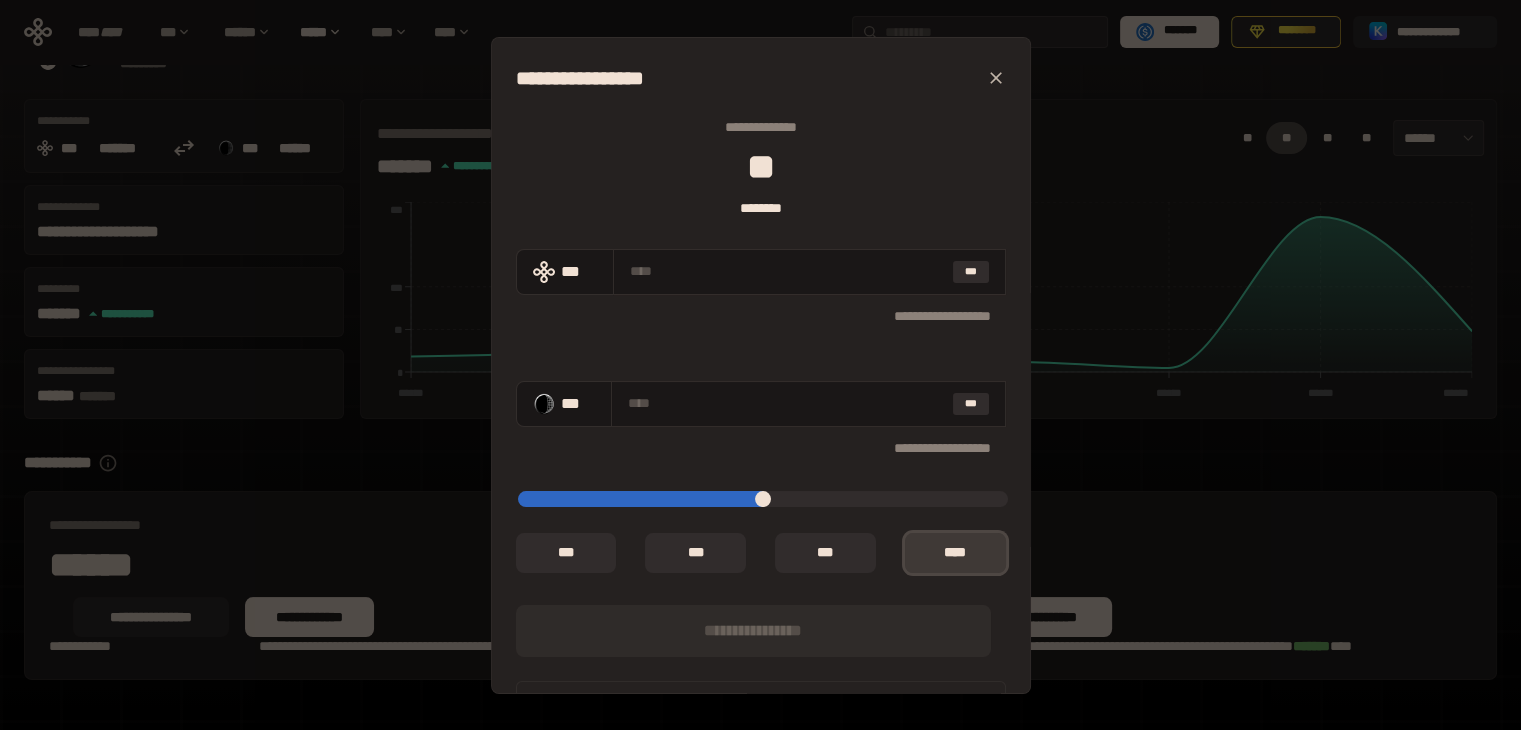 click on "*** *" at bounding box center (955, 553) 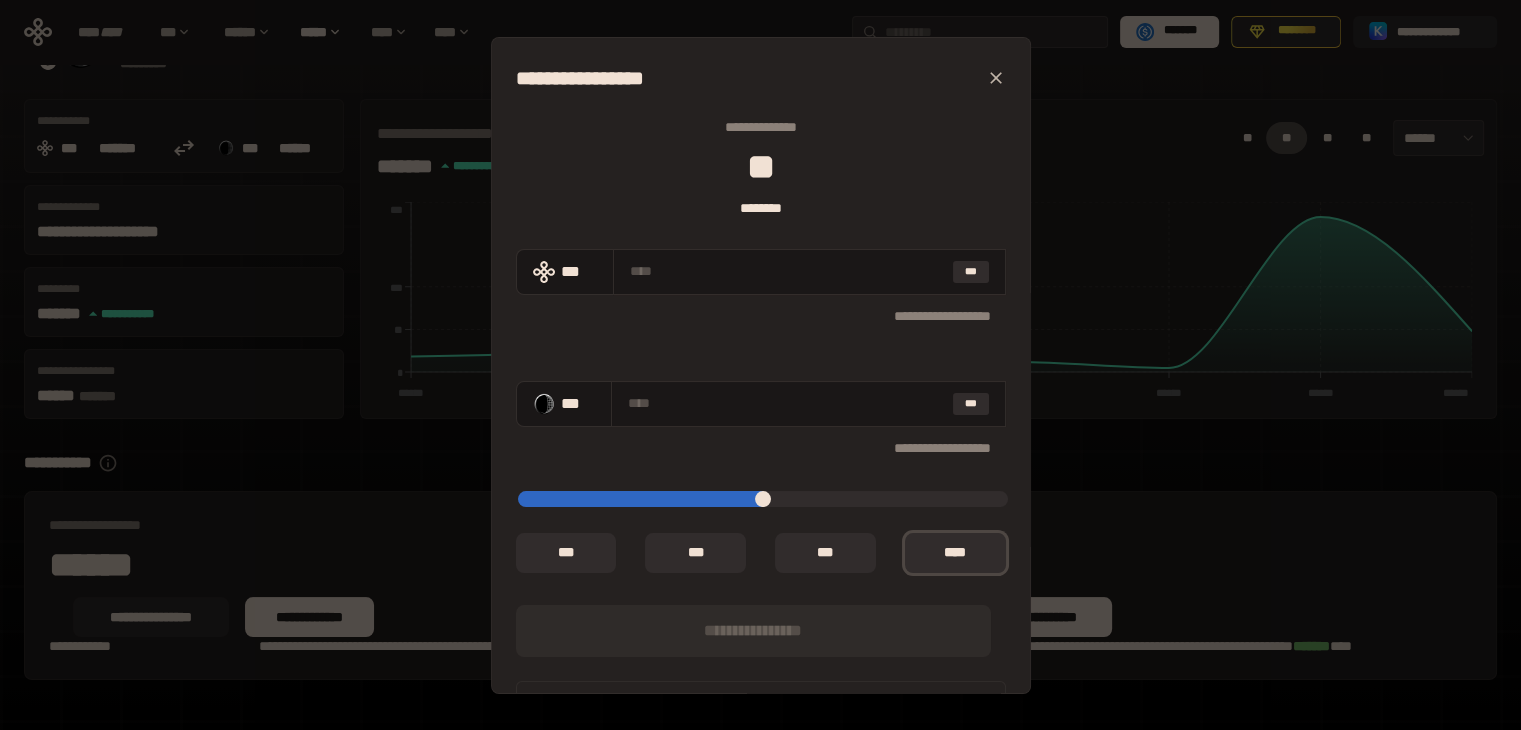 click 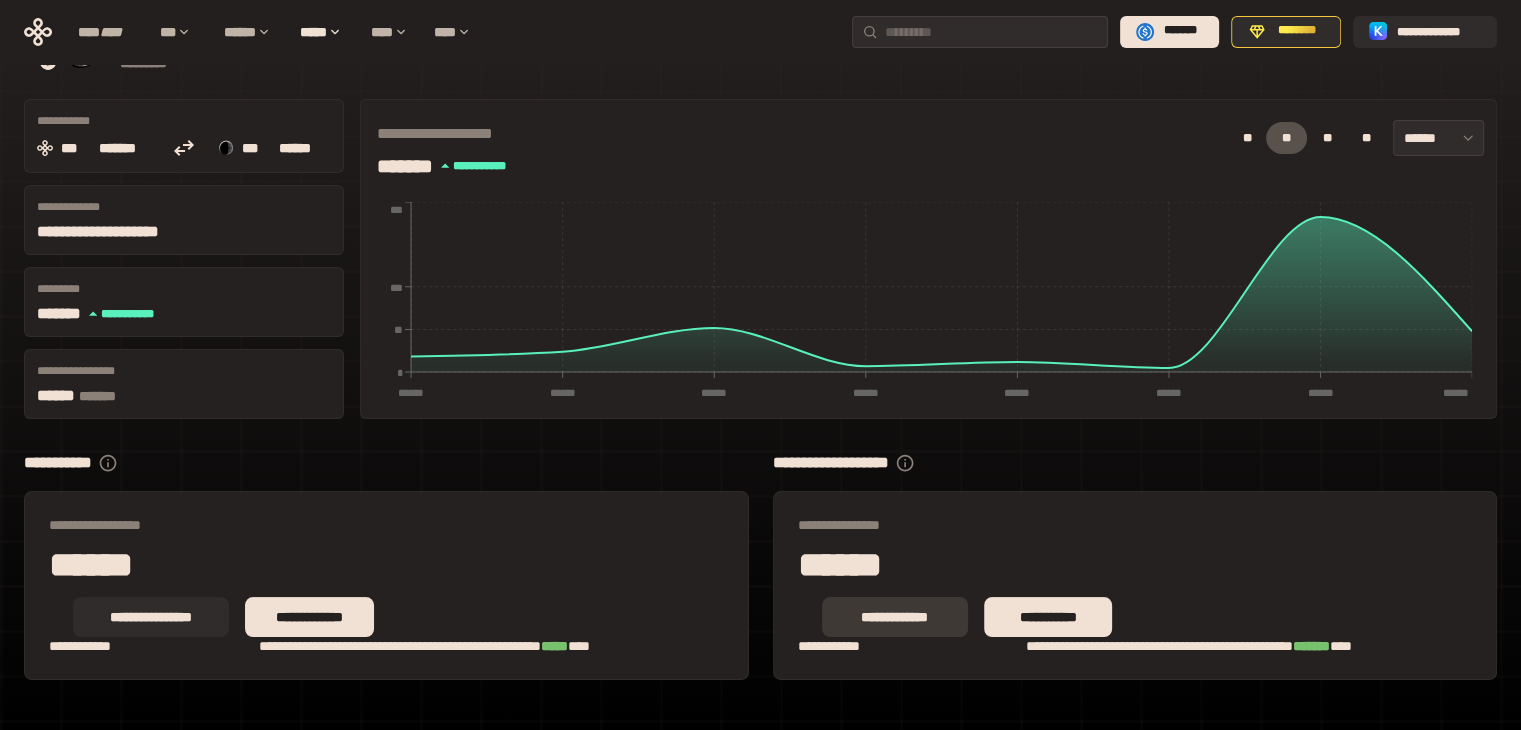 click on "**********" at bounding box center (895, 617) 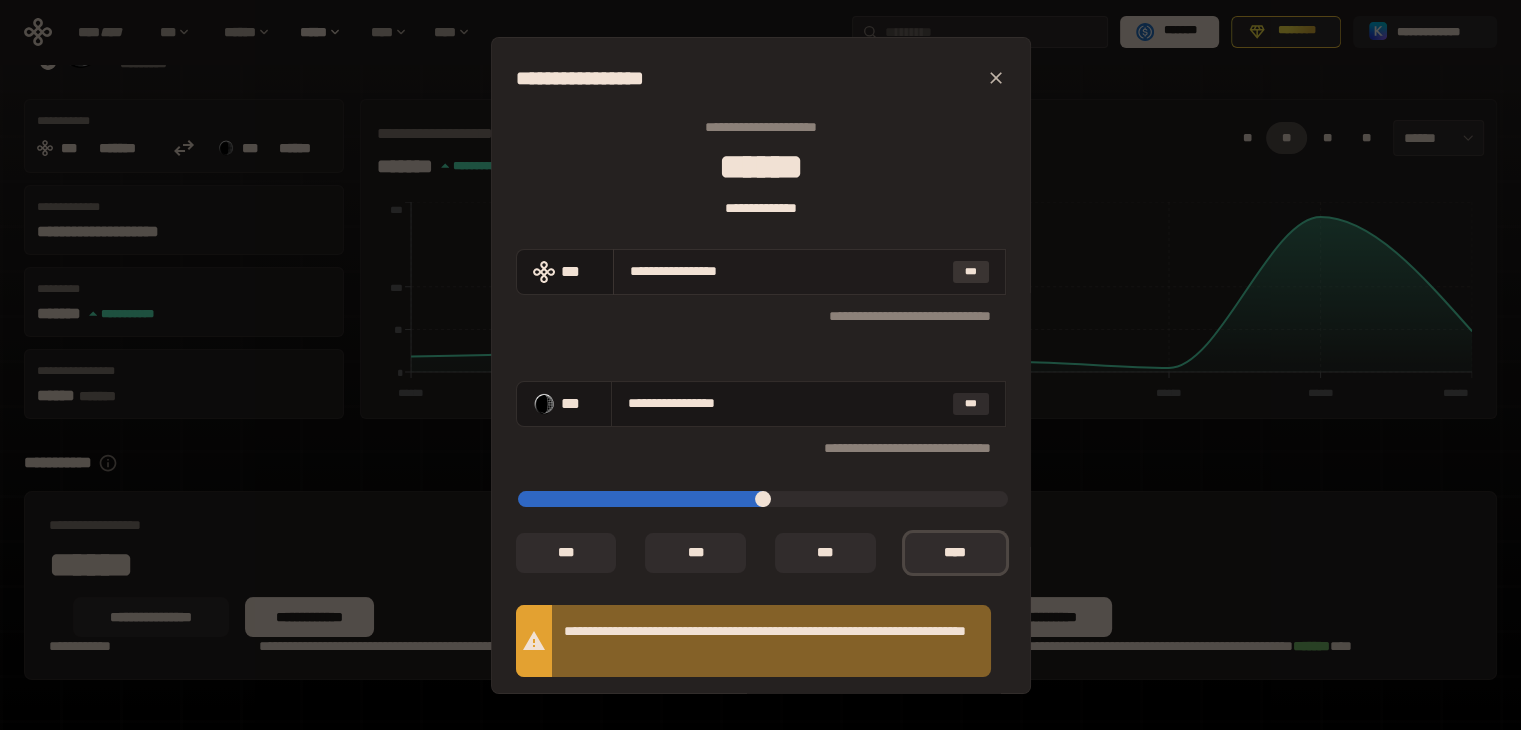 click on "***" at bounding box center (971, 272) 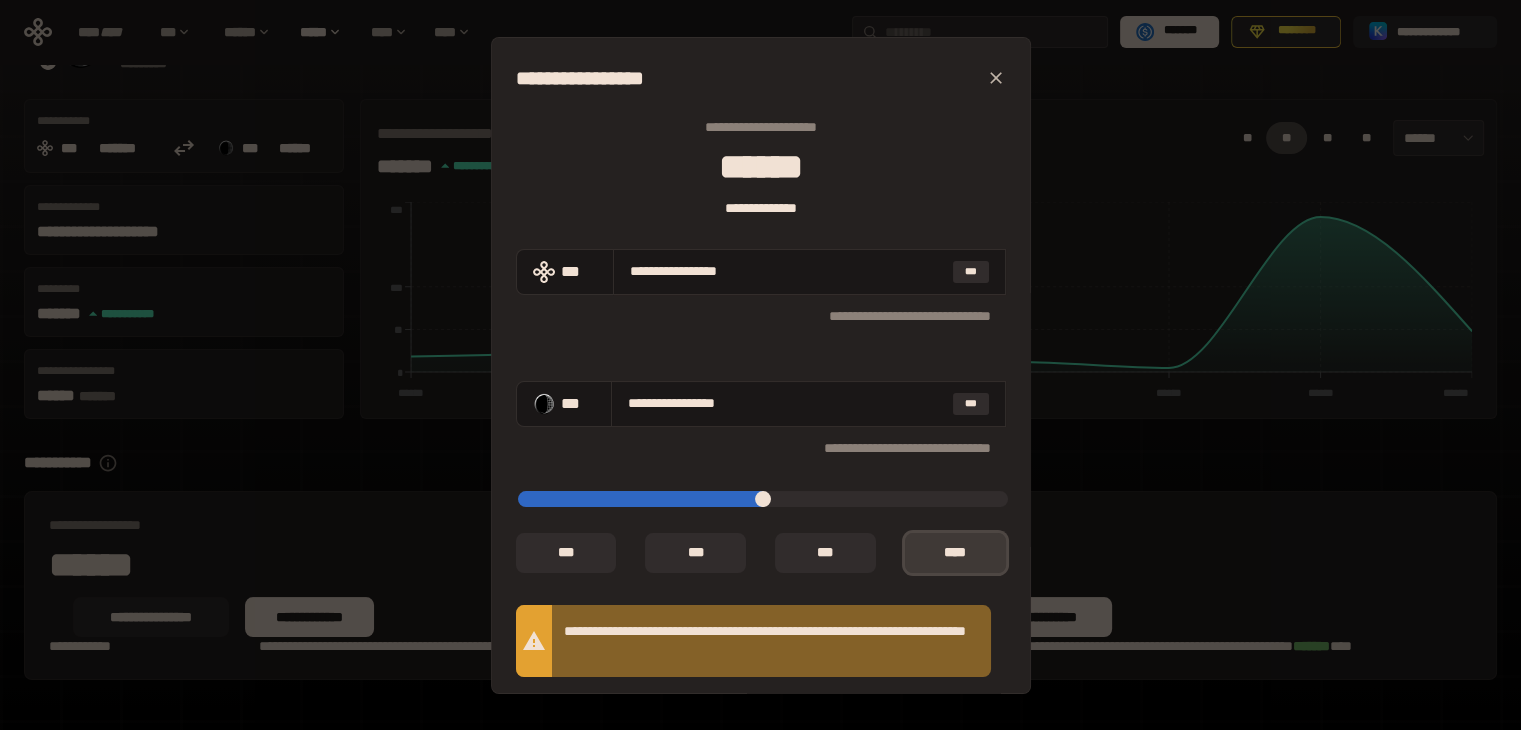 click on "*** *" at bounding box center (955, 553) 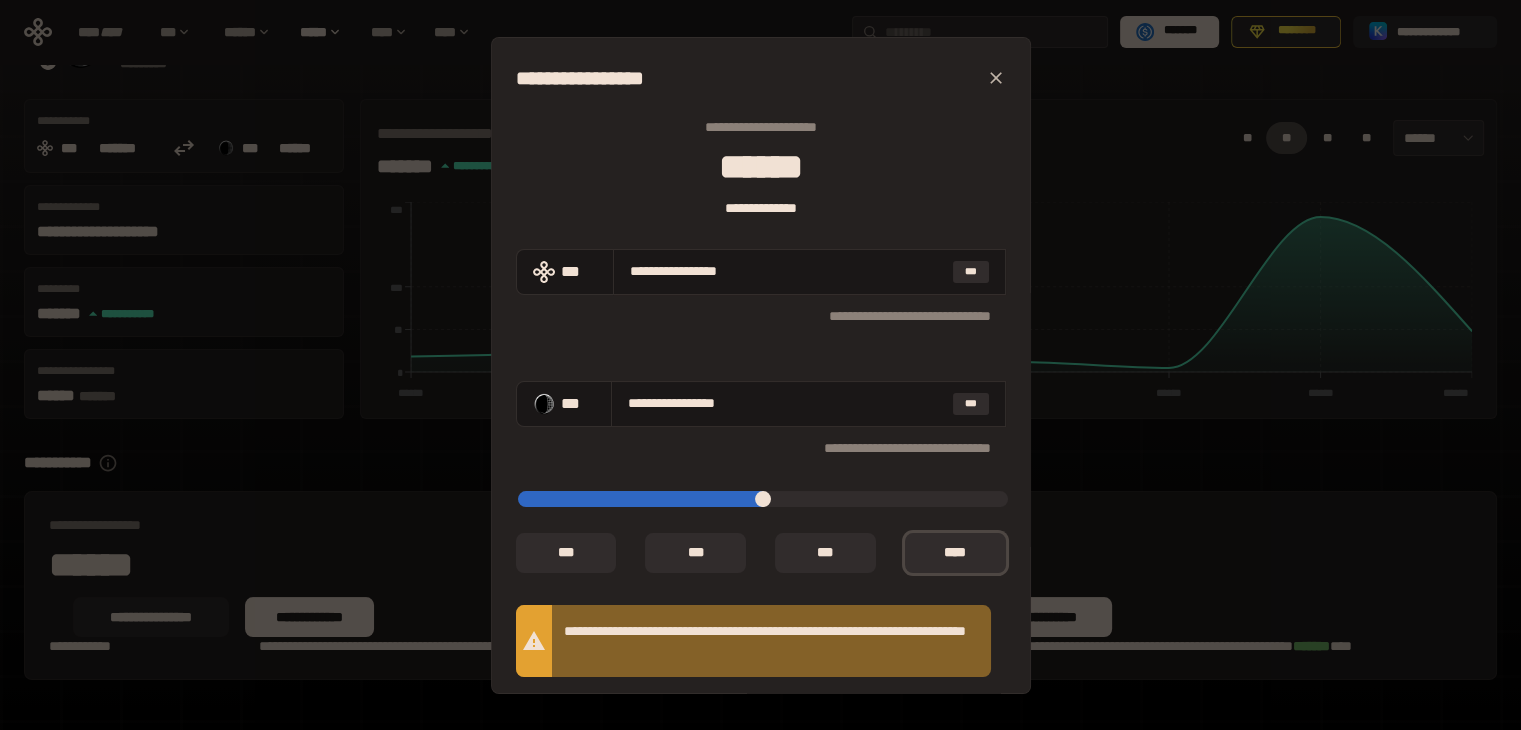 scroll, scrollTop: 151, scrollLeft: 0, axis: vertical 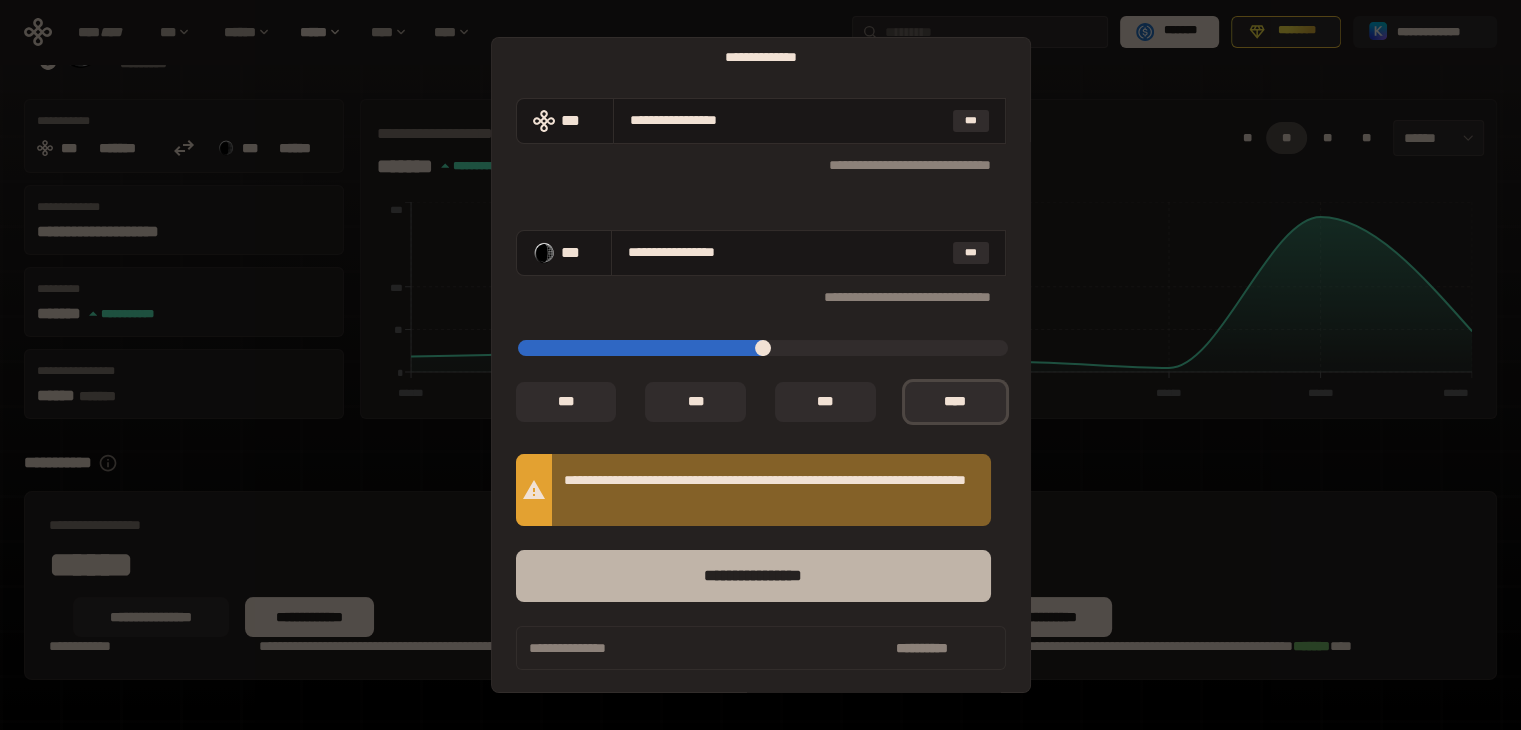 click on "****** *********" at bounding box center [753, 576] 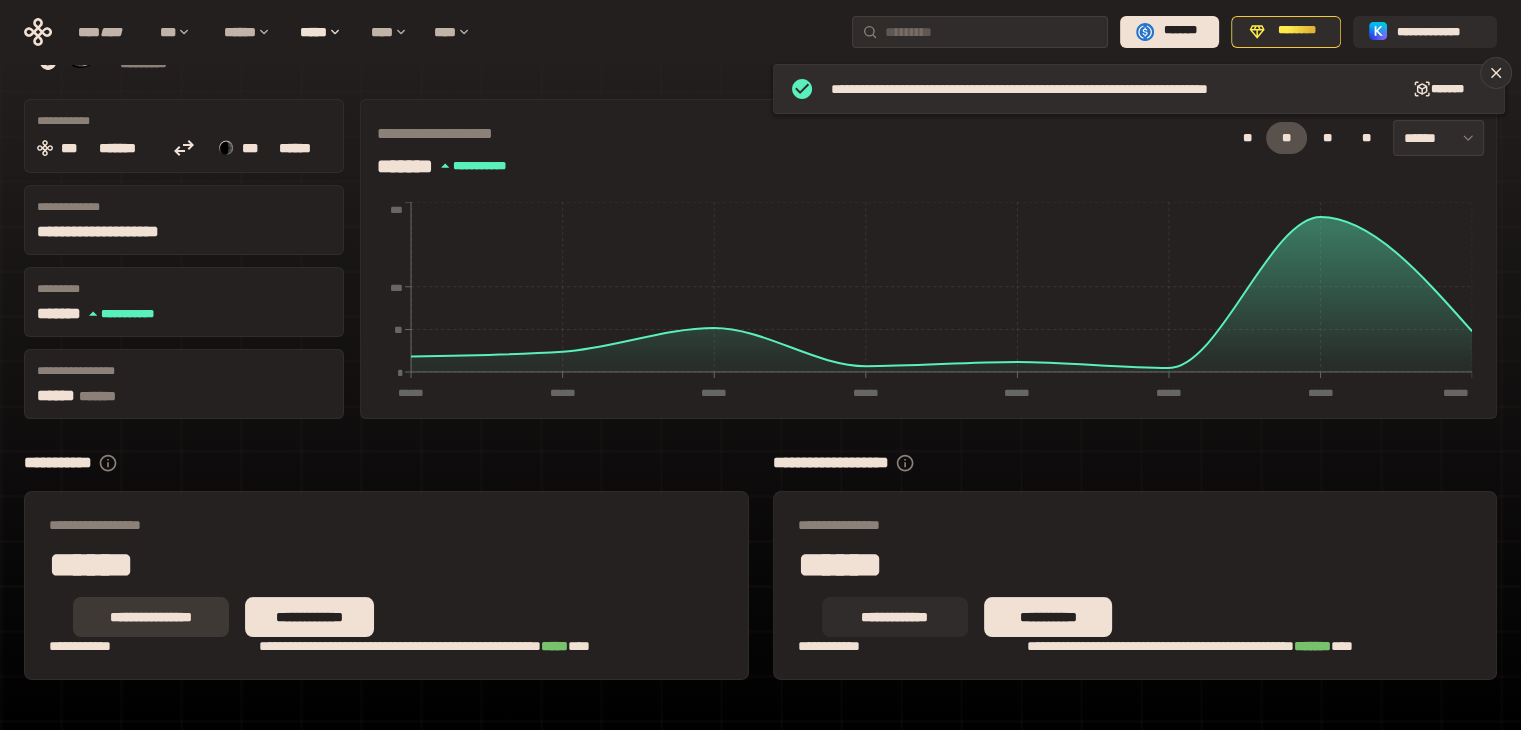 click on "**********" at bounding box center [151, 617] 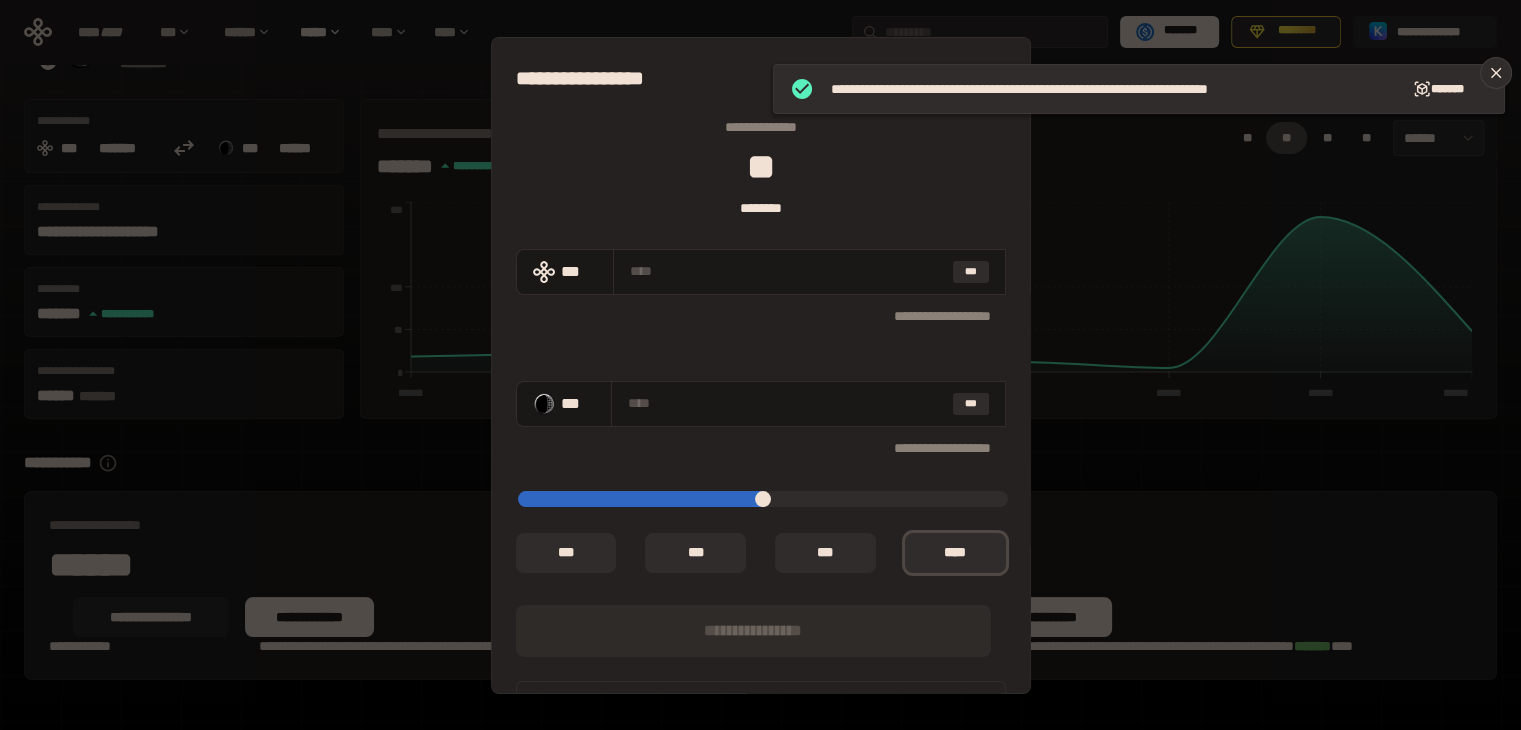 scroll, scrollTop: 55, scrollLeft: 0, axis: vertical 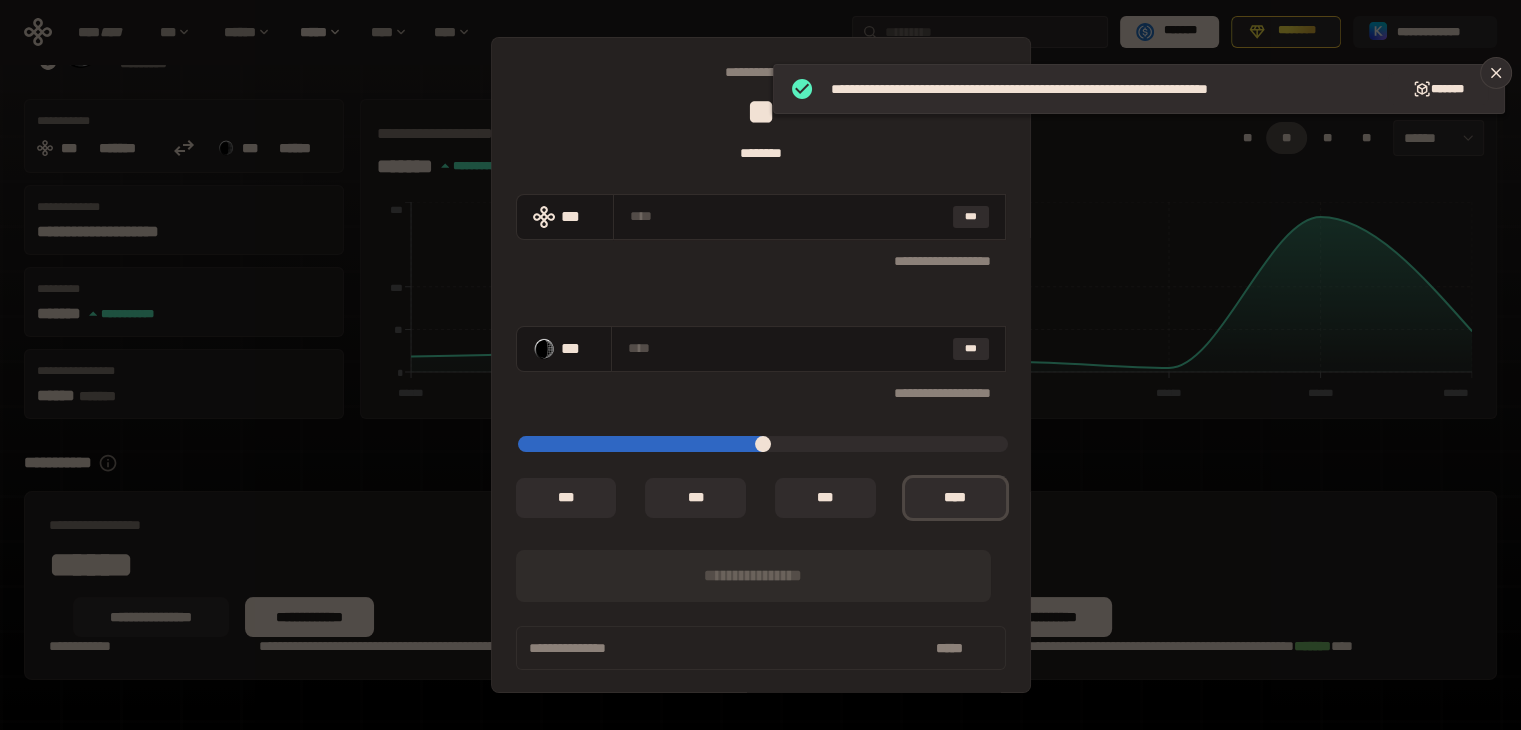 click on "**********" at bounding box center (760, 365) 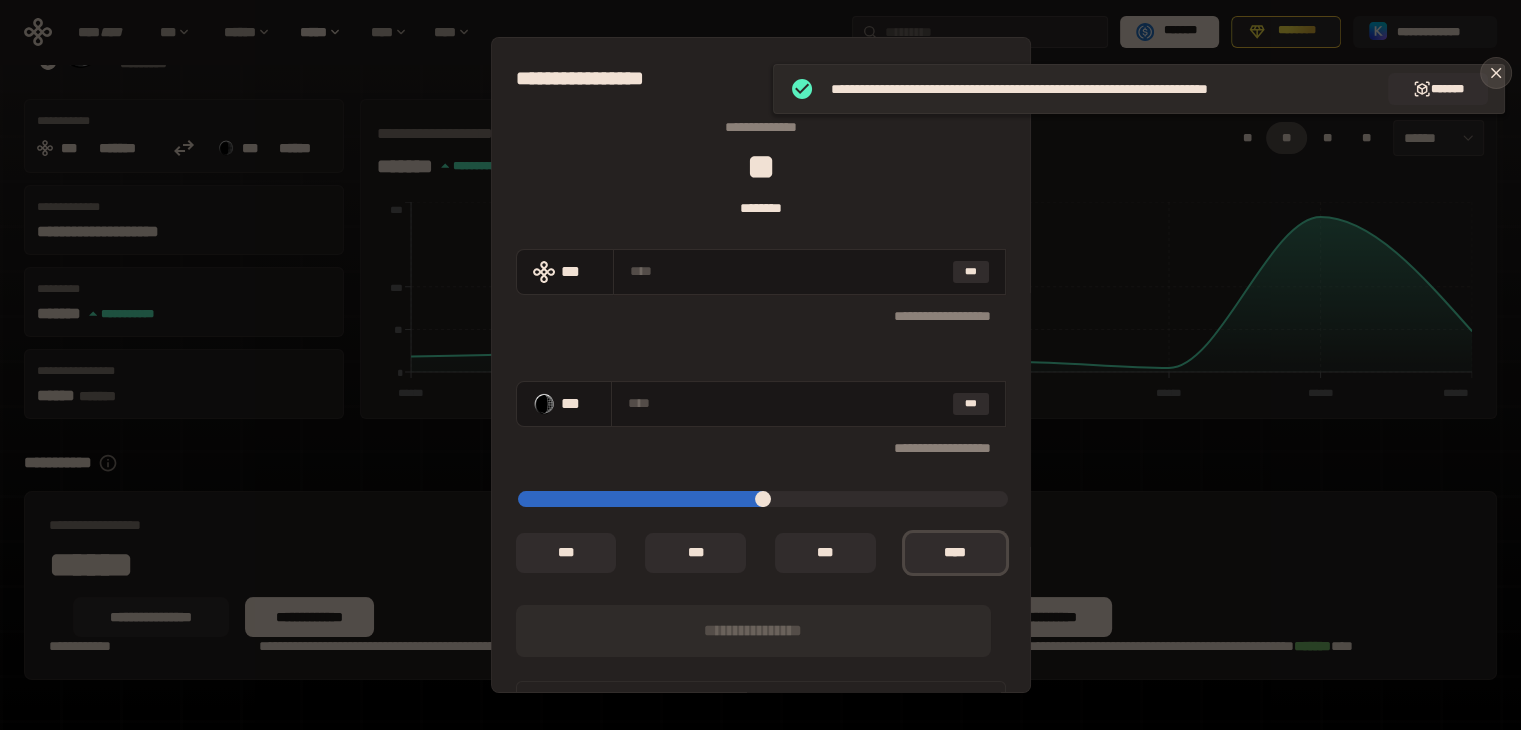 click 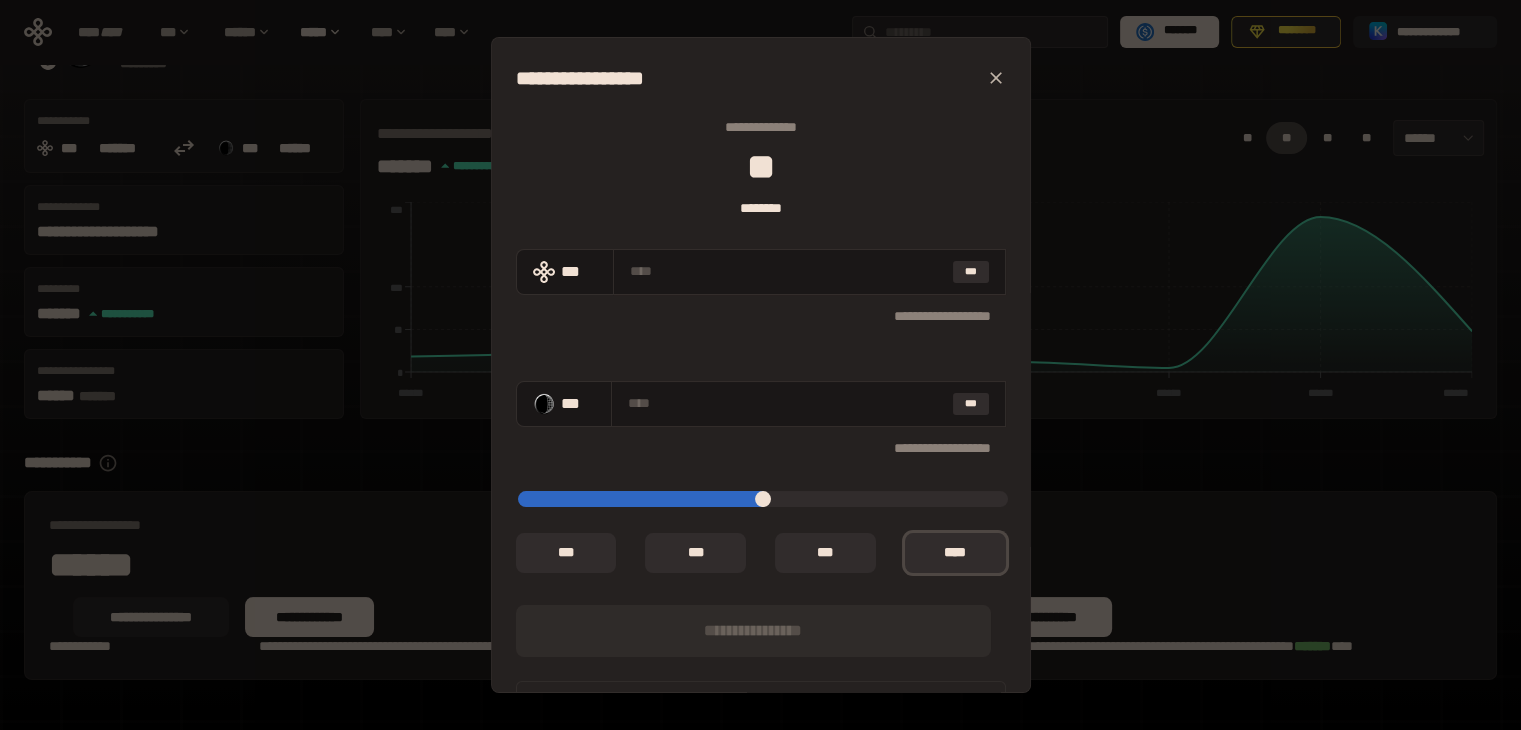 click 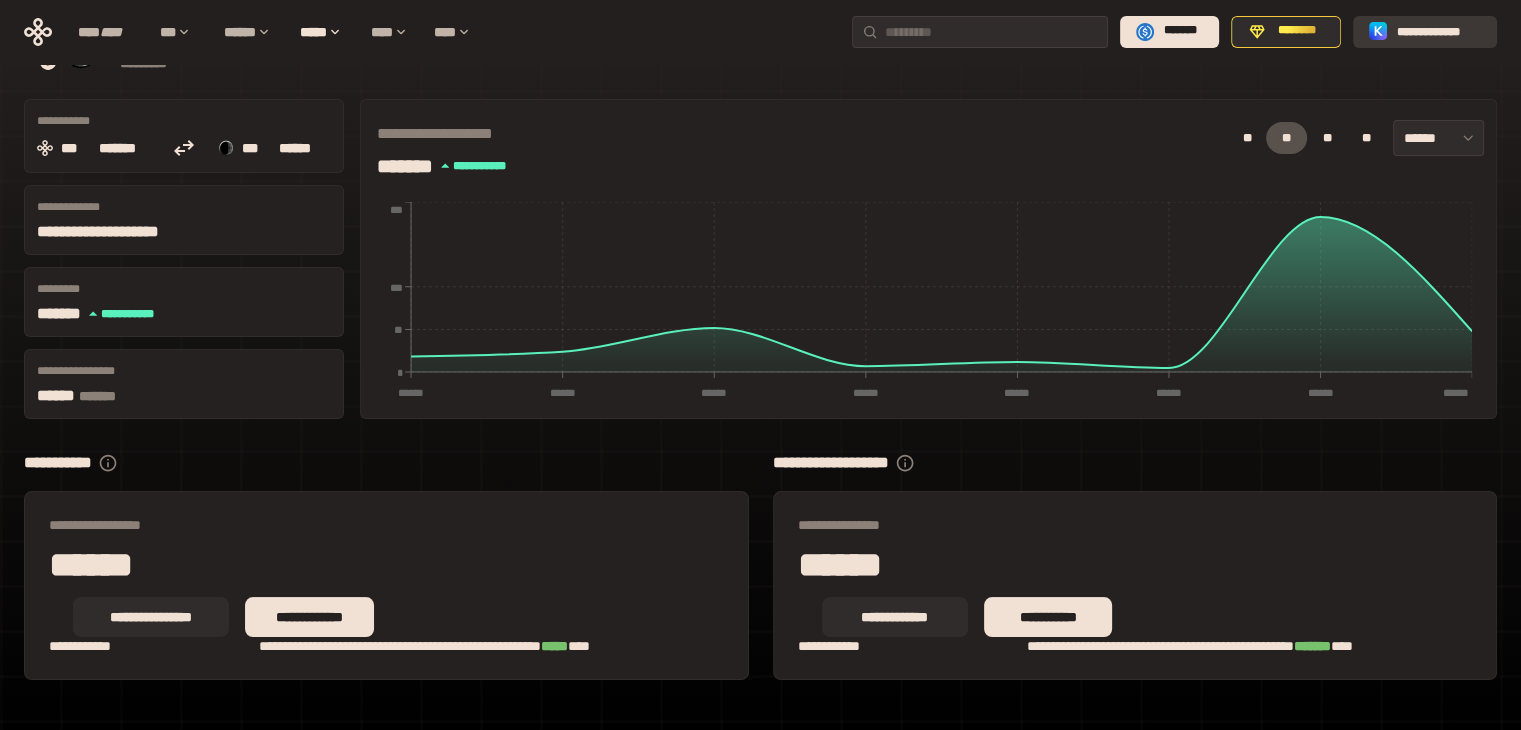 click on "**********" at bounding box center (1439, 31) 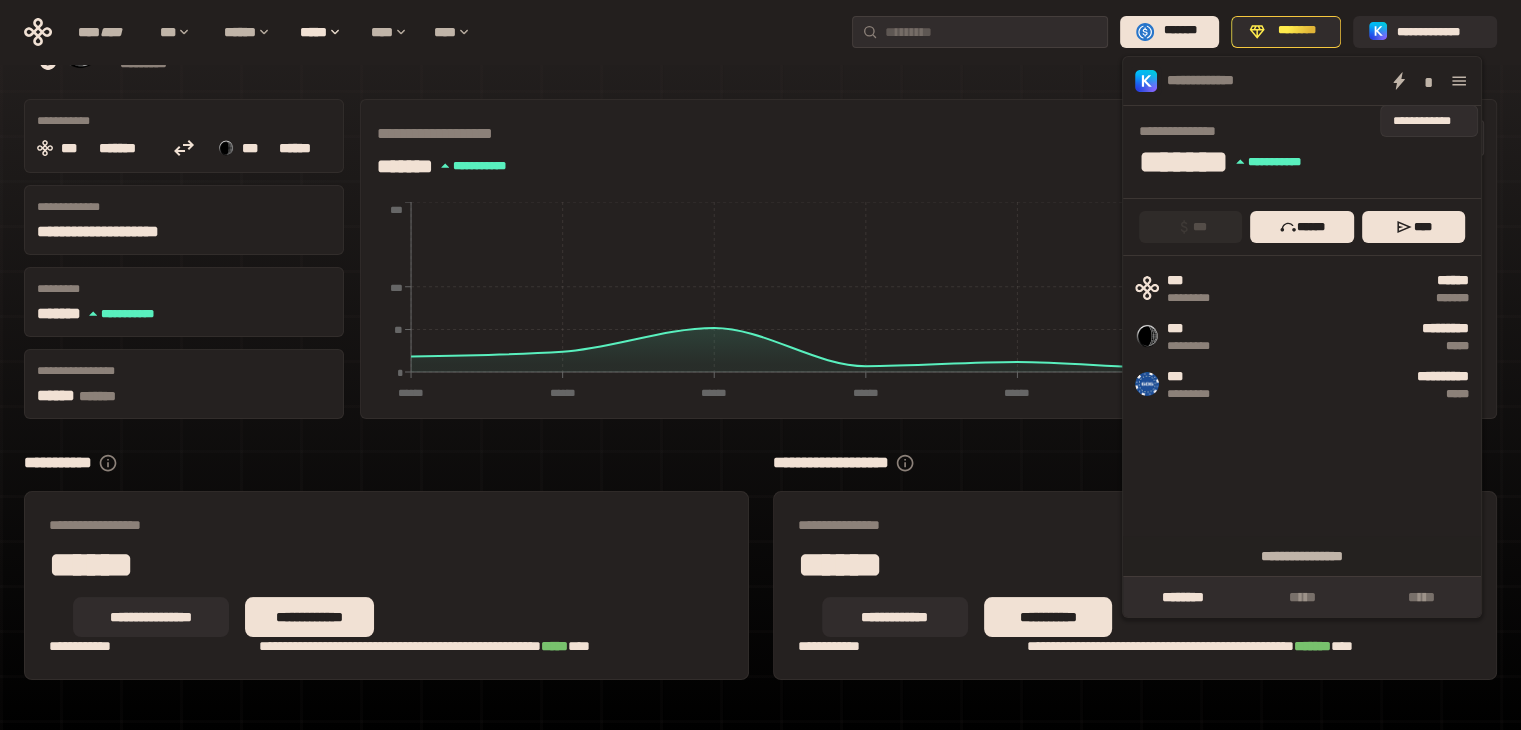 click on "*" at bounding box center (1429, 81) 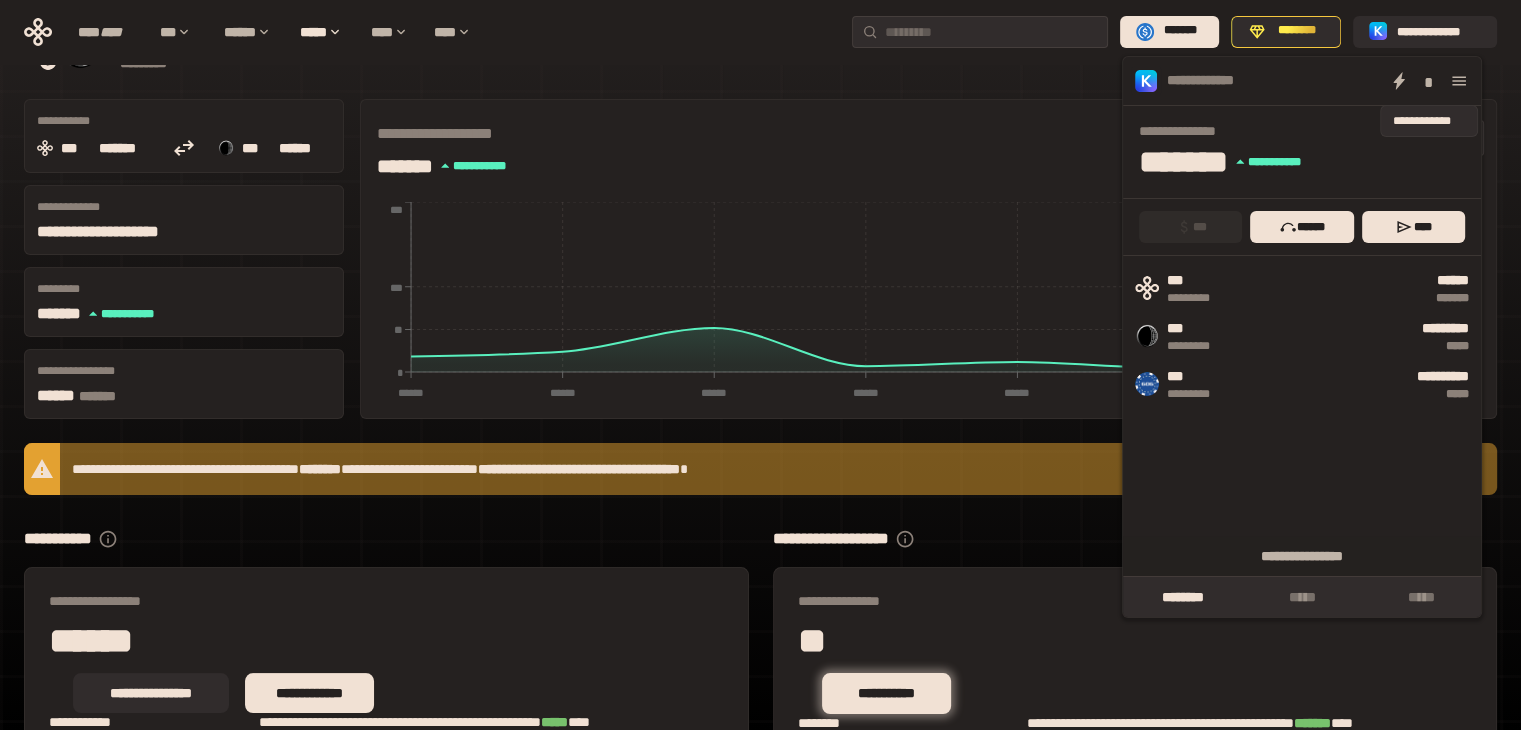 click on "*" at bounding box center (1429, 81) 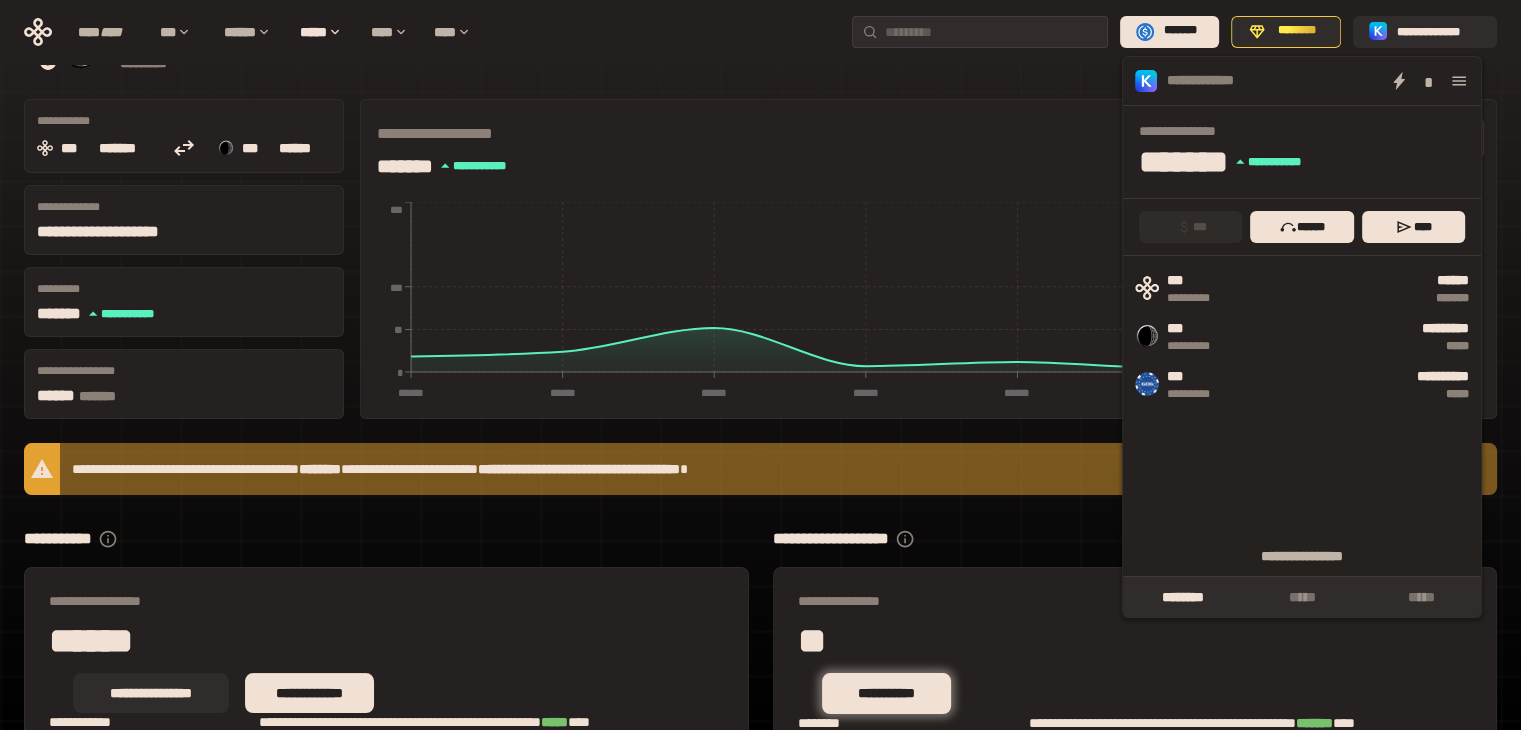 scroll, scrollTop: 164, scrollLeft: 0, axis: vertical 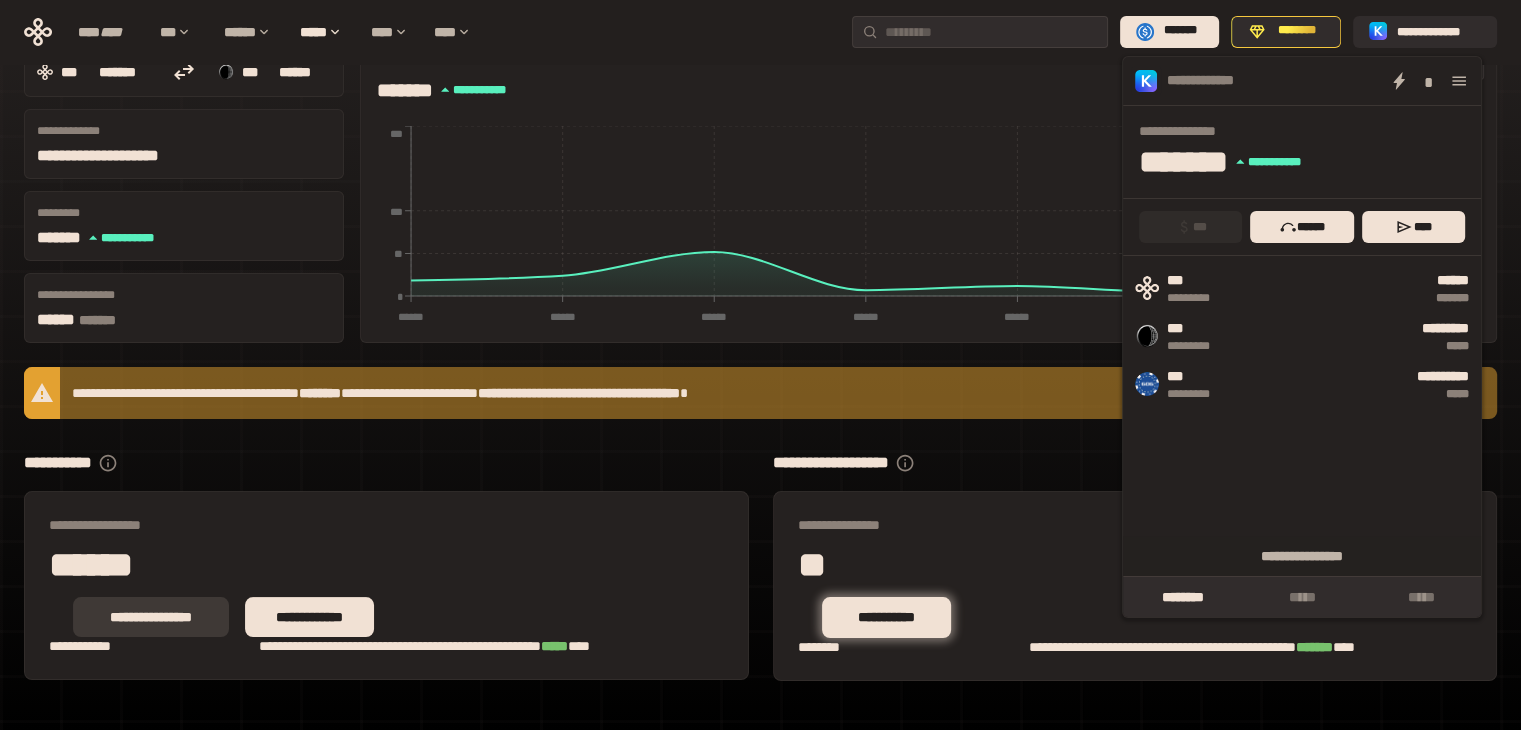 click on "**********" at bounding box center [151, 617] 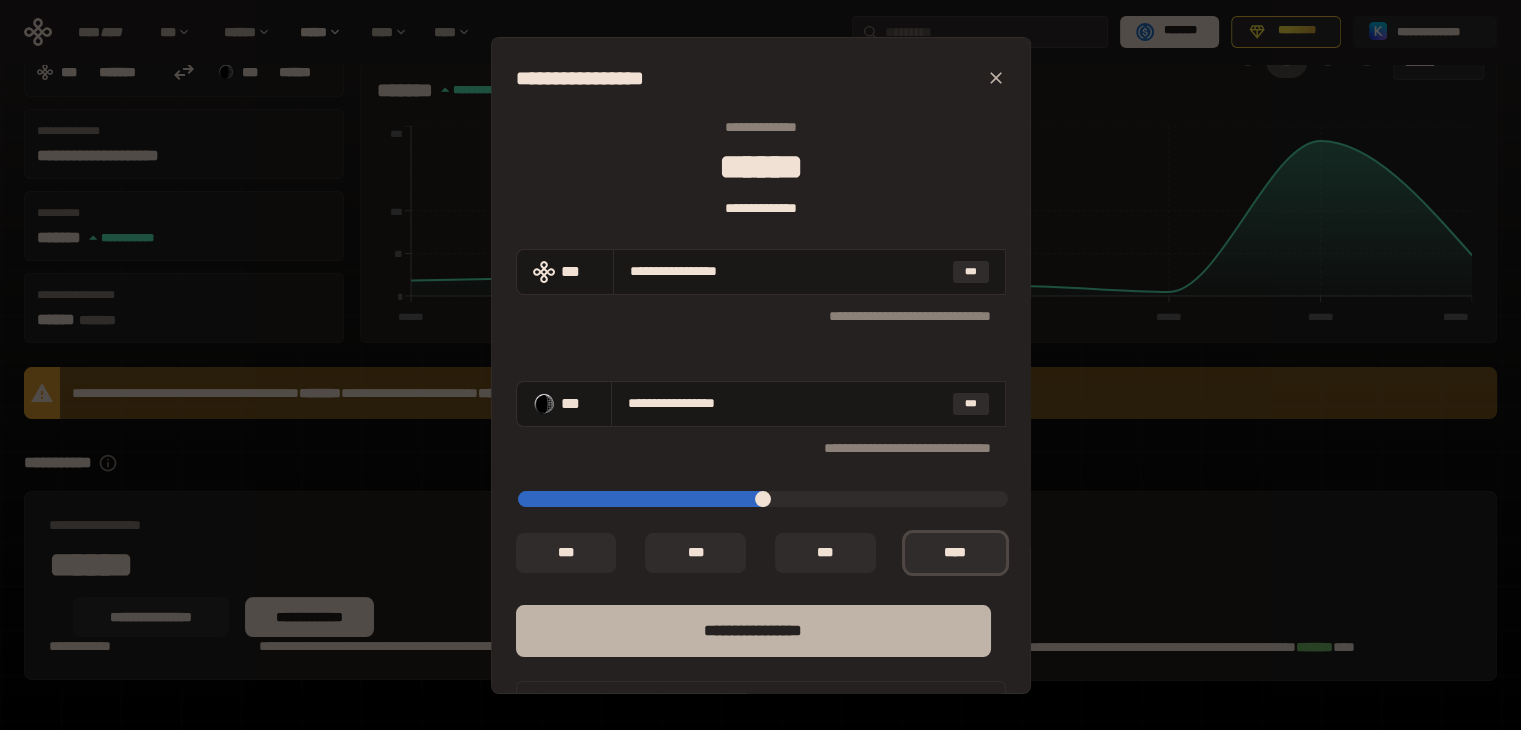 click on "****** *********" at bounding box center [753, 631] 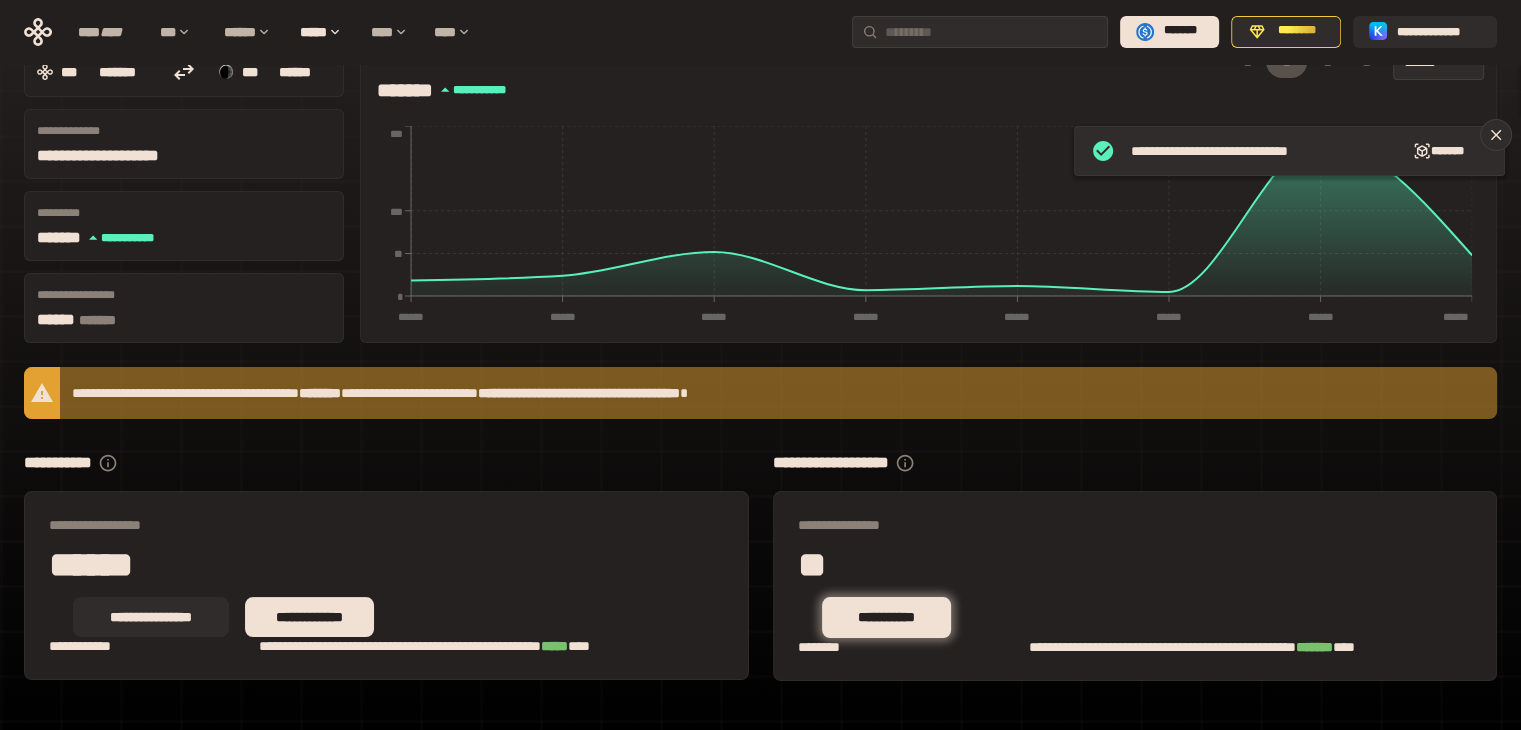 scroll, scrollTop: 88, scrollLeft: 0, axis: vertical 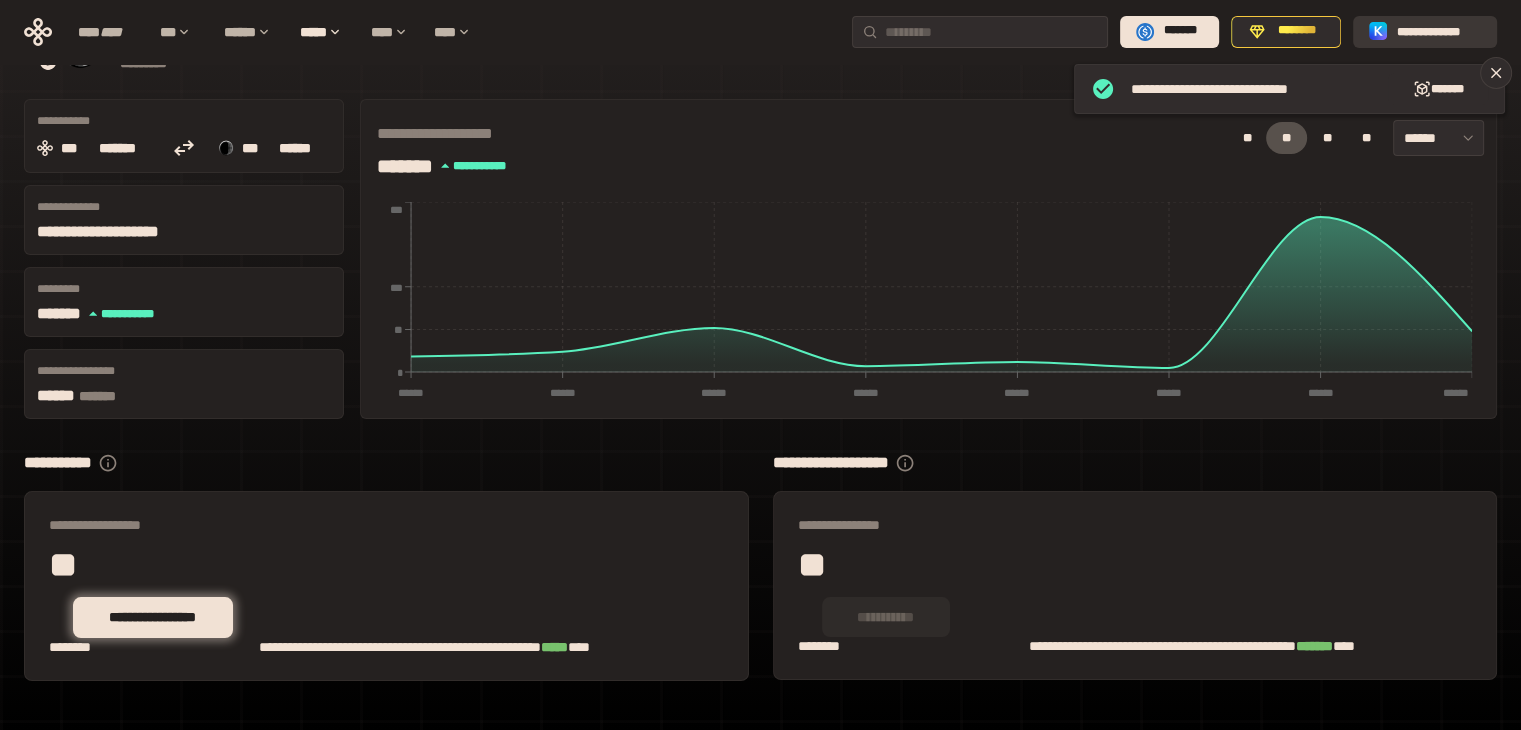 click on "**********" at bounding box center [1439, 31] 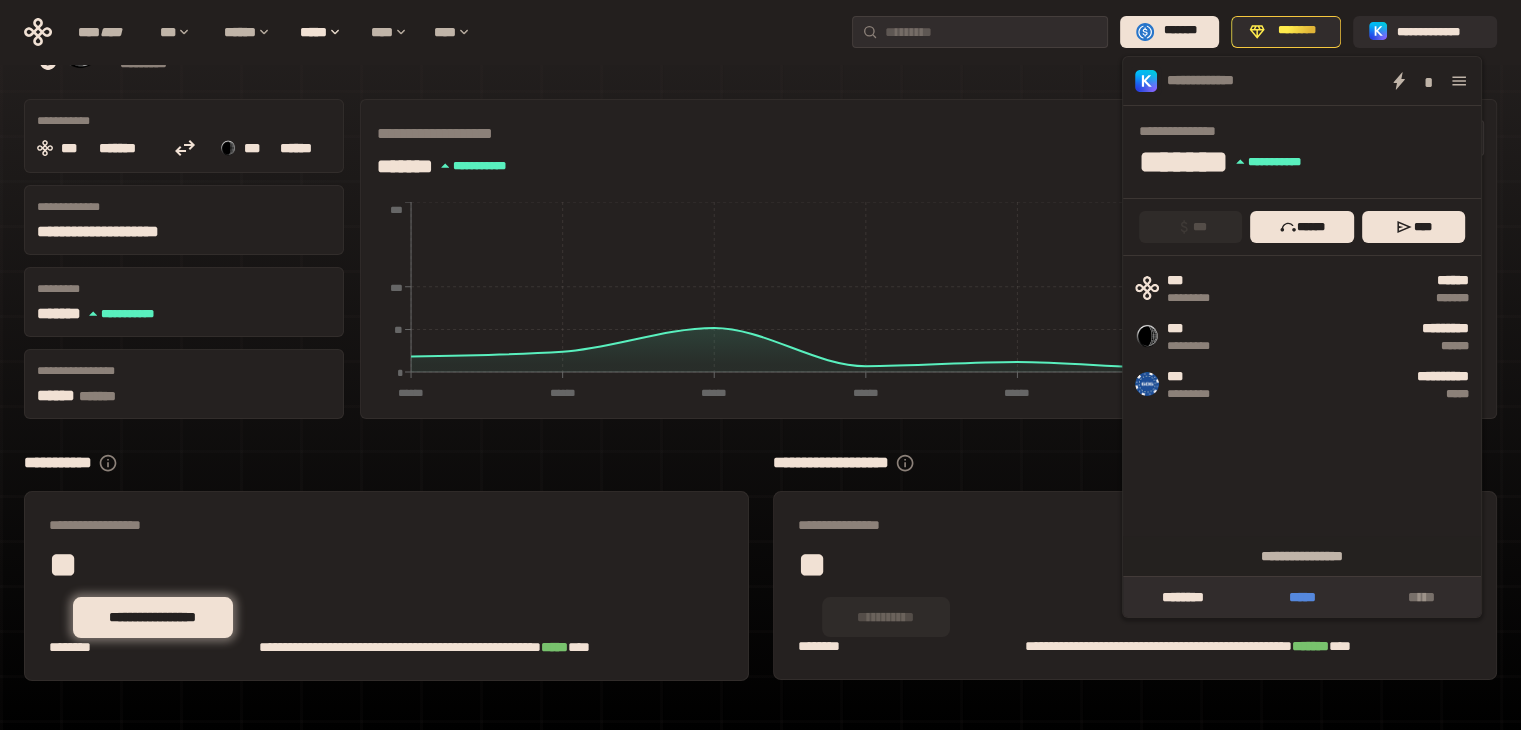 click on "*****" at bounding box center [1301, 597] 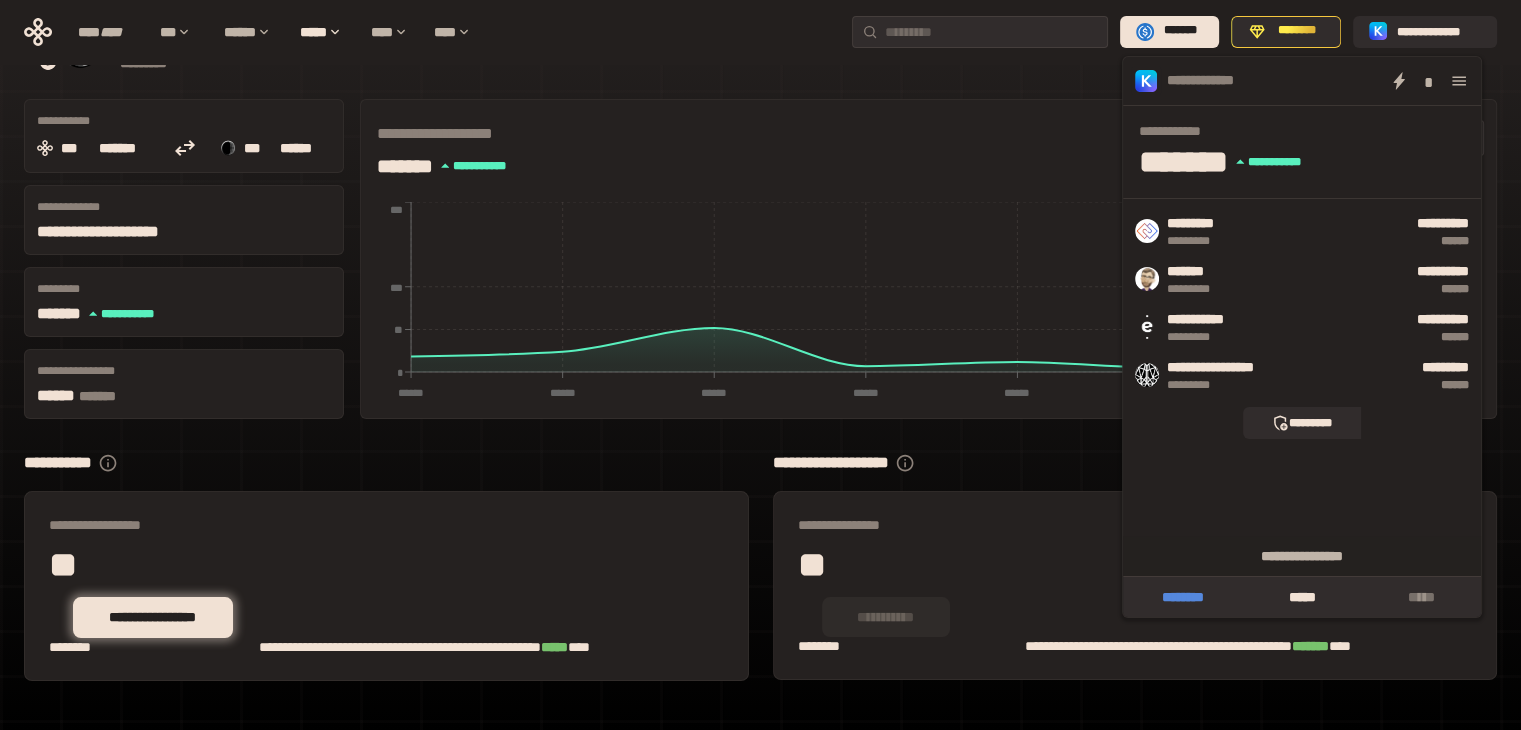 click on "********" at bounding box center (1182, 597) 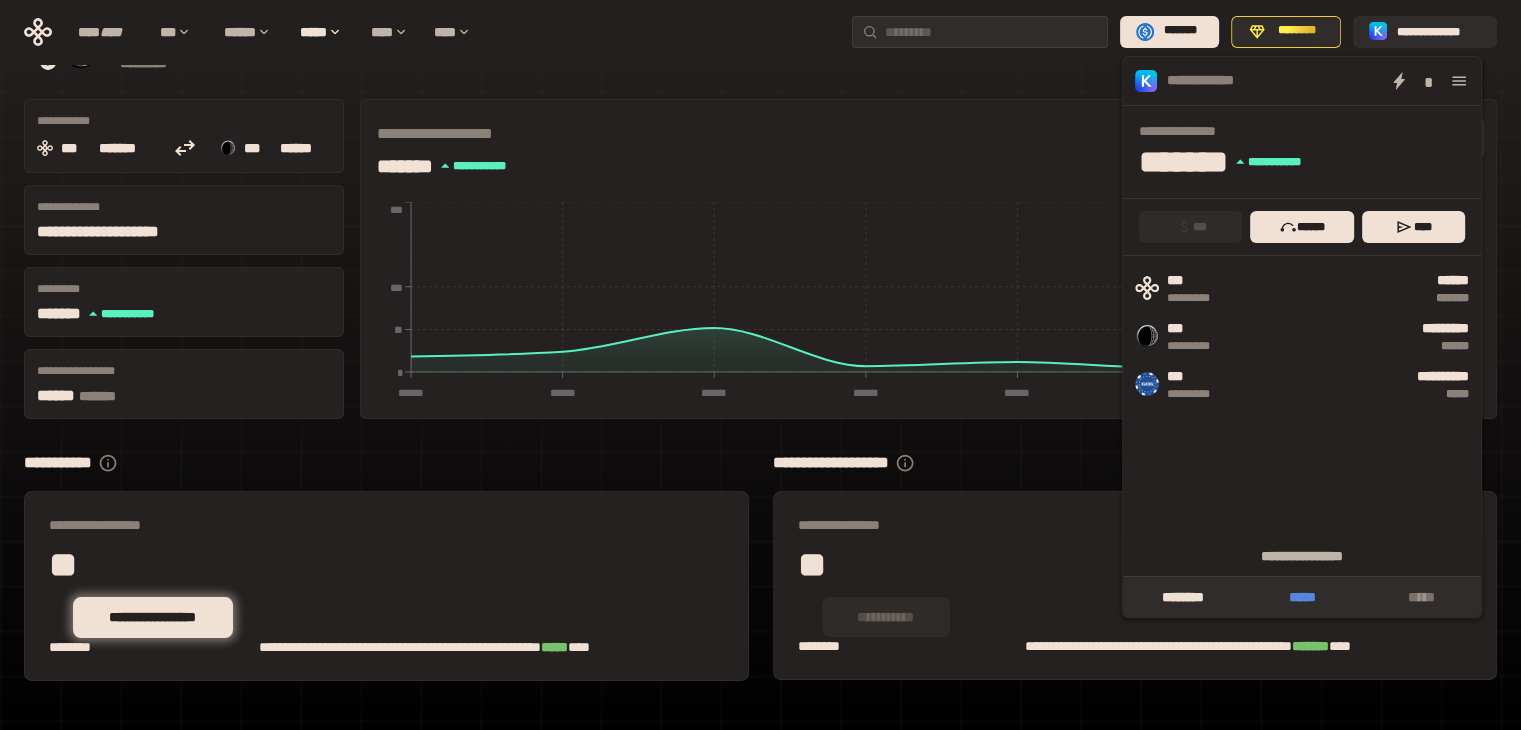 click on "*****" at bounding box center (1301, 597) 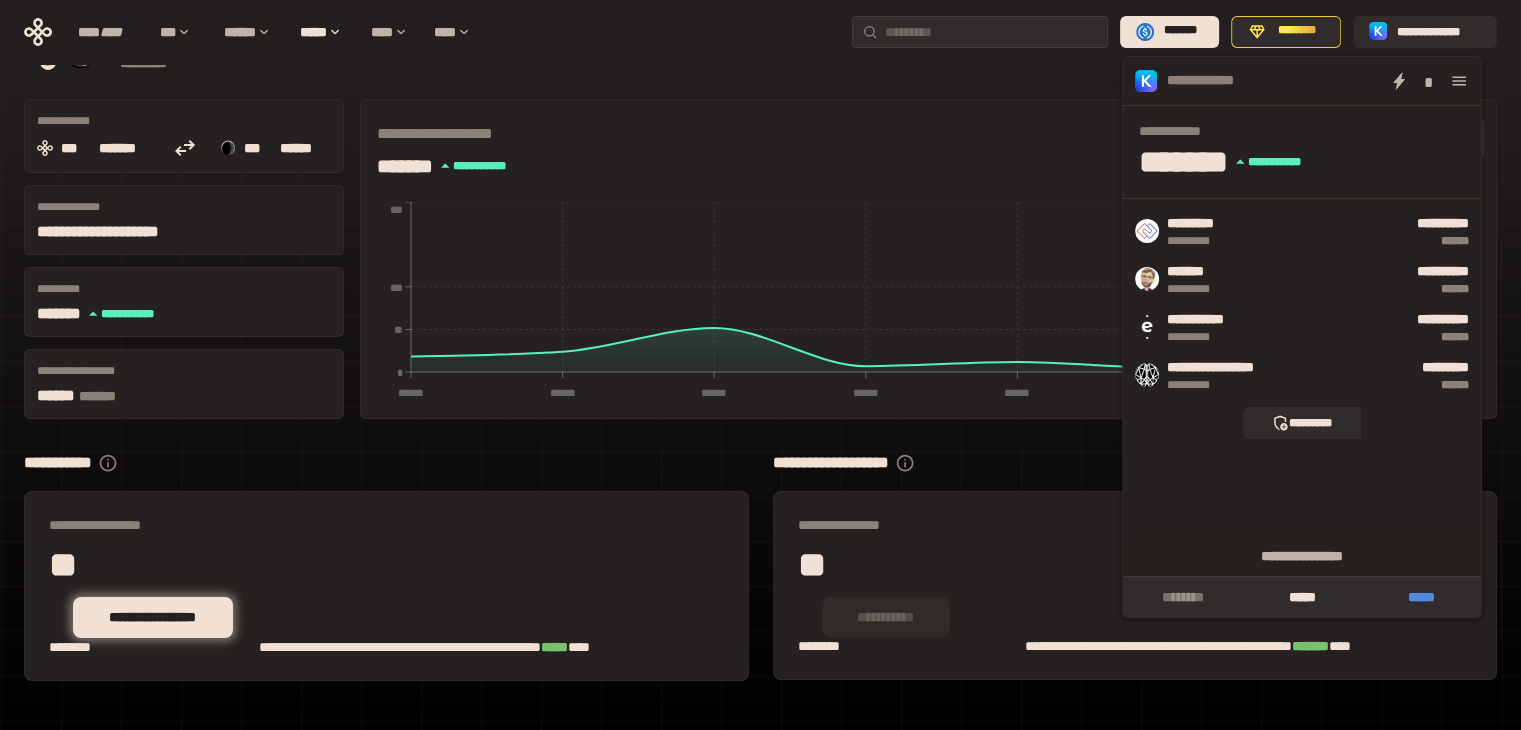 click on "*****" at bounding box center [1421, 597] 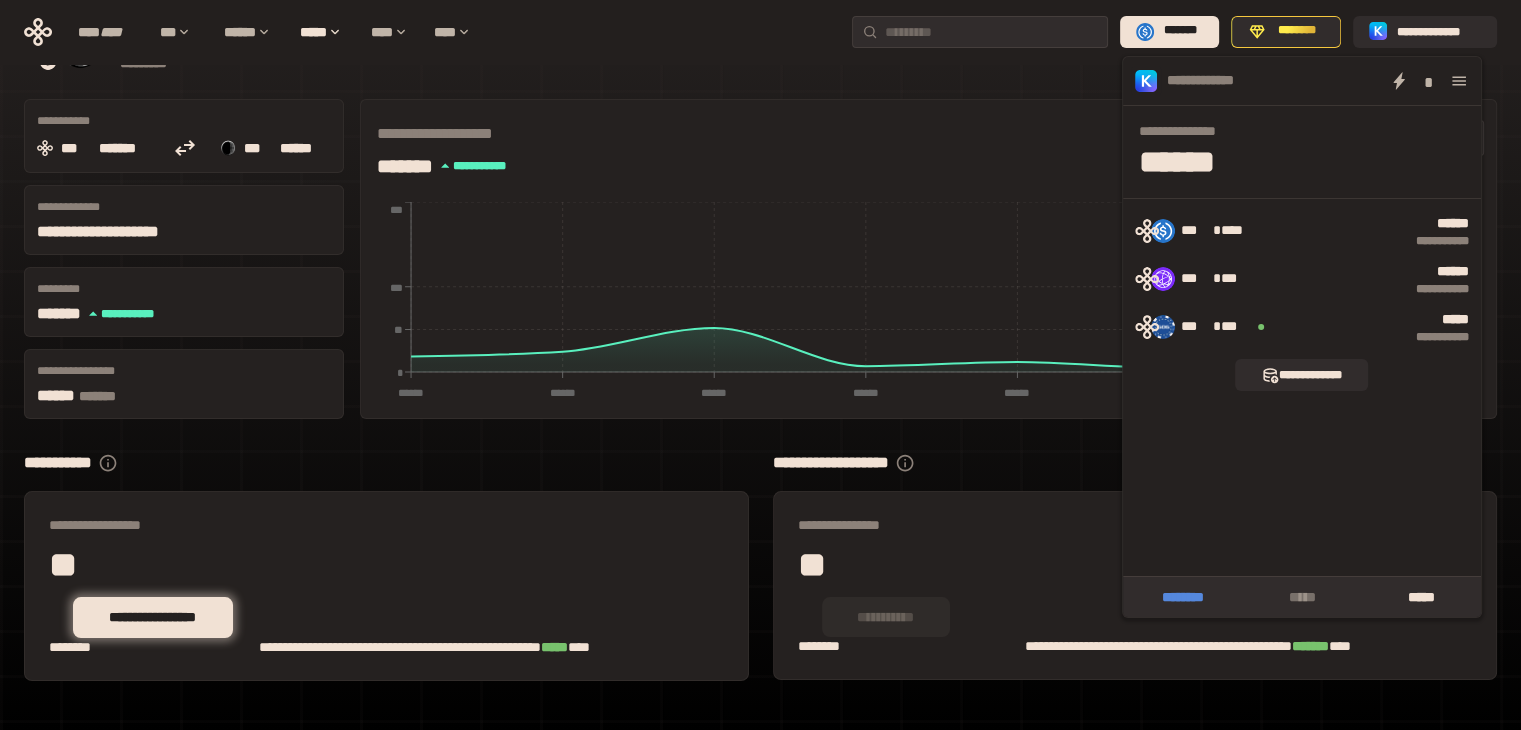 click on "********" at bounding box center [1182, 597] 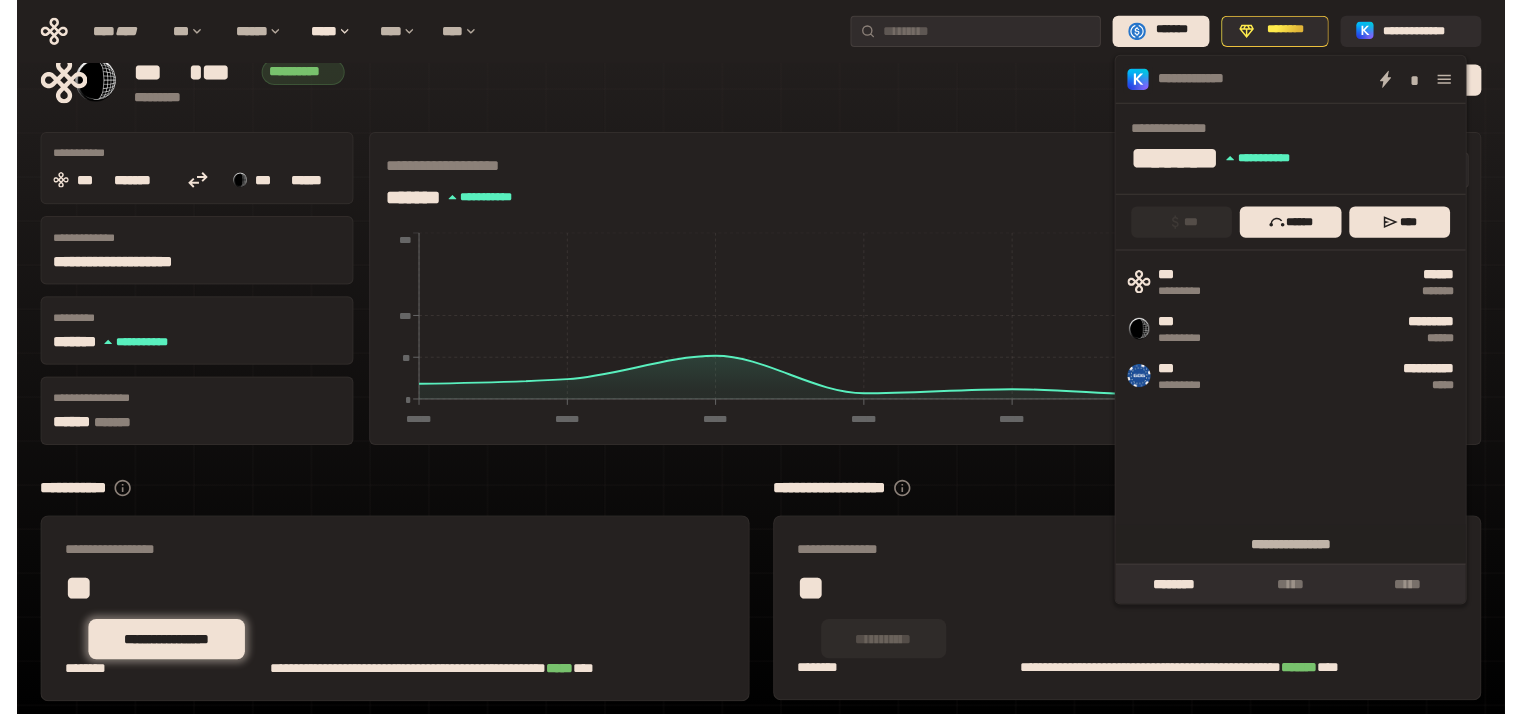 scroll, scrollTop: 0, scrollLeft: 0, axis: both 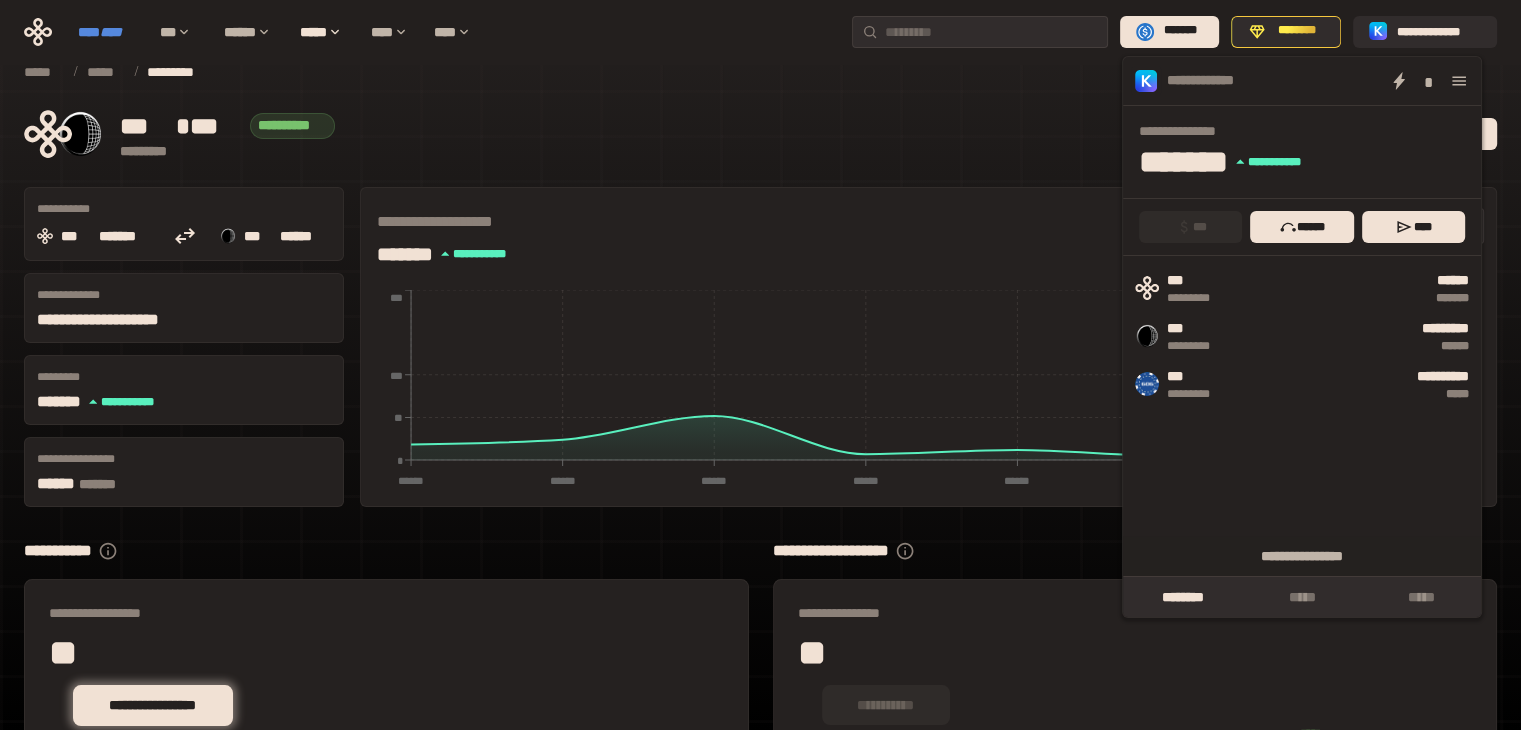 click on "**** ****" at bounding box center (109, 32) 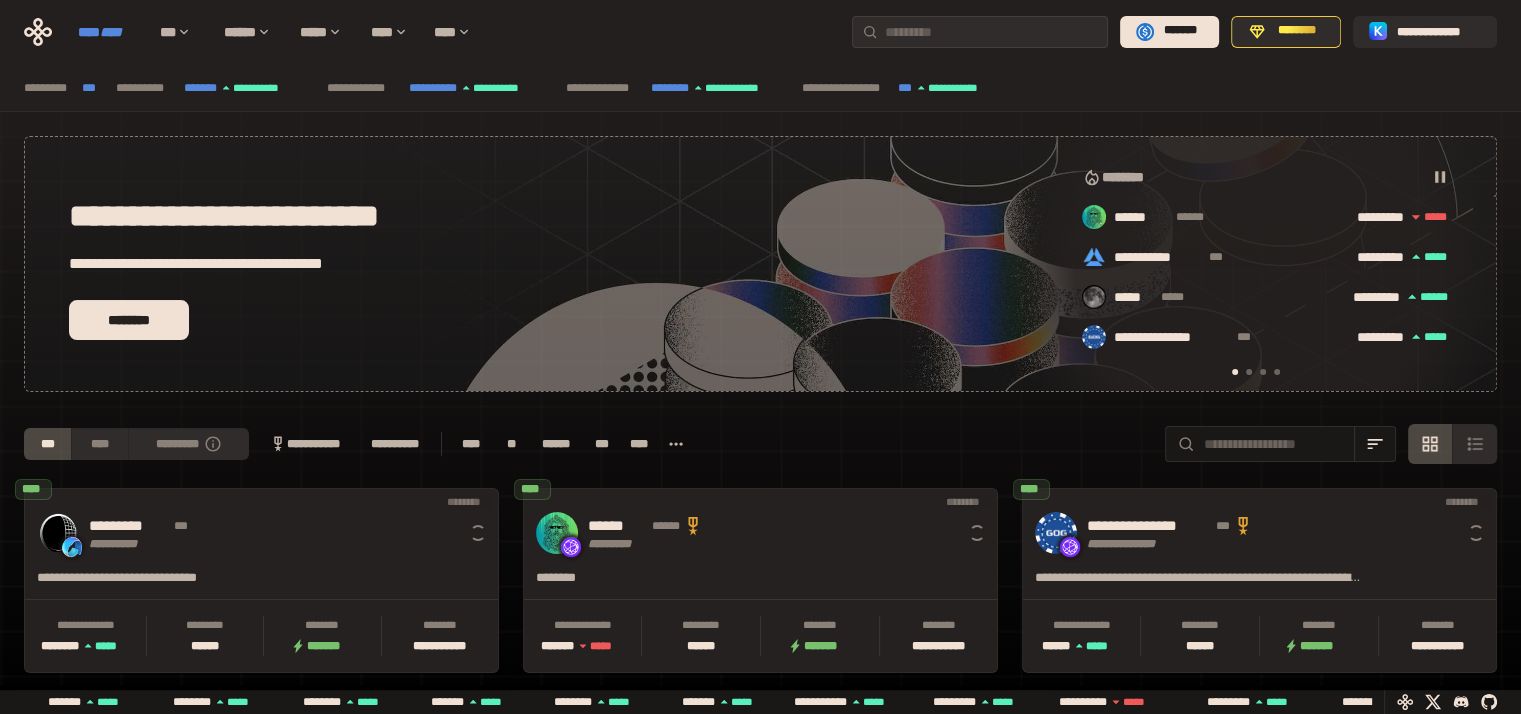scroll, scrollTop: 0, scrollLeft: 16, axis: horizontal 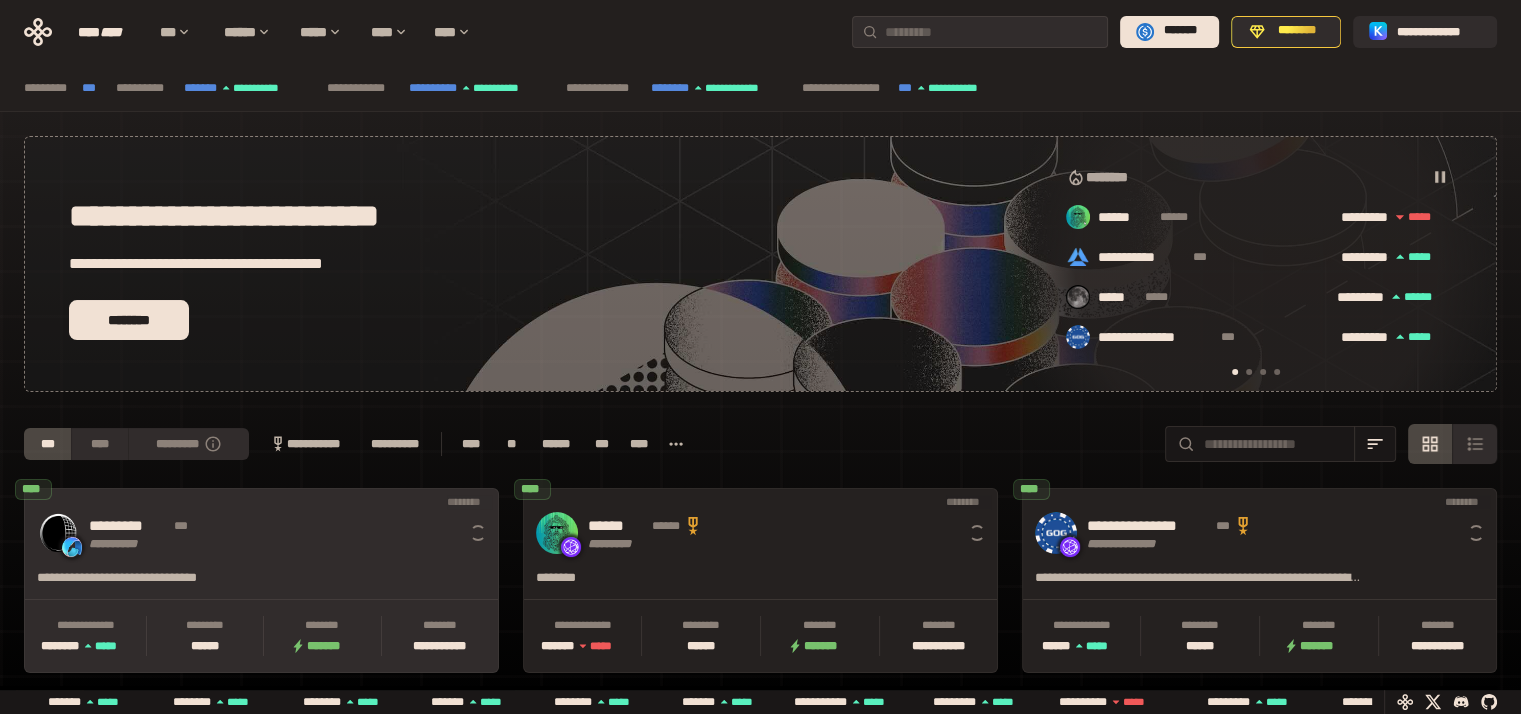 click on "**********" at bounding box center (126, 544) 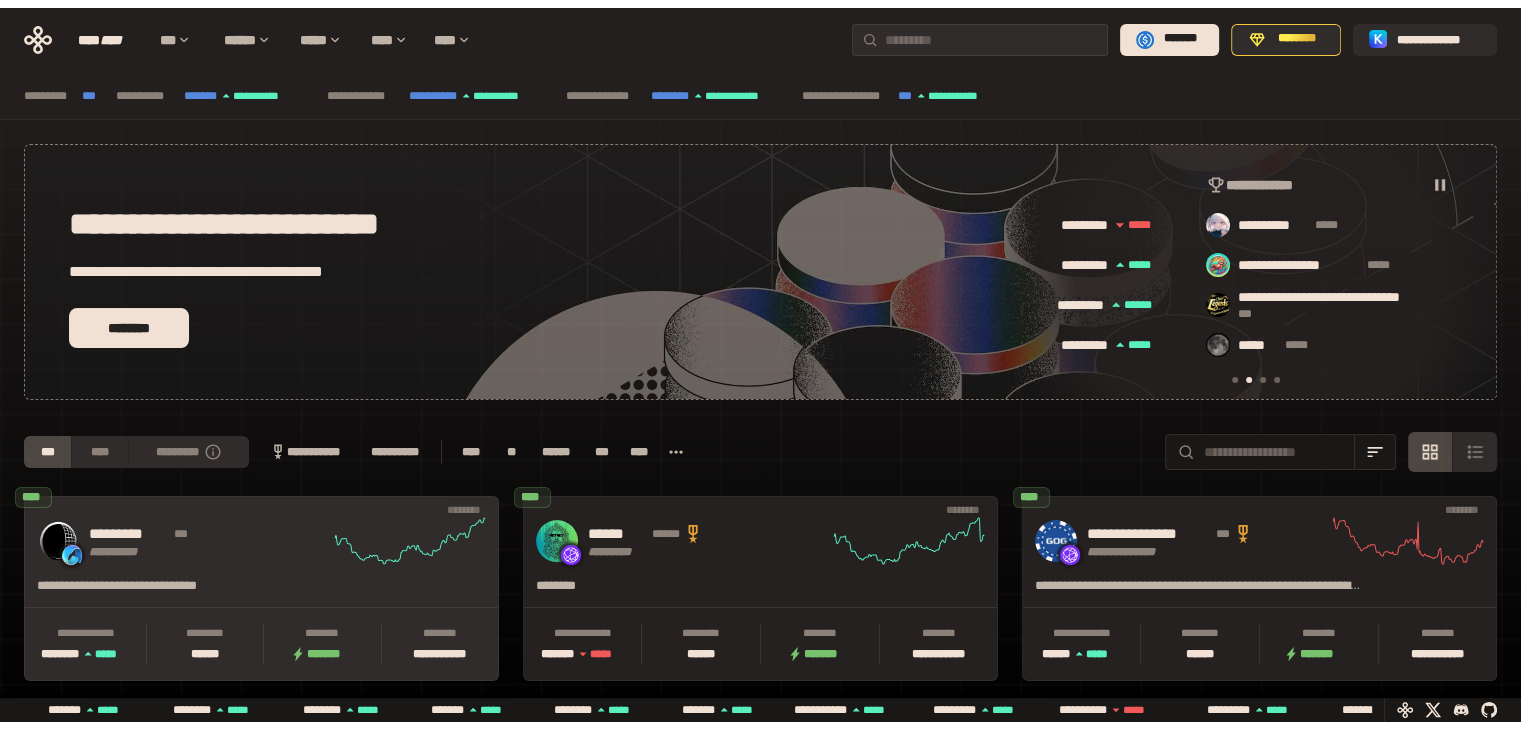 scroll, scrollTop: 0, scrollLeft: 436, axis: horizontal 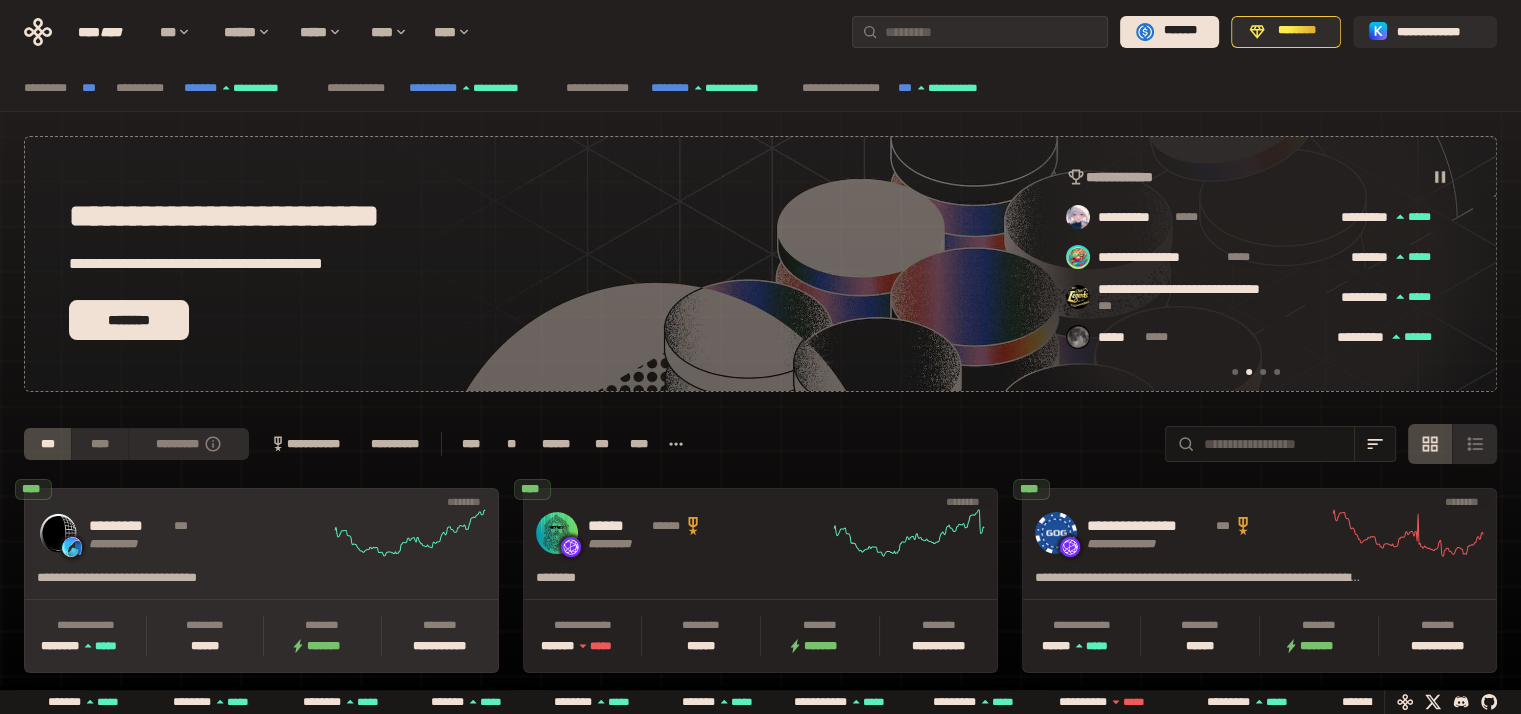 click on "*********" at bounding box center [128, 526] 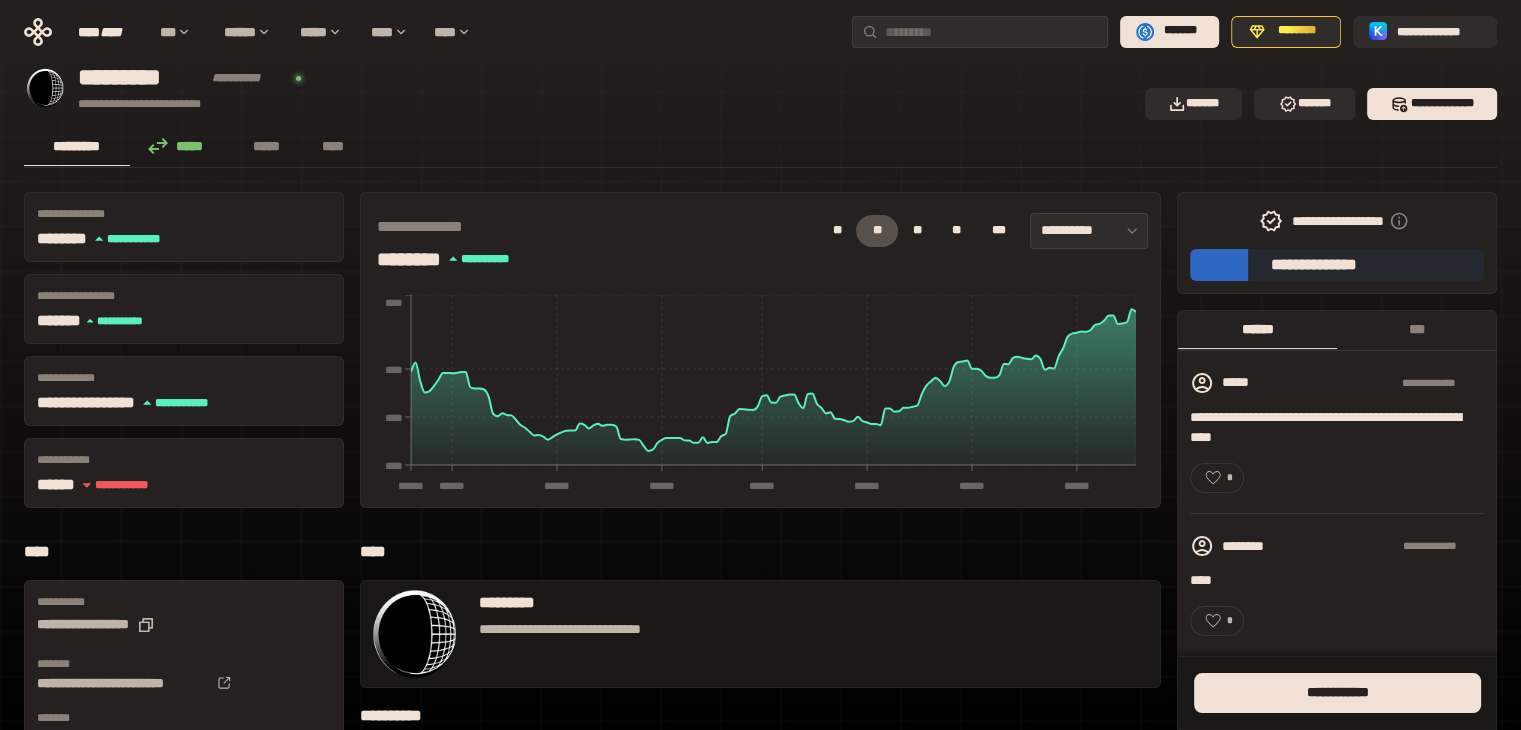scroll, scrollTop: 0, scrollLeft: 0, axis: both 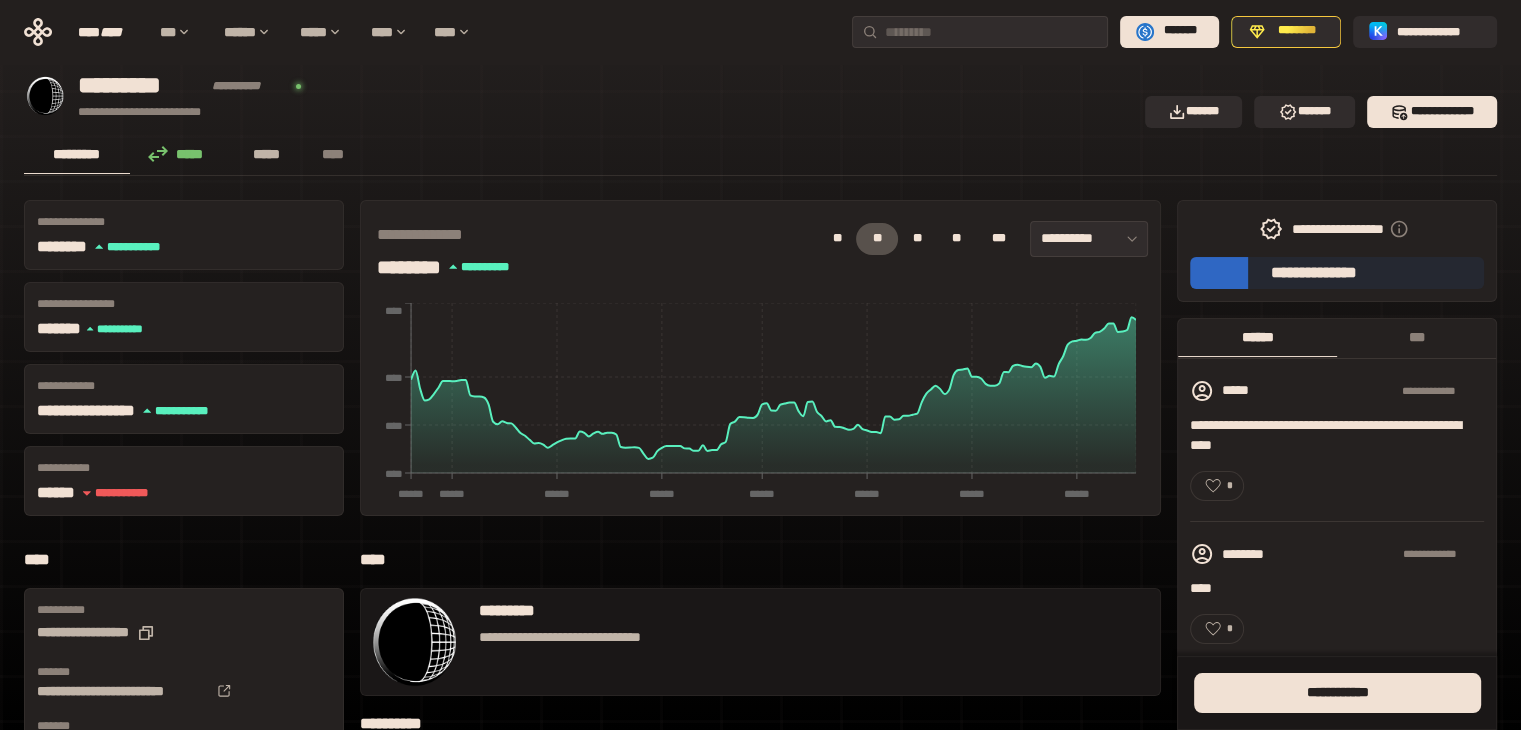 click on "*****" at bounding box center [267, 154] 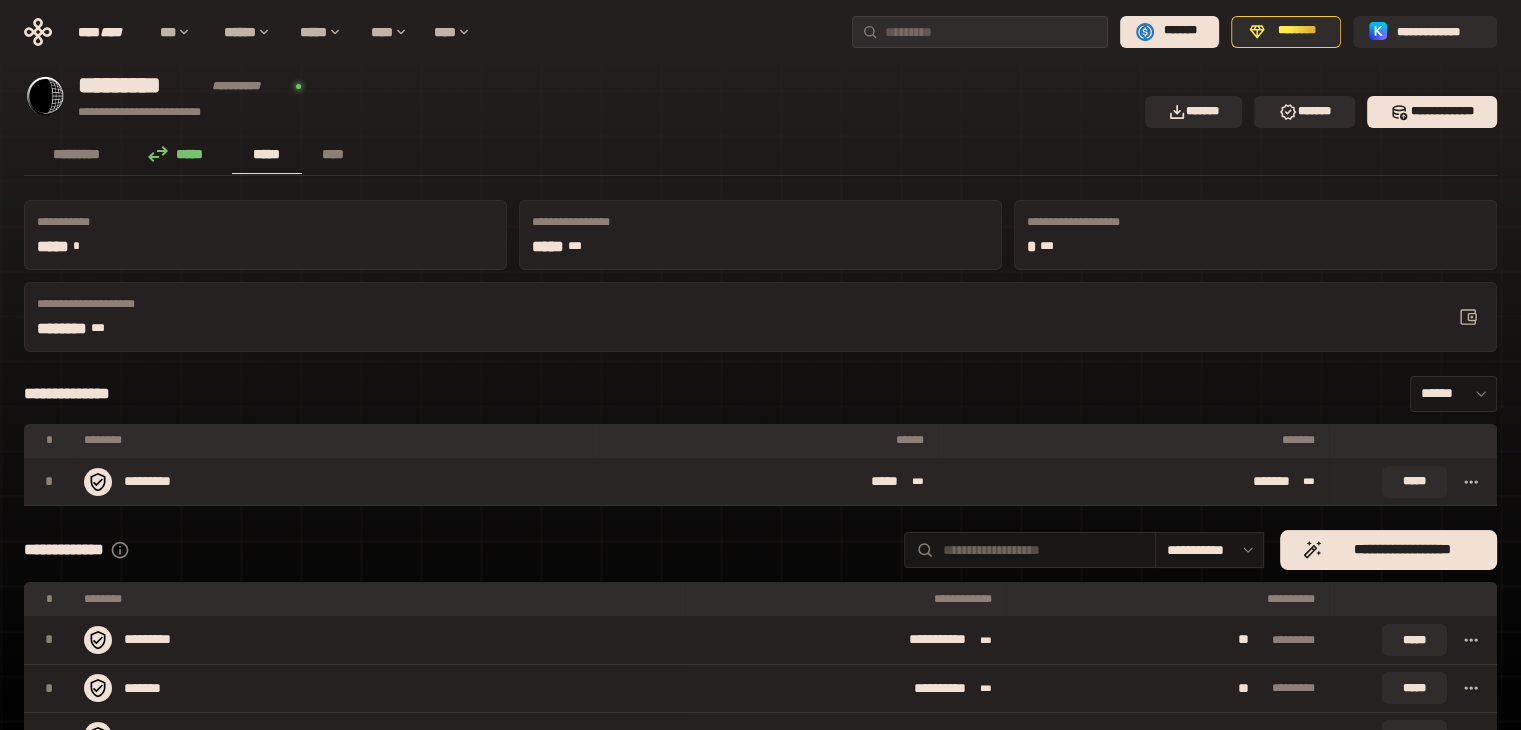 type 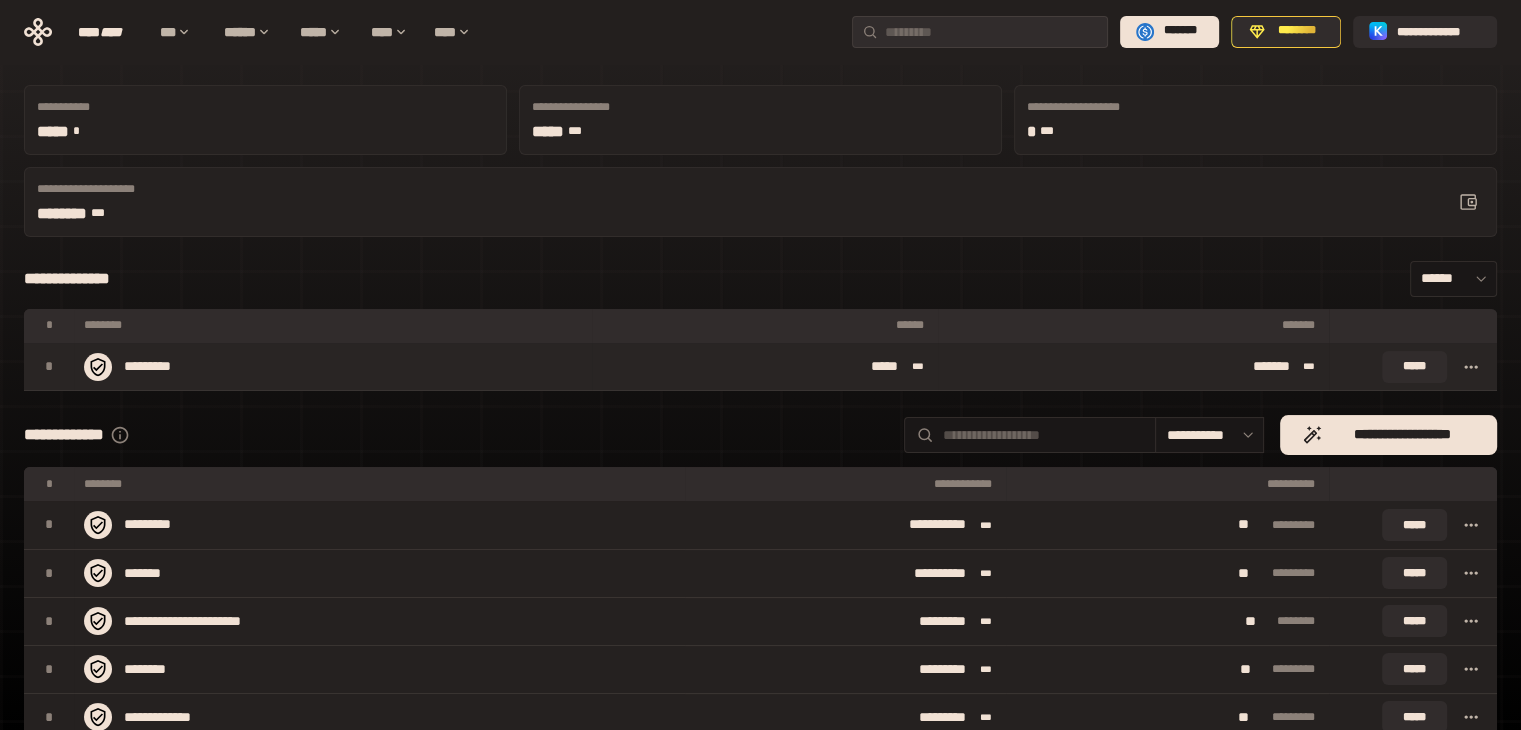 scroll, scrollTop: 120, scrollLeft: 0, axis: vertical 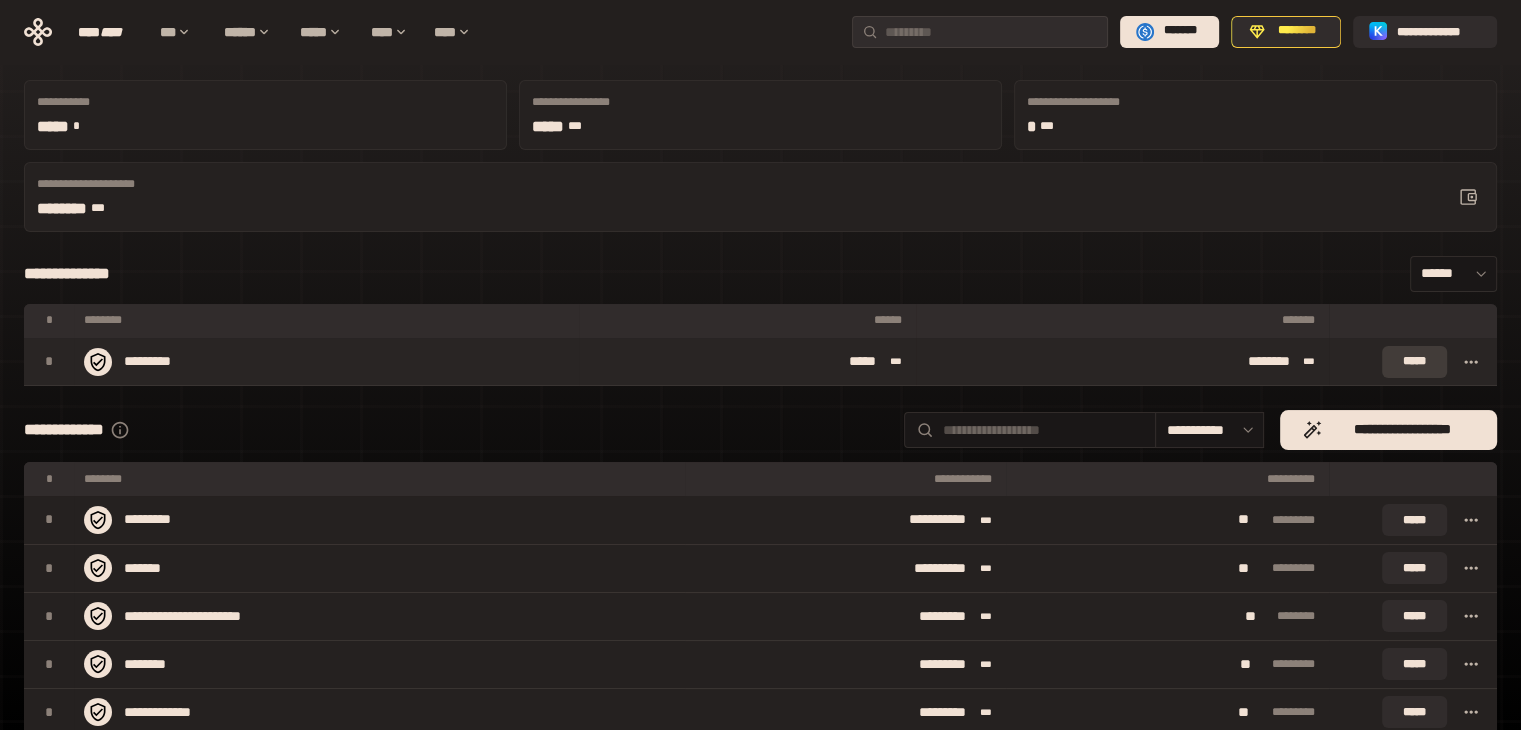 click on "*****" at bounding box center (1414, 362) 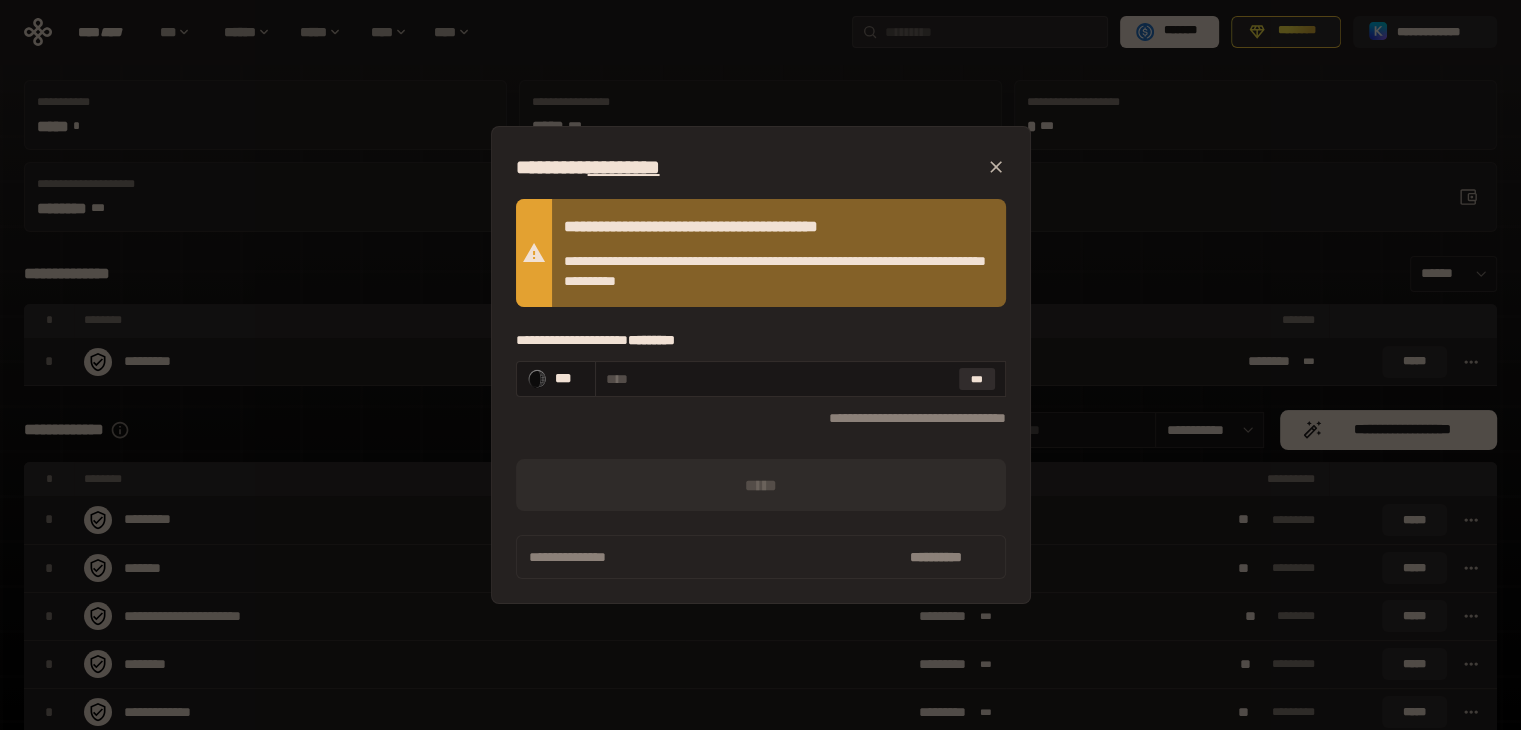click 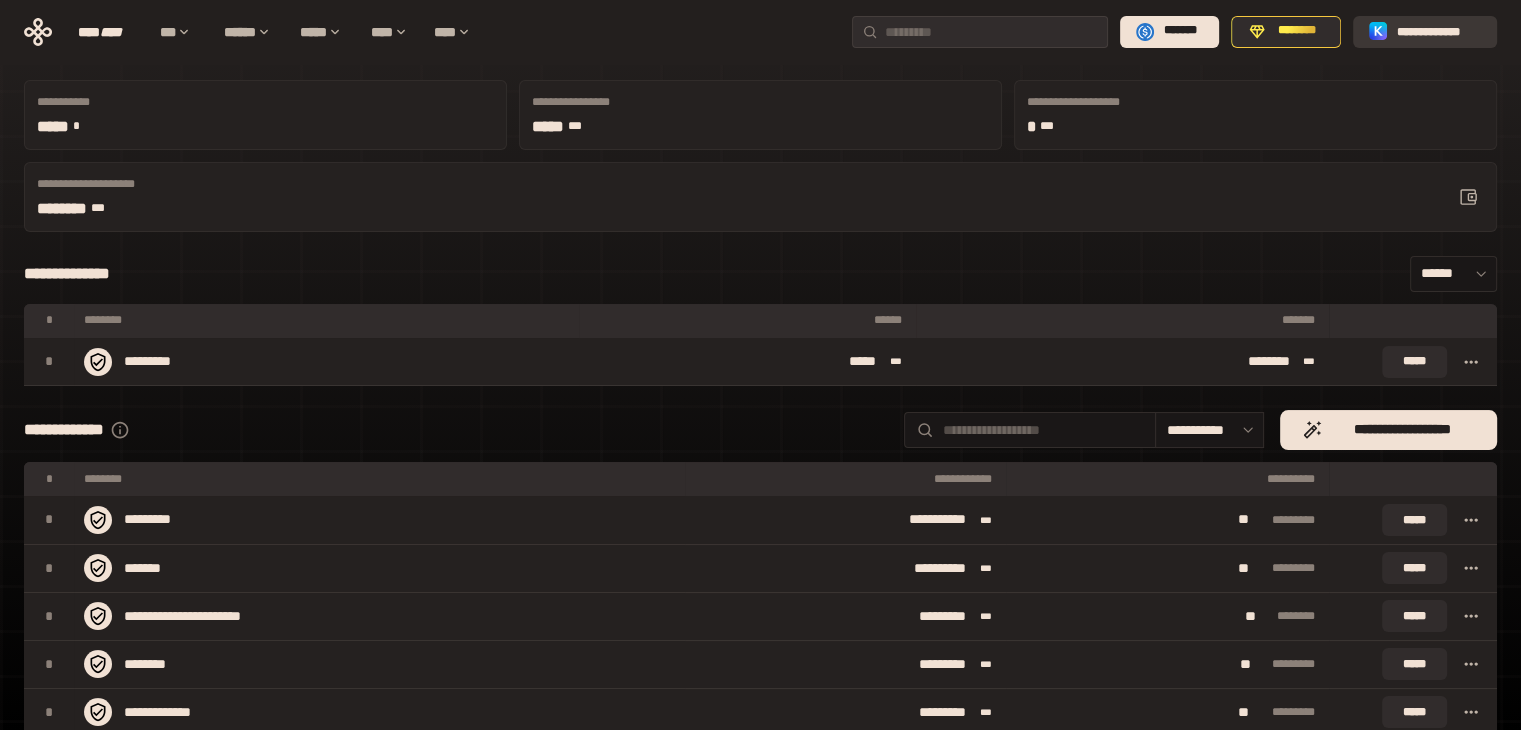 click on "**********" at bounding box center [1439, 31] 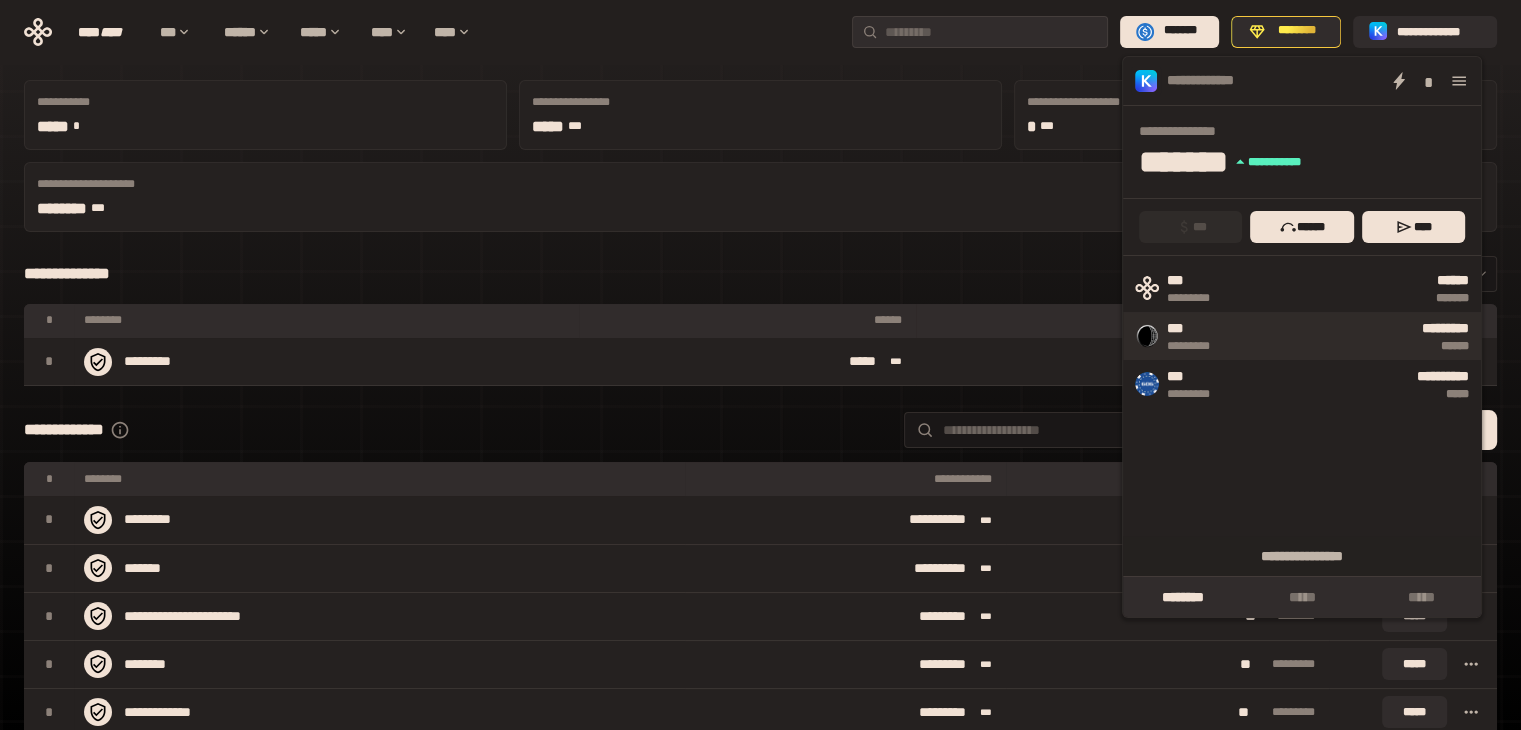 click on "********* ******" at bounding box center (1353, 336) 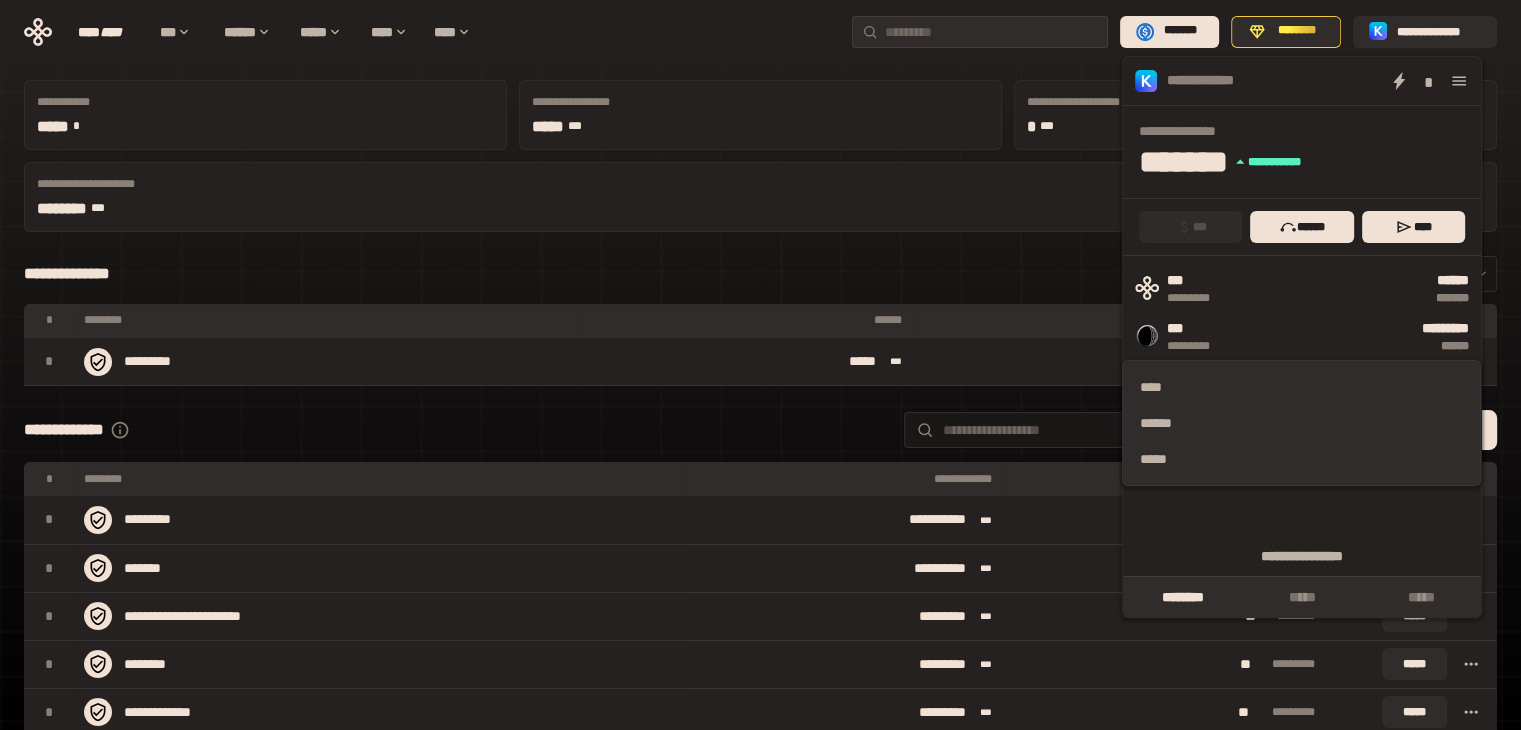 click on "**********" at bounding box center (760, 274) 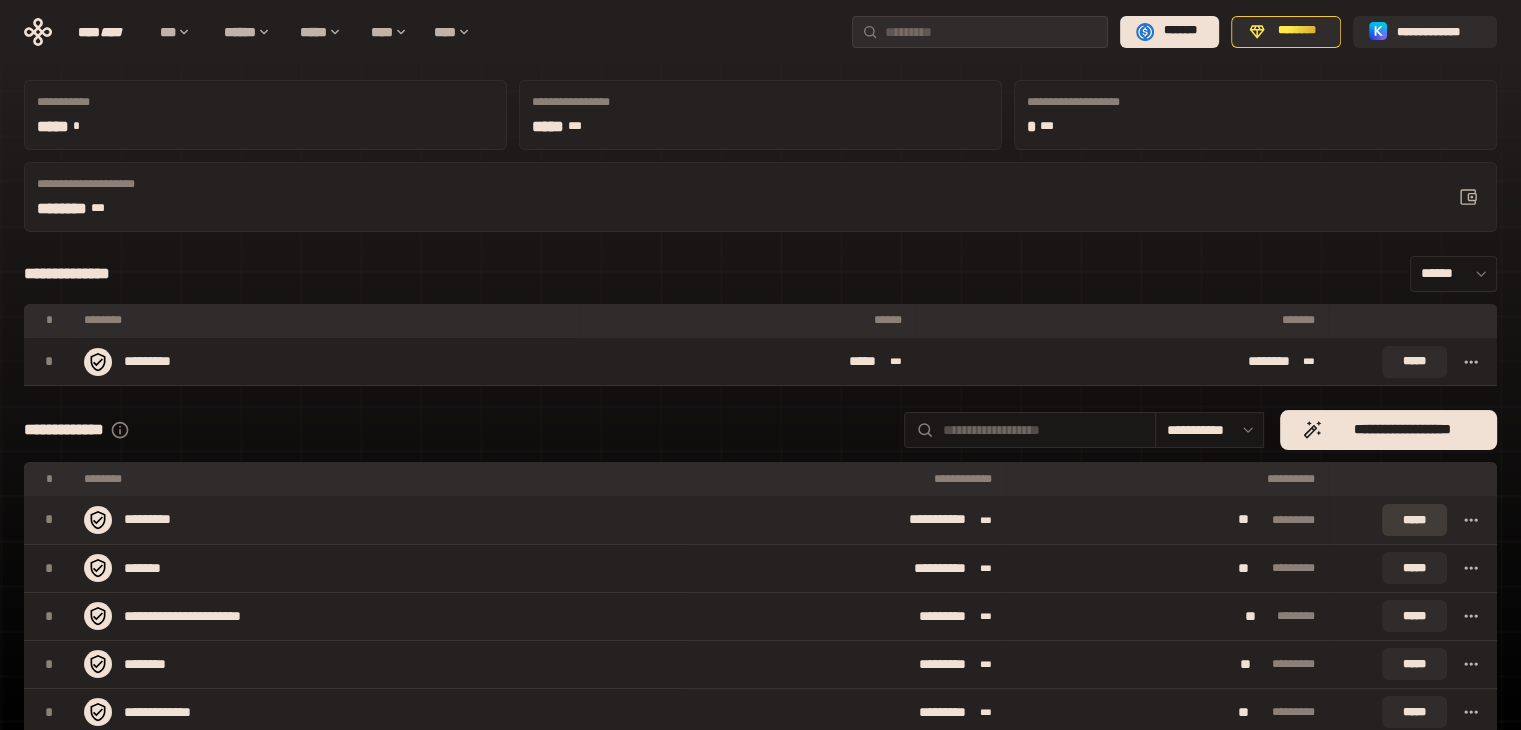 click on "*****" at bounding box center [1414, 520] 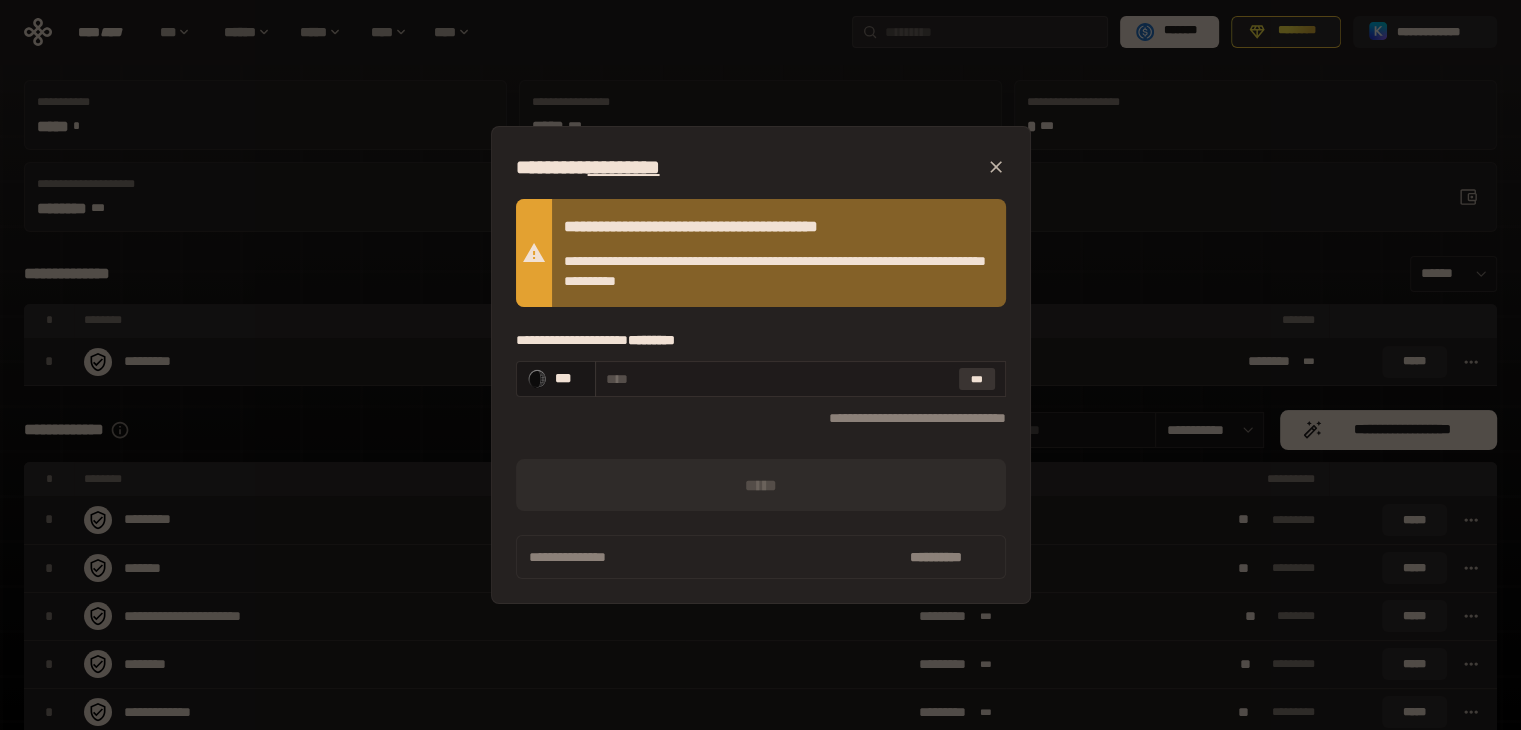 click on "***" at bounding box center [977, 379] 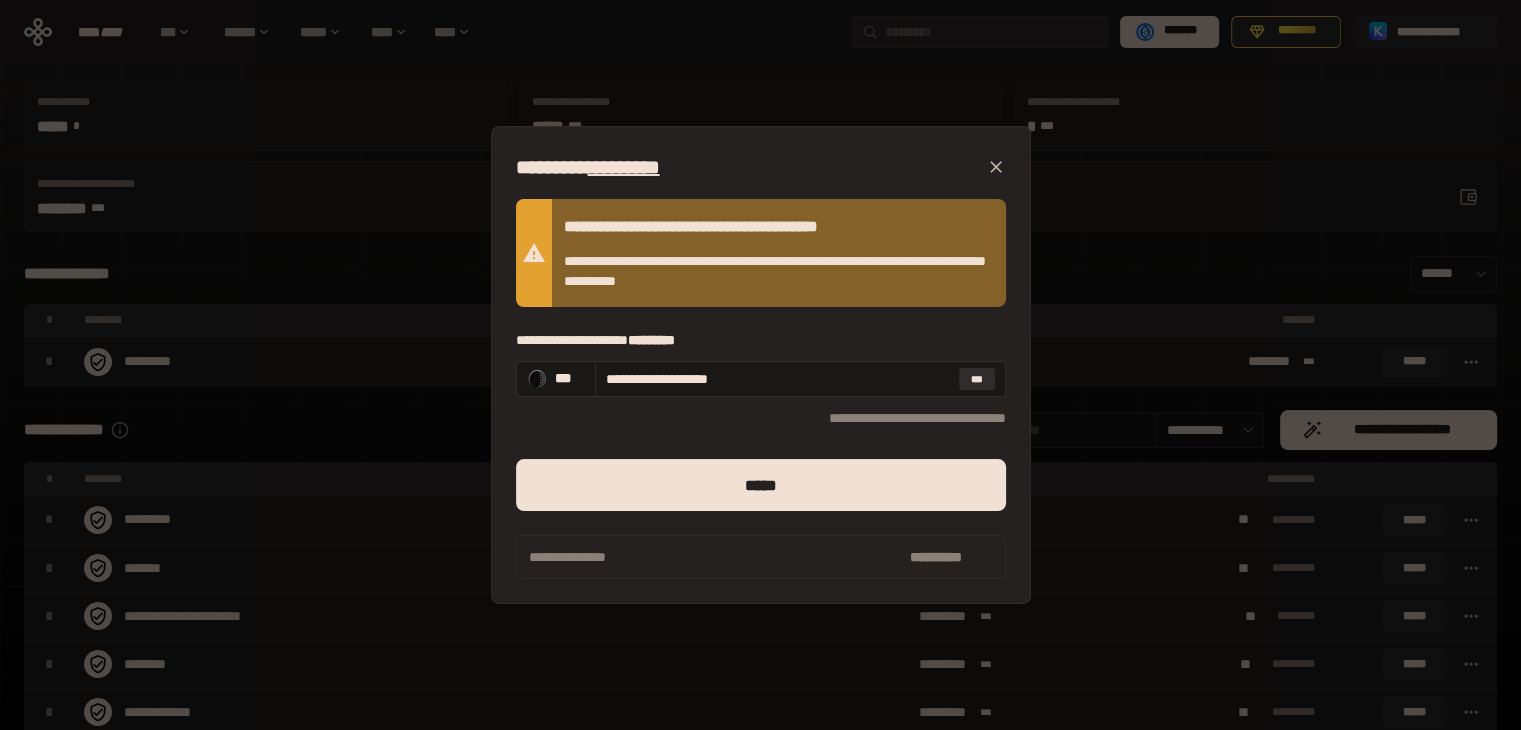 click 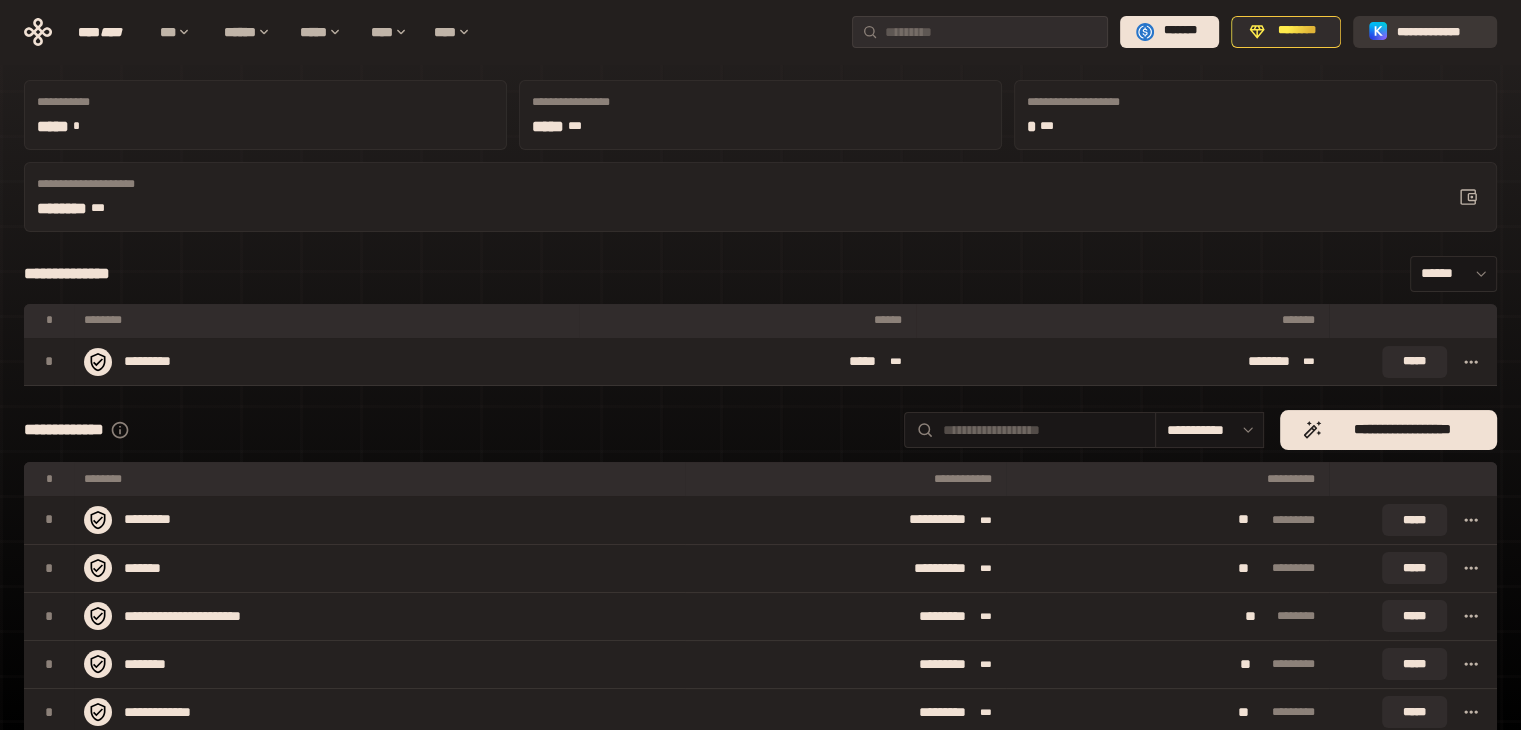 click on "**********" at bounding box center [1439, 31] 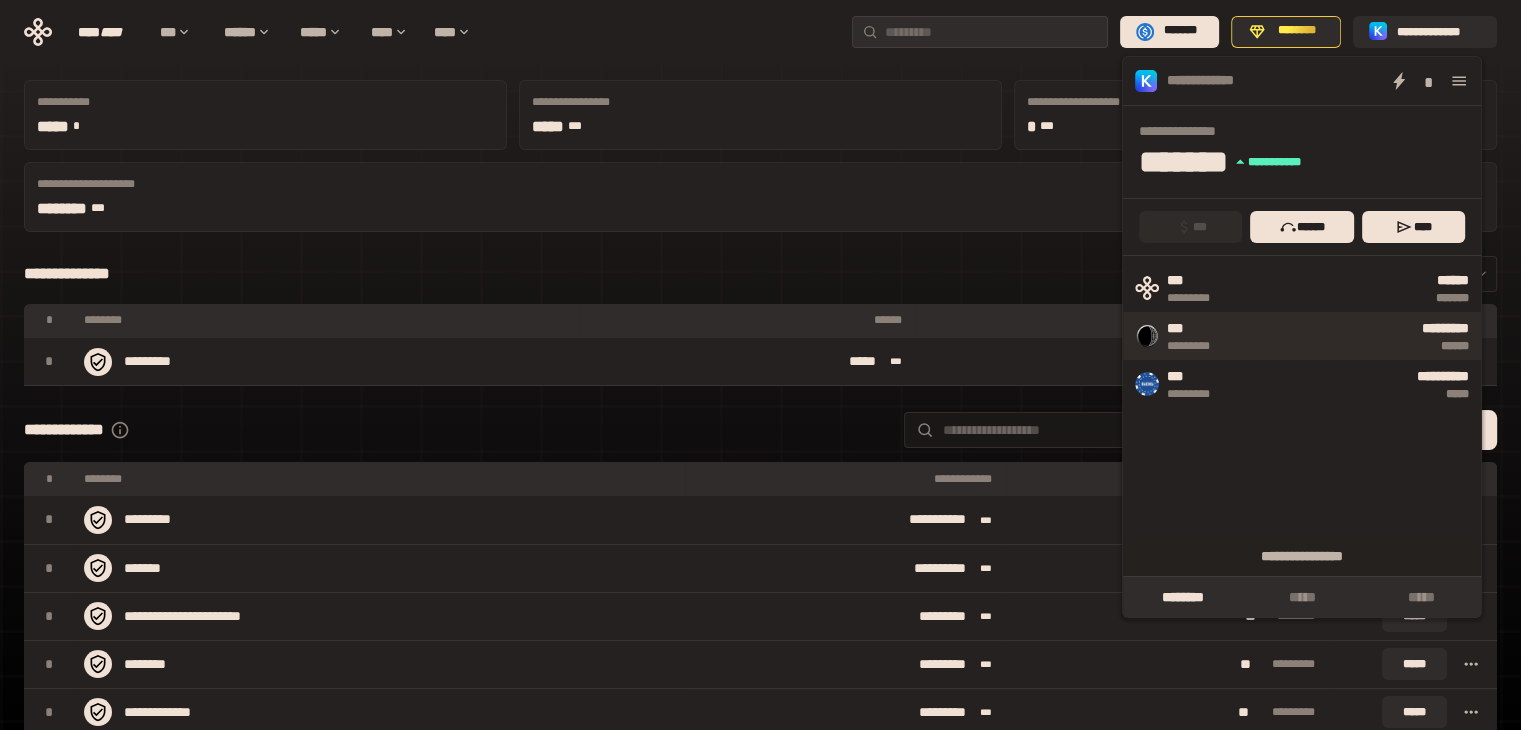 type 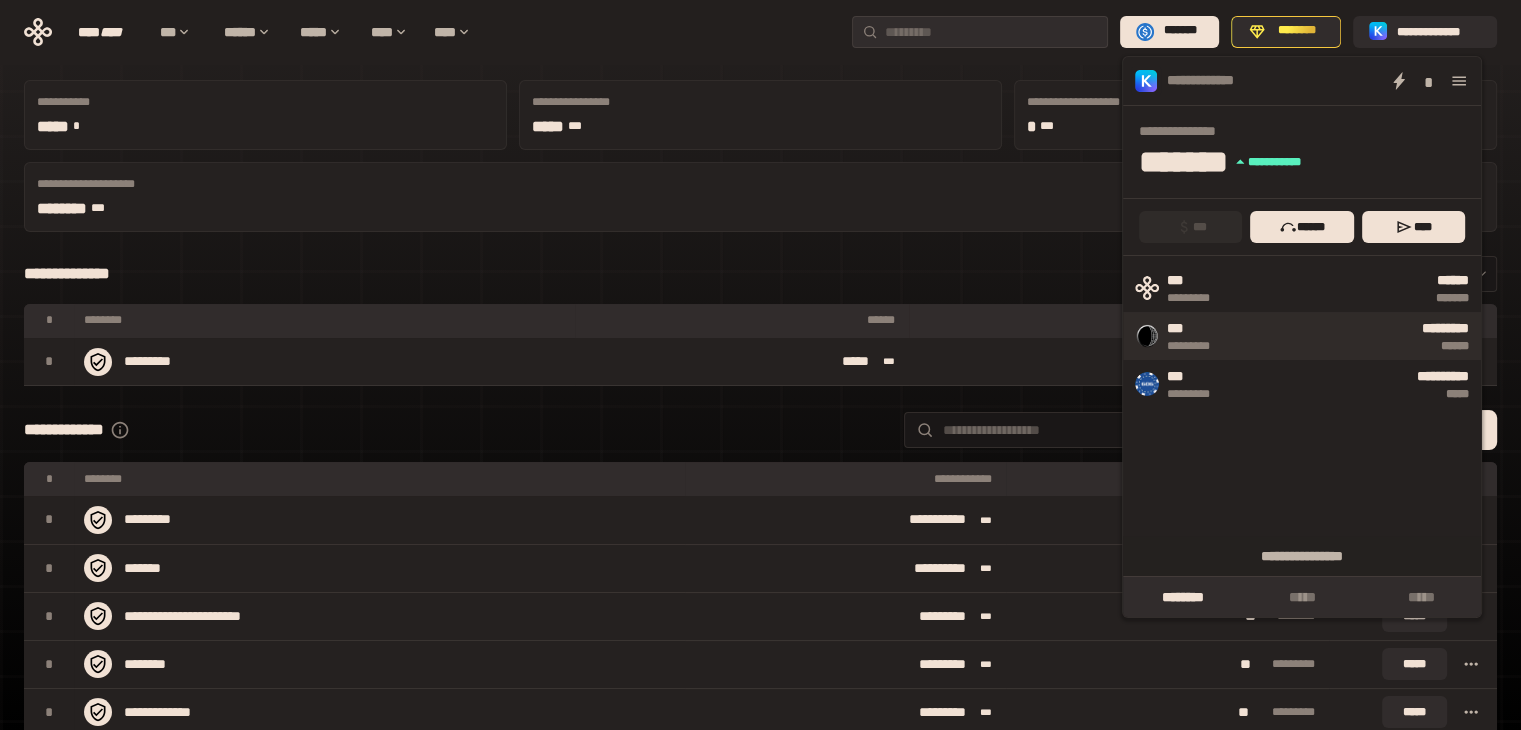 click on "*********" at bounding box center [1199, 346] 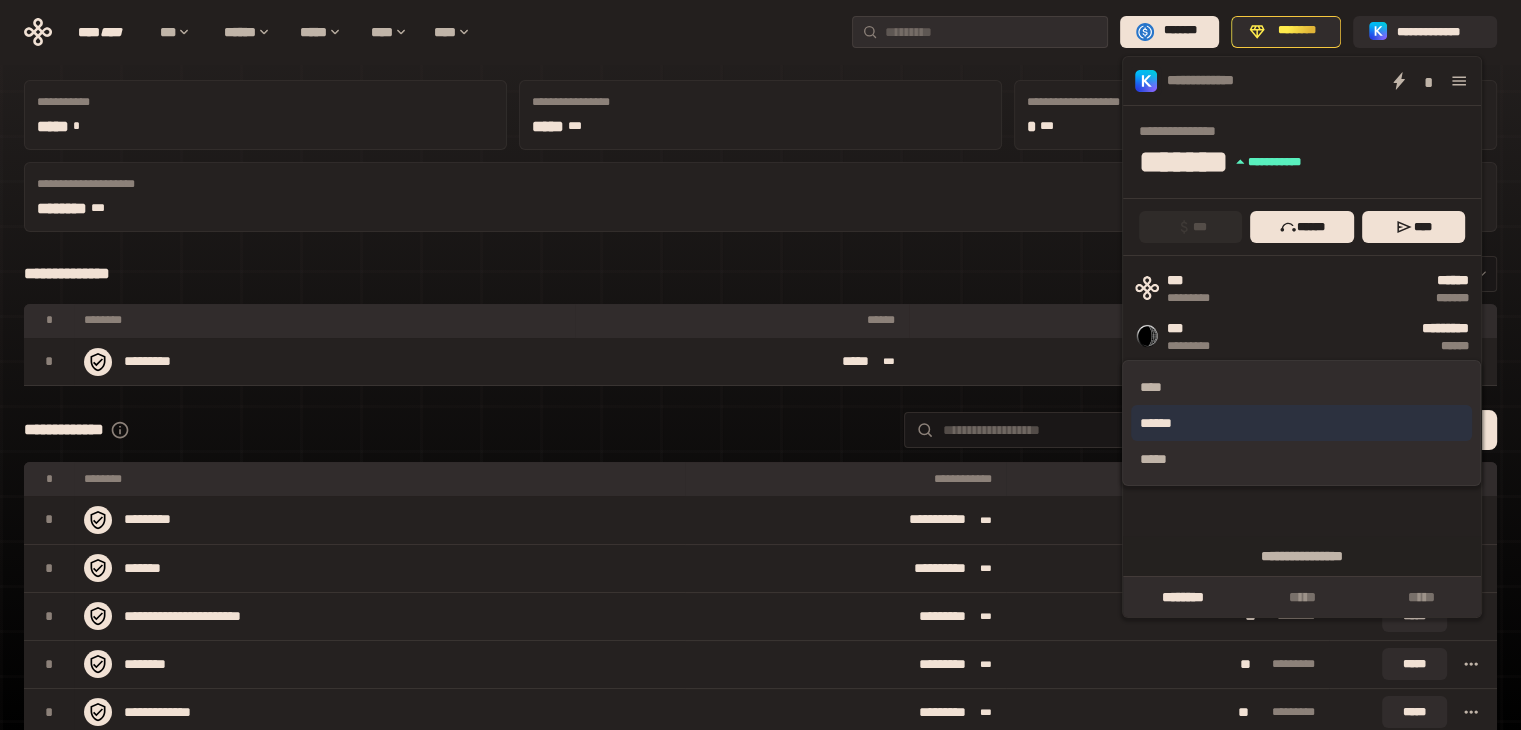 click on "******" at bounding box center [1301, 423] 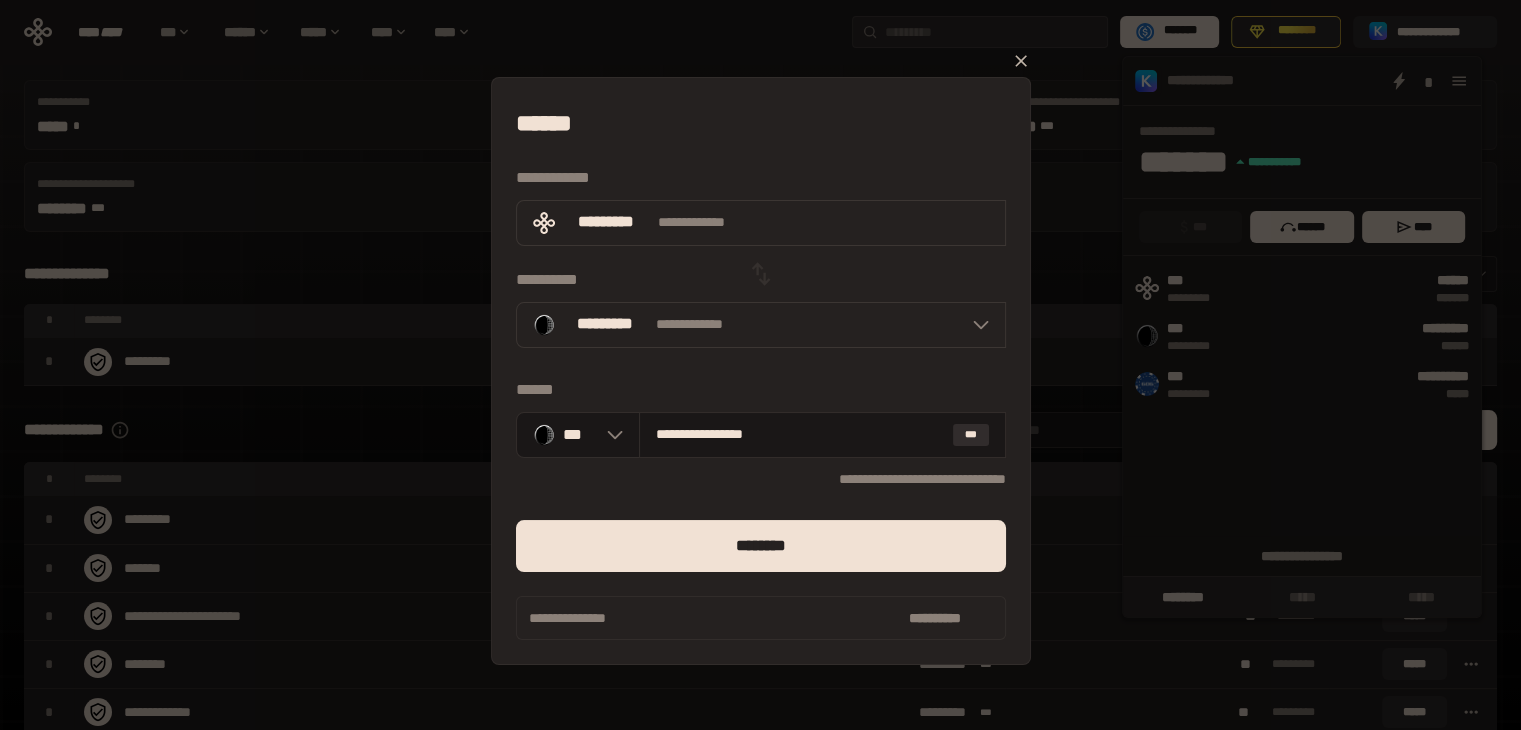 click 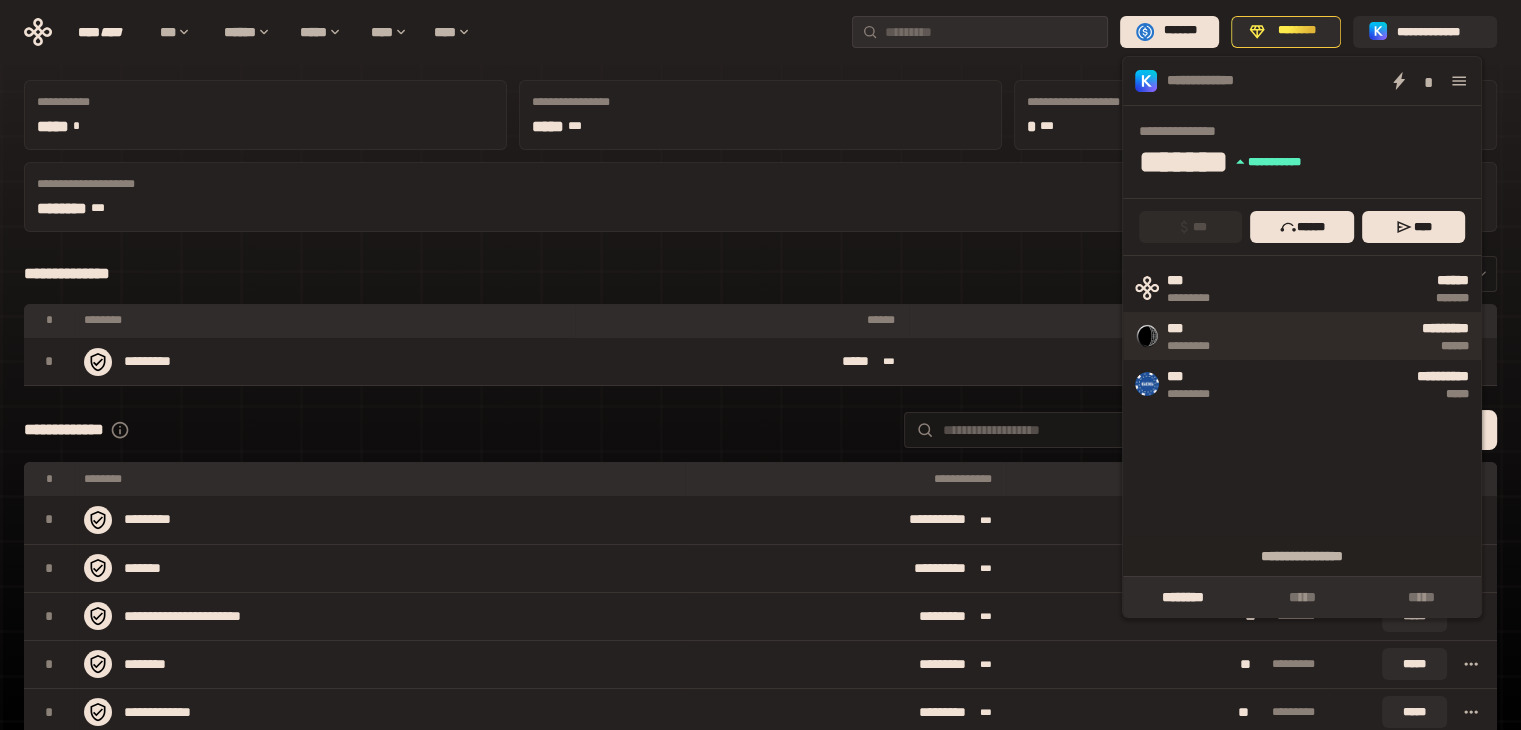 click on "*** ********* ********* ******" at bounding box center (1302, 336) 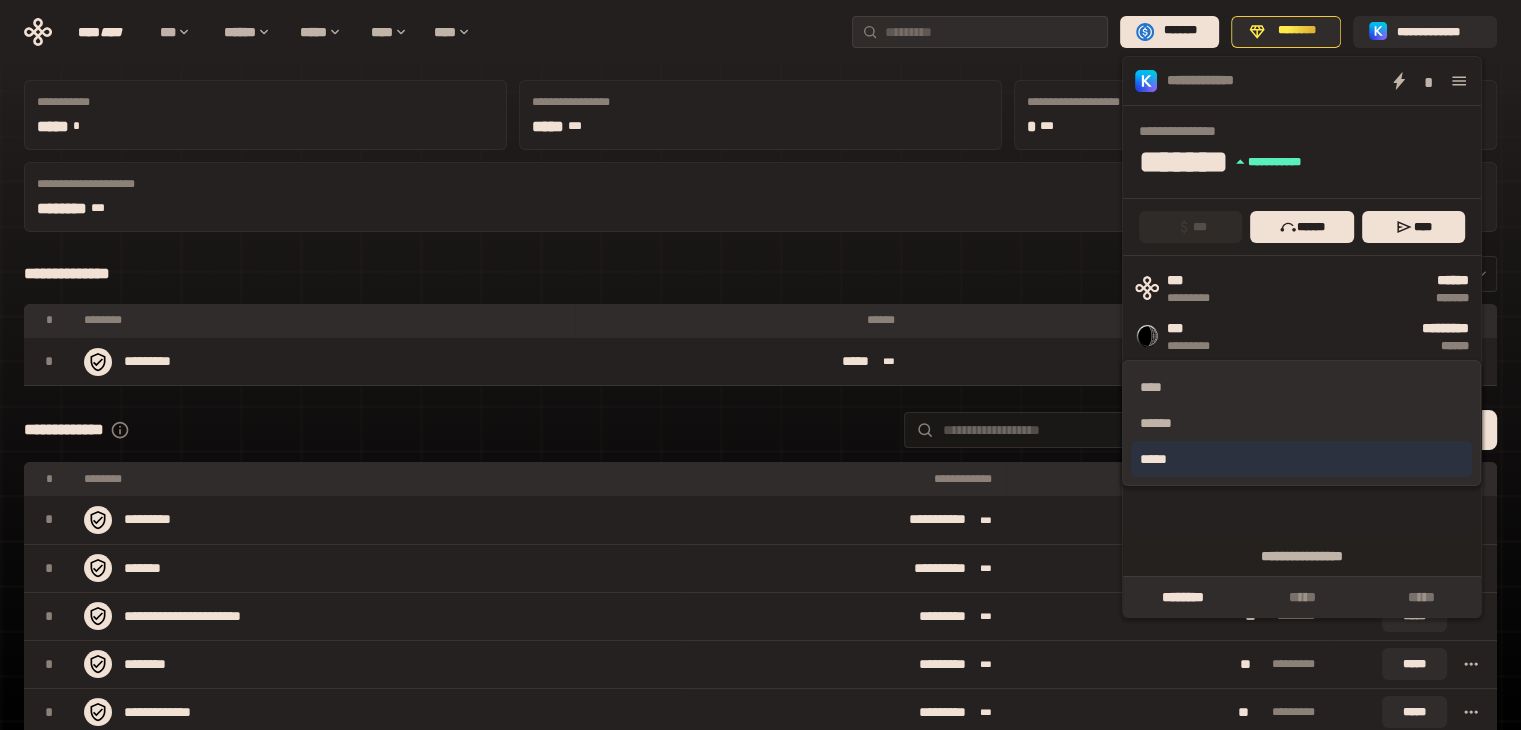 click on "*****" at bounding box center [1301, 459] 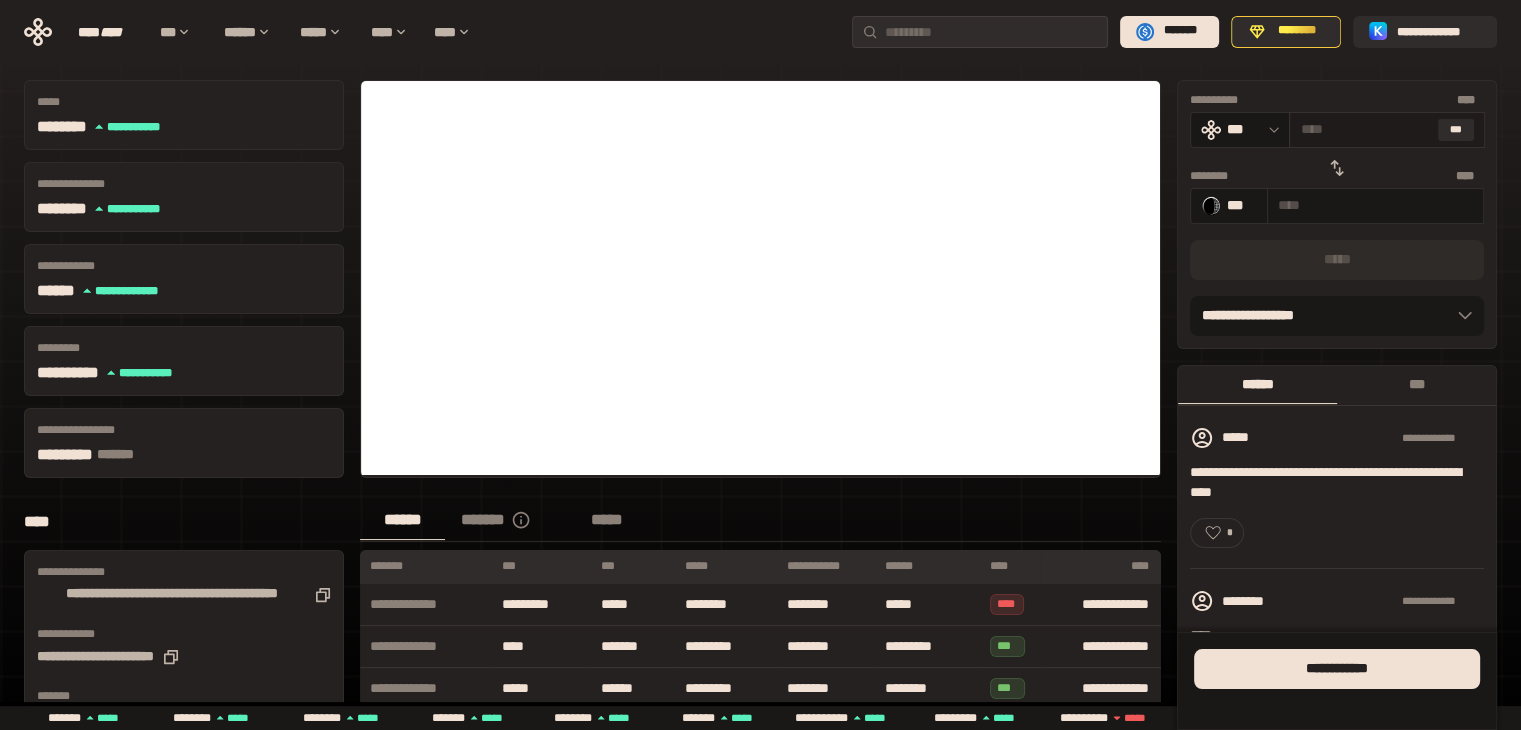 click at bounding box center (1365, 129) 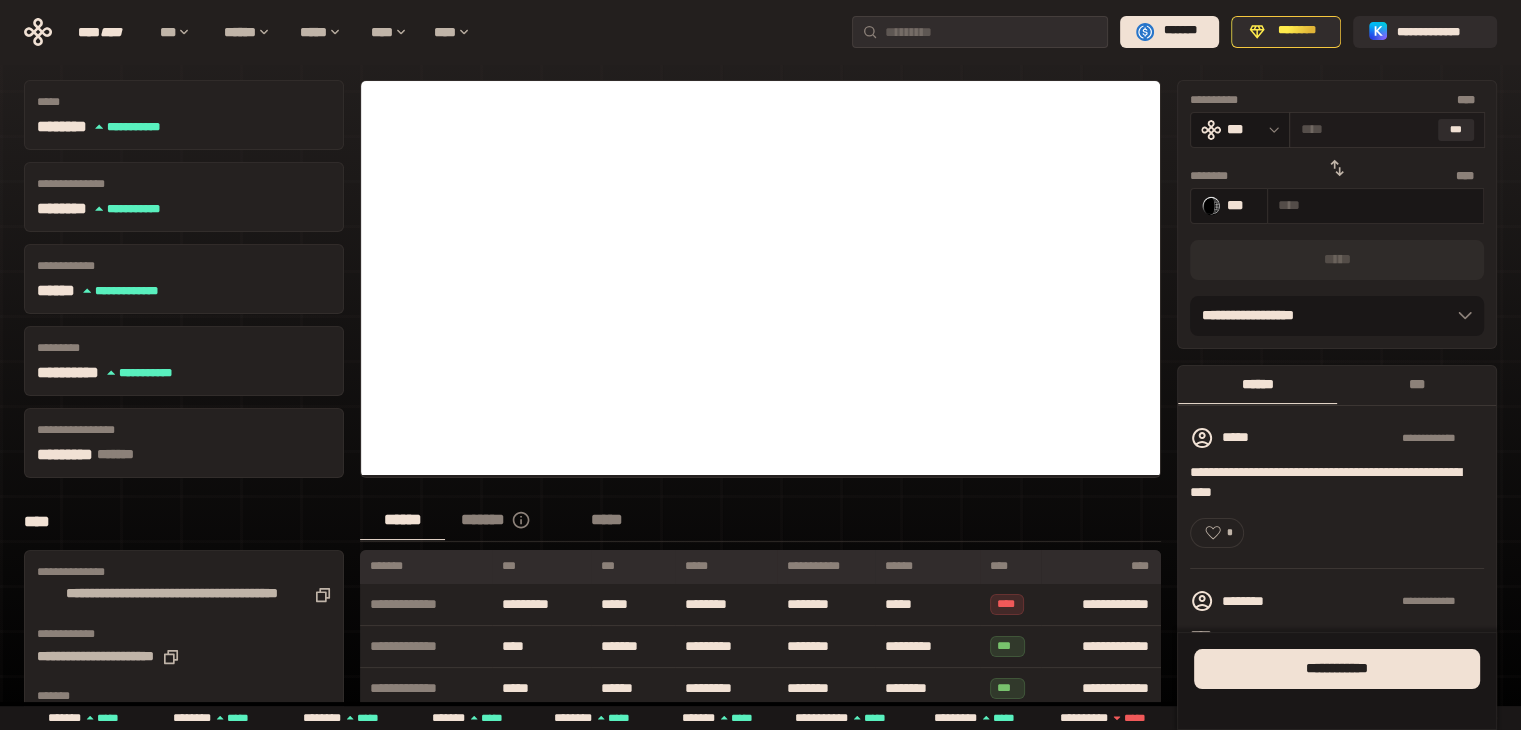 type on "*" 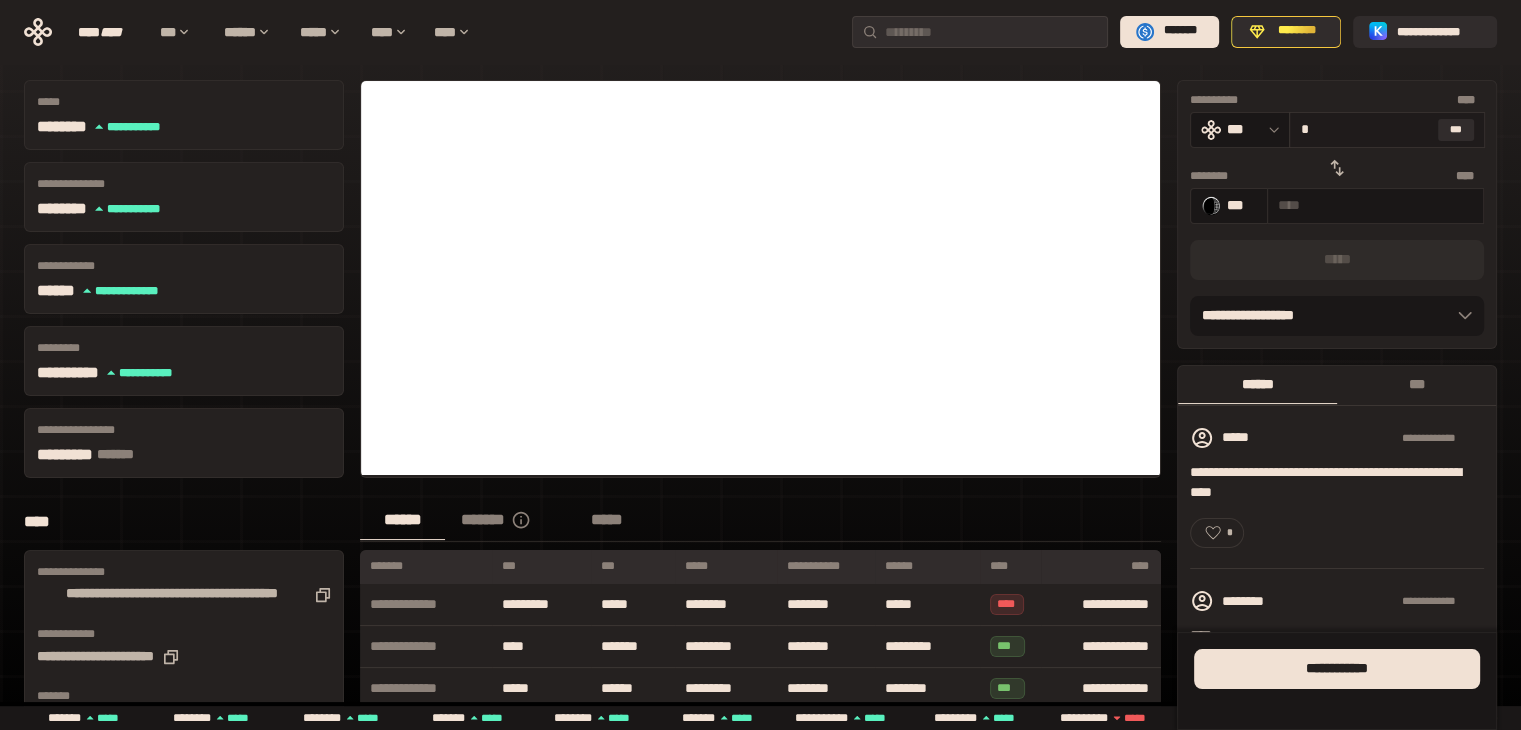 type on "**********" 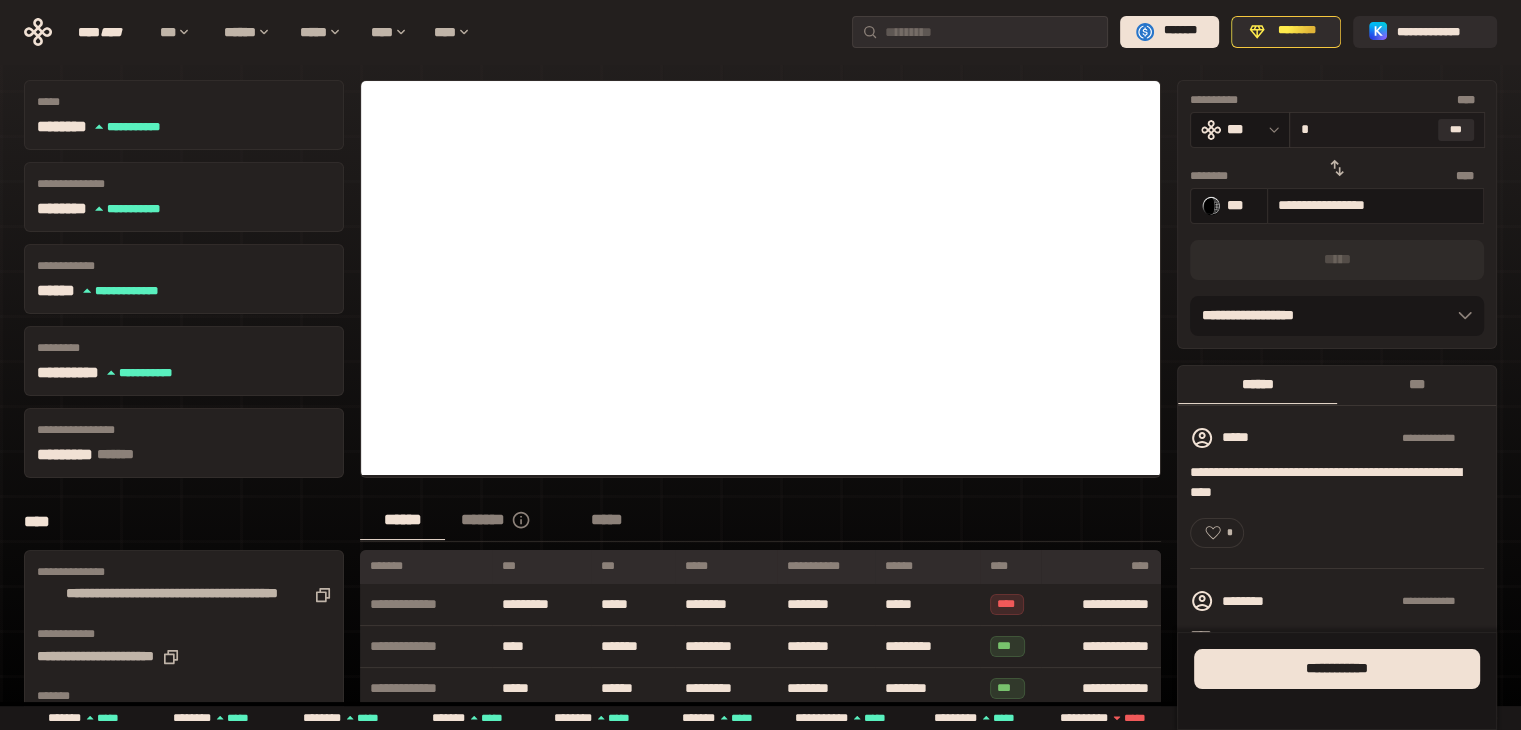 type on "**" 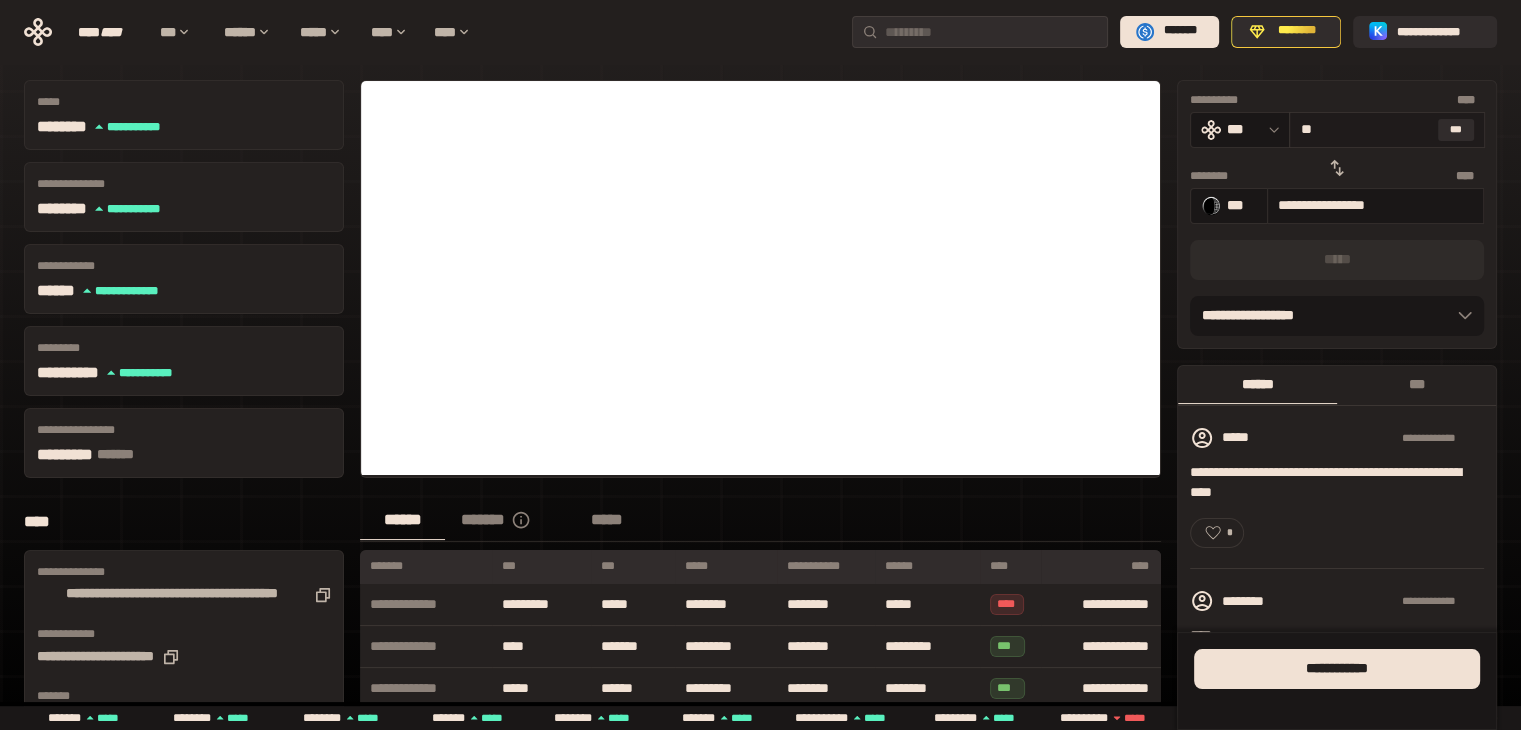 type on "**********" 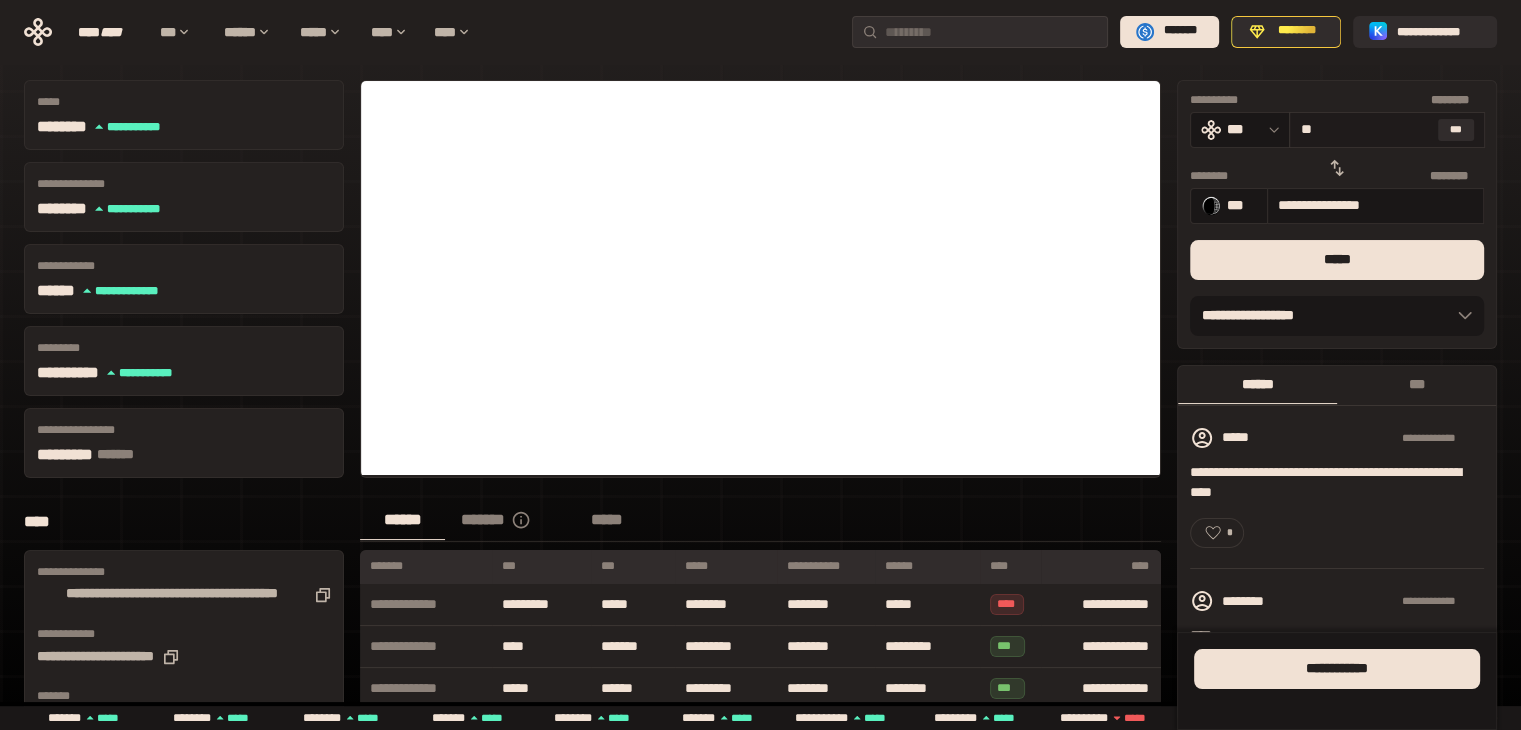 type on "*" 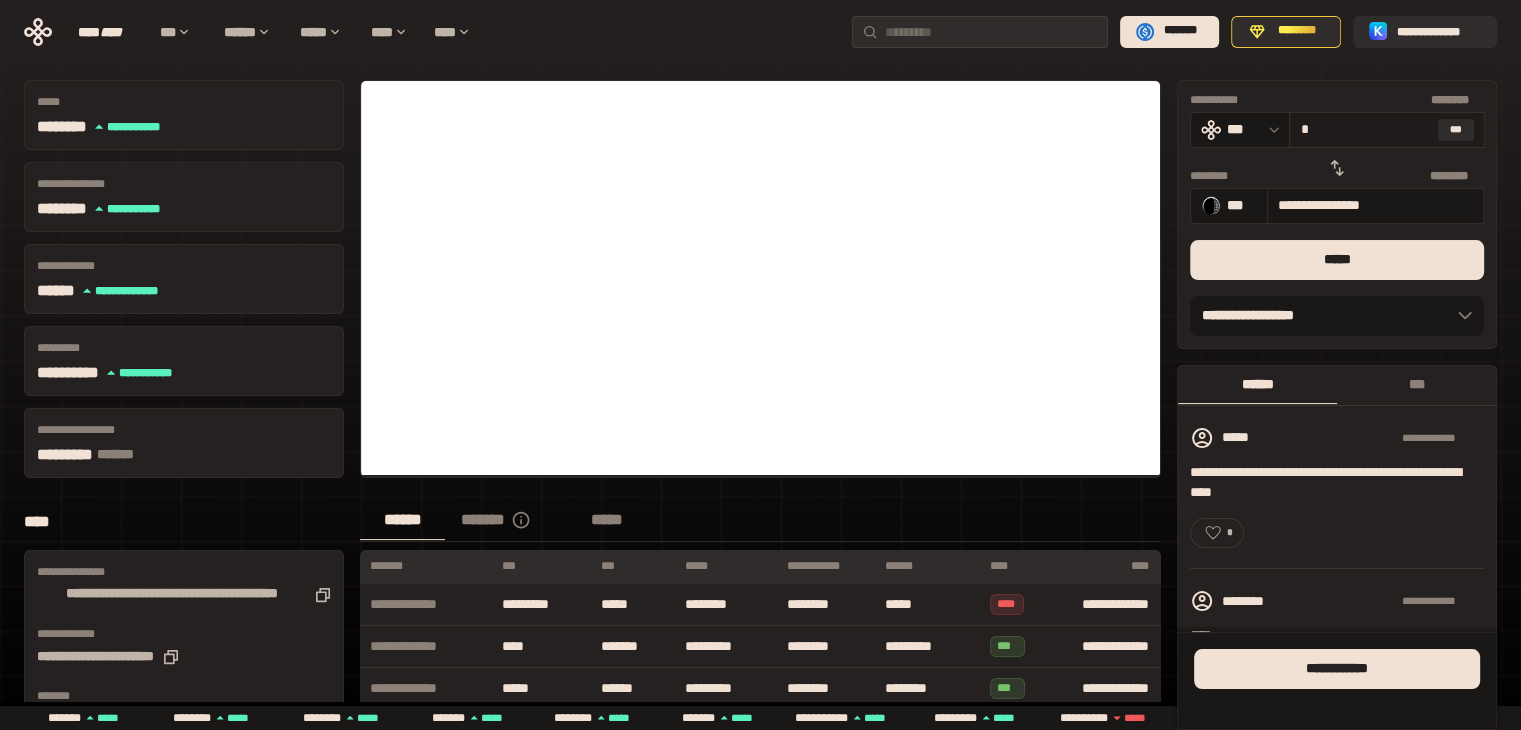 type on "**********" 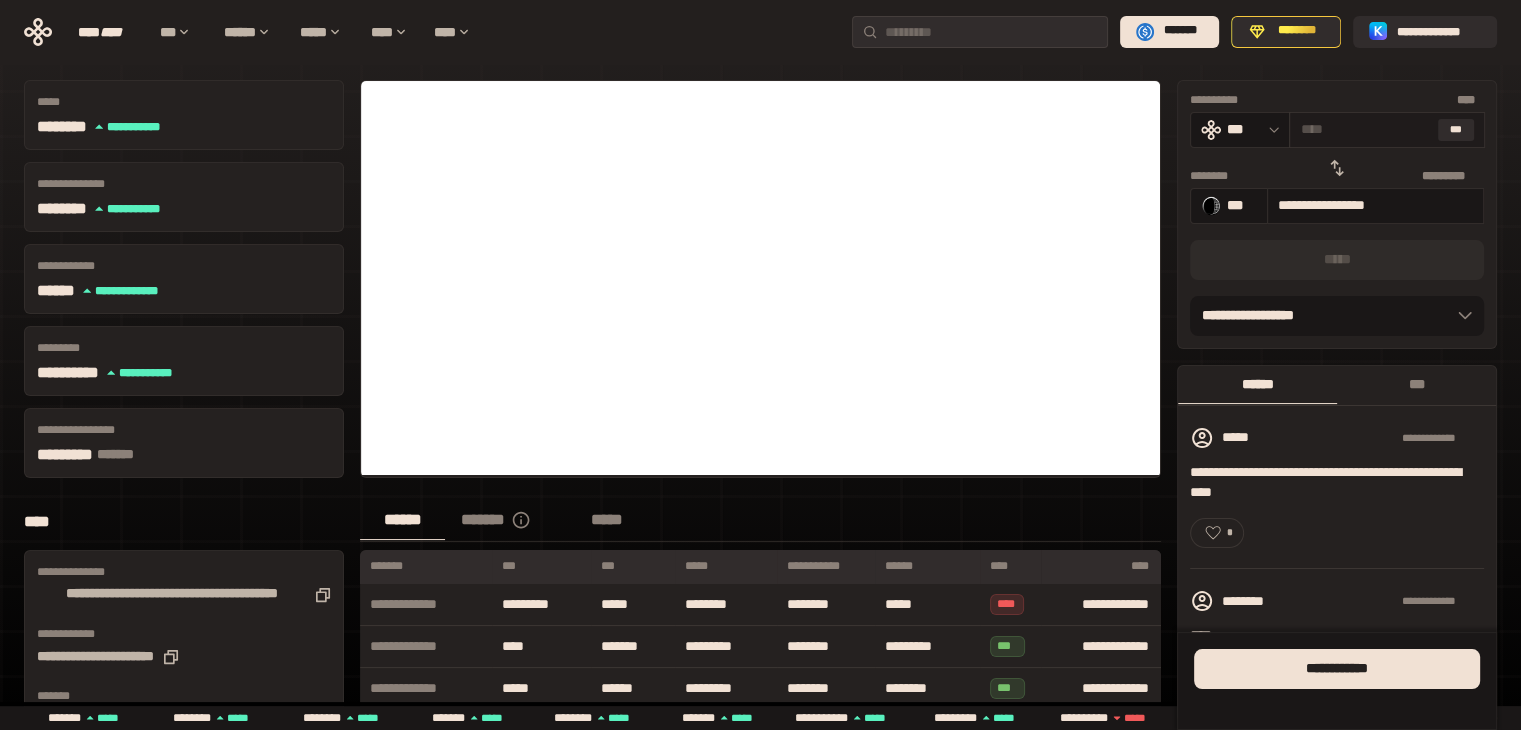 type on "*" 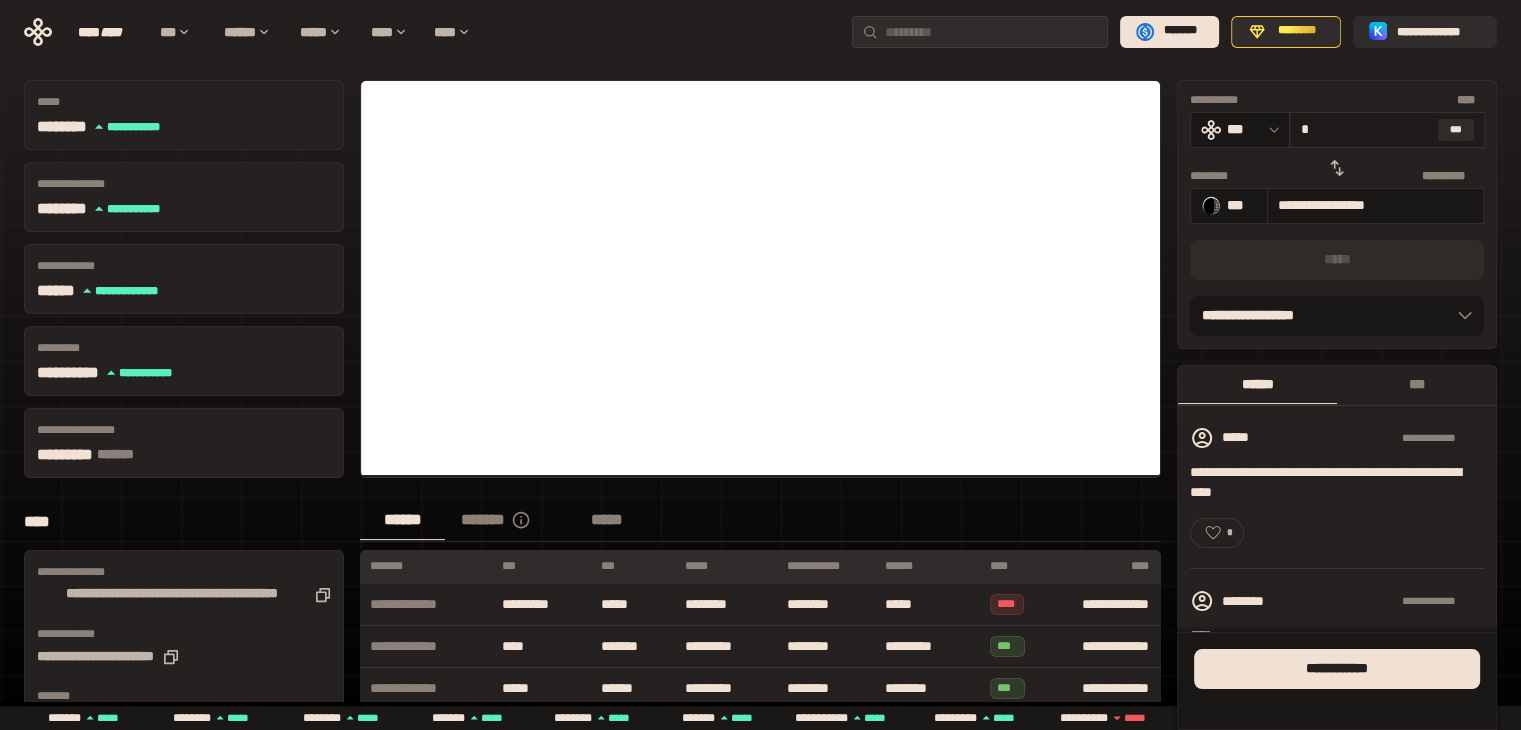 type on "**********" 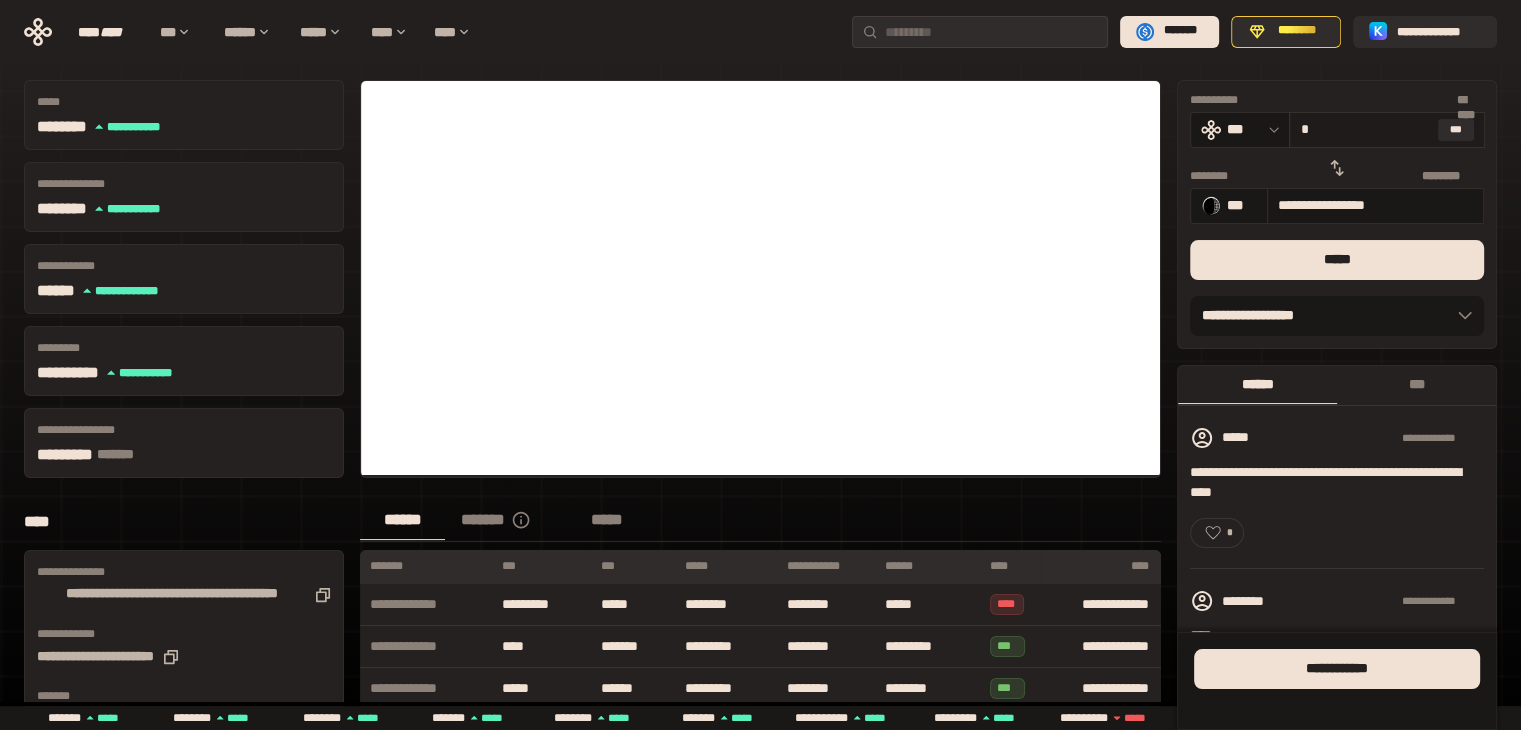 type on "**" 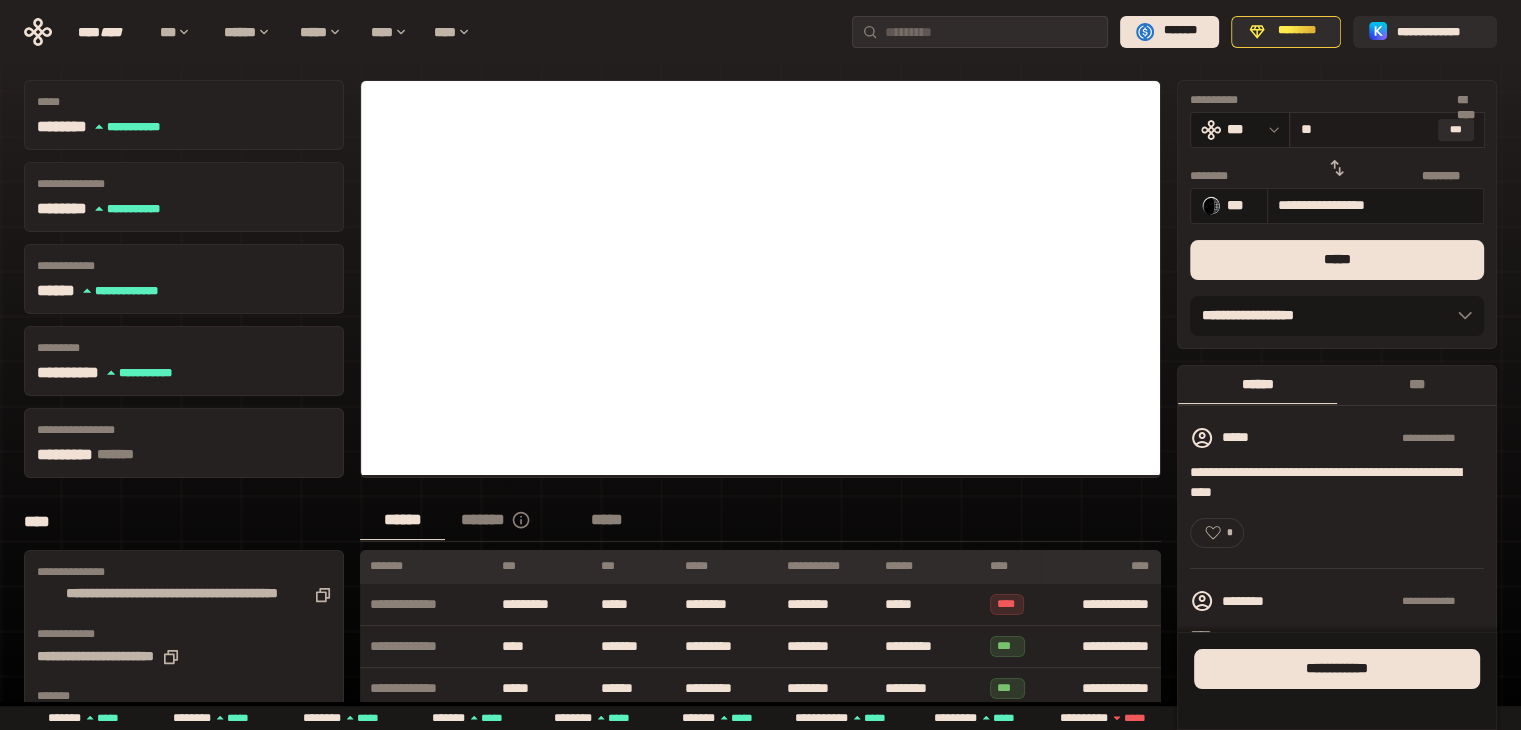 type on "**********" 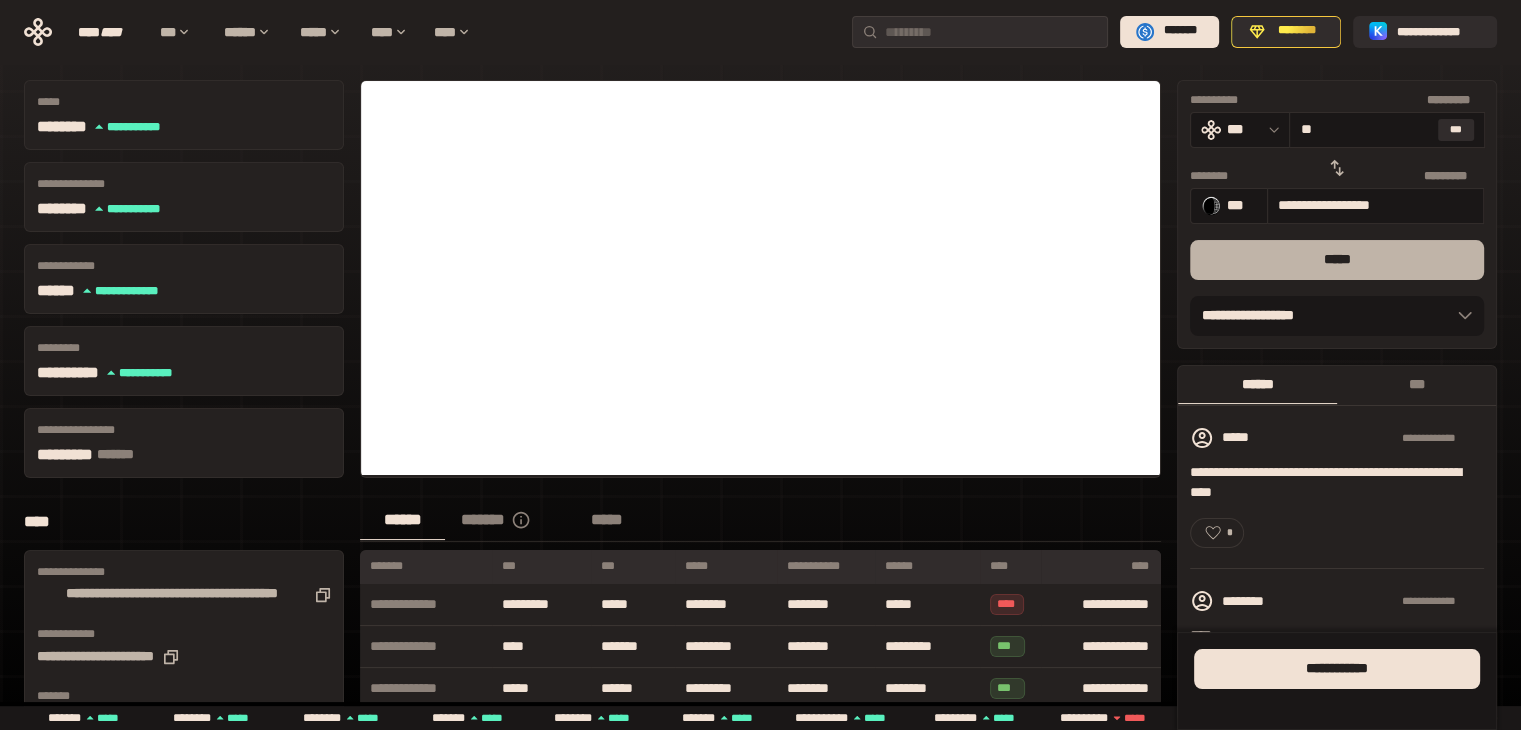 type on "**" 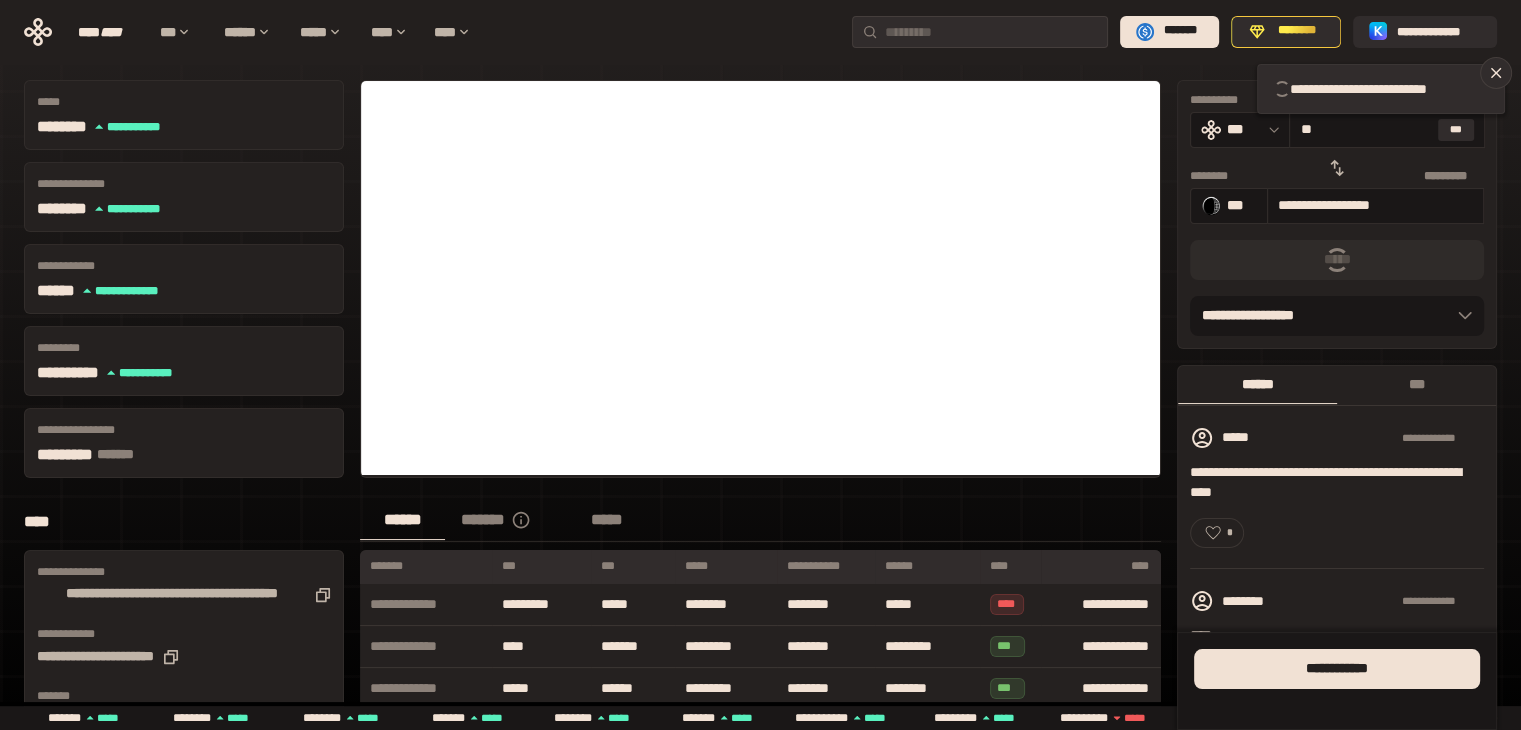 type 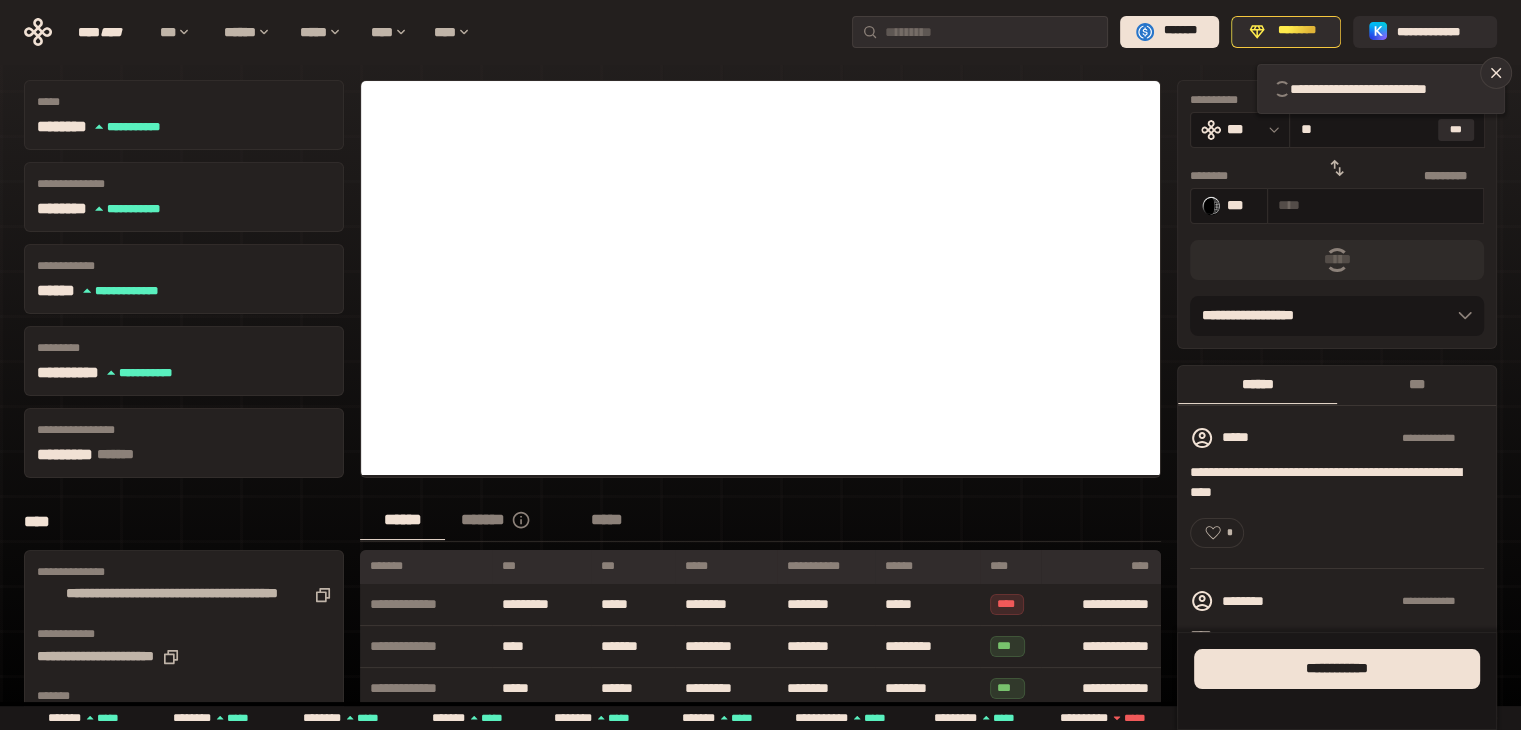 type 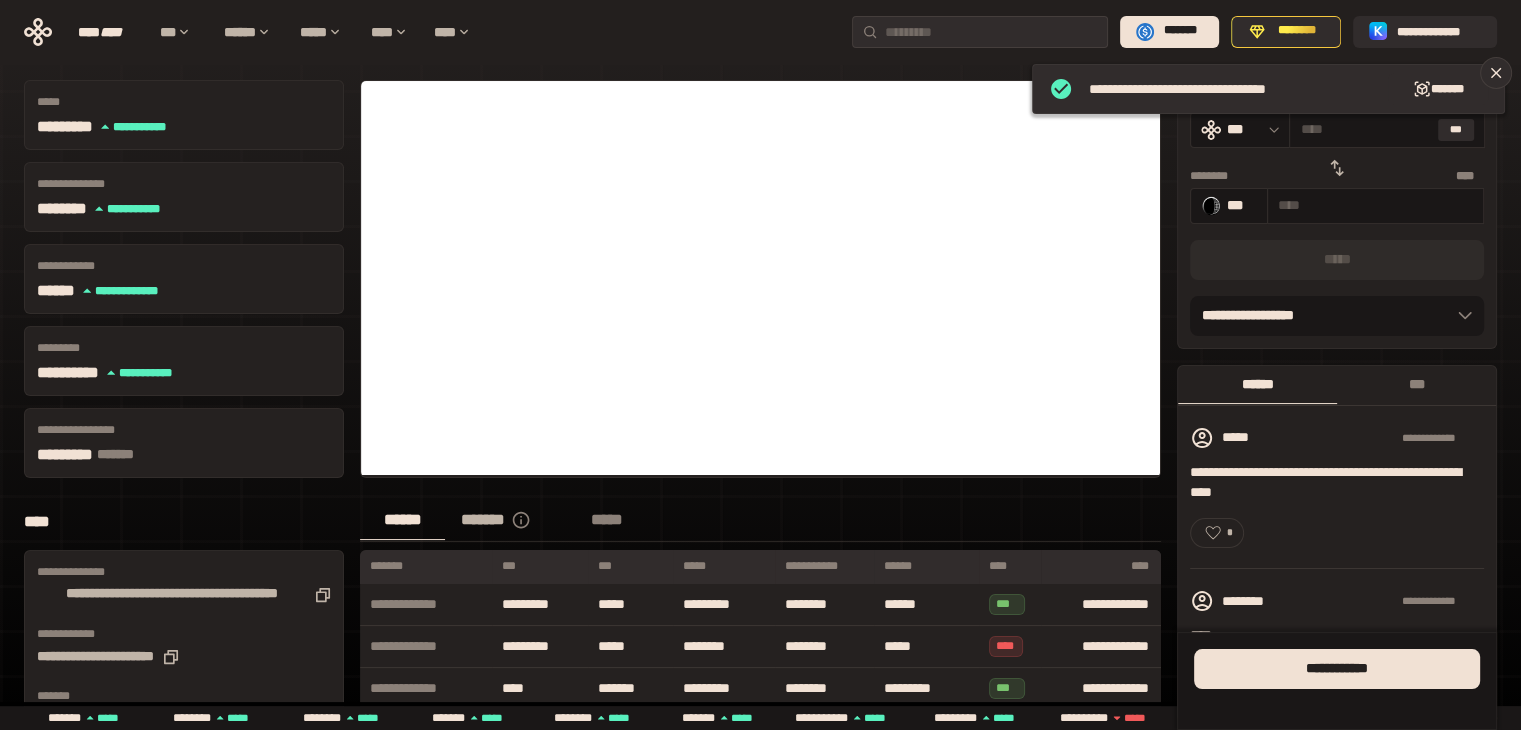 click on "*******" at bounding box center [507, 520] 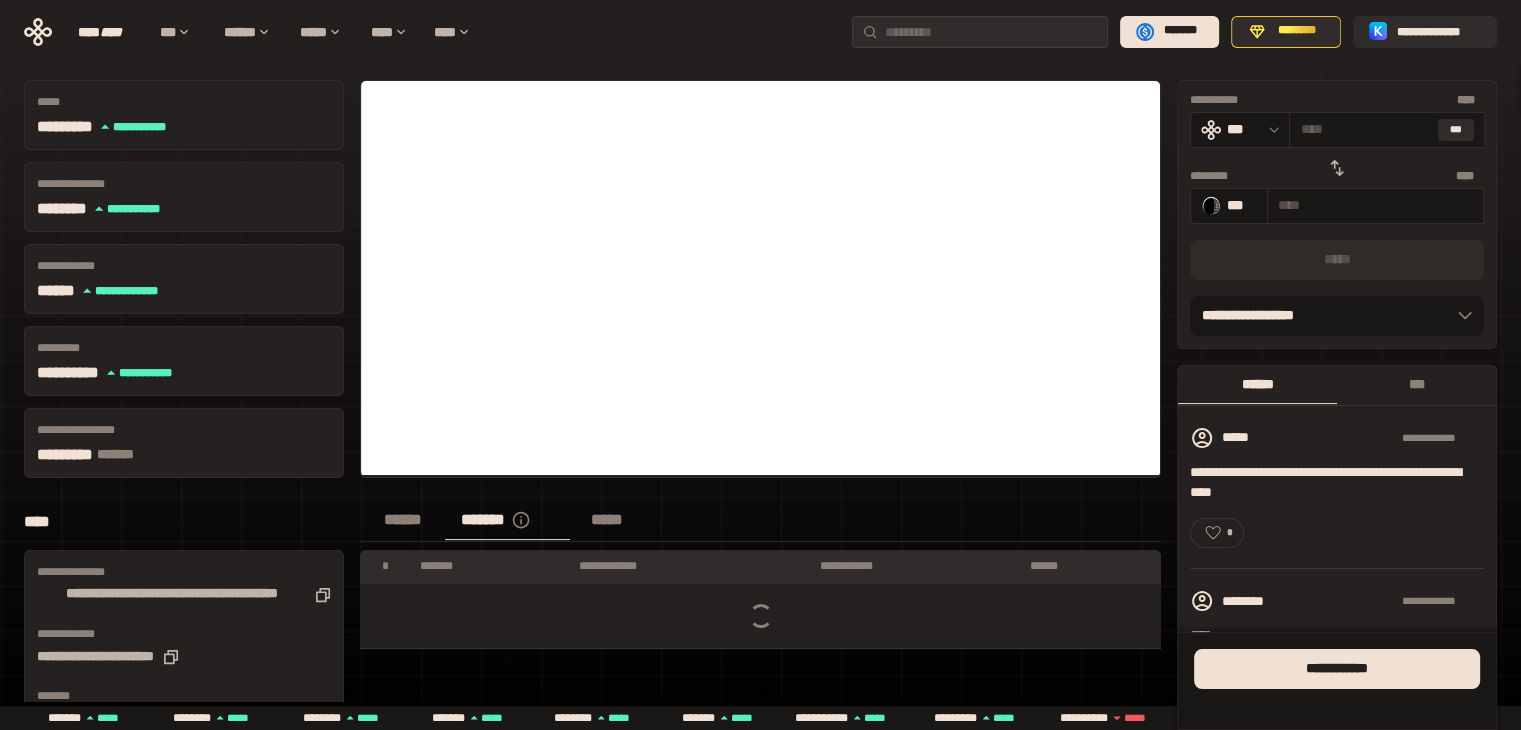 type 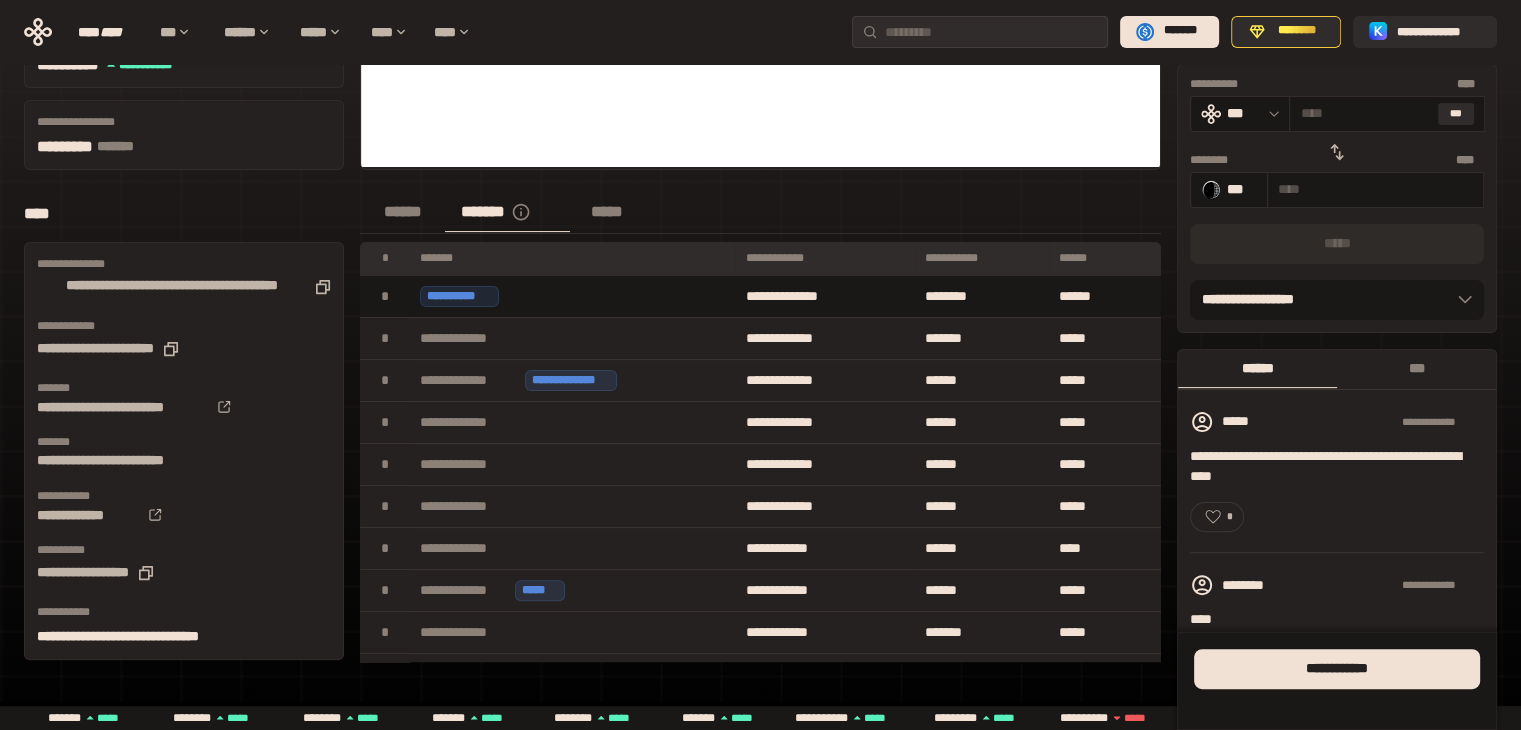 scroll, scrollTop: 432, scrollLeft: 0, axis: vertical 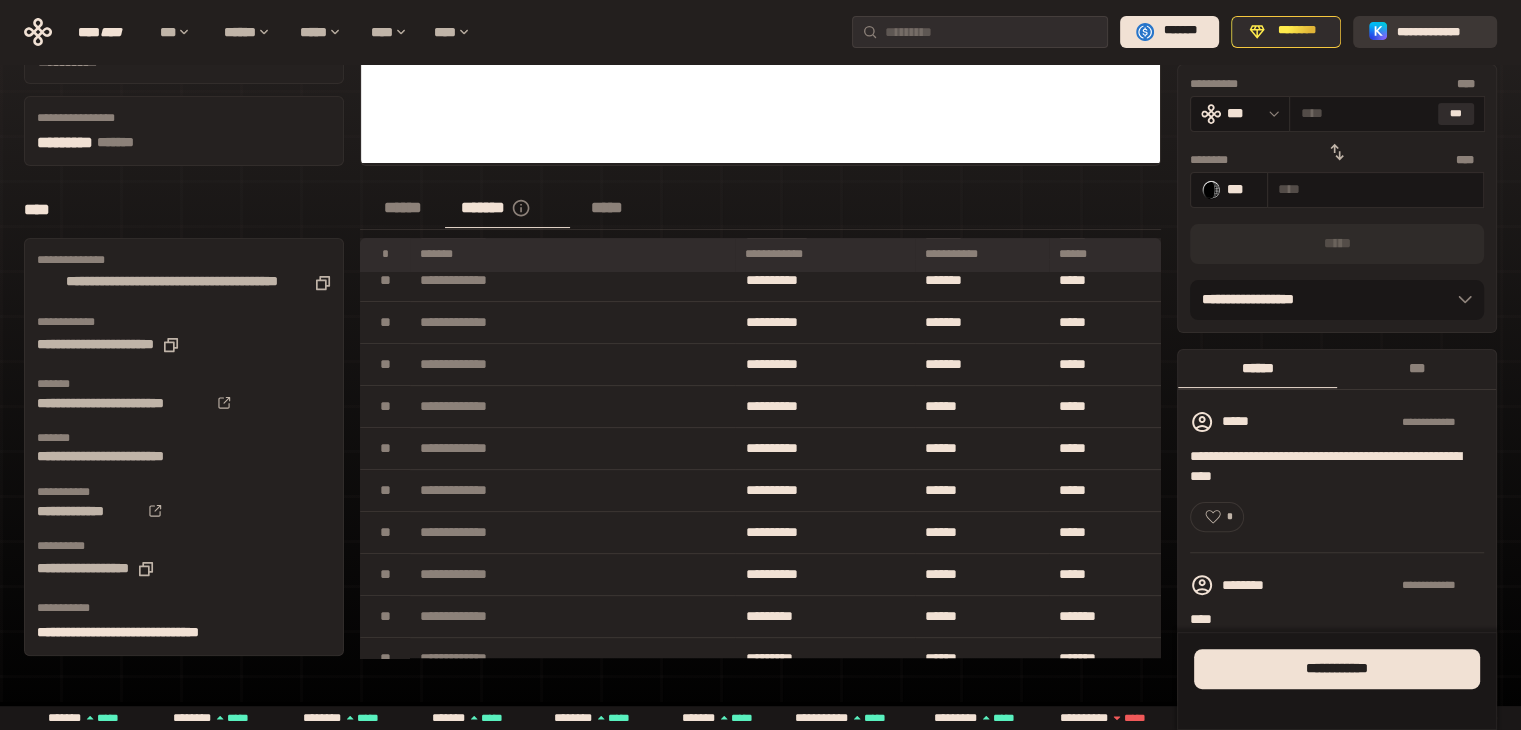 click on "**********" at bounding box center (1439, 31) 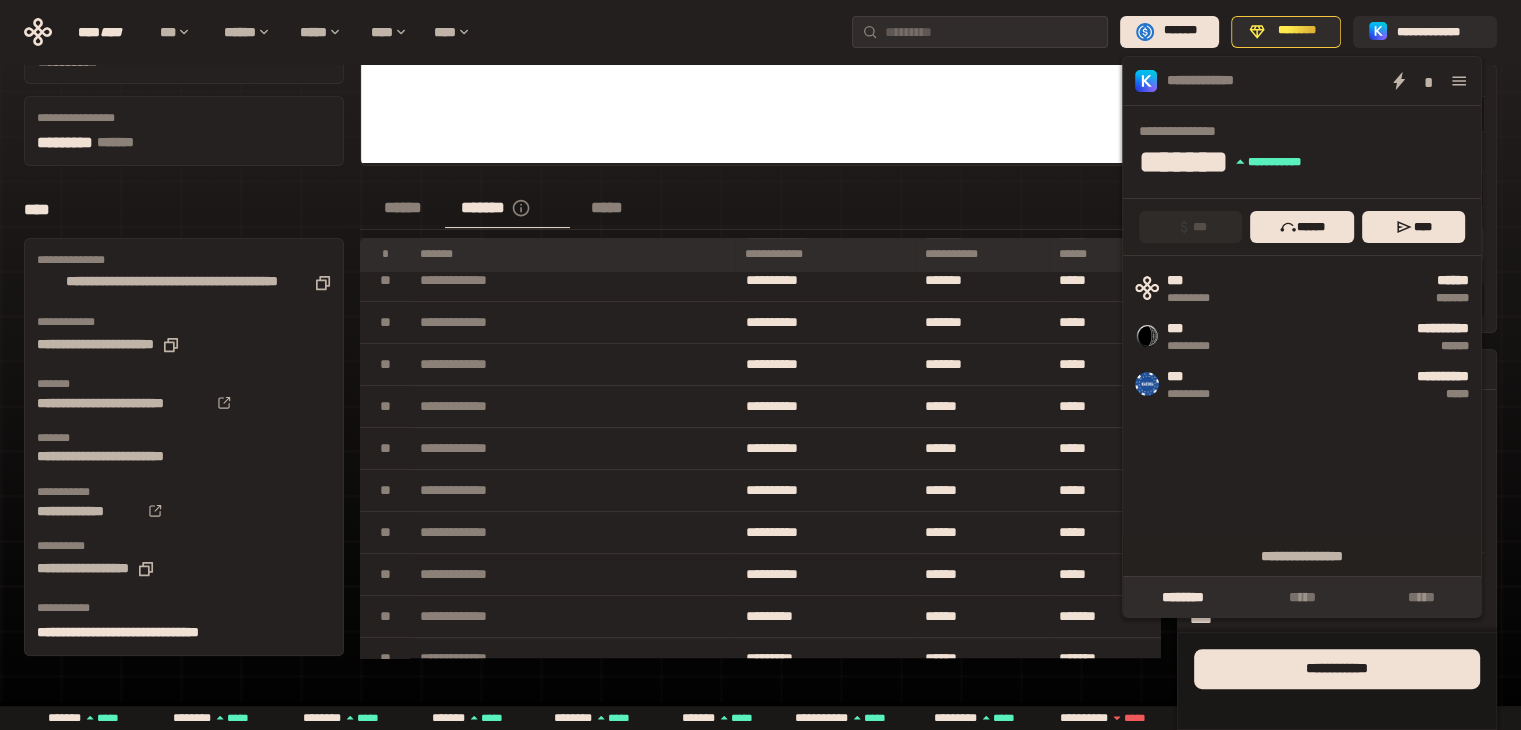 click on "****** ******* *****" at bounding box center (760, 210) 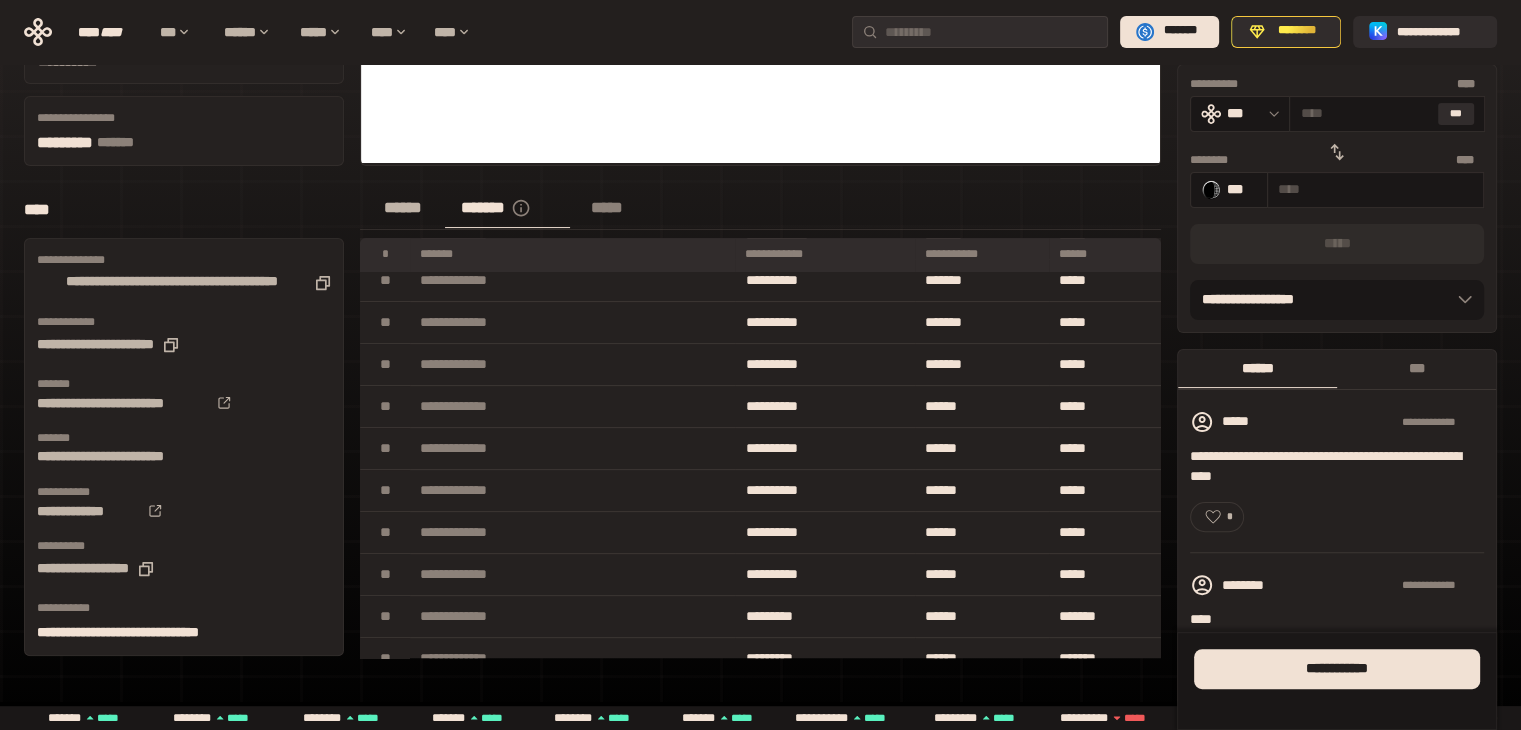 click on "******" at bounding box center (402, 208) 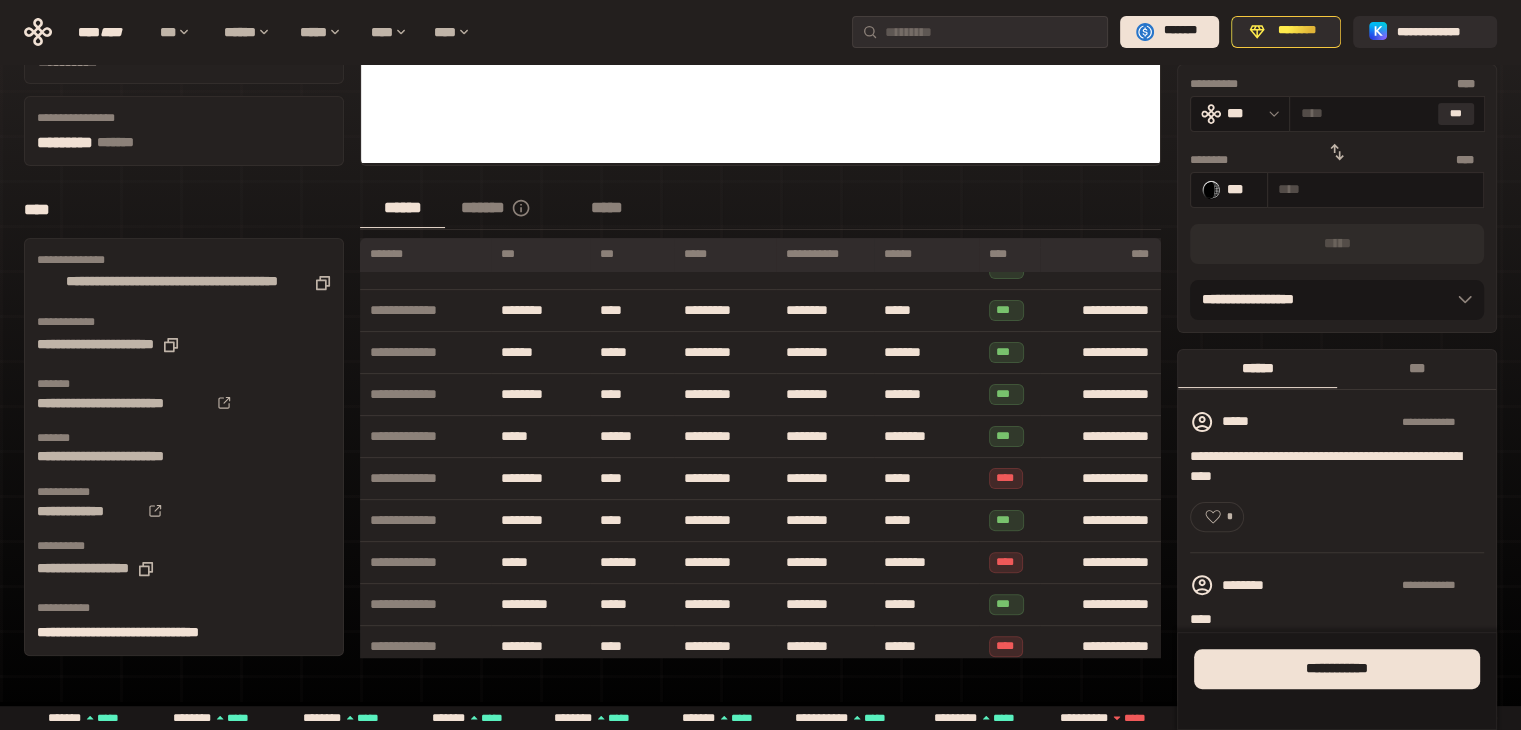 scroll, scrollTop: 0, scrollLeft: 0, axis: both 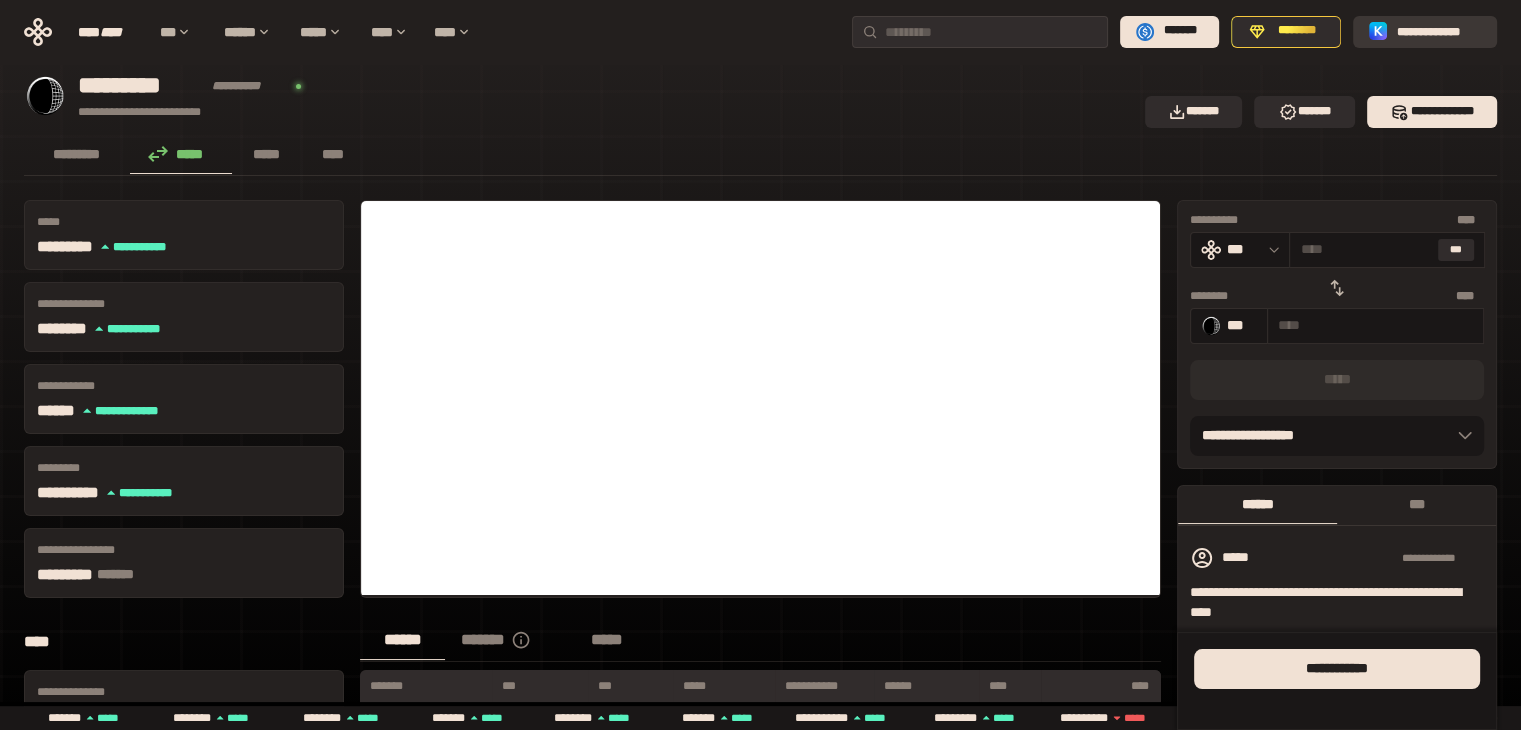 click on "**********" at bounding box center [1425, 32] 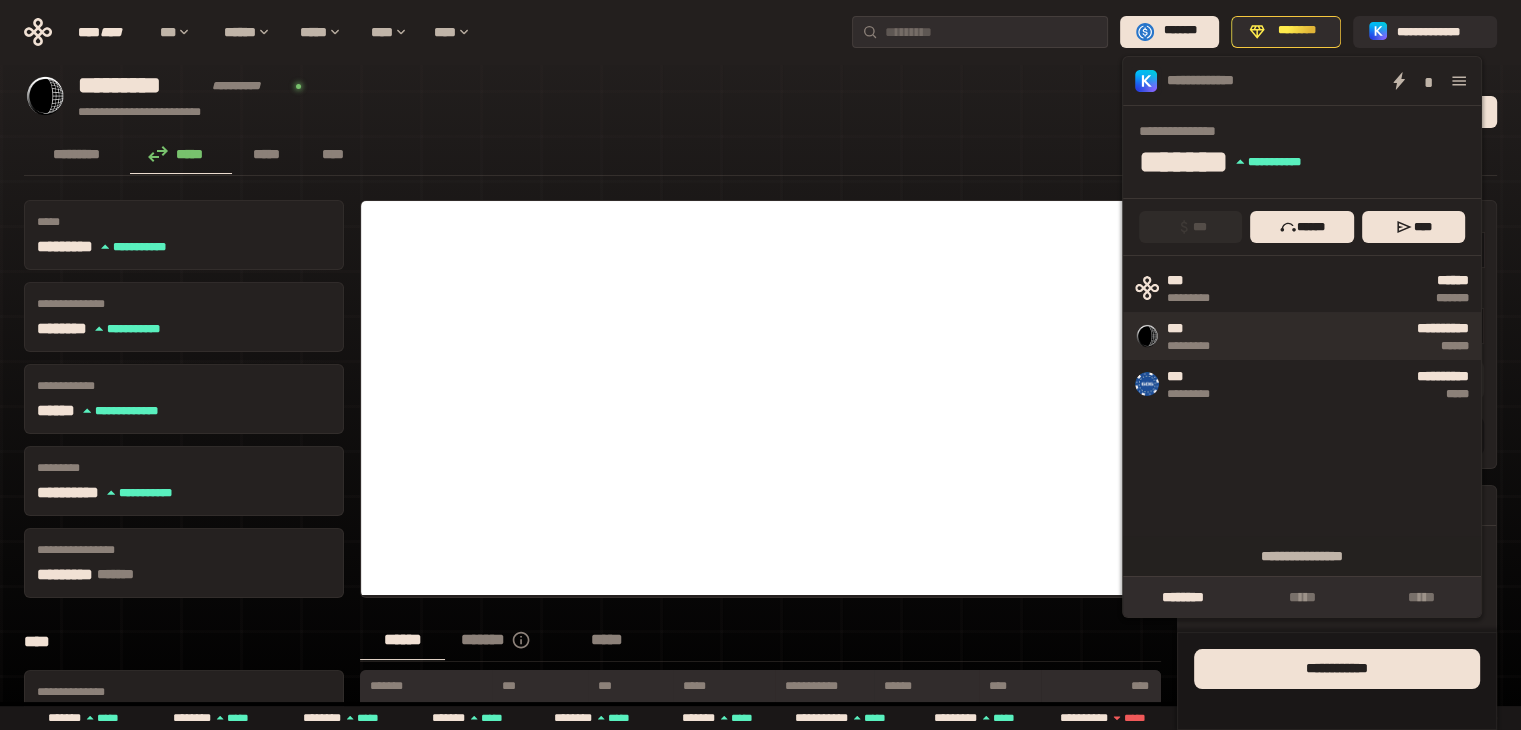 click on "*********" at bounding box center (1199, 346) 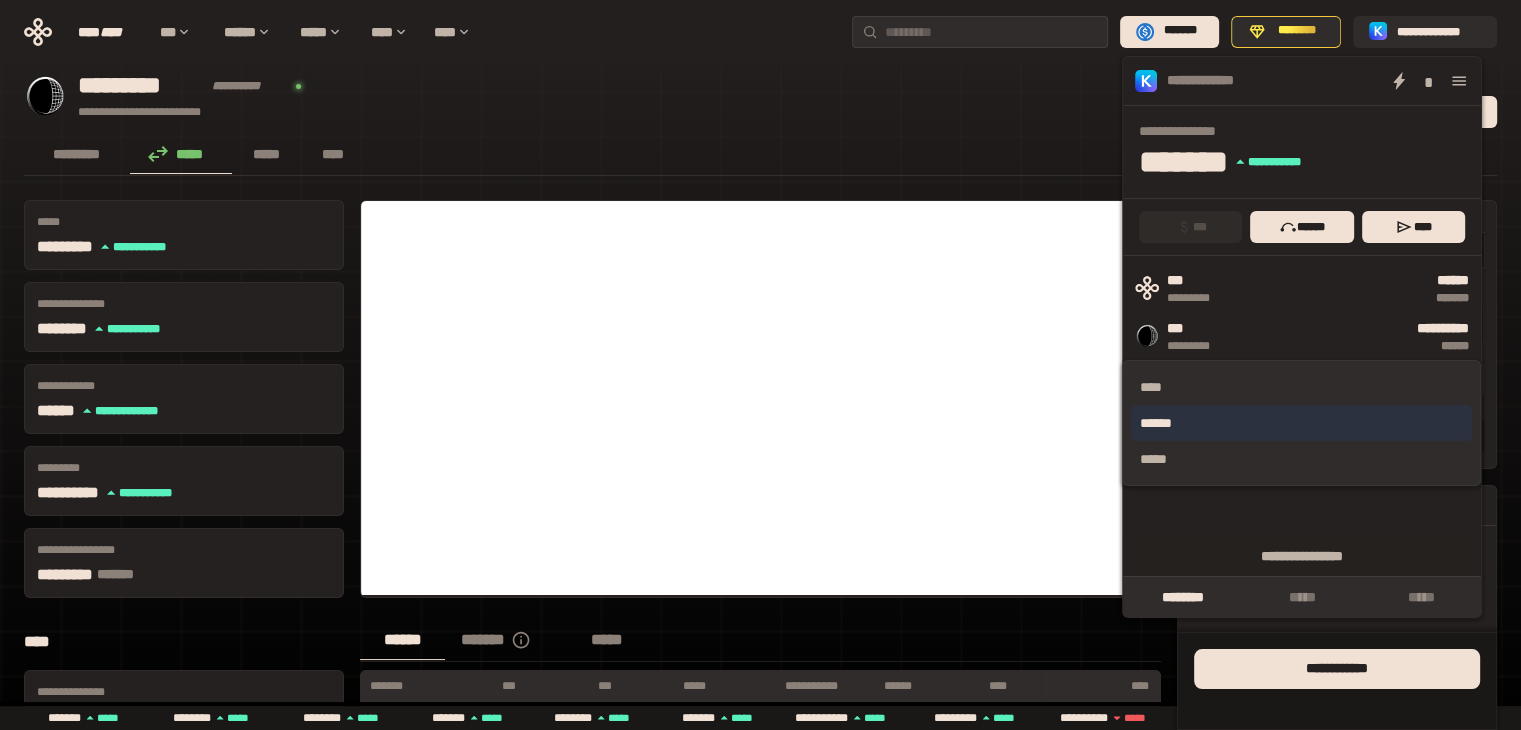 click on "******" at bounding box center [1301, 423] 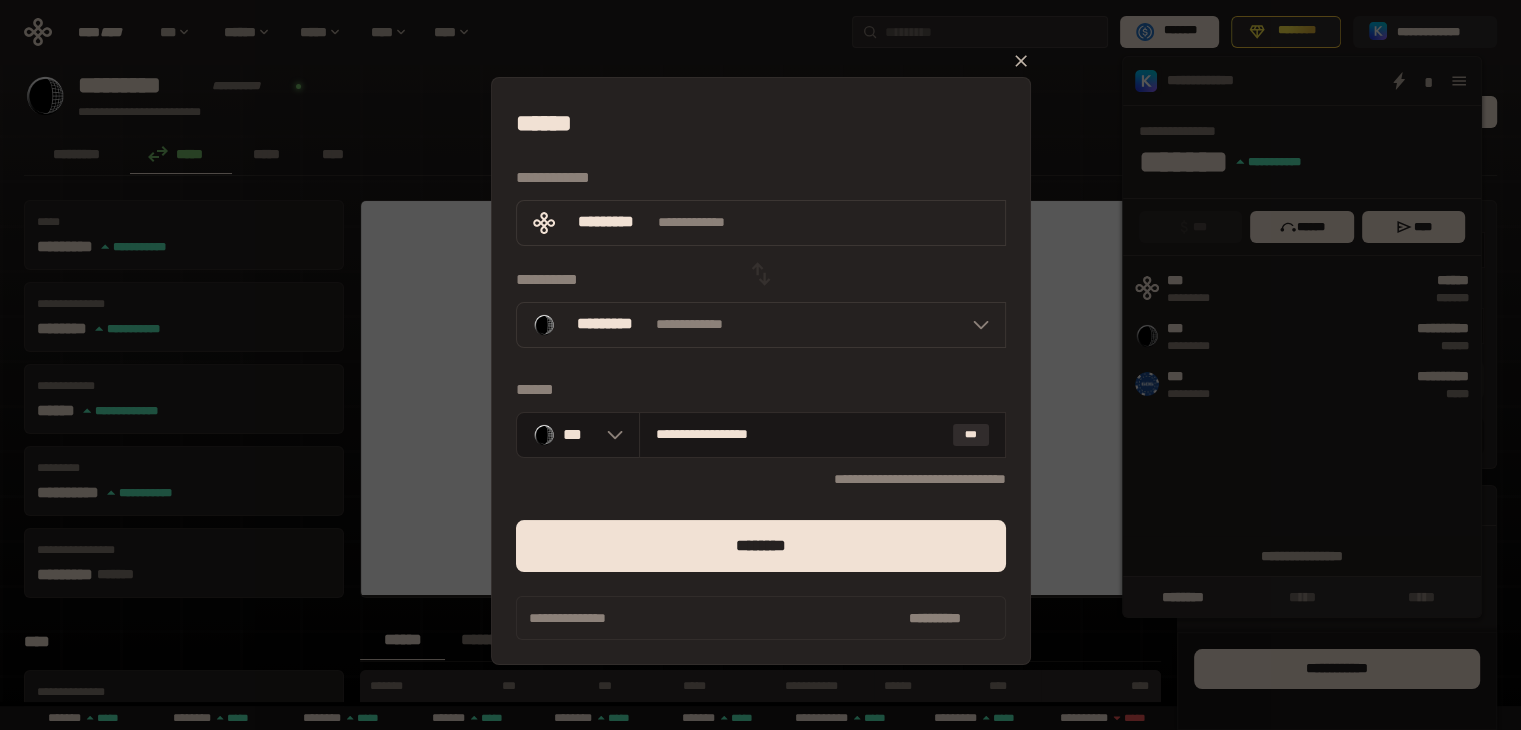 click 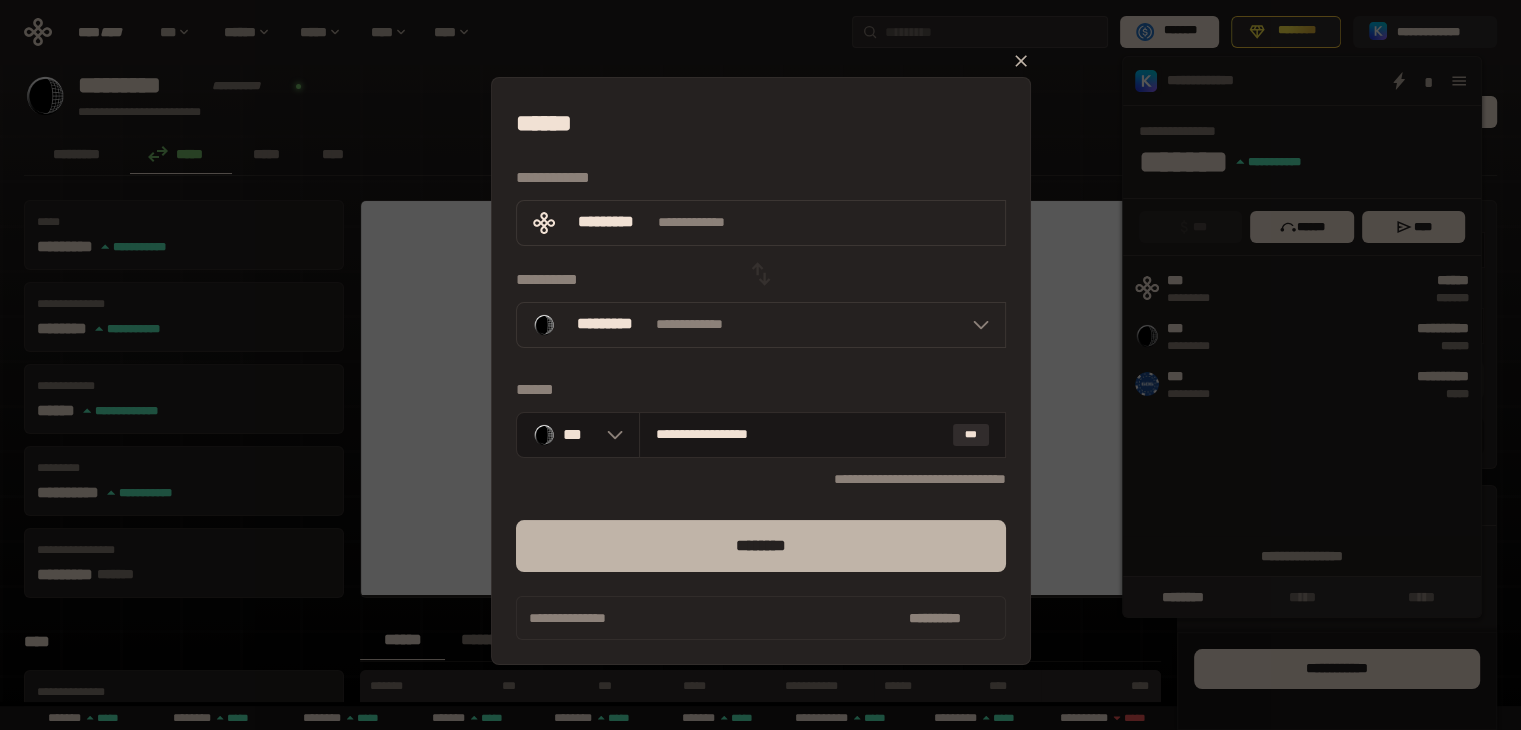 scroll, scrollTop: 10, scrollLeft: 0, axis: vertical 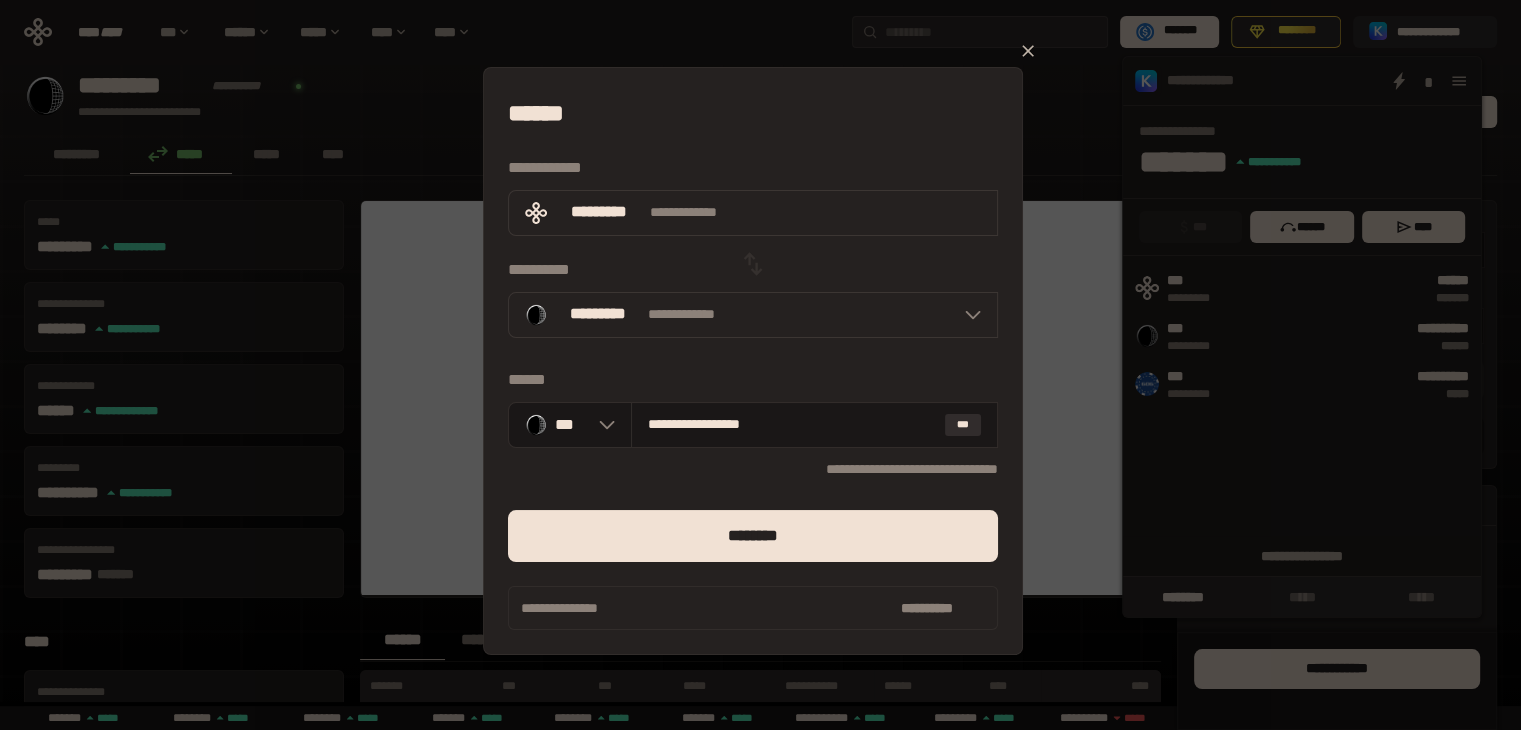 click on "**********" at bounding box center [753, 361] 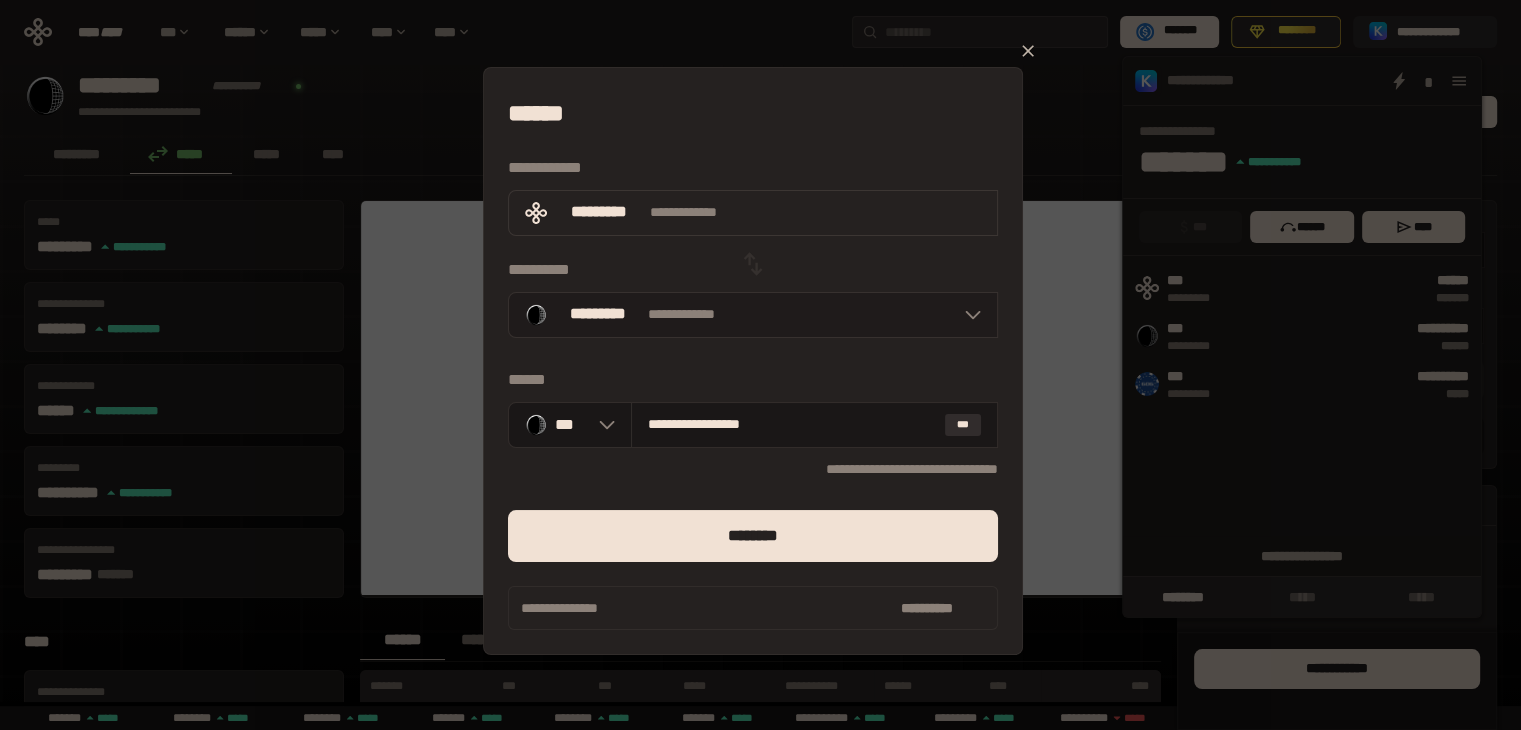 click on "**********" at bounding box center [753, 315] 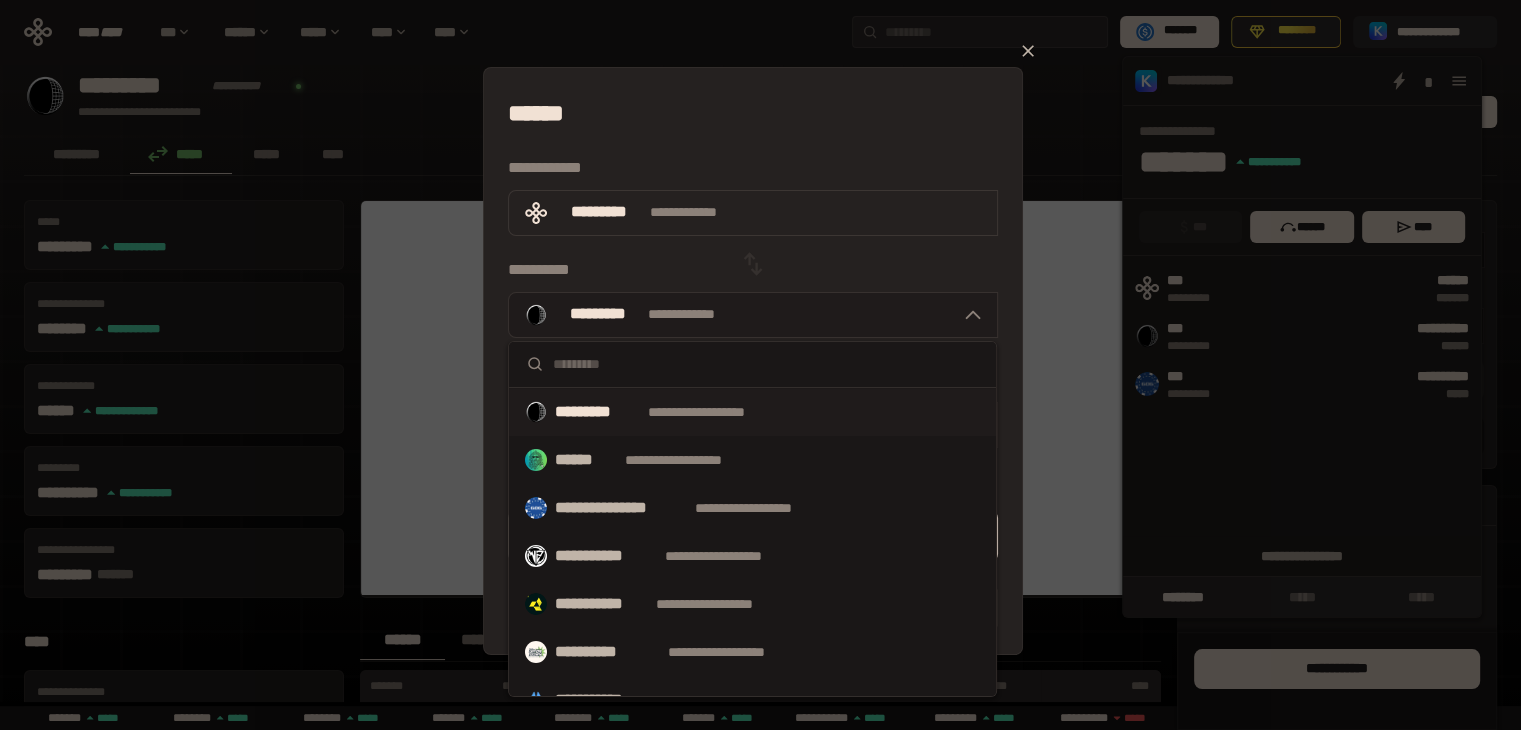 click on "**********" at bounding box center (753, 315) 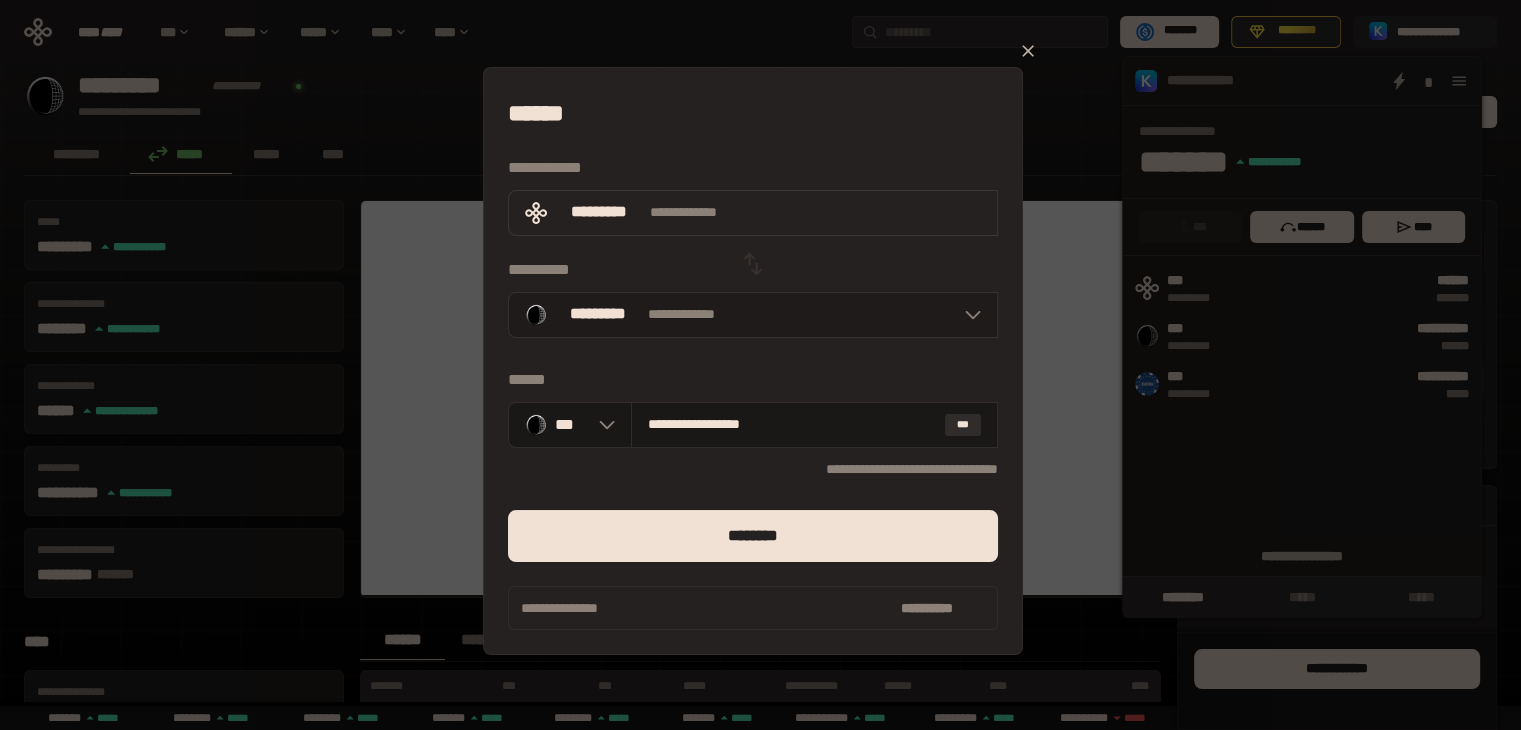 click on "**********" at bounding box center (753, 315) 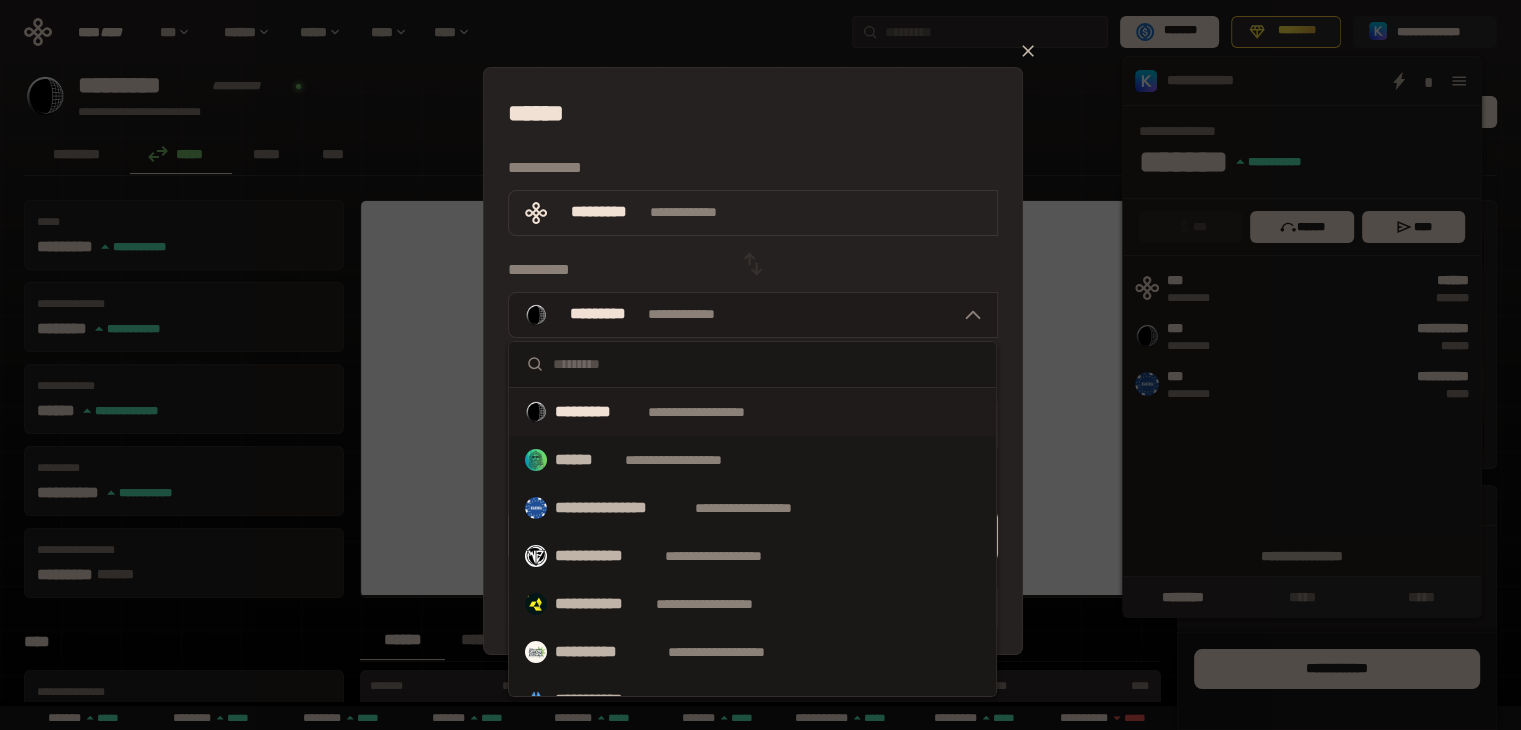 click on "**********" at bounding box center [753, 315] 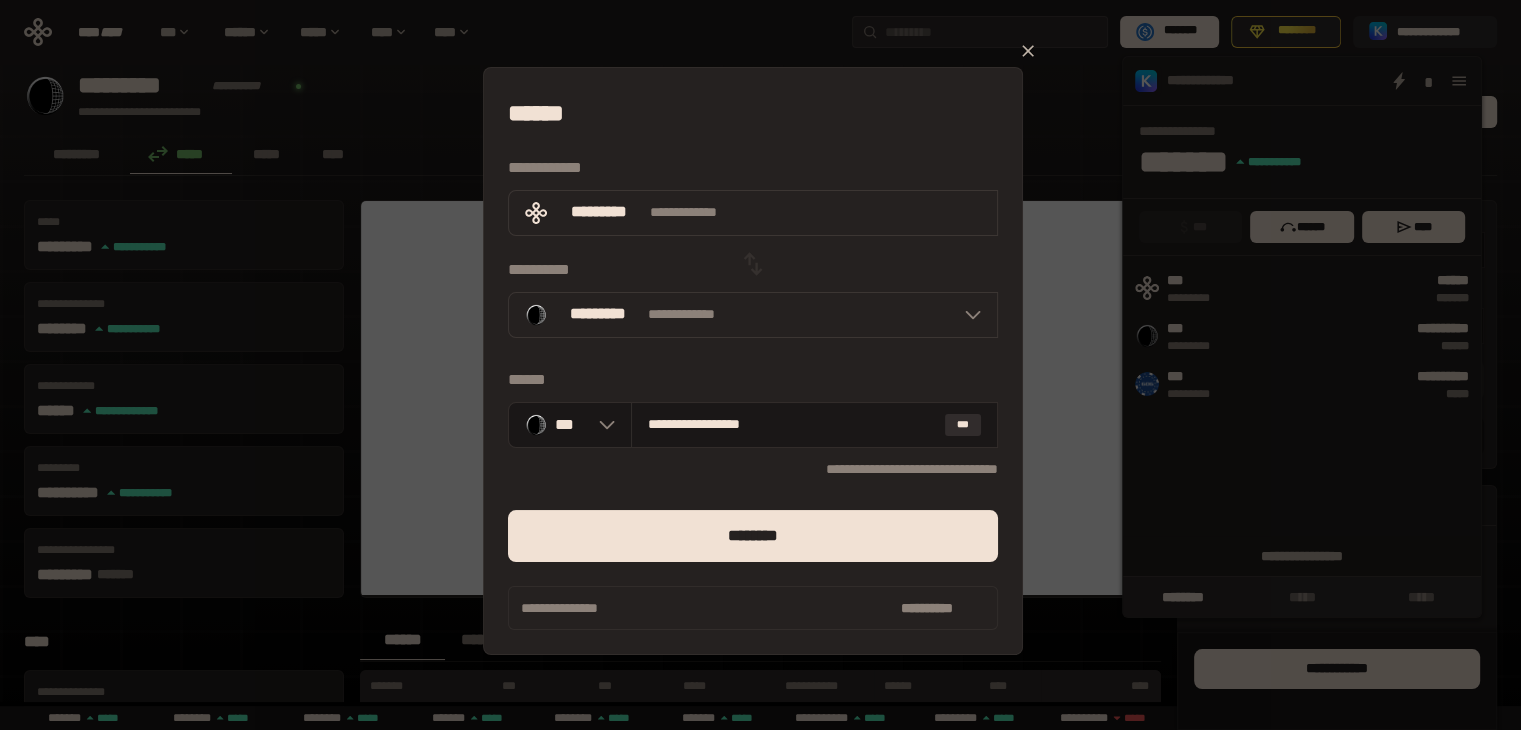click 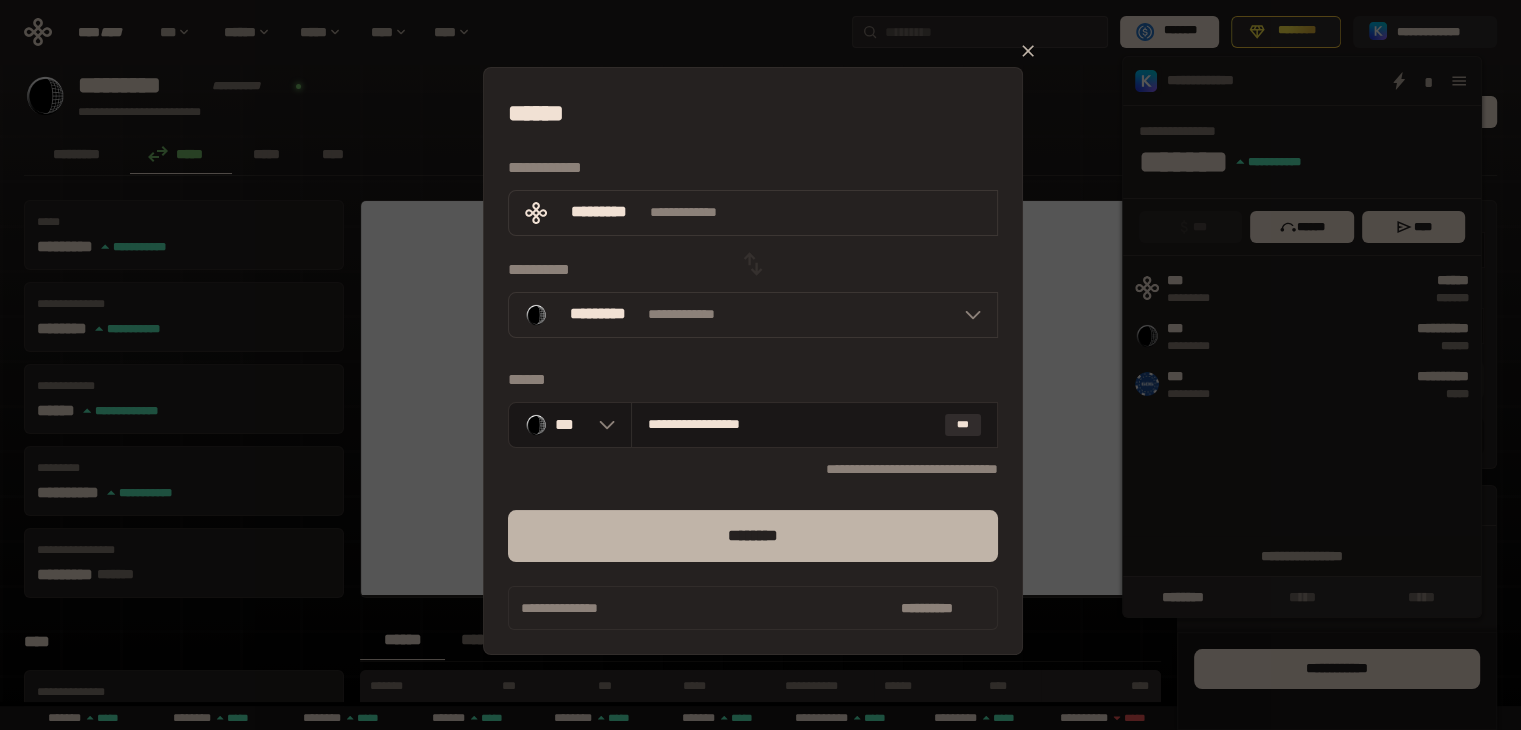 click on "********" at bounding box center (753, 536) 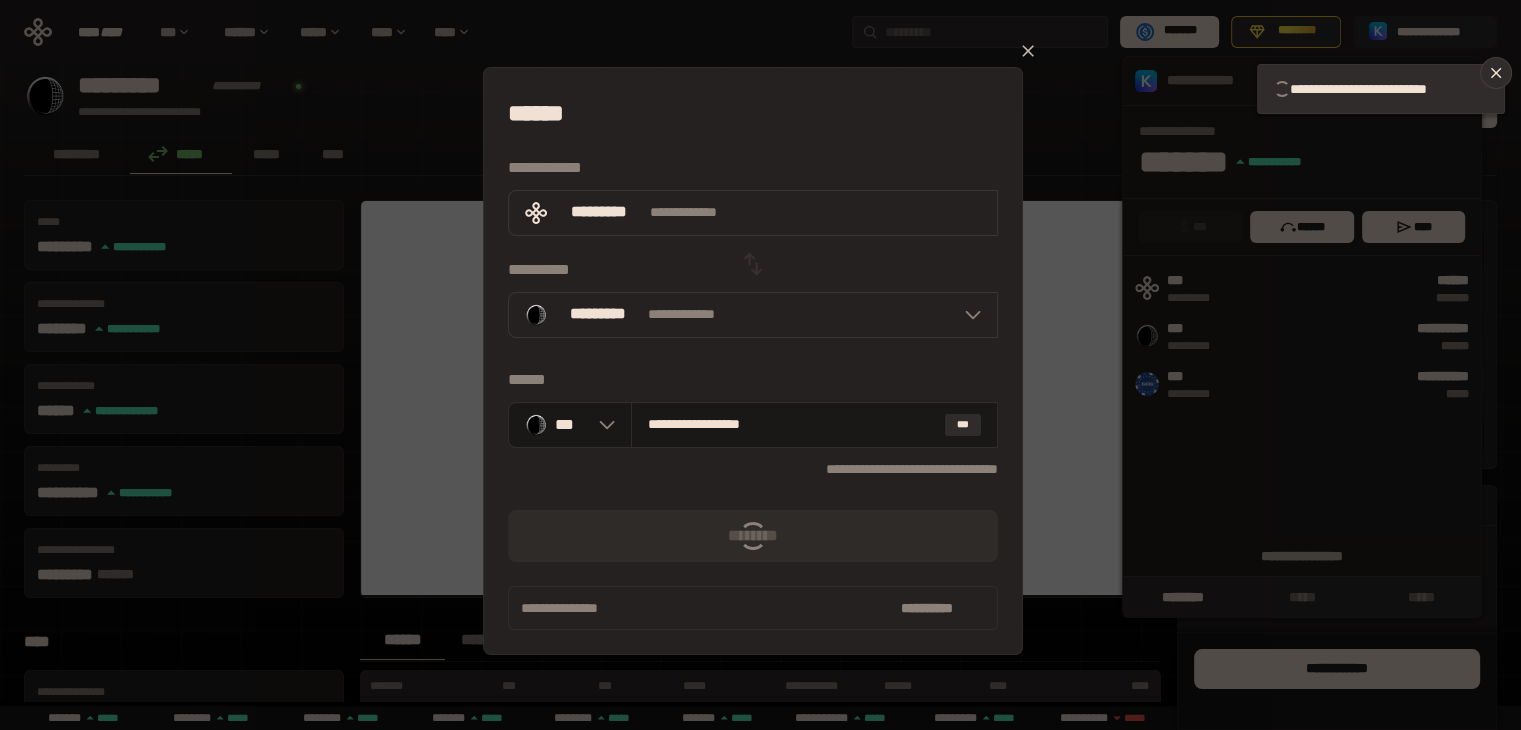 type 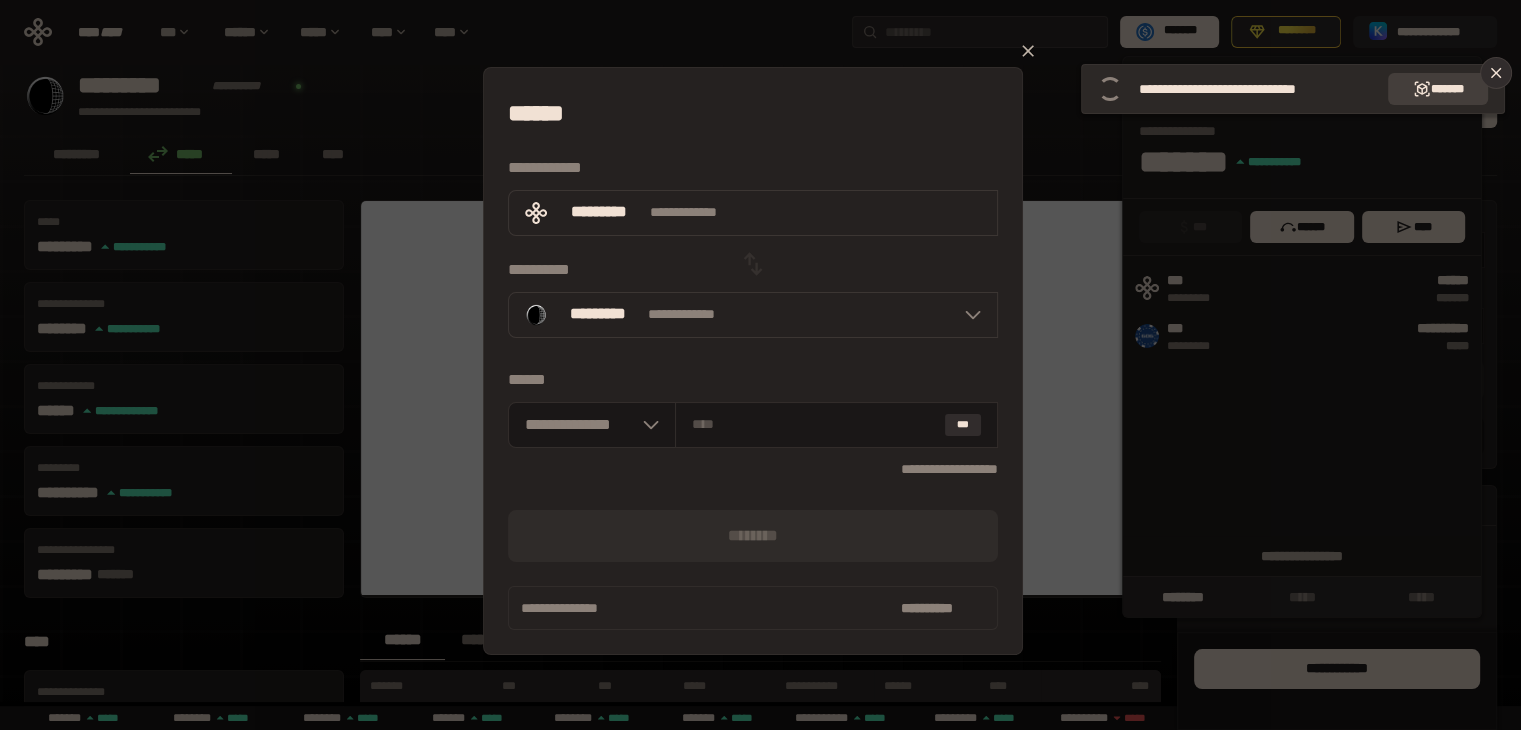 click on "*******" at bounding box center (1438, 89) 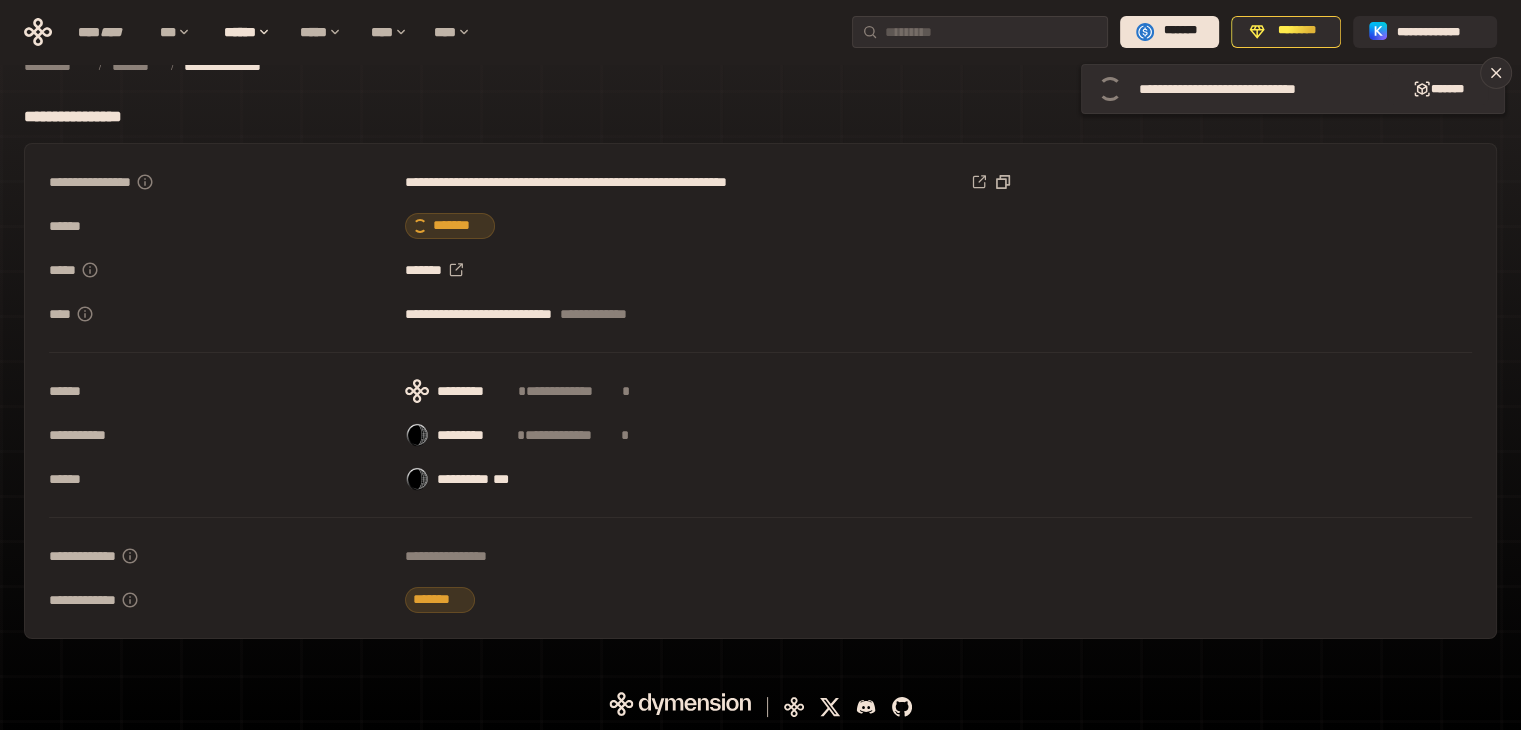 scroll, scrollTop: 0, scrollLeft: 0, axis: both 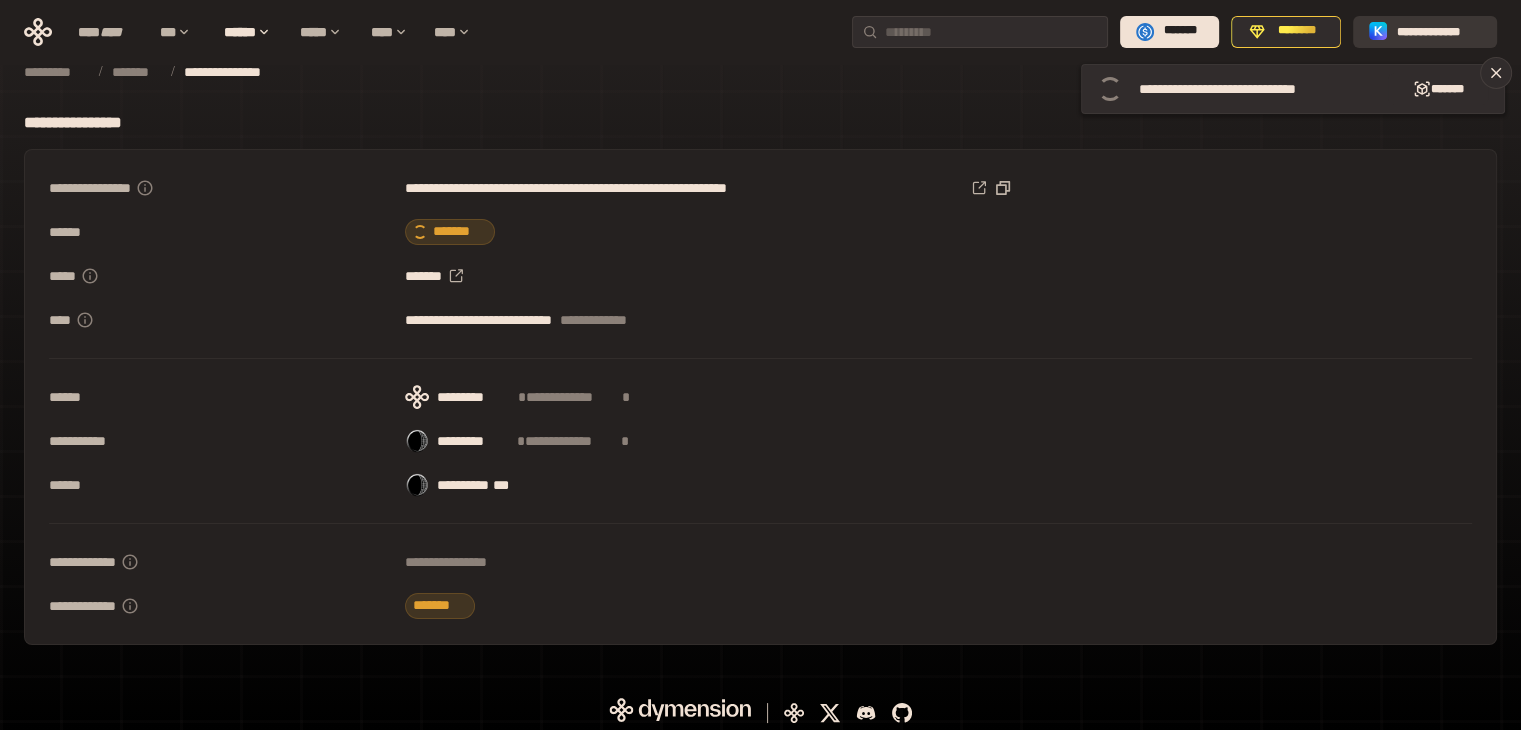 click on "**********" at bounding box center (1439, 31) 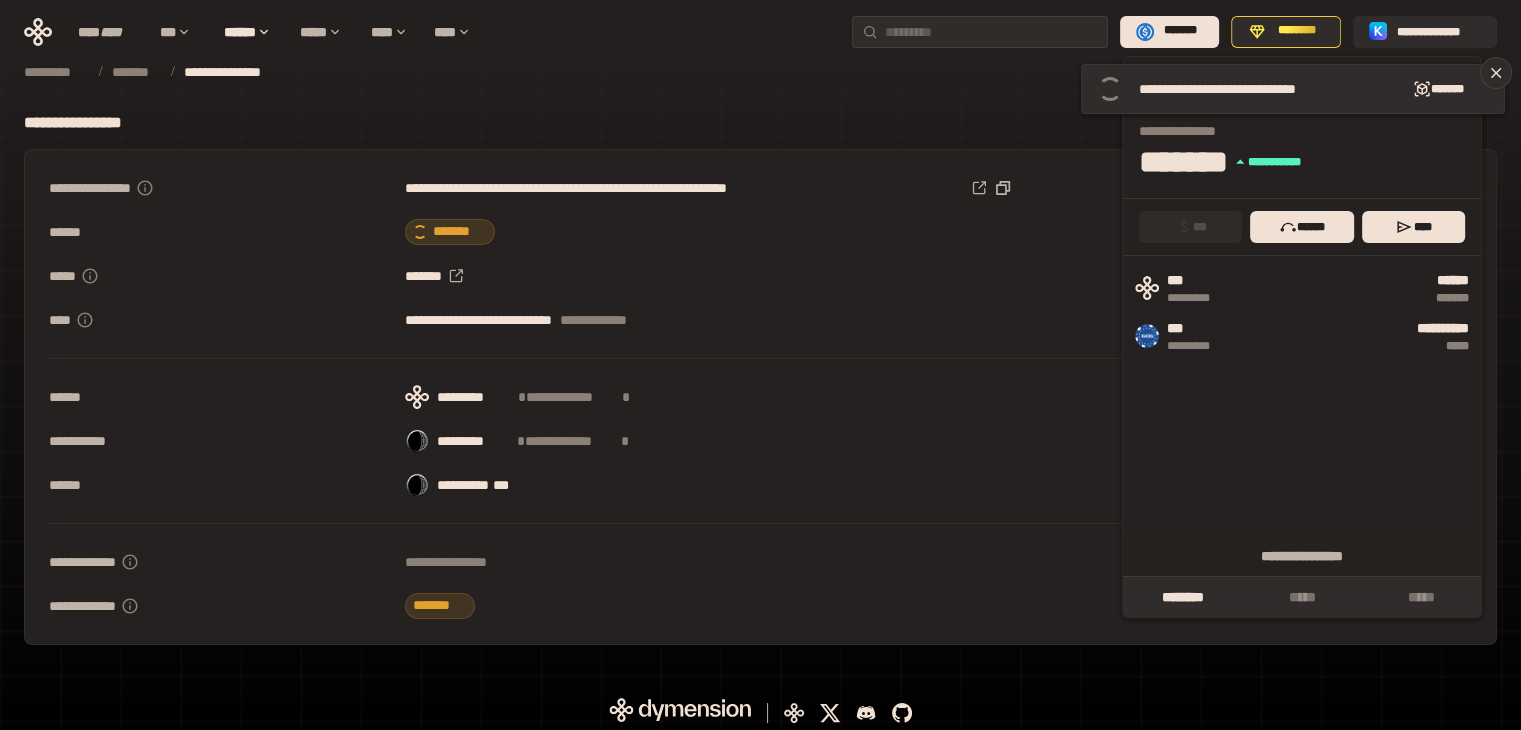 click on "**********" at bounding box center [760, 485] 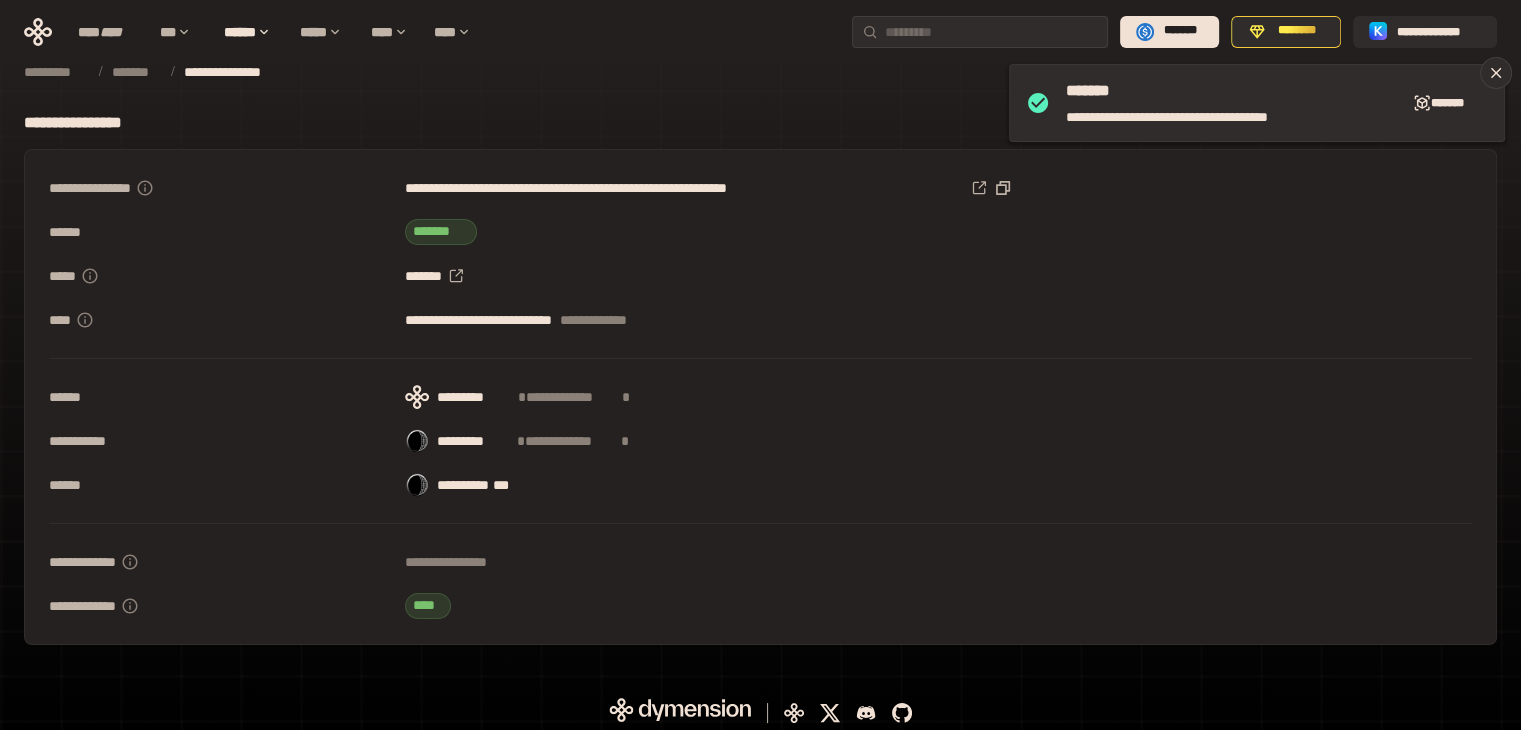 click on "**********" at bounding box center (760, 376) 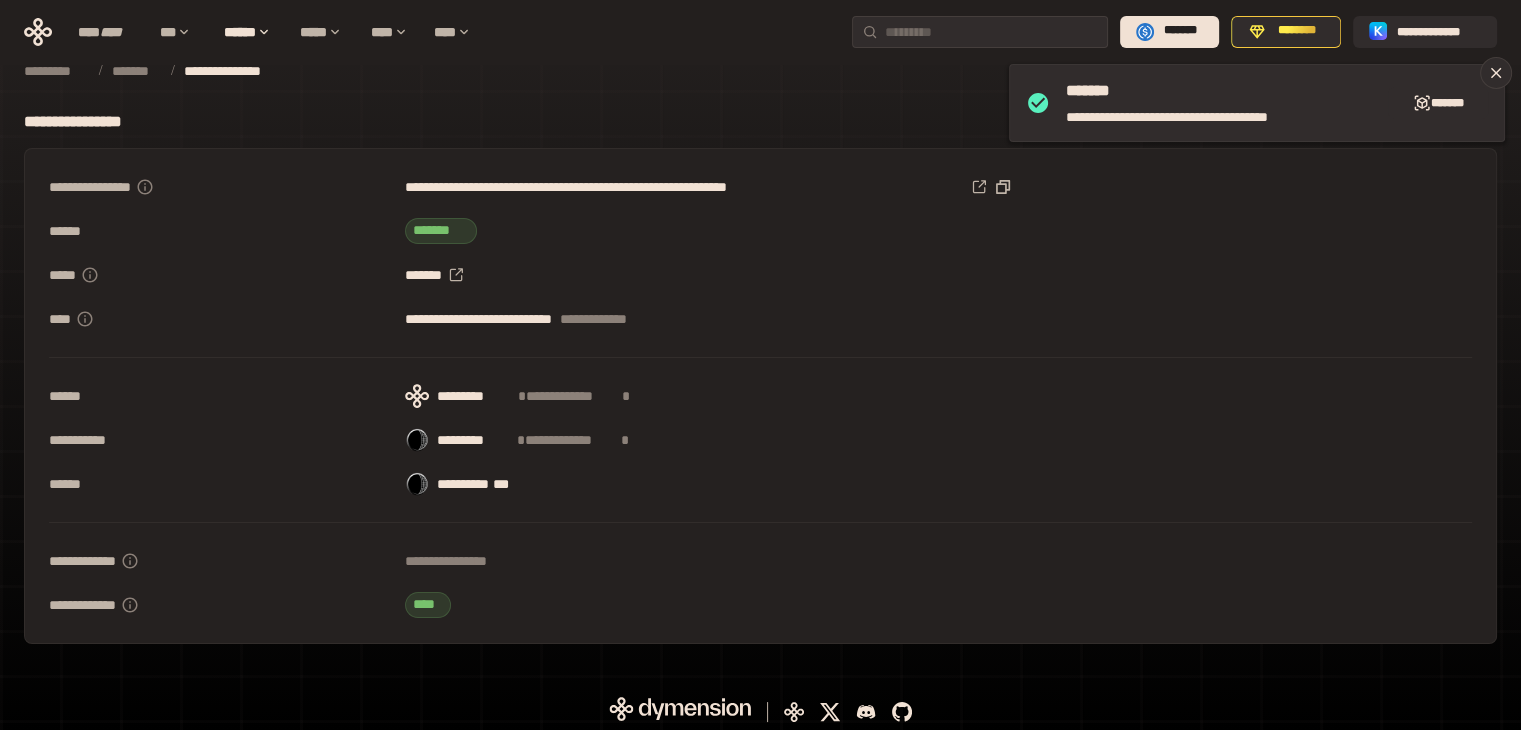 scroll, scrollTop: 0, scrollLeft: 0, axis: both 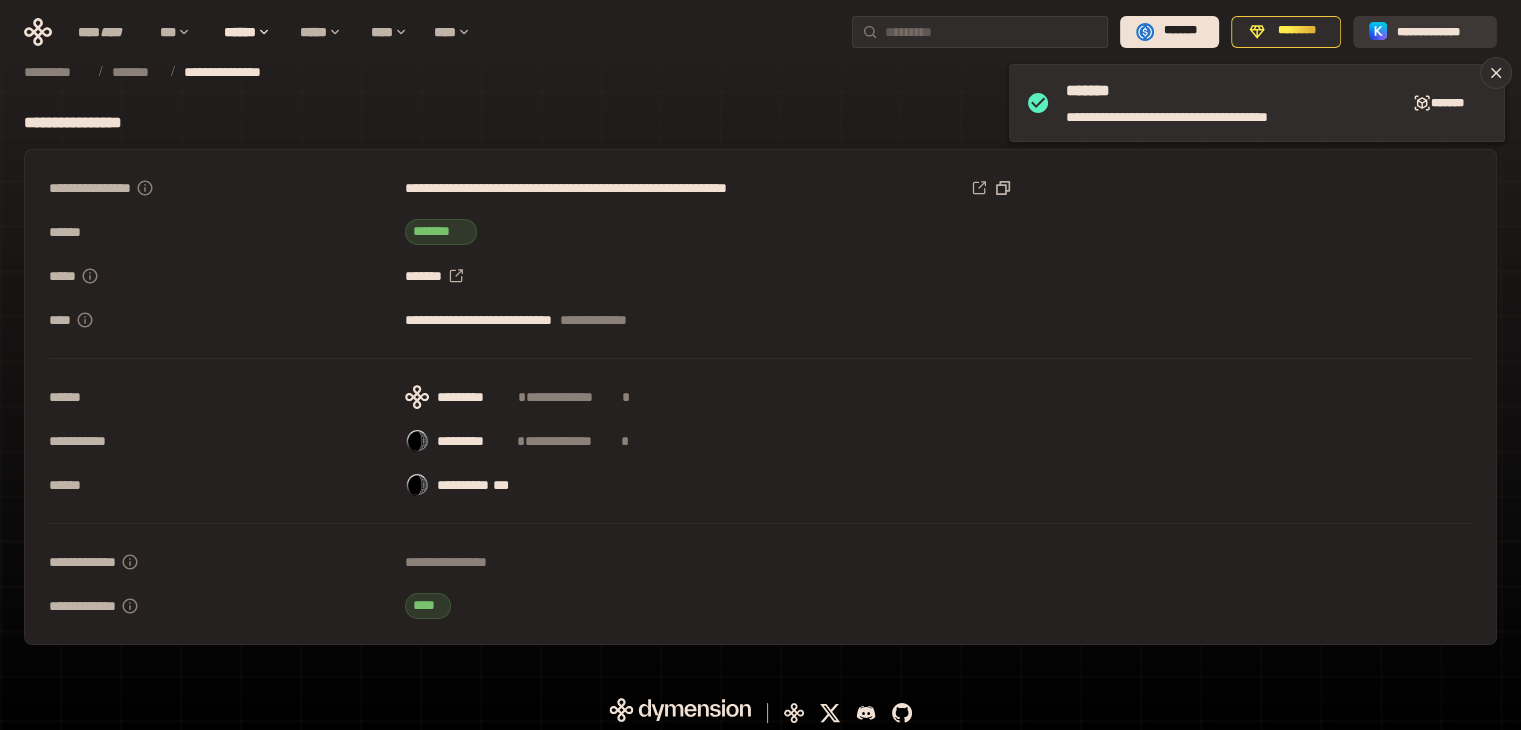 click on "**********" at bounding box center [1425, 31] 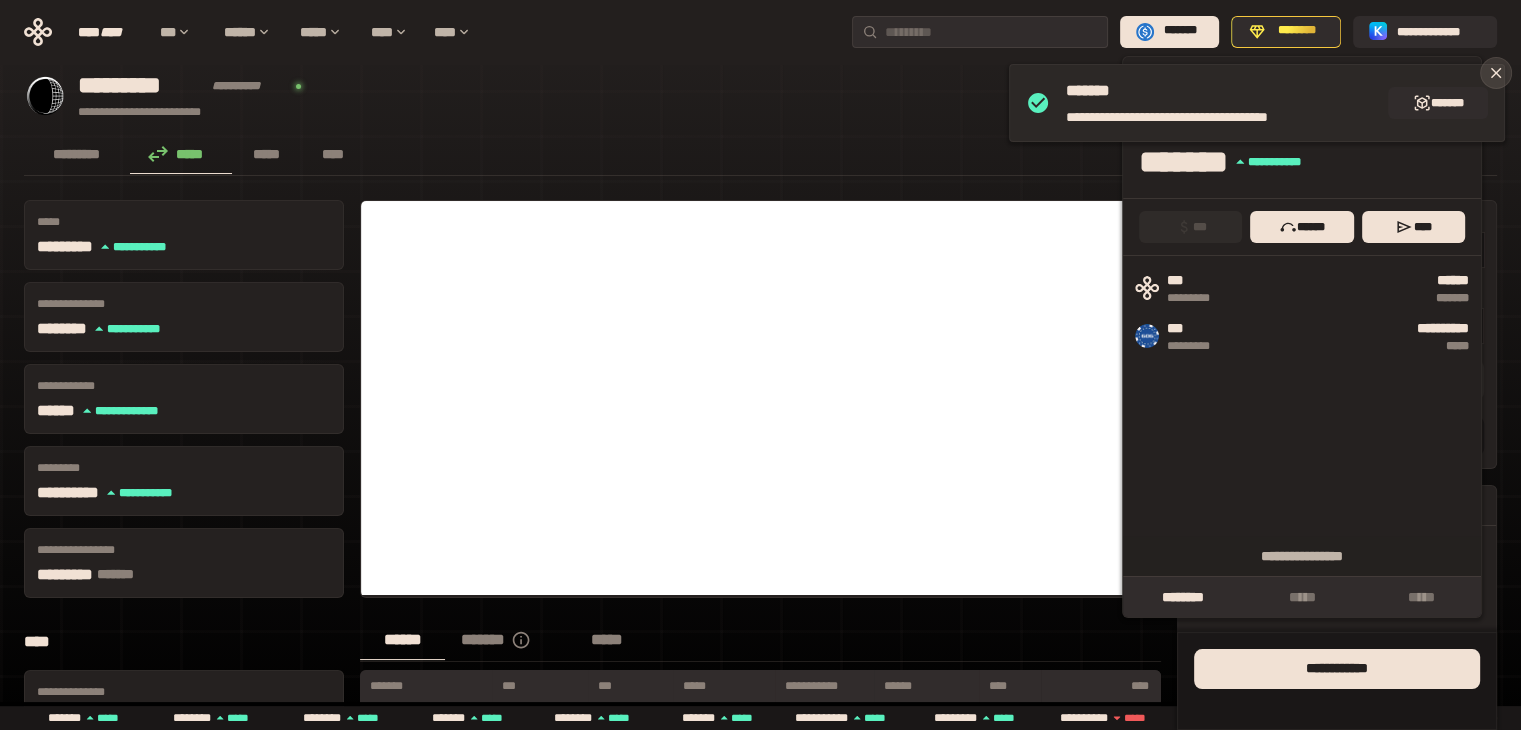 click 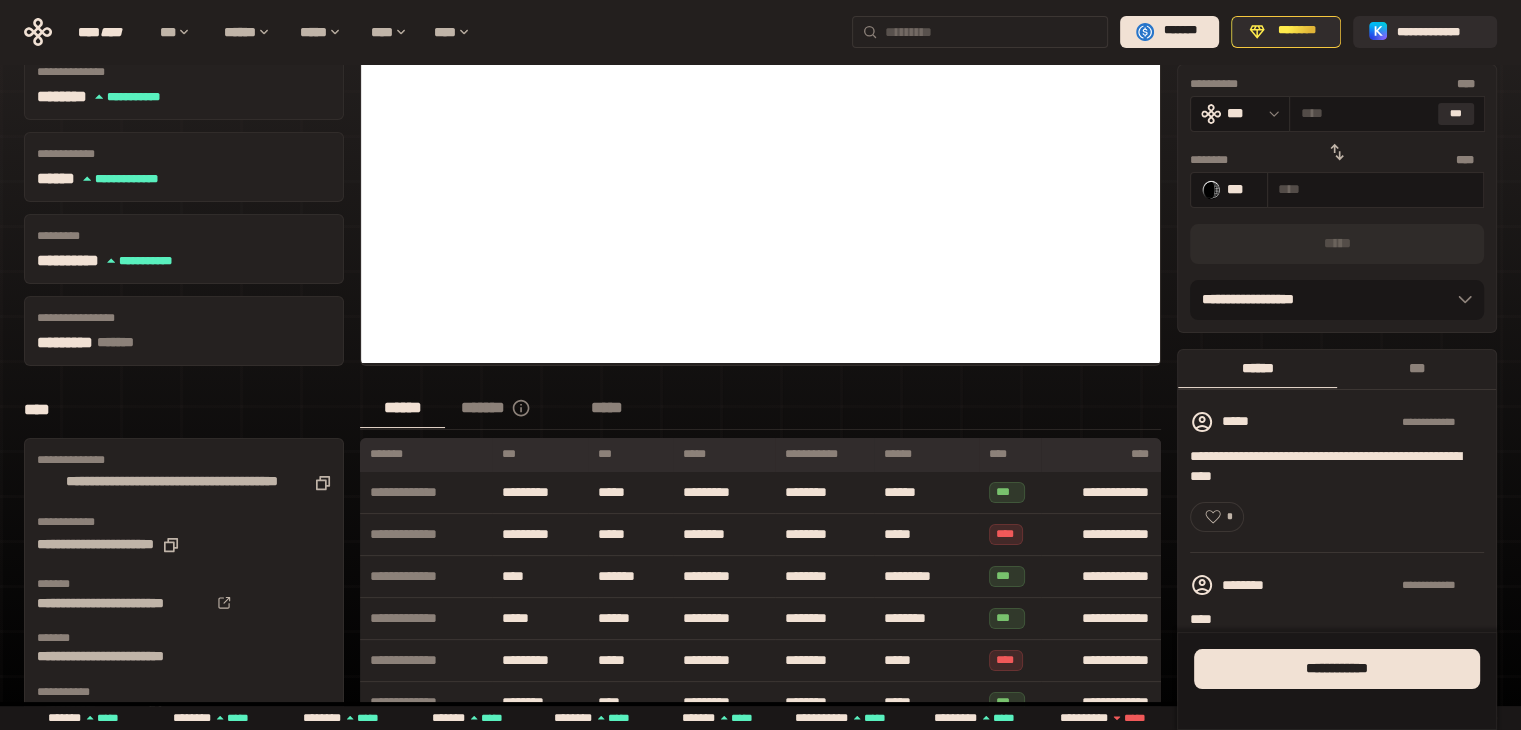 scroll, scrollTop: 0, scrollLeft: 0, axis: both 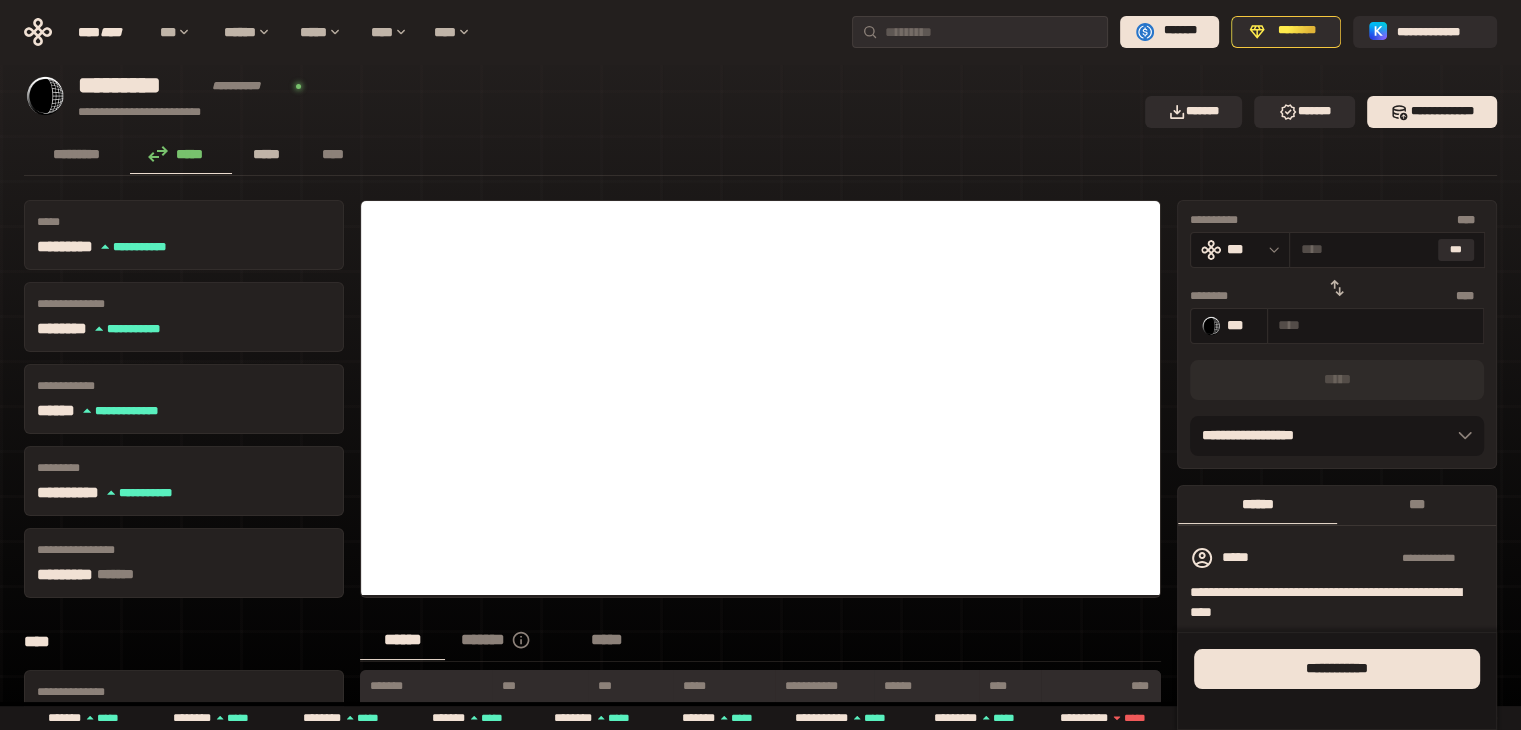click on "*****" at bounding box center (267, 154) 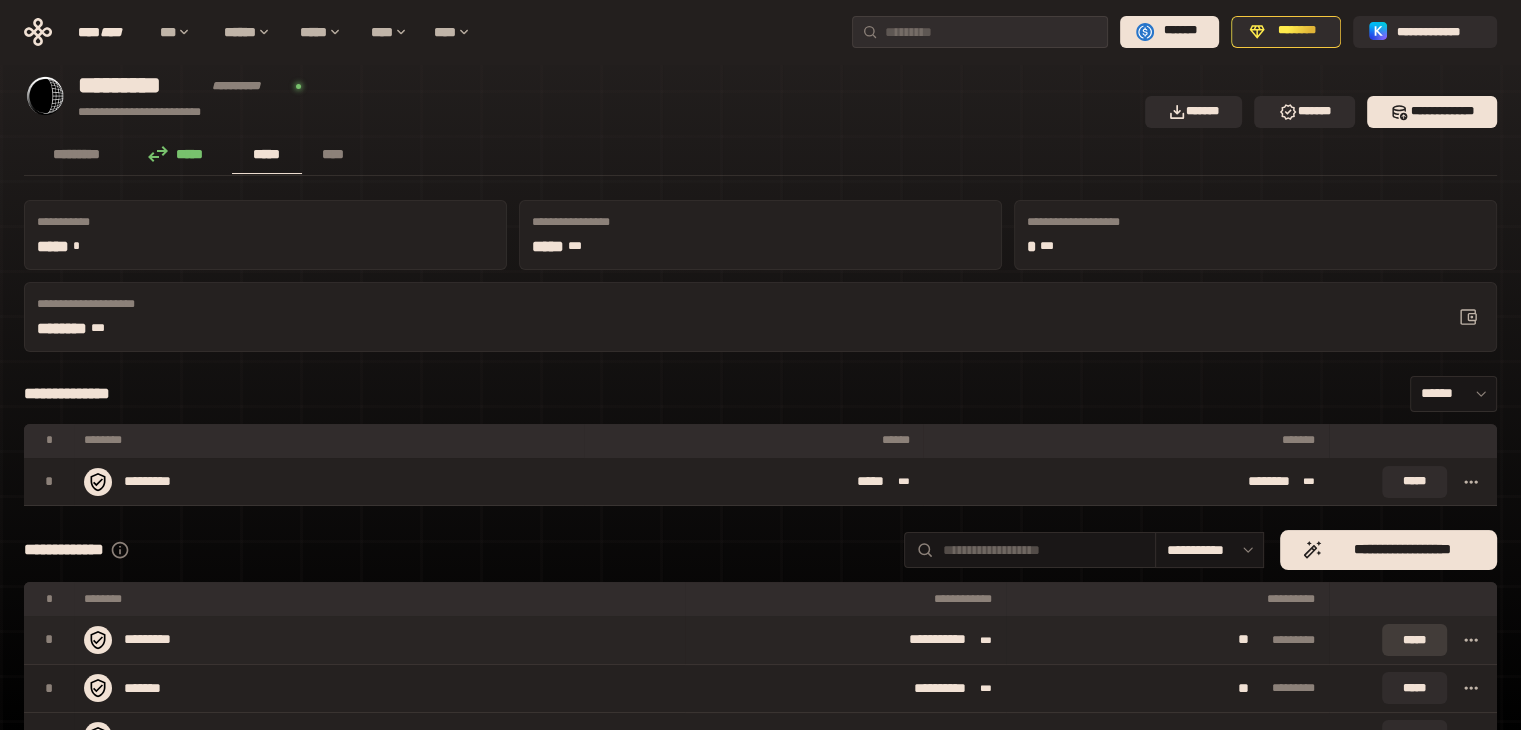 click on "*****" at bounding box center [1414, 640] 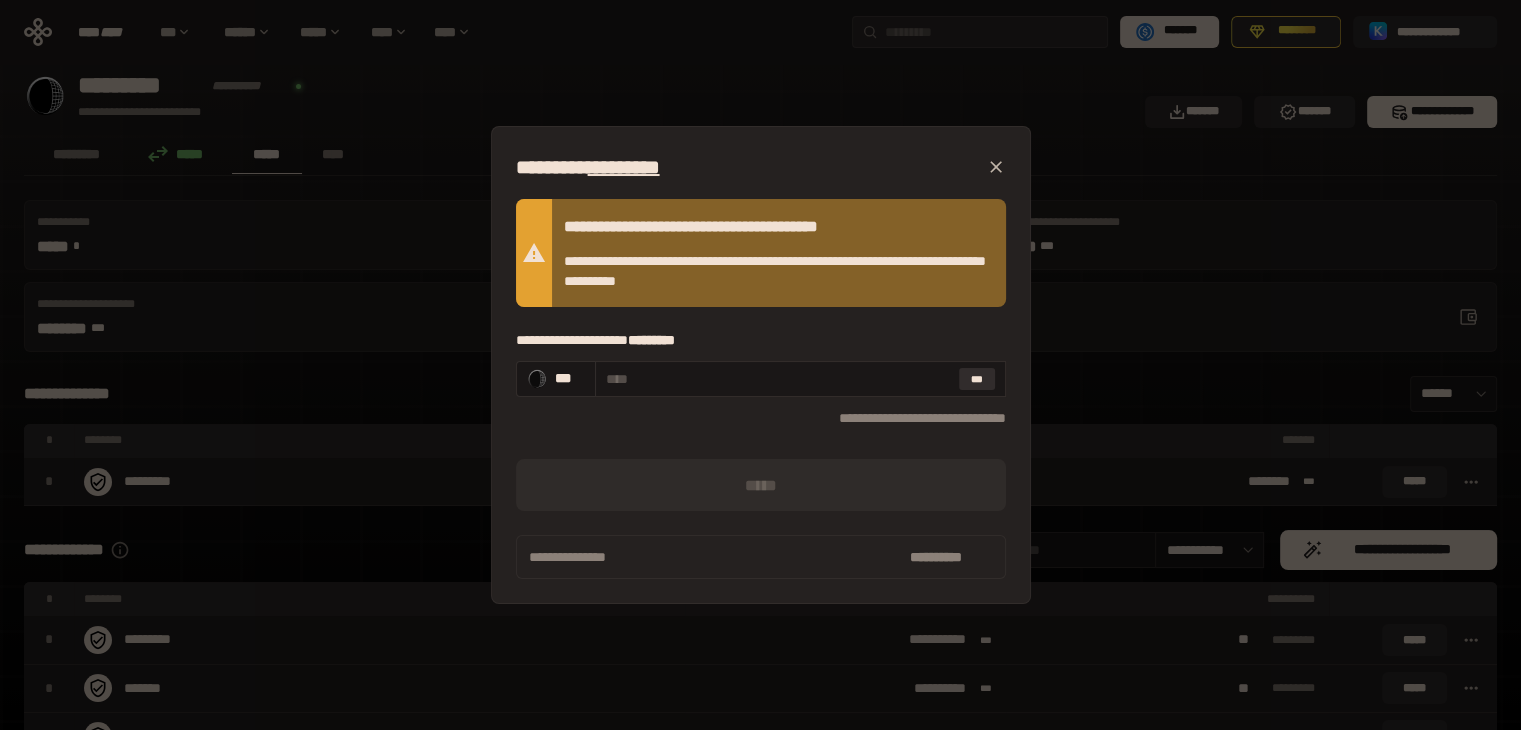 click 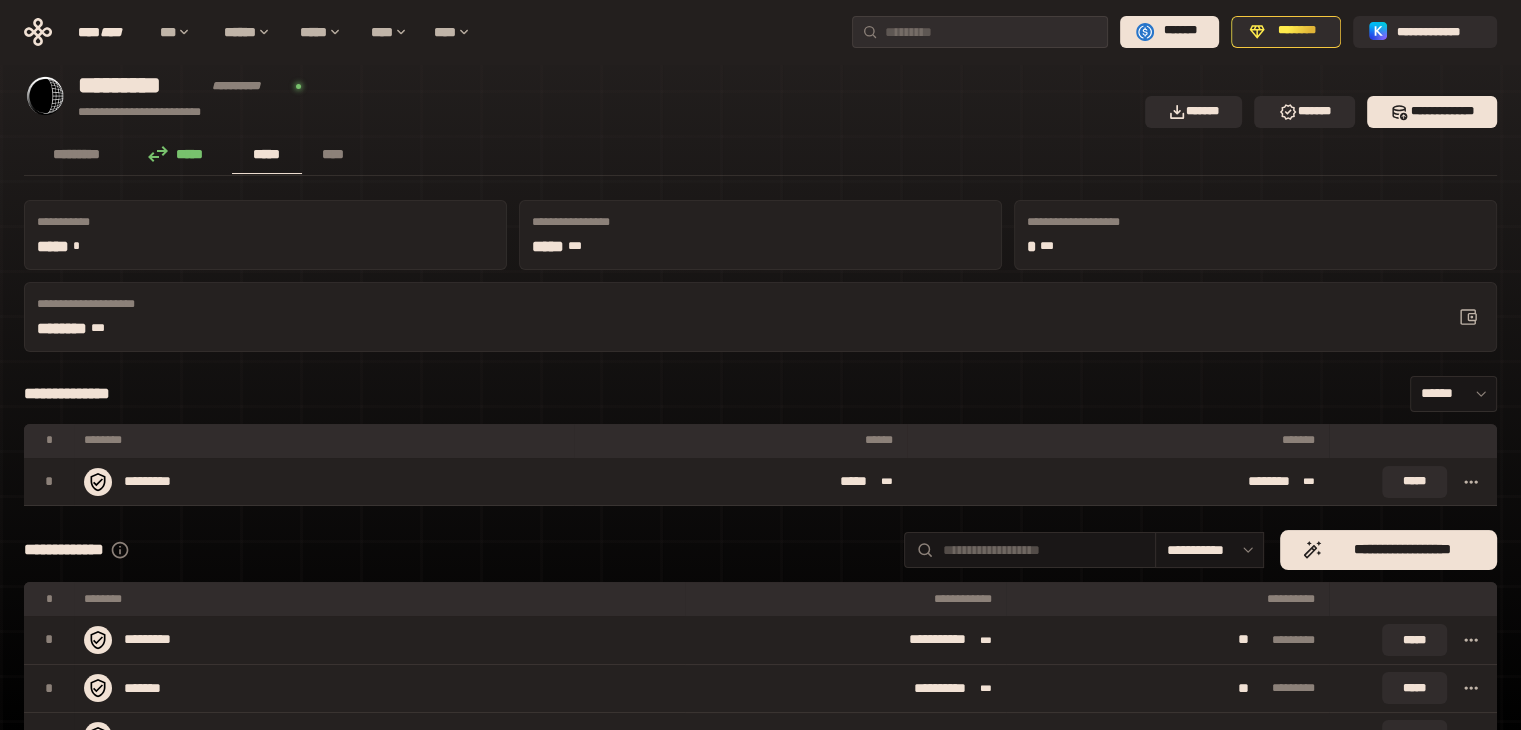 click on "**********" at bounding box center (760, 626) 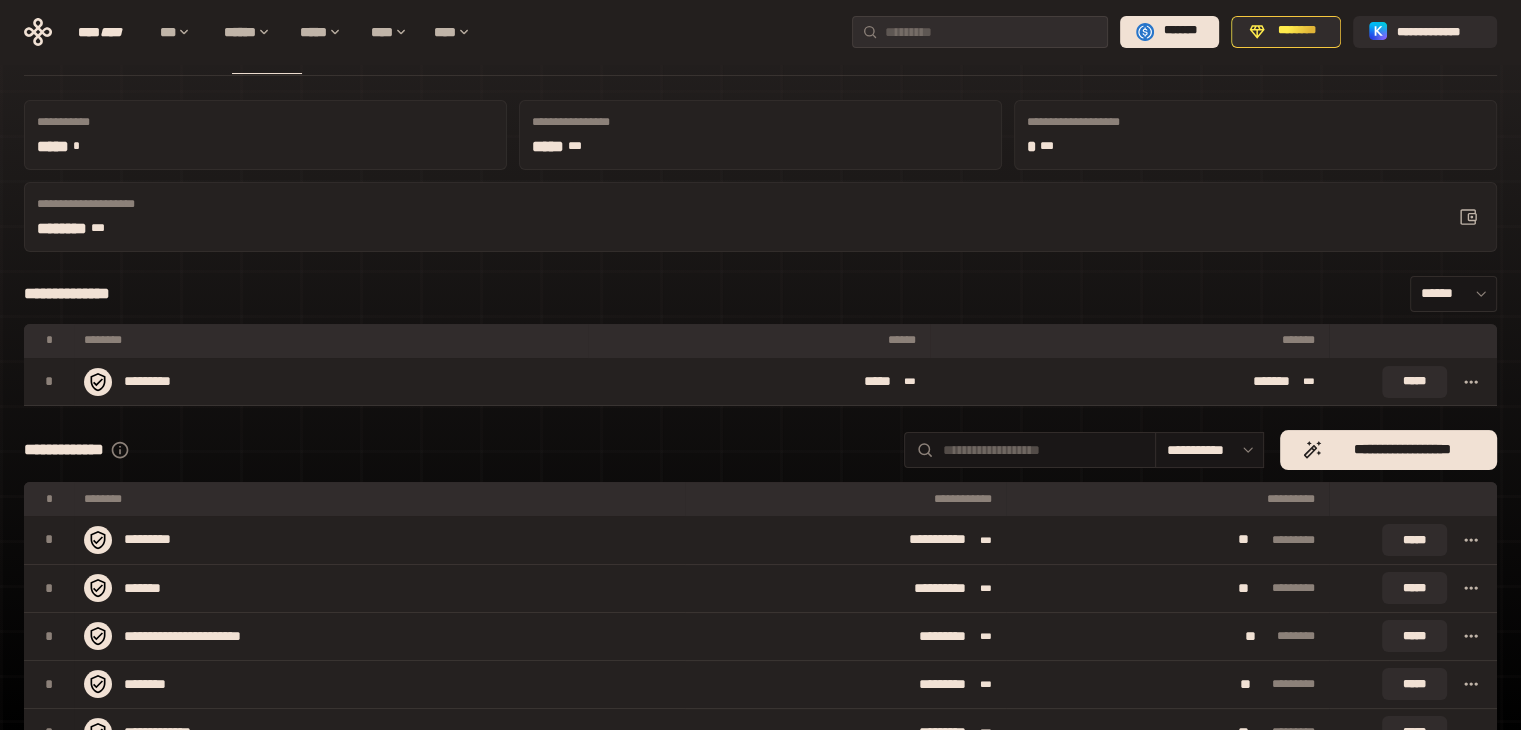 scroll, scrollTop: 200, scrollLeft: 0, axis: vertical 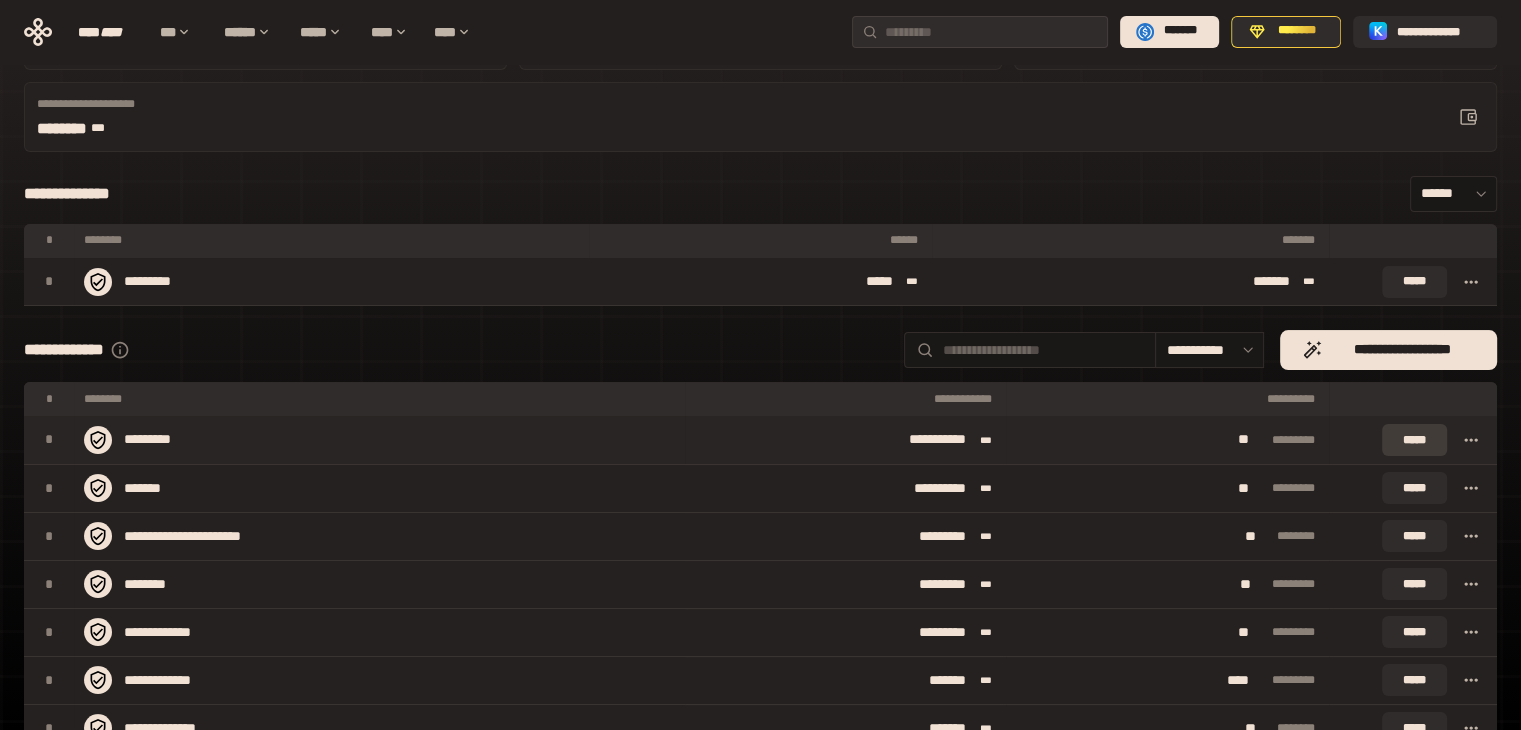 click on "*****" at bounding box center (1414, 440) 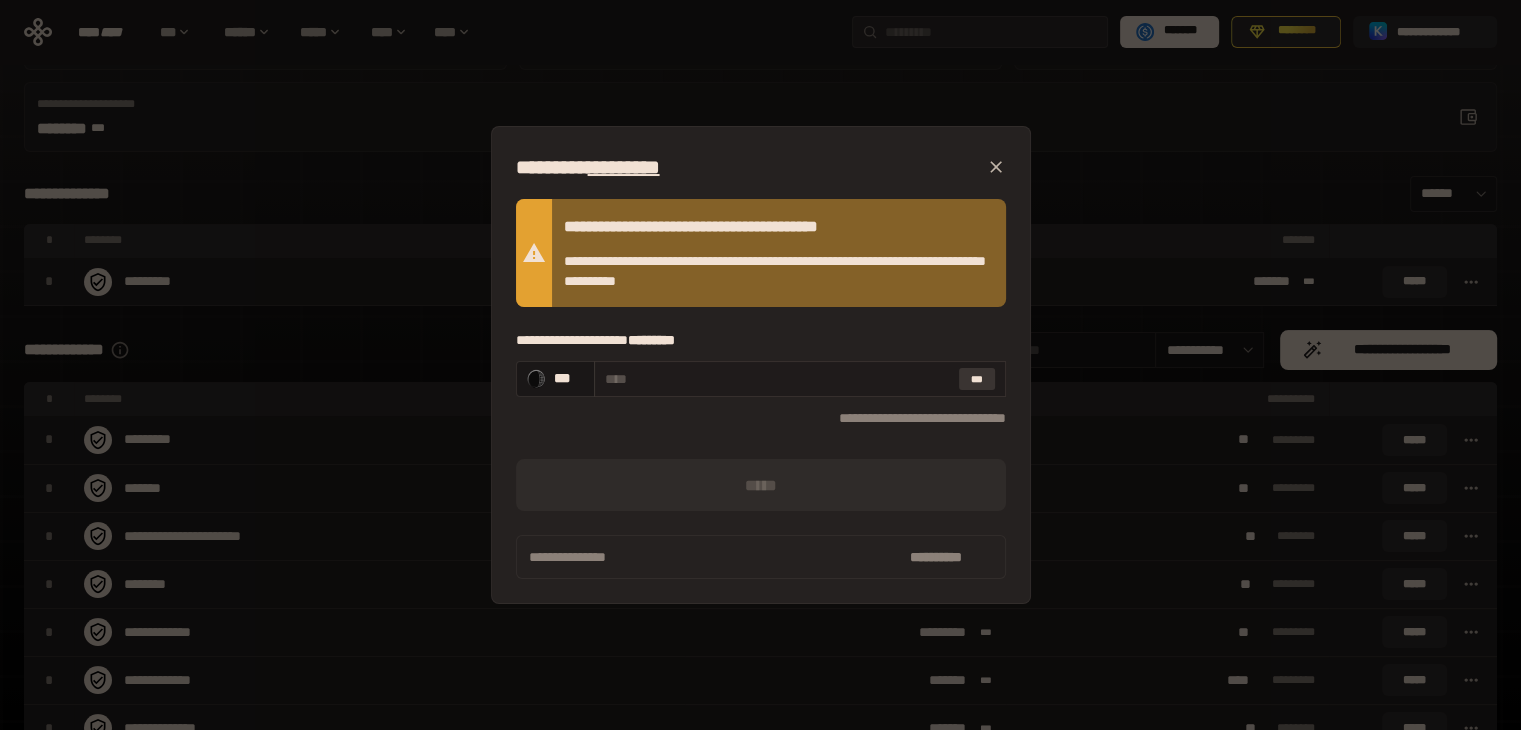 click on "***" at bounding box center [977, 379] 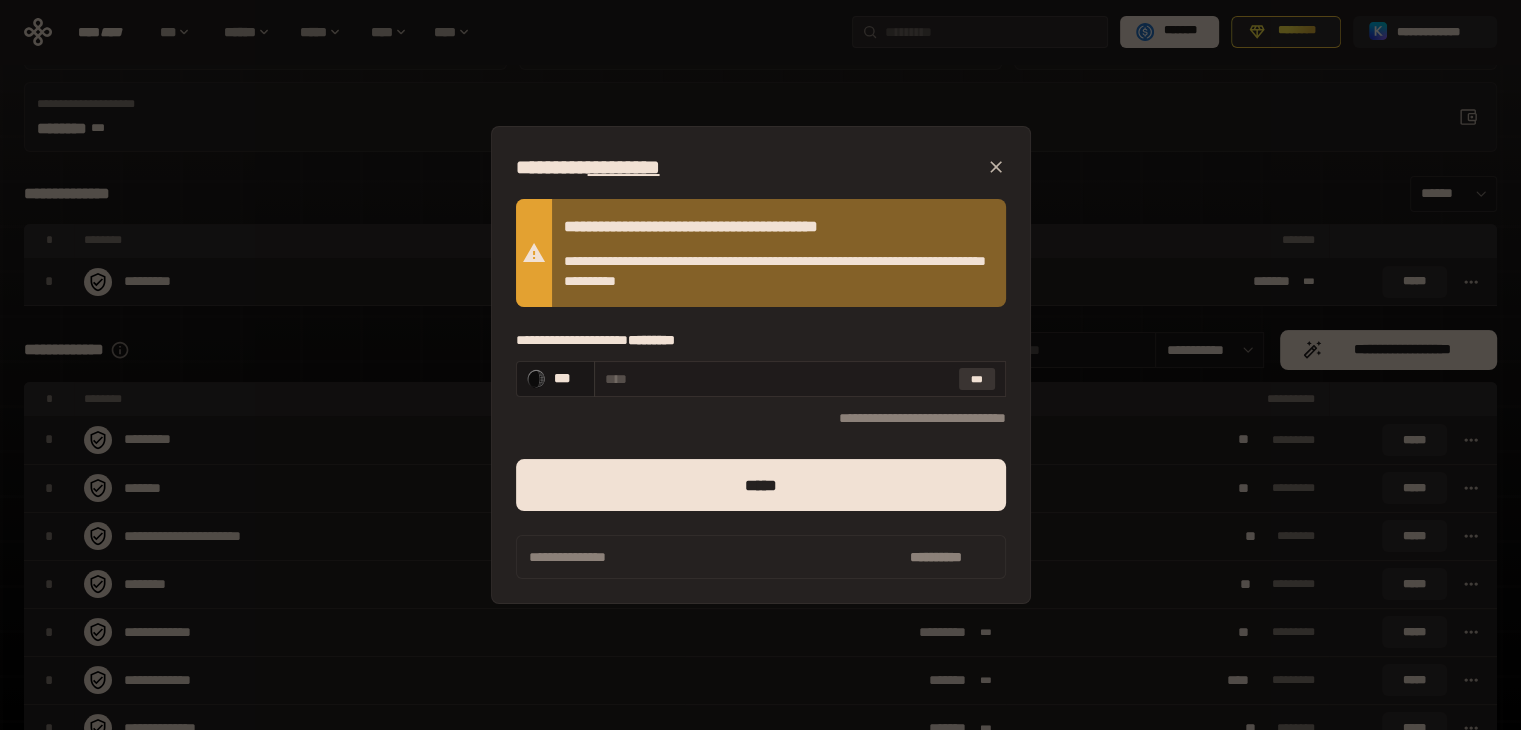 type on "**********" 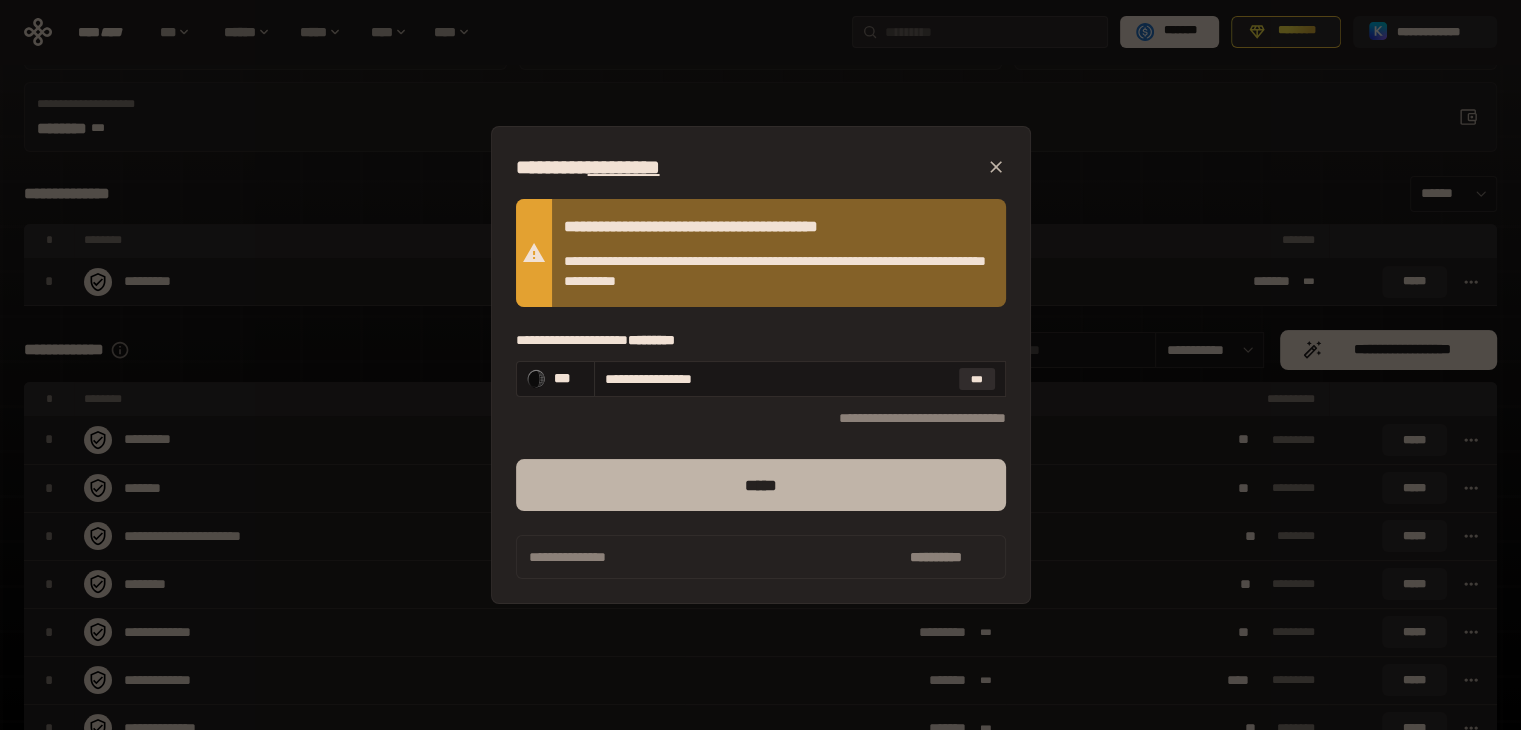 click on "*****" at bounding box center [761, 485] 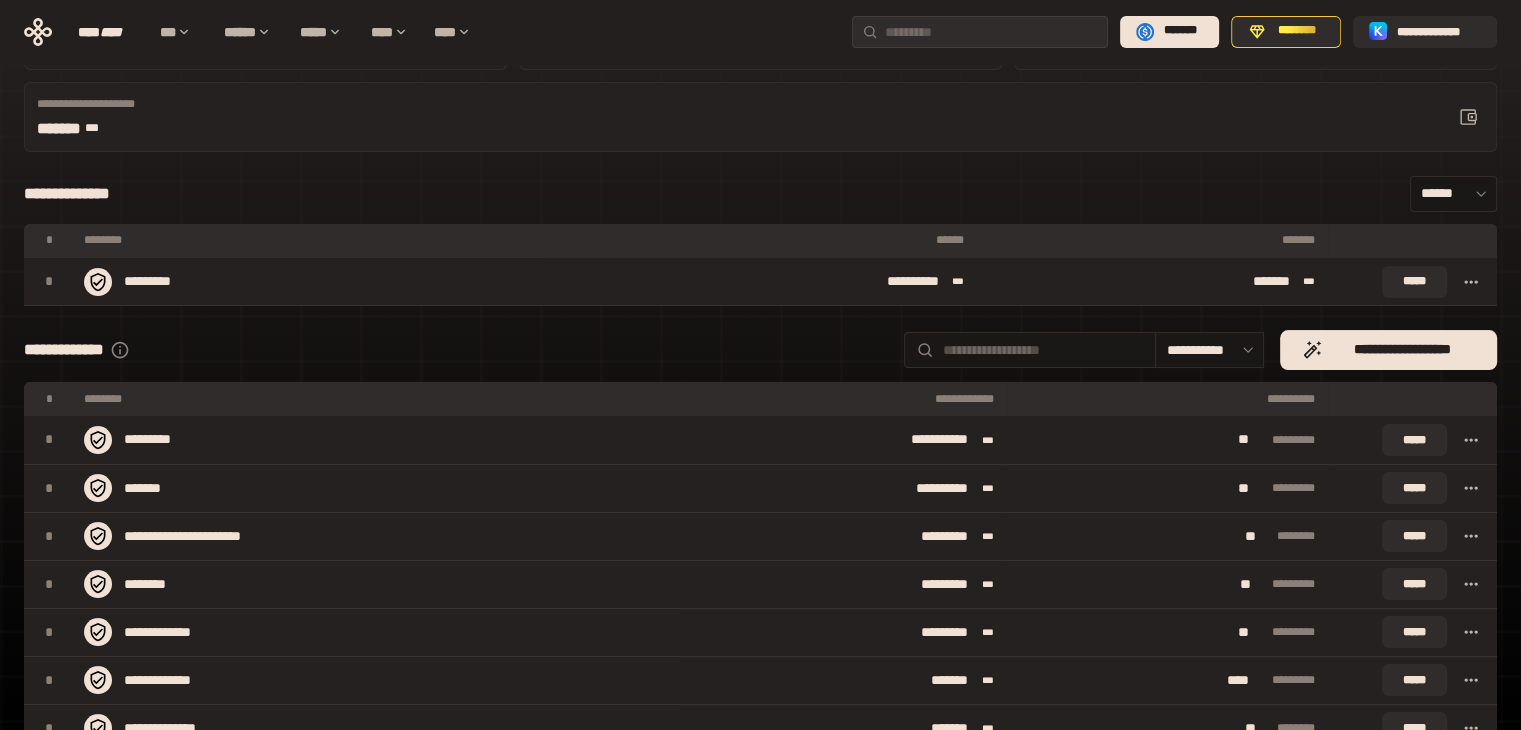 click on "**********" at bounding box center (760, 472) 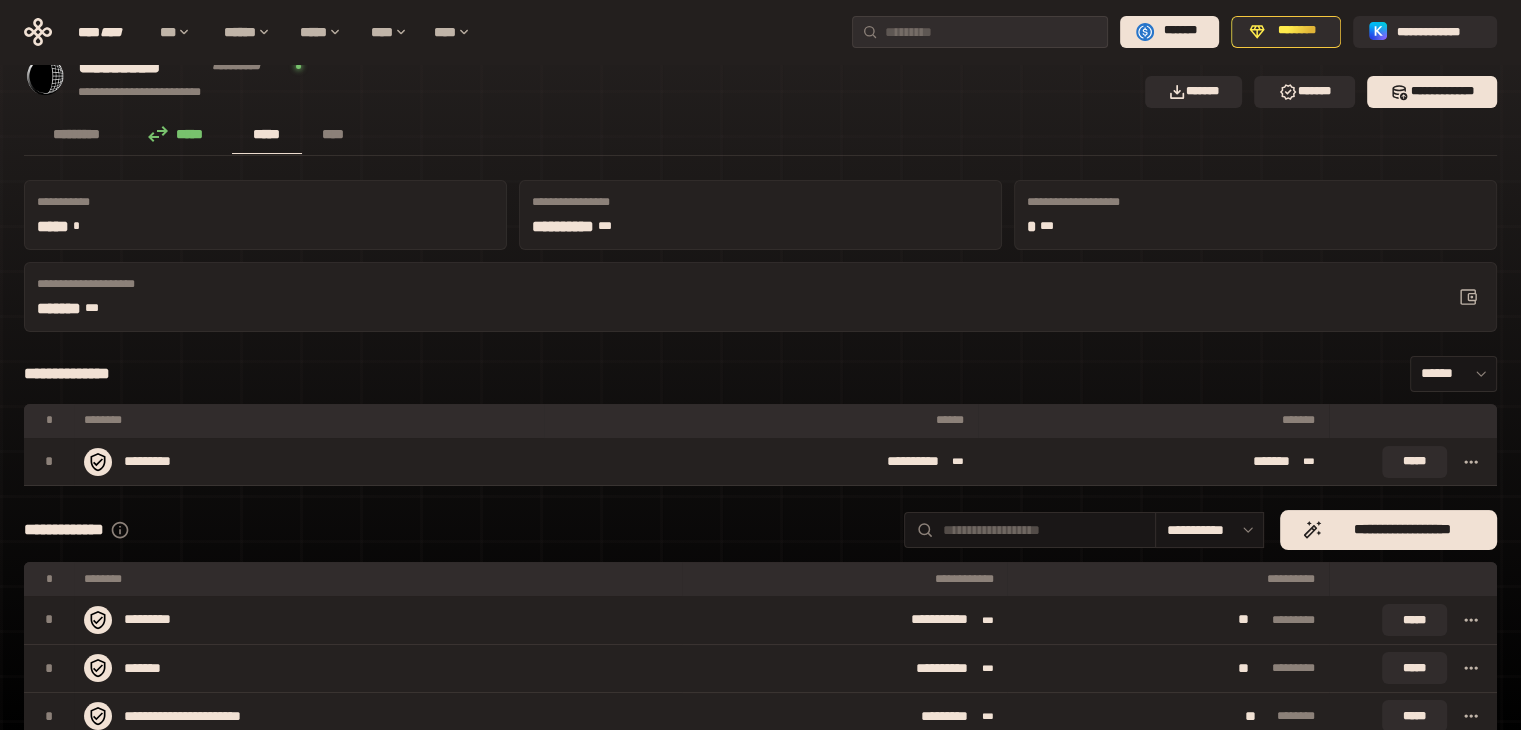 scroll, scrollTop: 0, scrollLeft: 0, axis: both 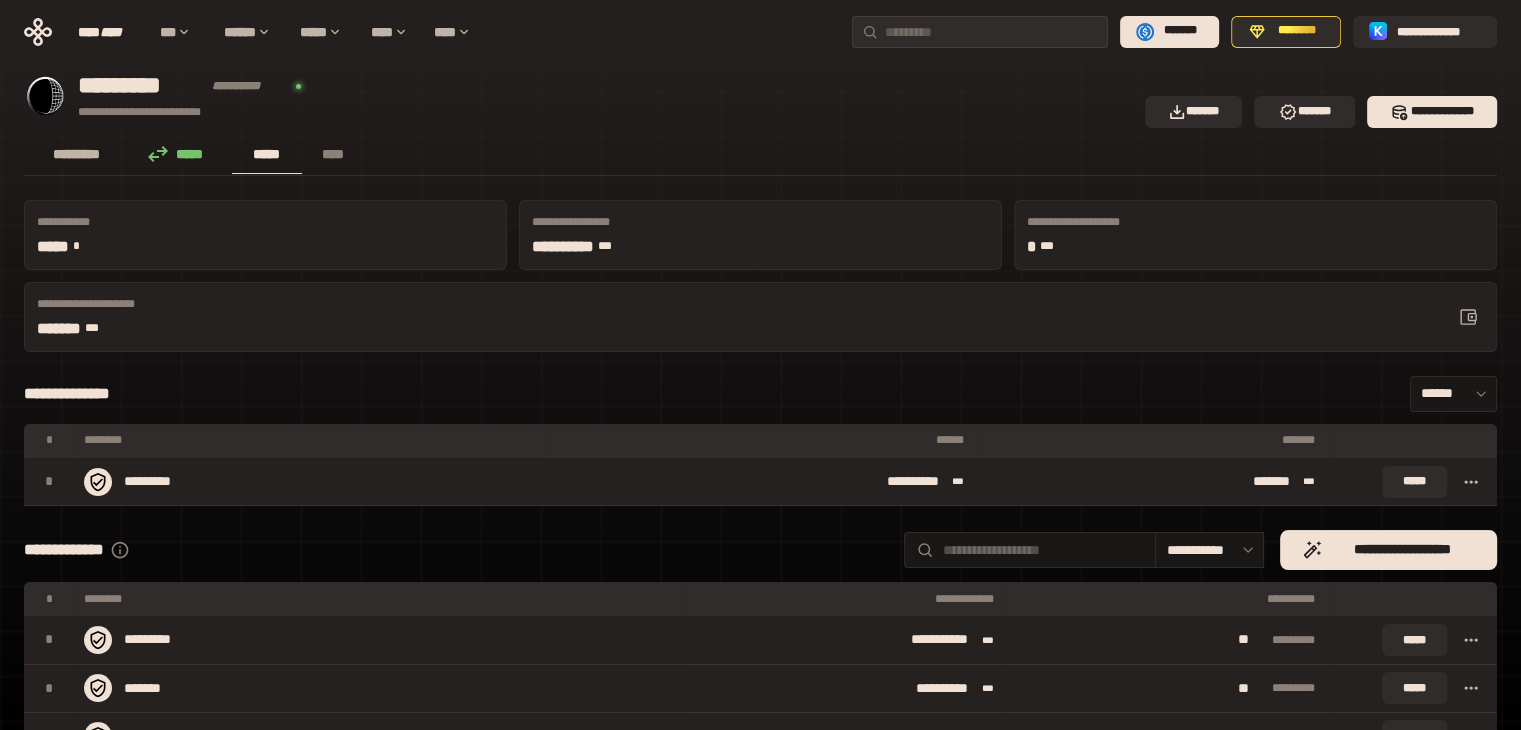 click on "*********" at bounding box center [77, 154] 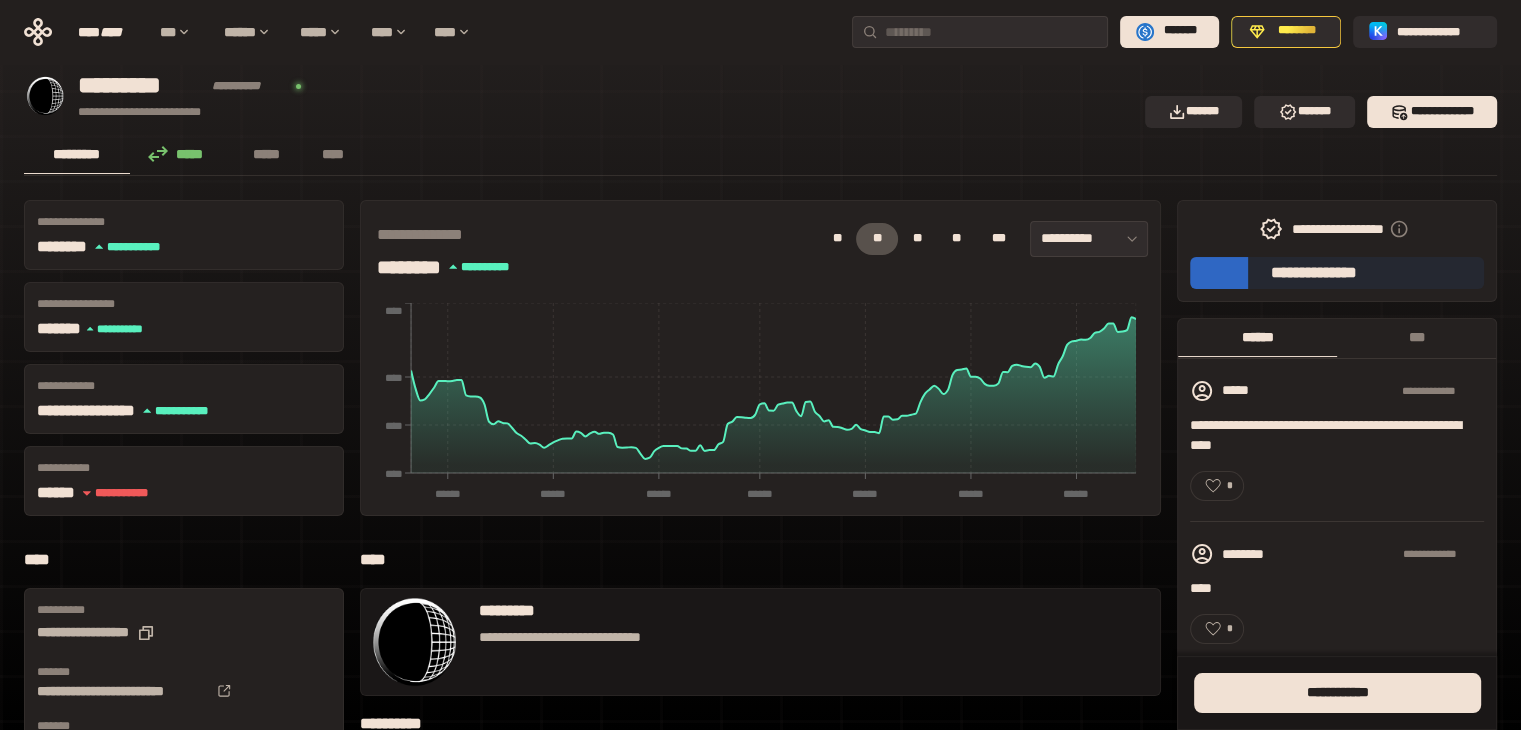 type 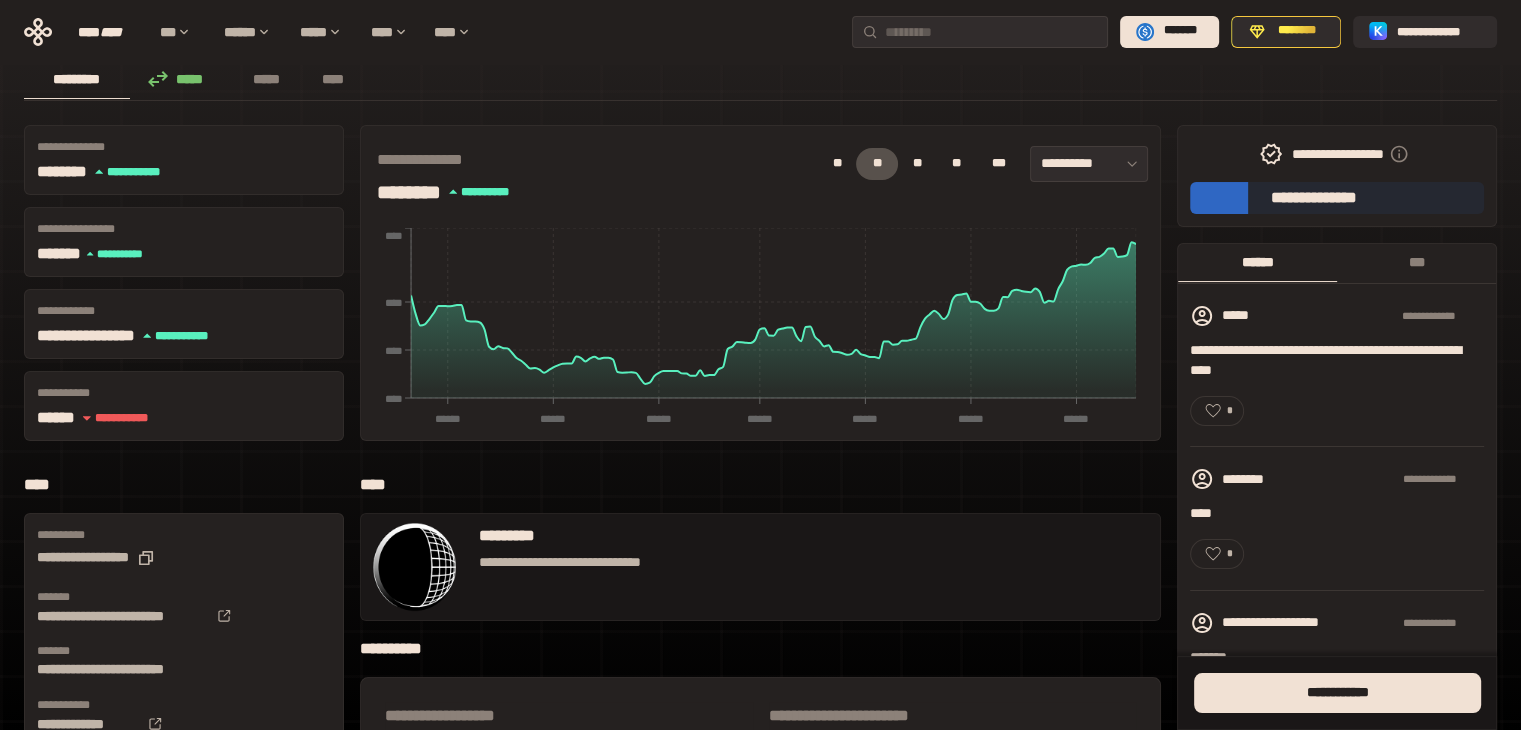 scroll, scrollTop: 80, scrollLeft: 0, axis: vertical 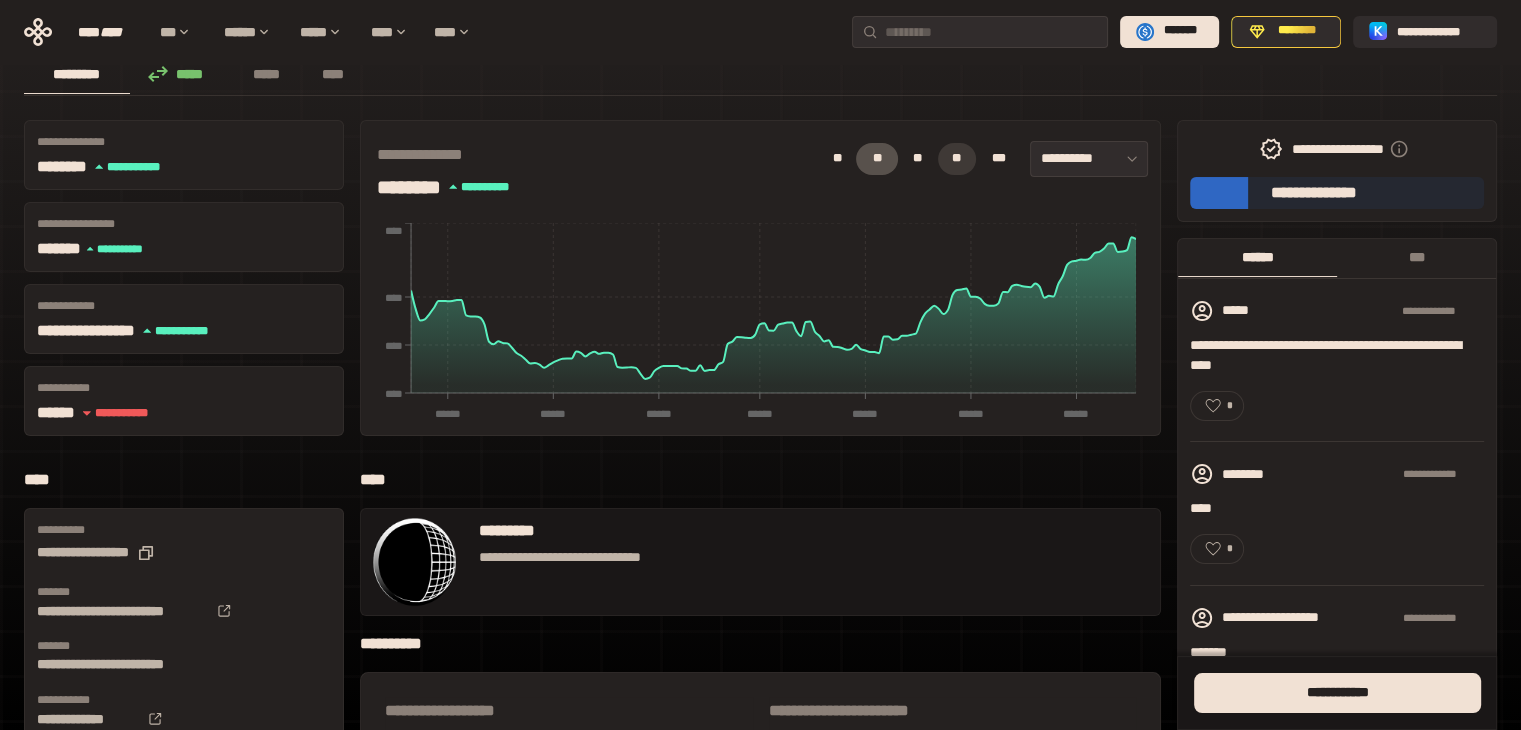 click on "**" at bounding box center [957, 159] 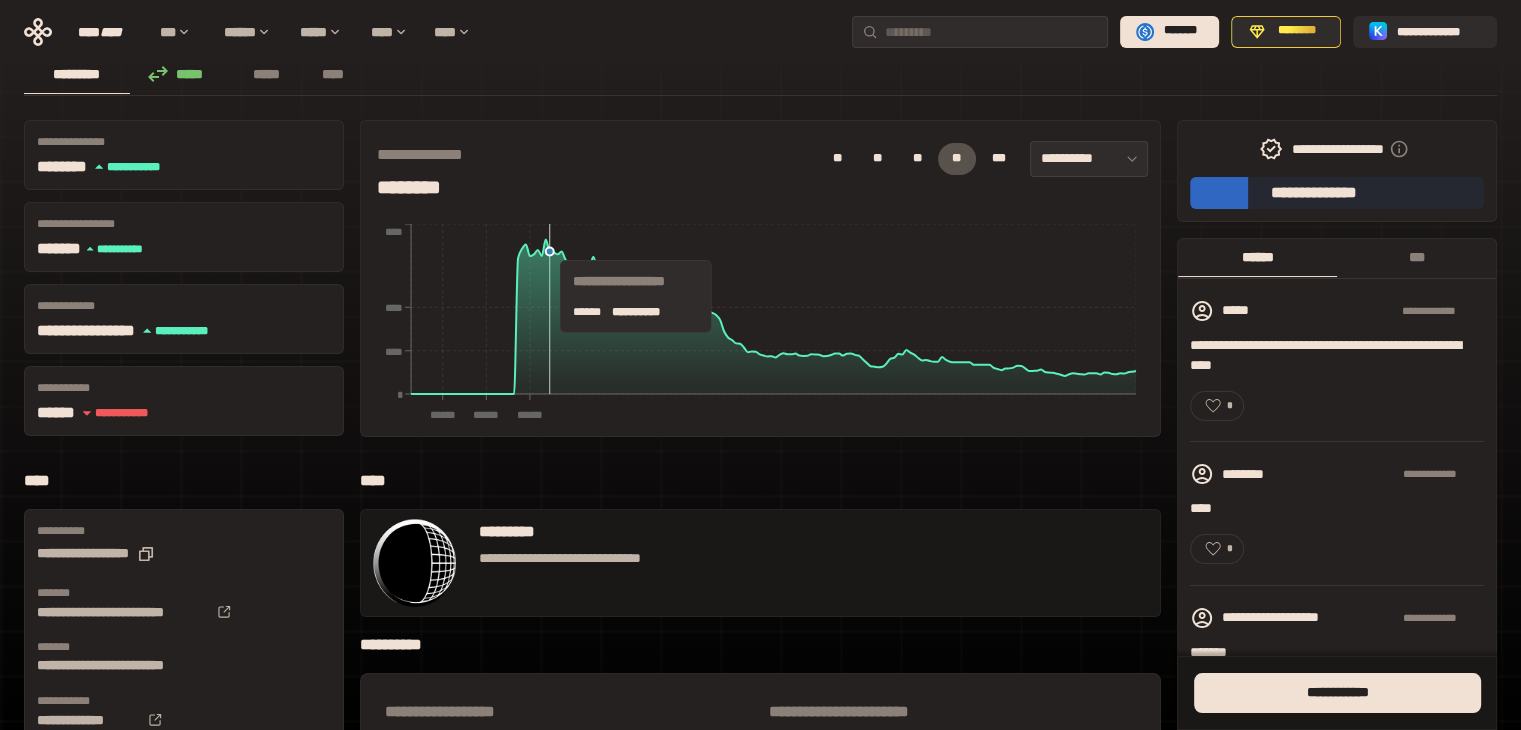 type 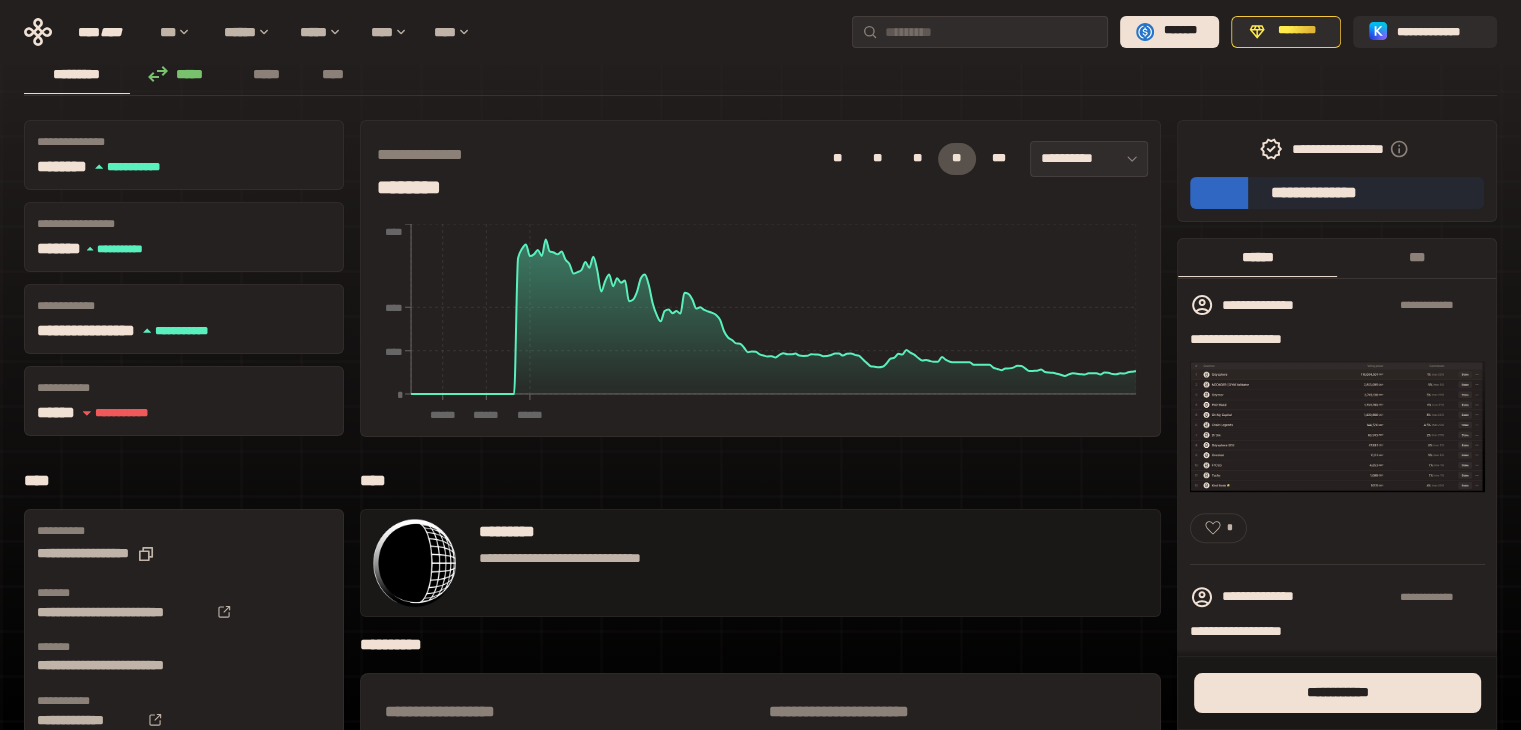 scroll, scrollTop: 1149, scrollLeft: 0, axis: vertical 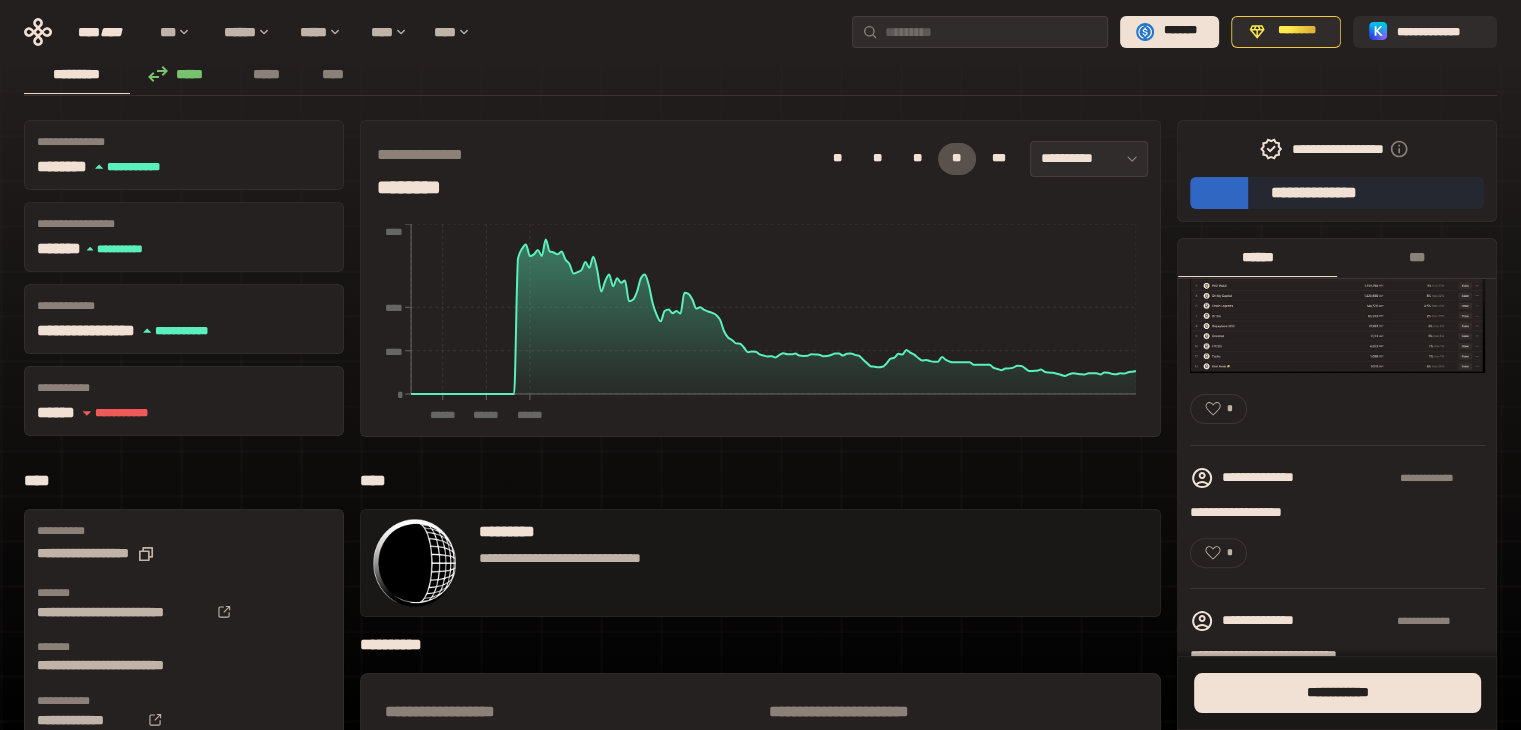 click on "********* ***** ***** ****" at bounding box center (760, 76) 